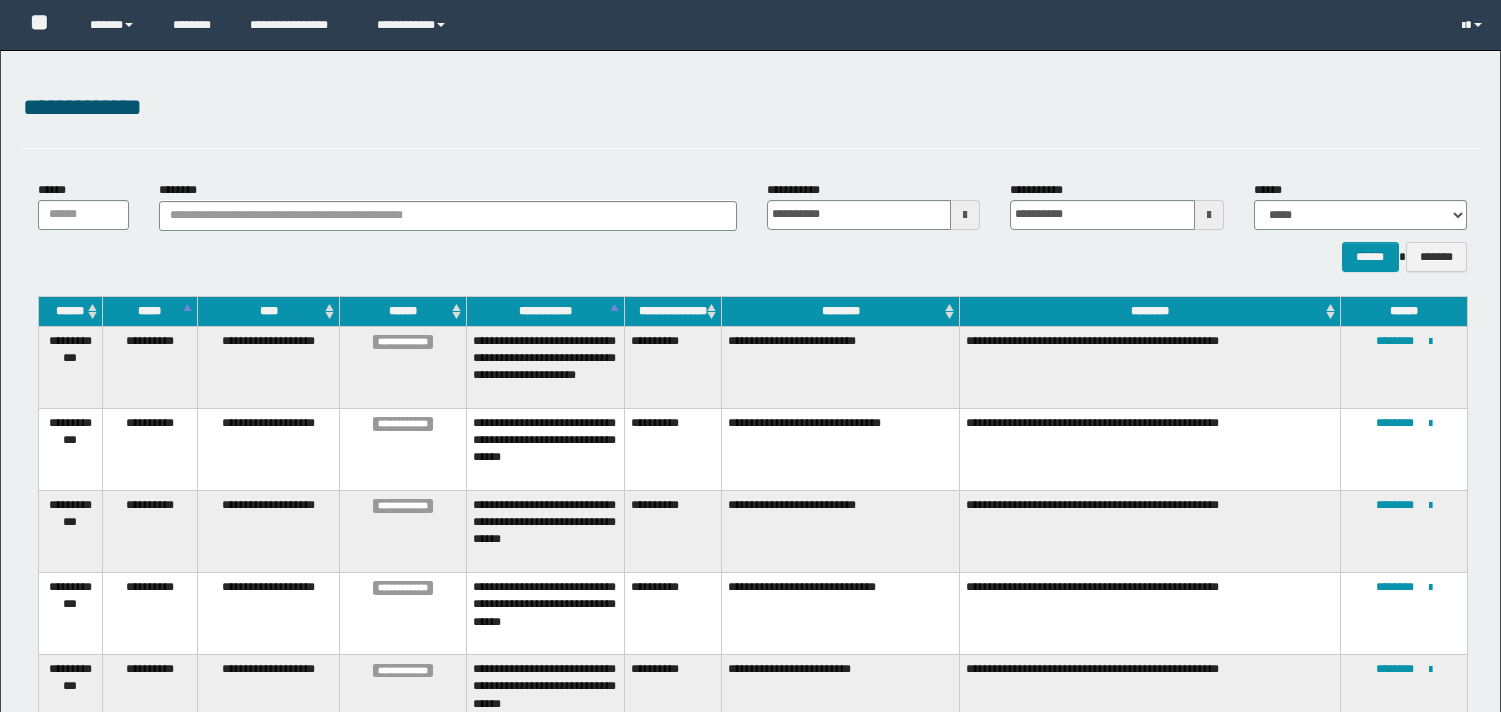 scroll, scrollTop: 812, scrollLeft: 0, axis: vertical 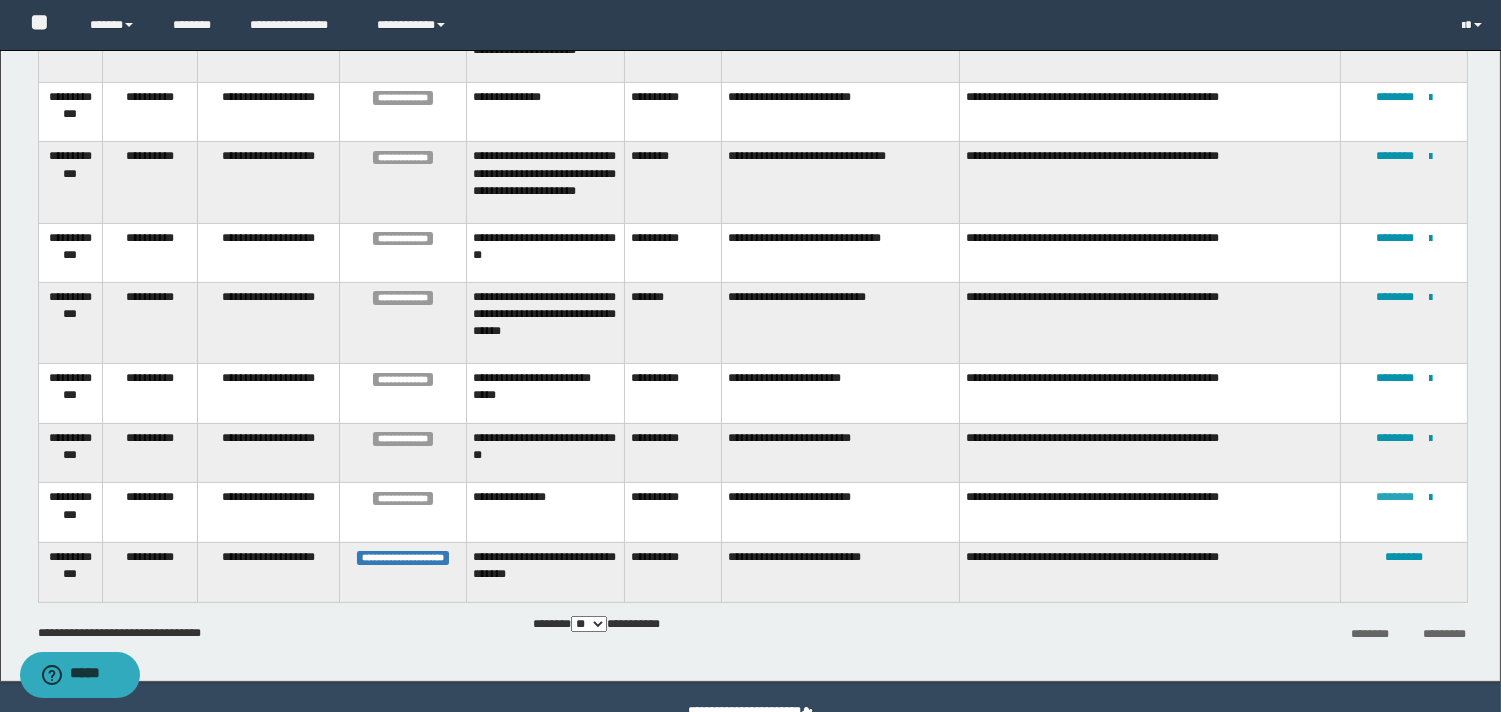 click on "********" at bounding box center (1395, 497) 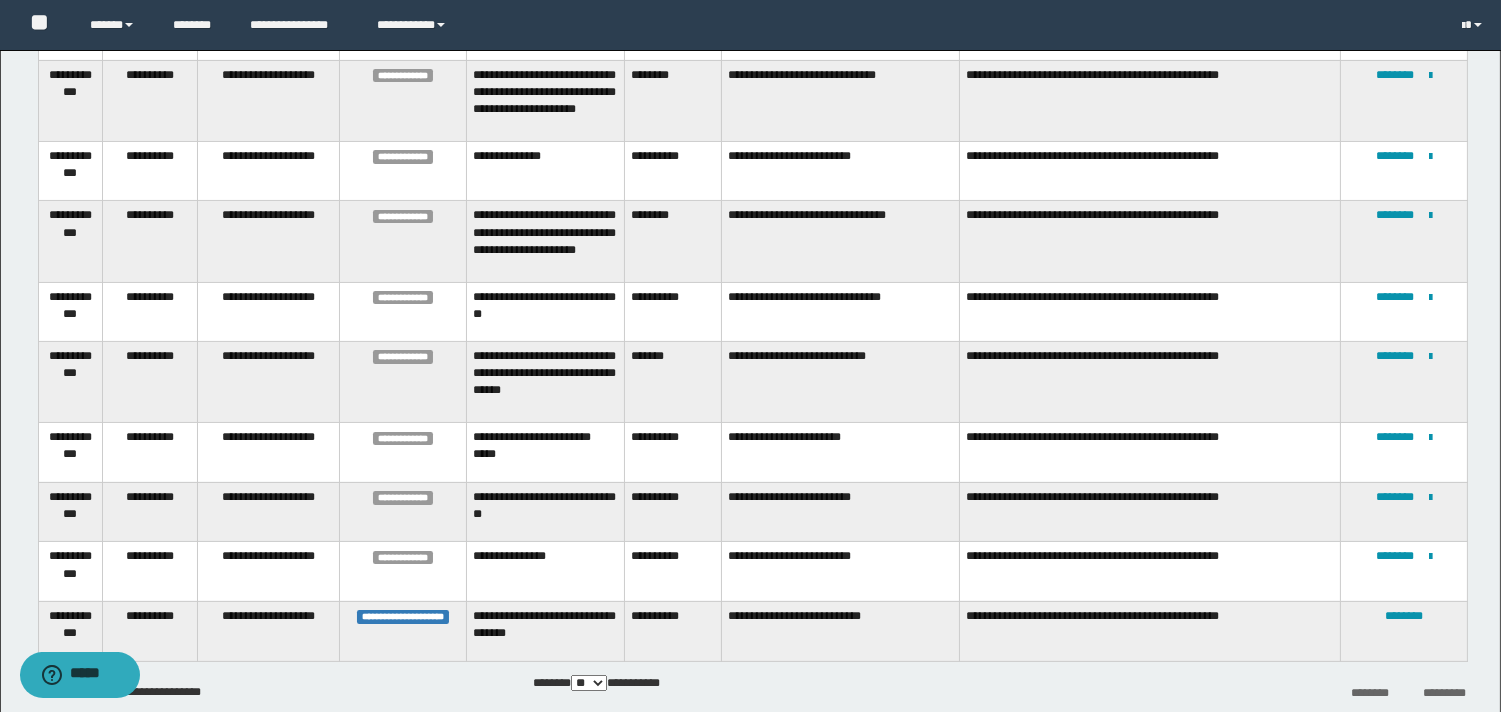 scroll, scrollTop: 858, scrollLeft: 0, axis: vertical 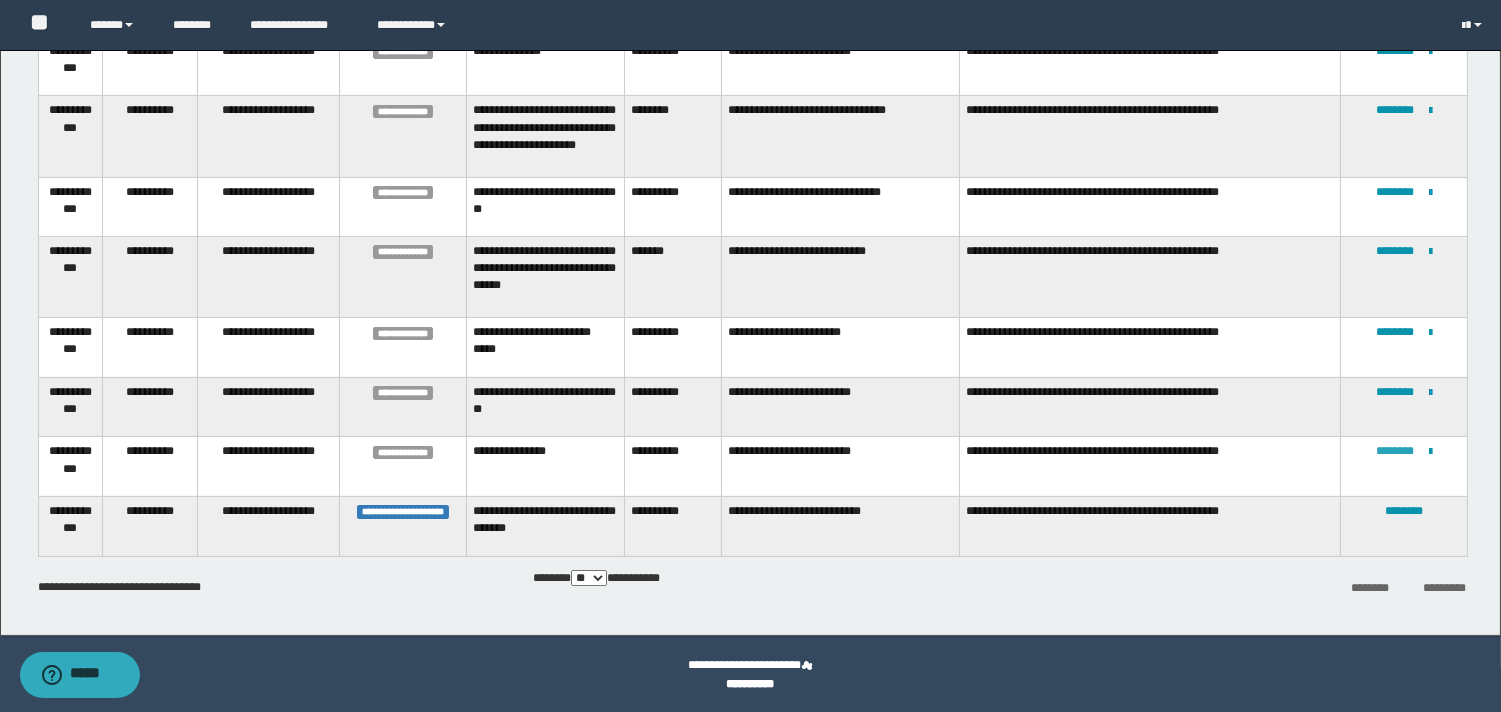 click on "********" at bounding box center (1395, 451) 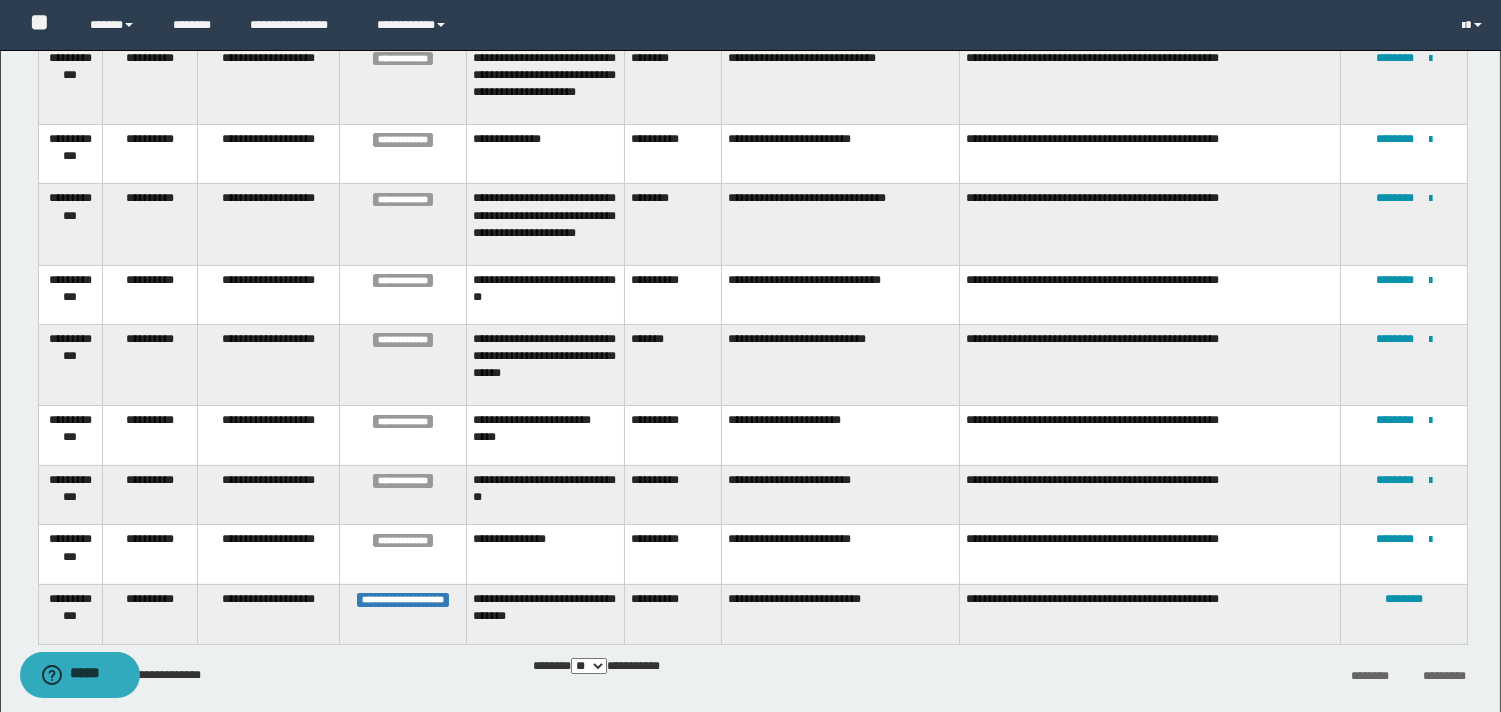 scroll, scrollTop: 777, scrollLeft: 0, axis: vertical 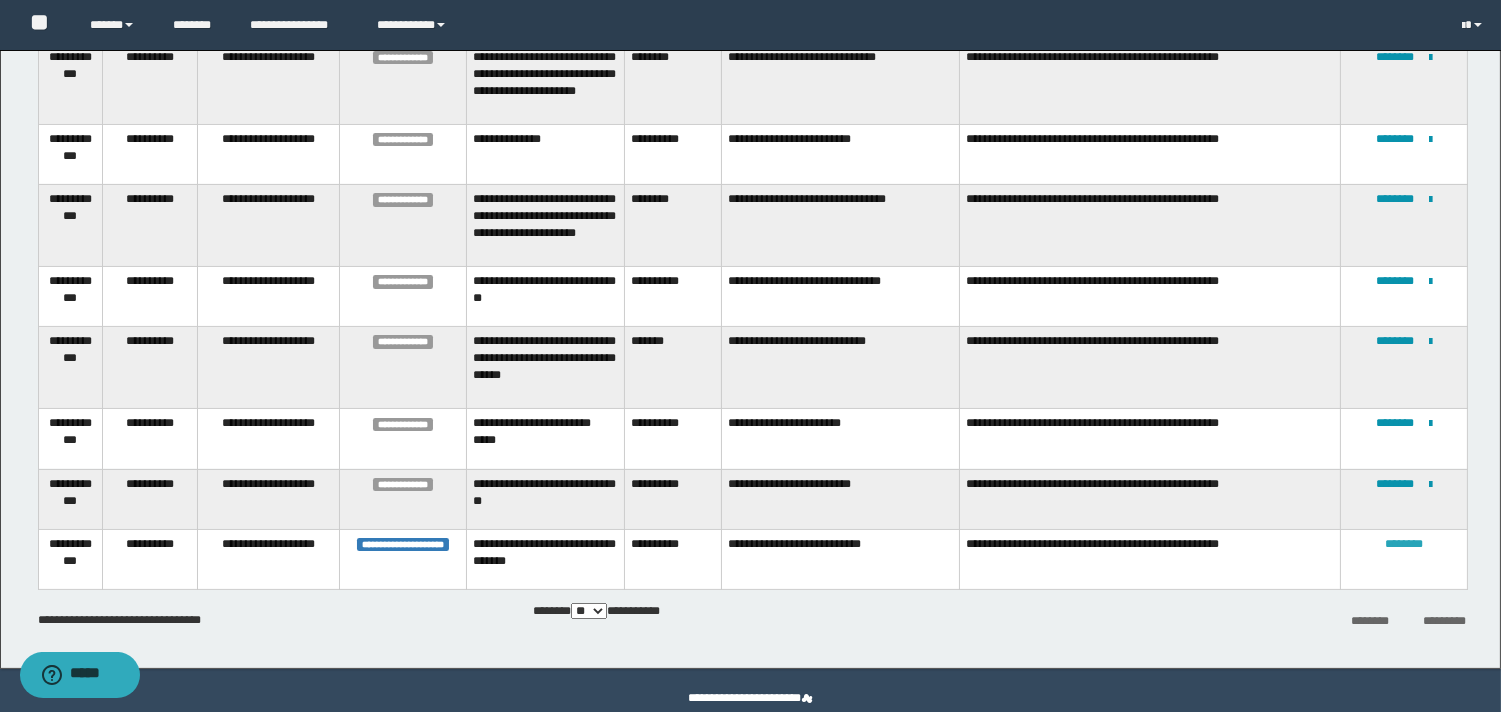 click on "********" at bounding box center [1404, 544] 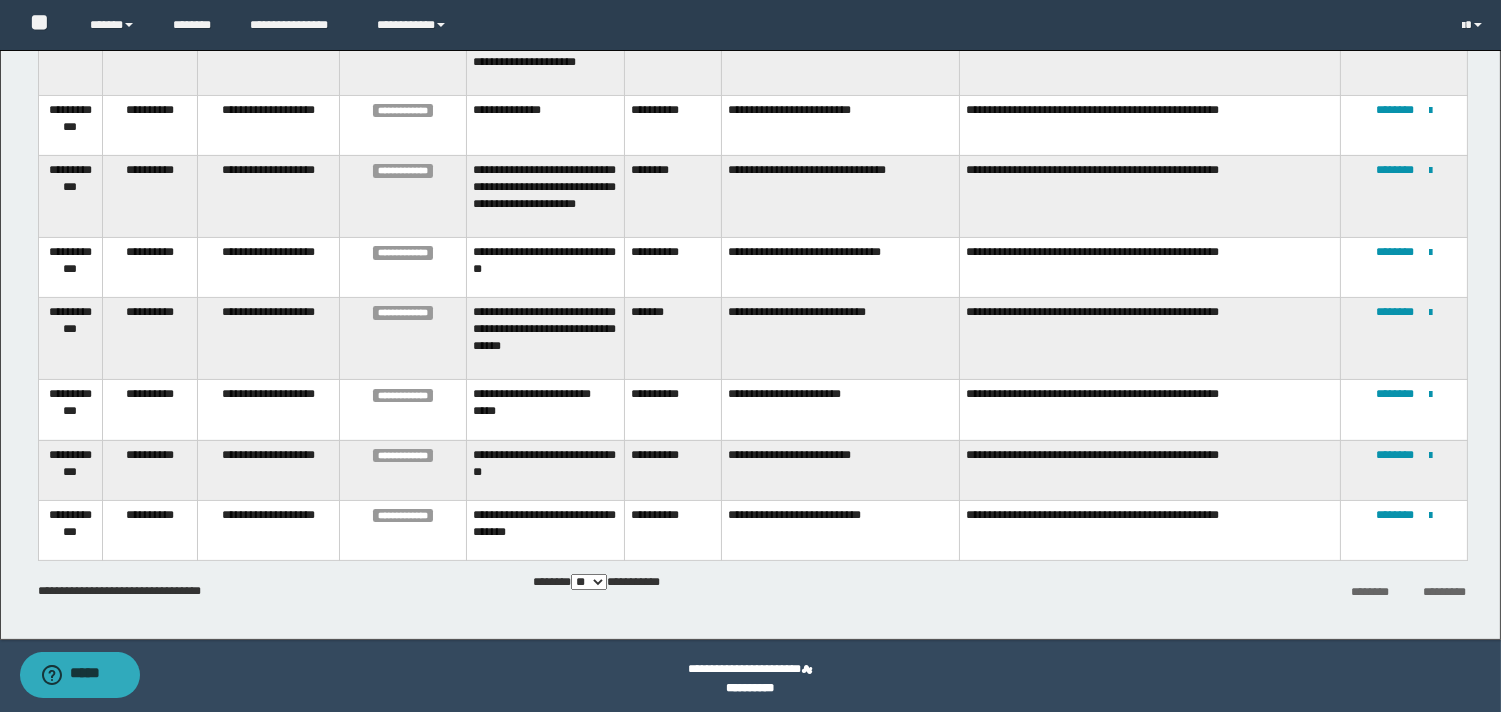 scroll, scrollTop: 812, scrollLeft: 0, axis: vertical 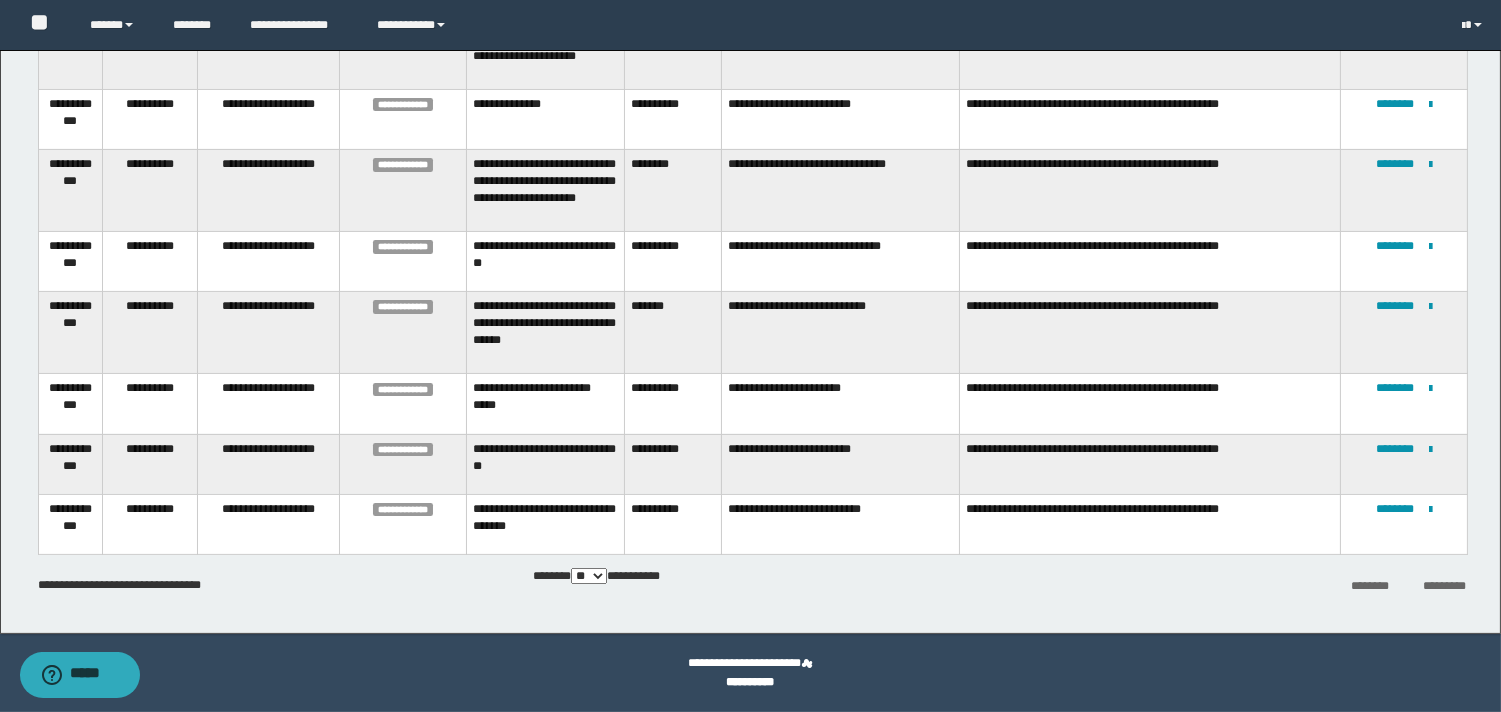 click on "**********" at bounding box center (545, 524) 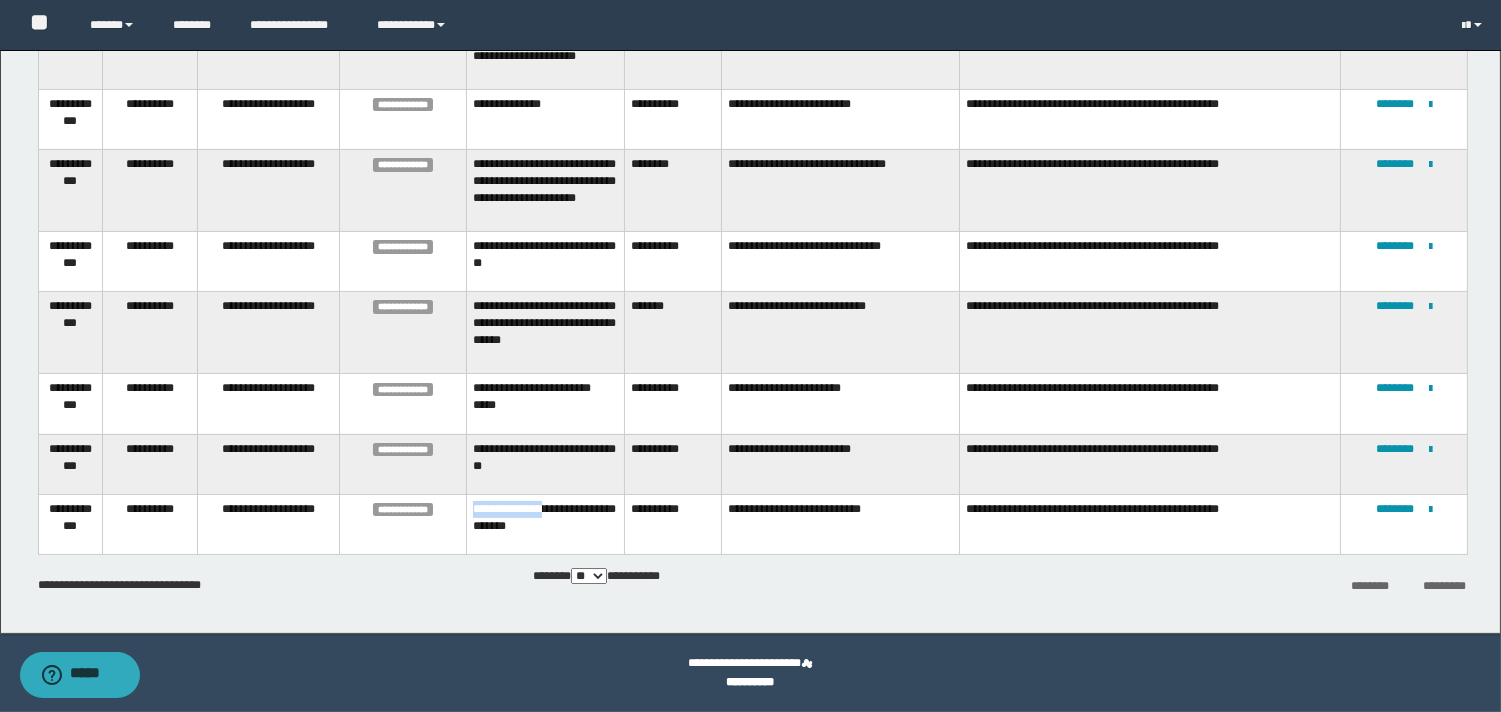 click on "**********" at bounding box center [545, 524] 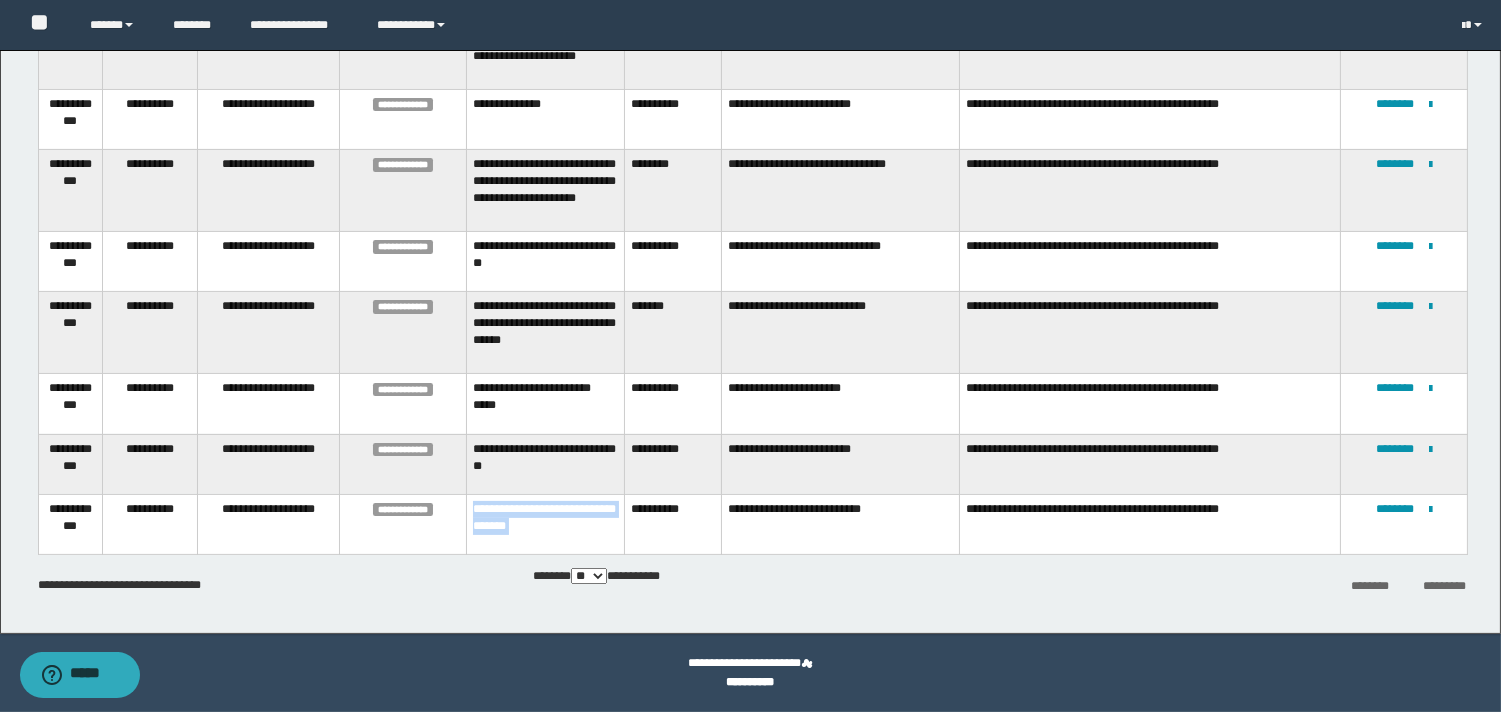click on "**********" at bounding box center [545, 524] 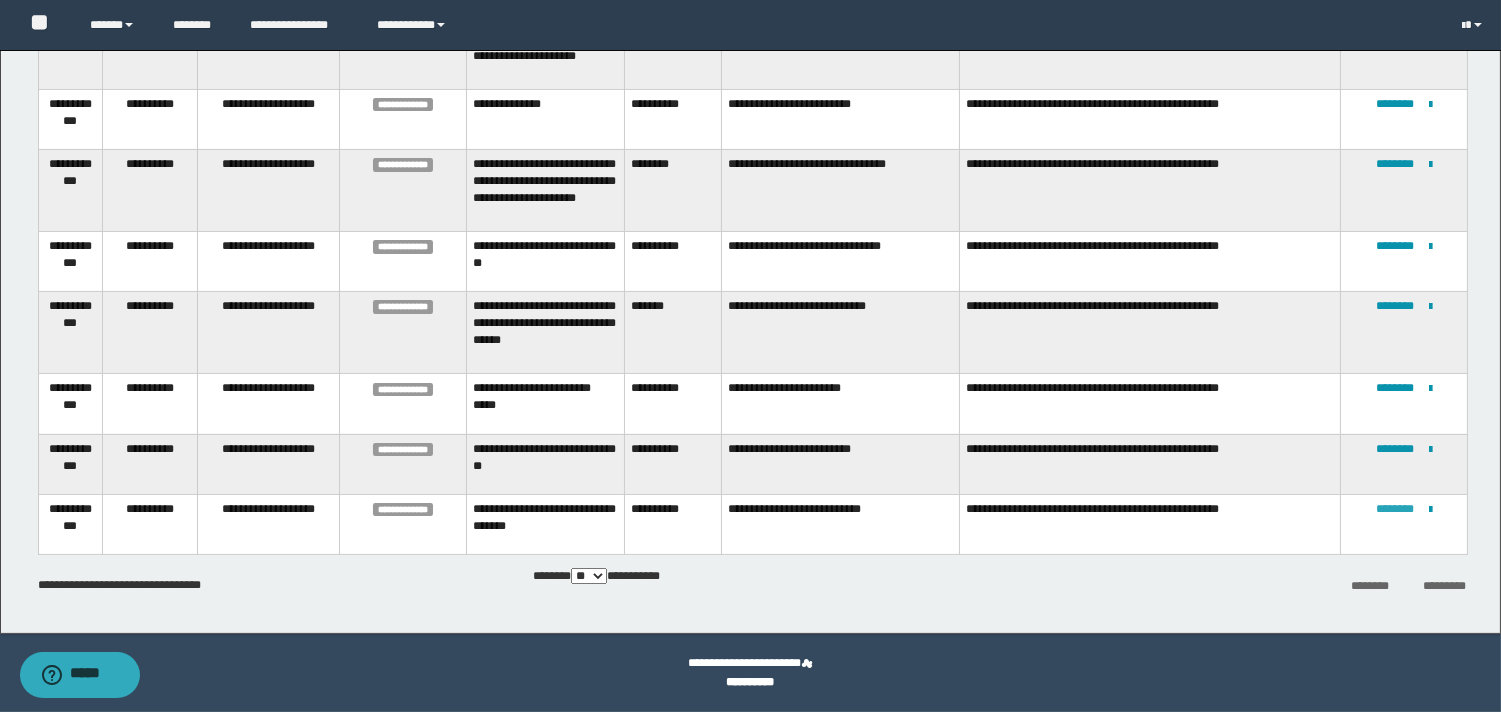 click on "********" at bounding box center (1395, 509) 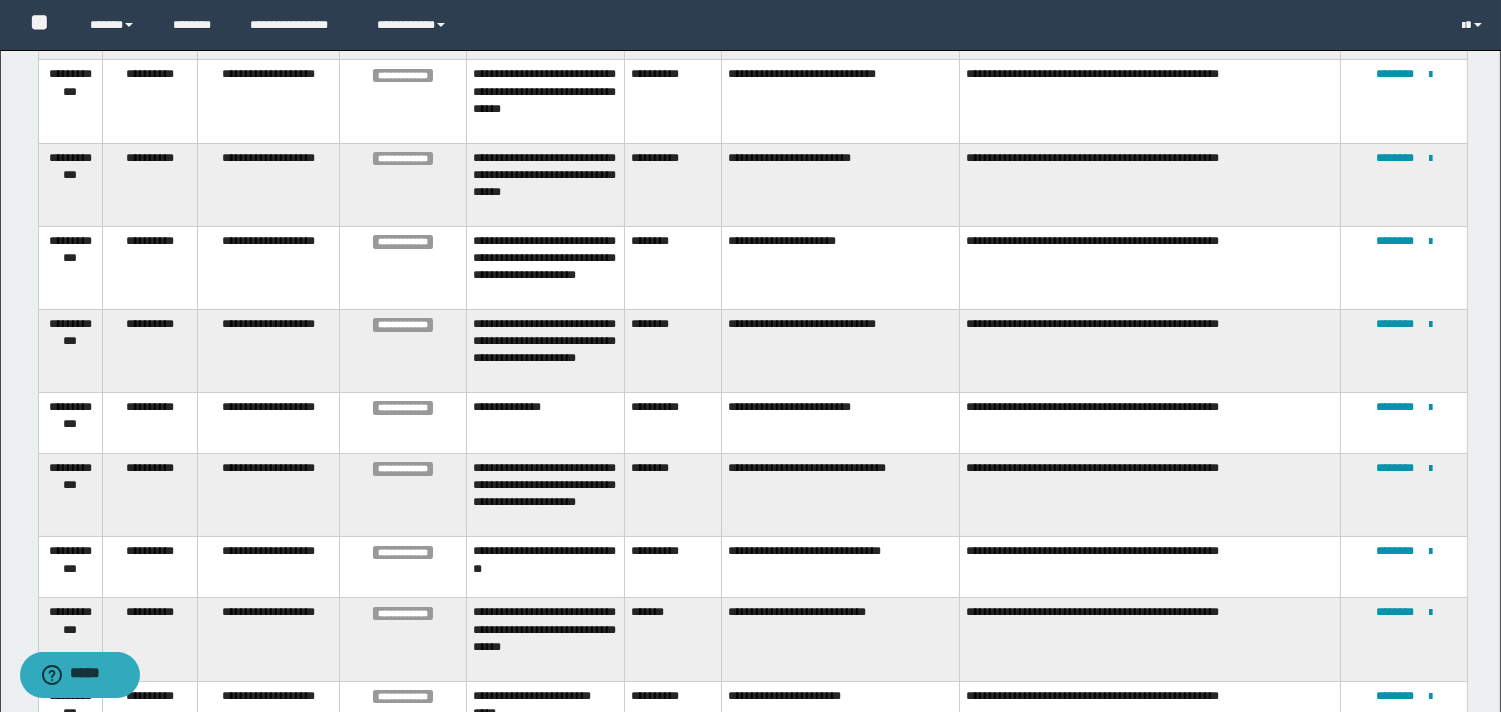 scroll, scrollTop: 555, scrollLeft: 0, axis: vertical 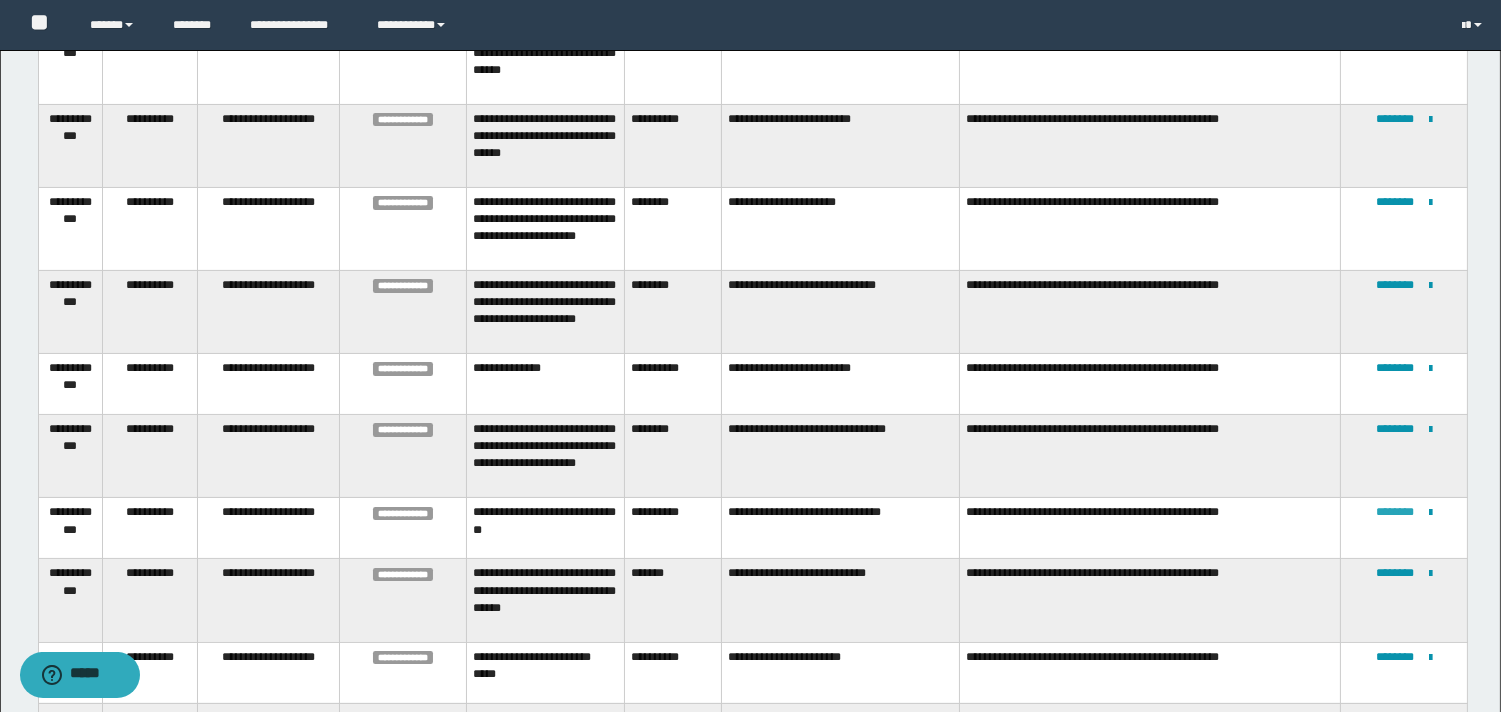 click on "********" at bounding box center (1395, 512) 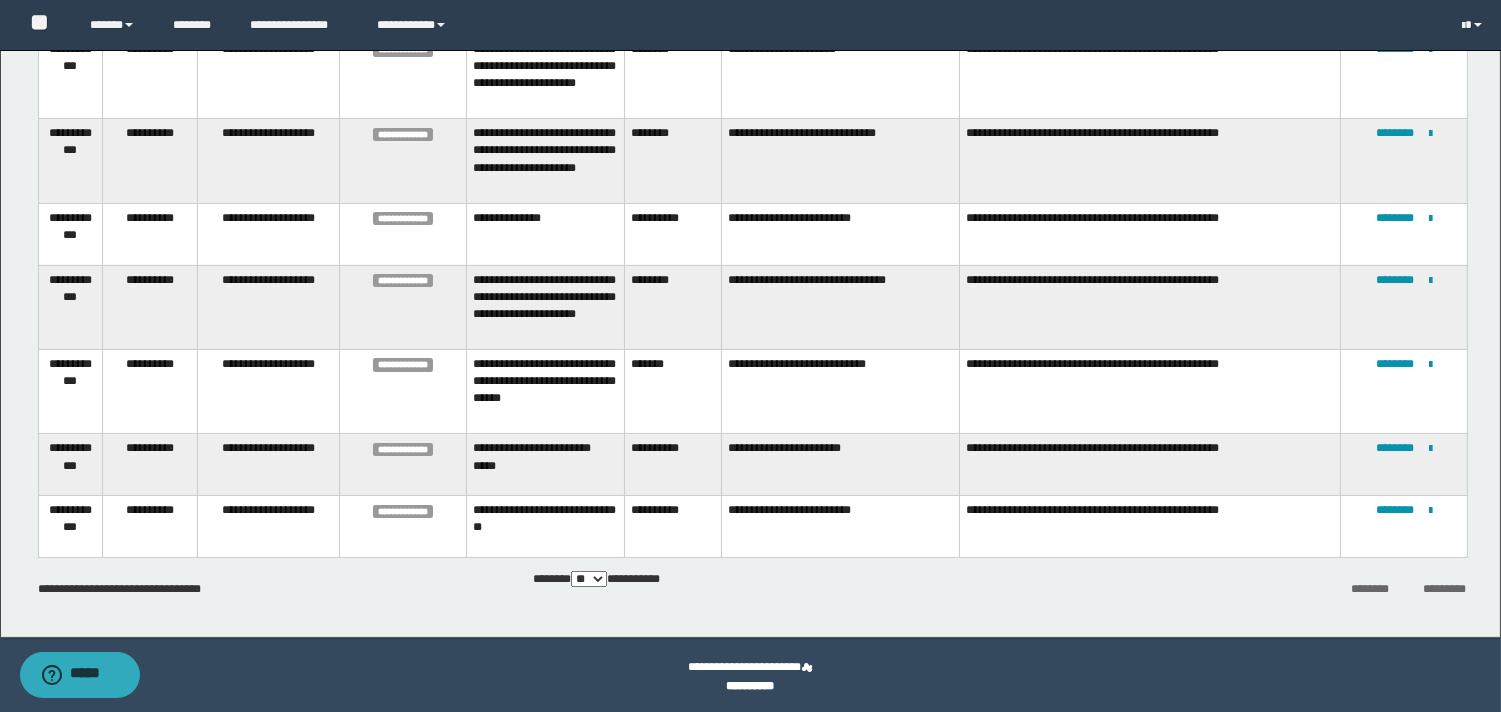 scroll, scrollTop: 716, scrollLeft: 0, axis: vertical 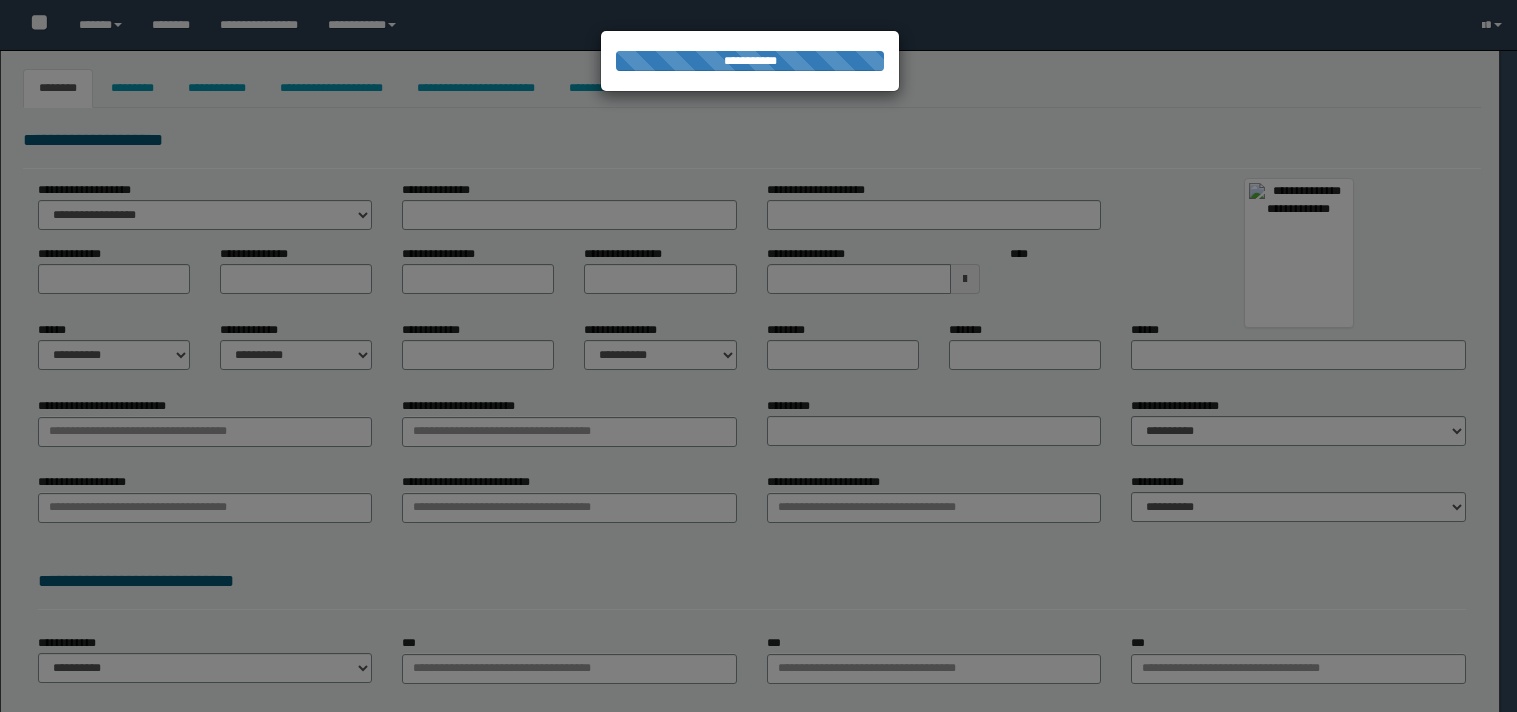 type on "********" 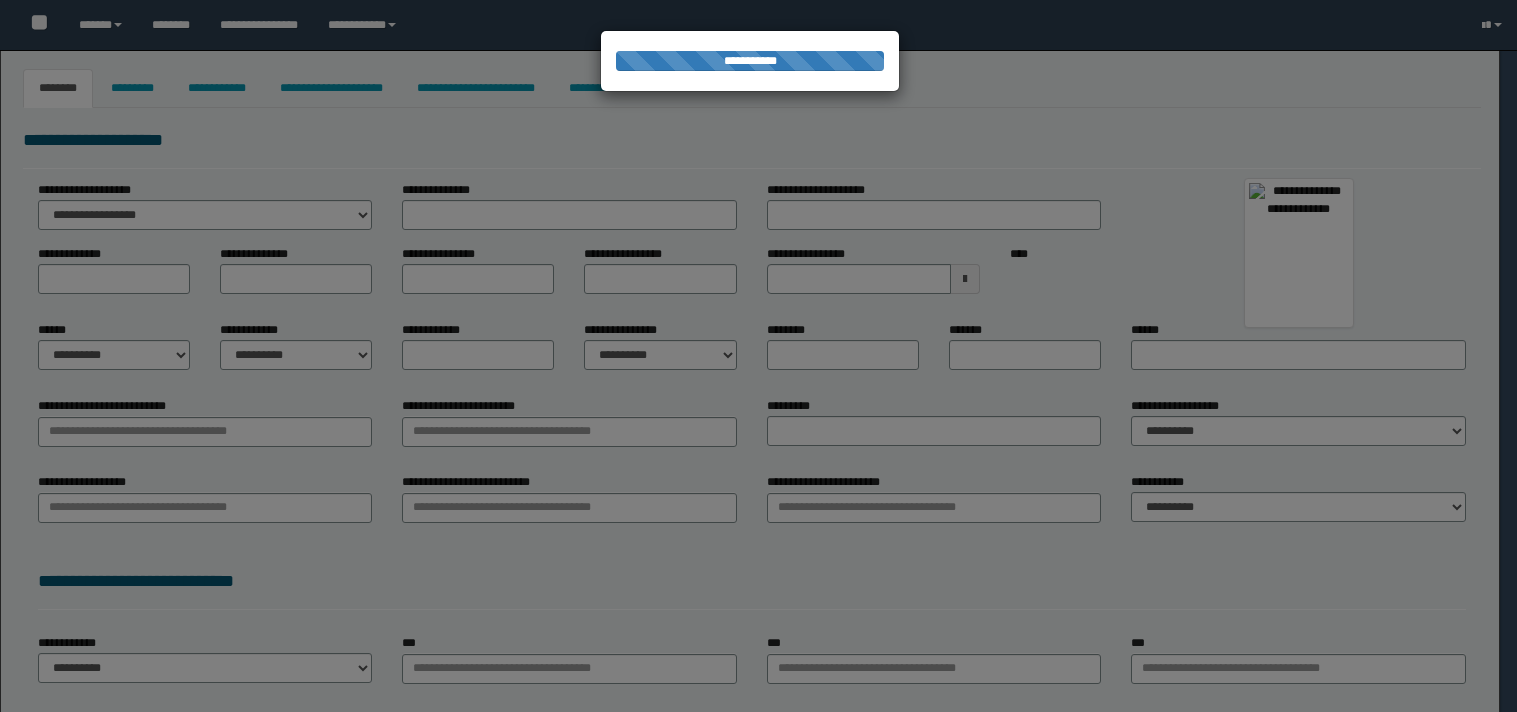 type on "**********" 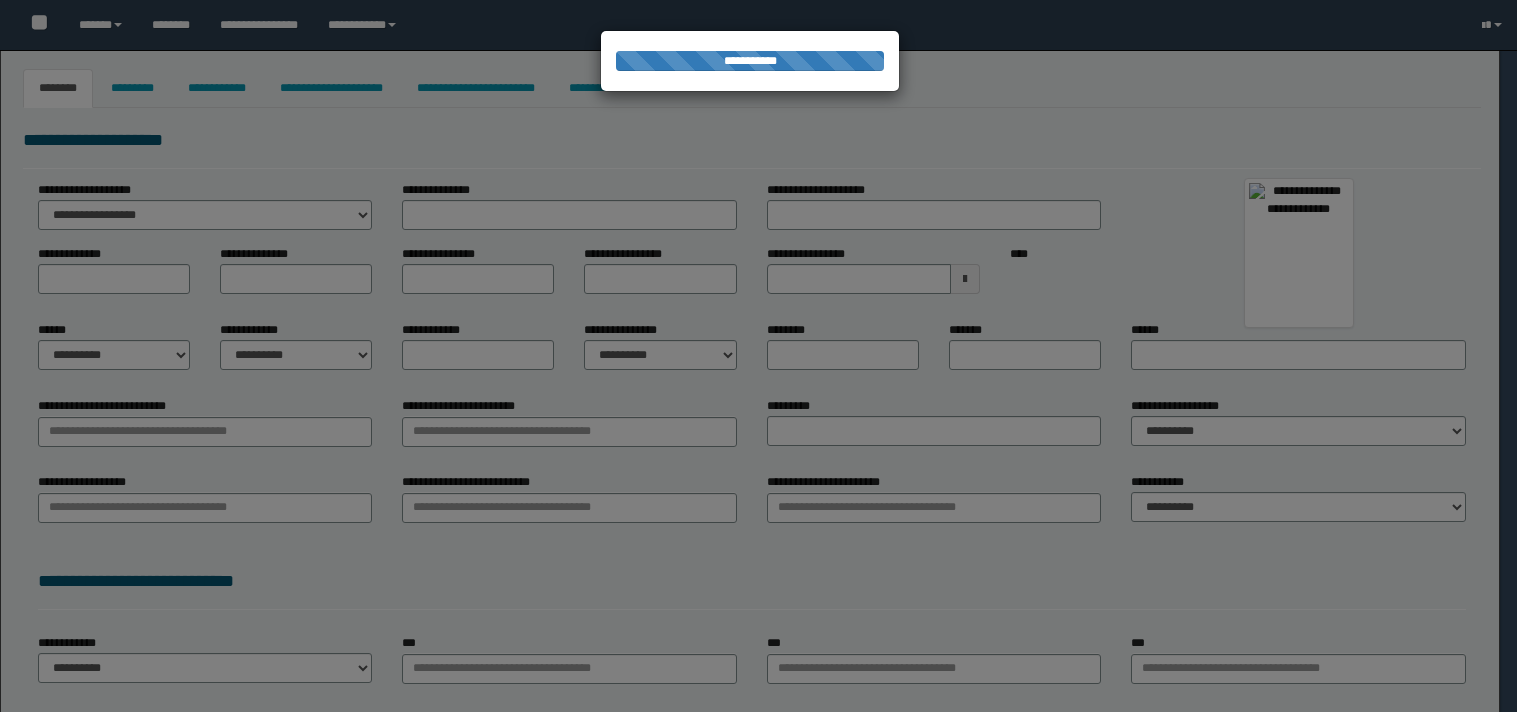 type on "********" 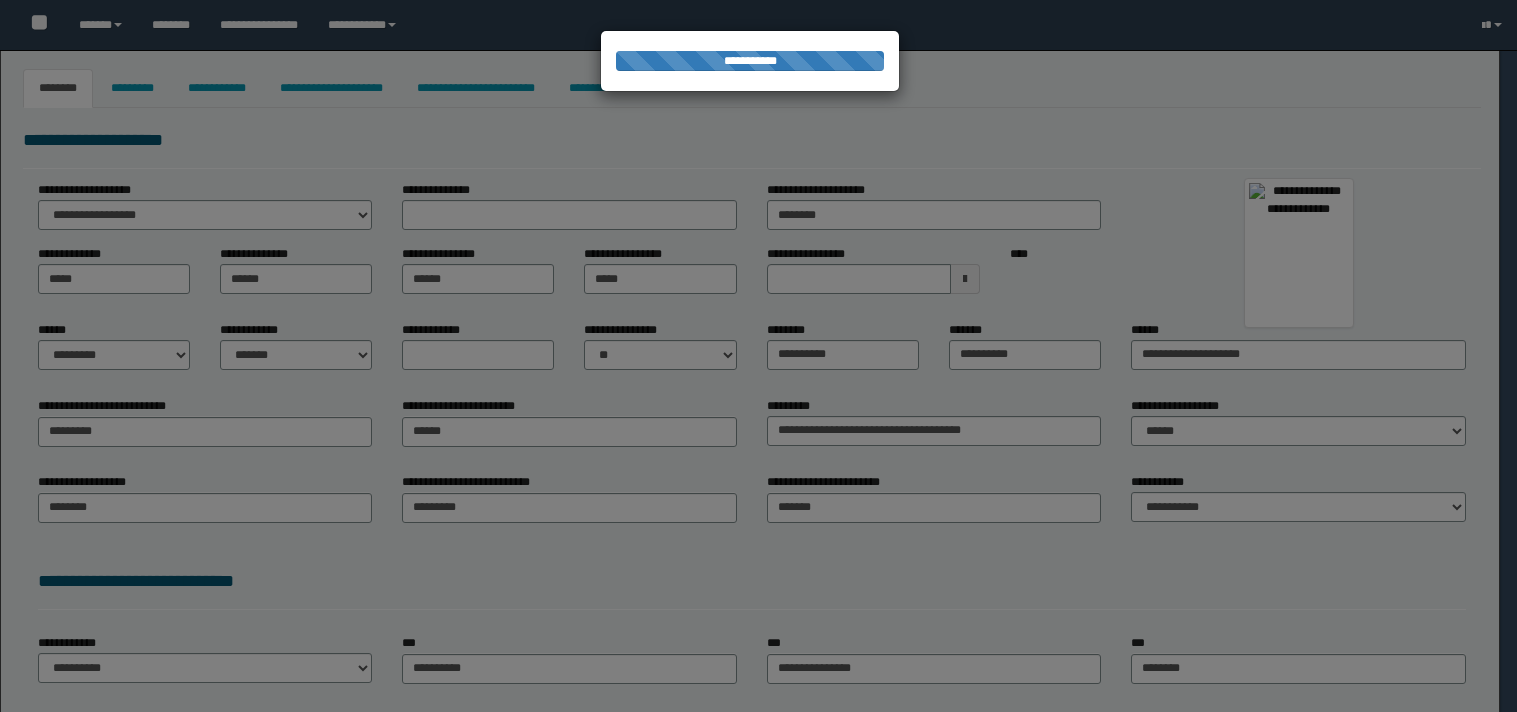 select on "*" 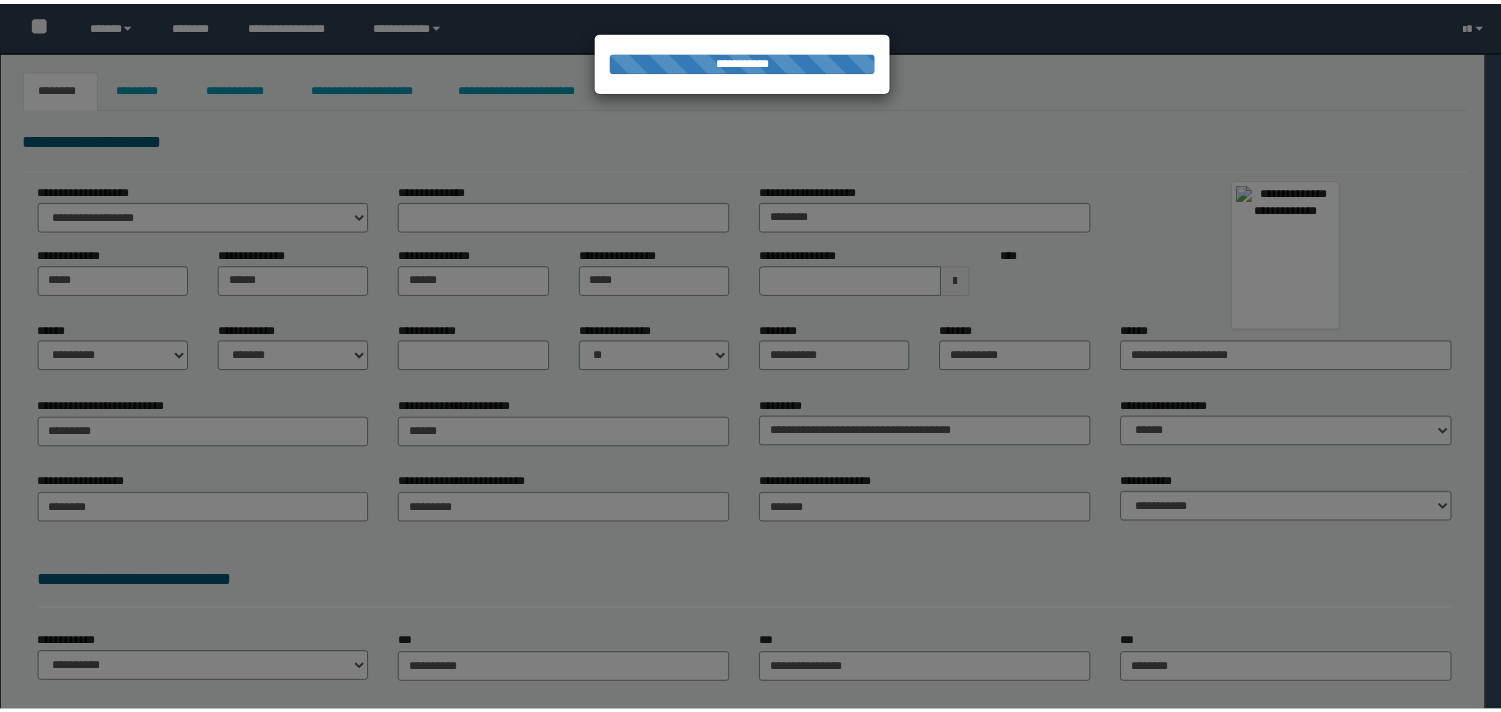 scroll, scrollTop: 0, scrollLeft: 0, axis: both 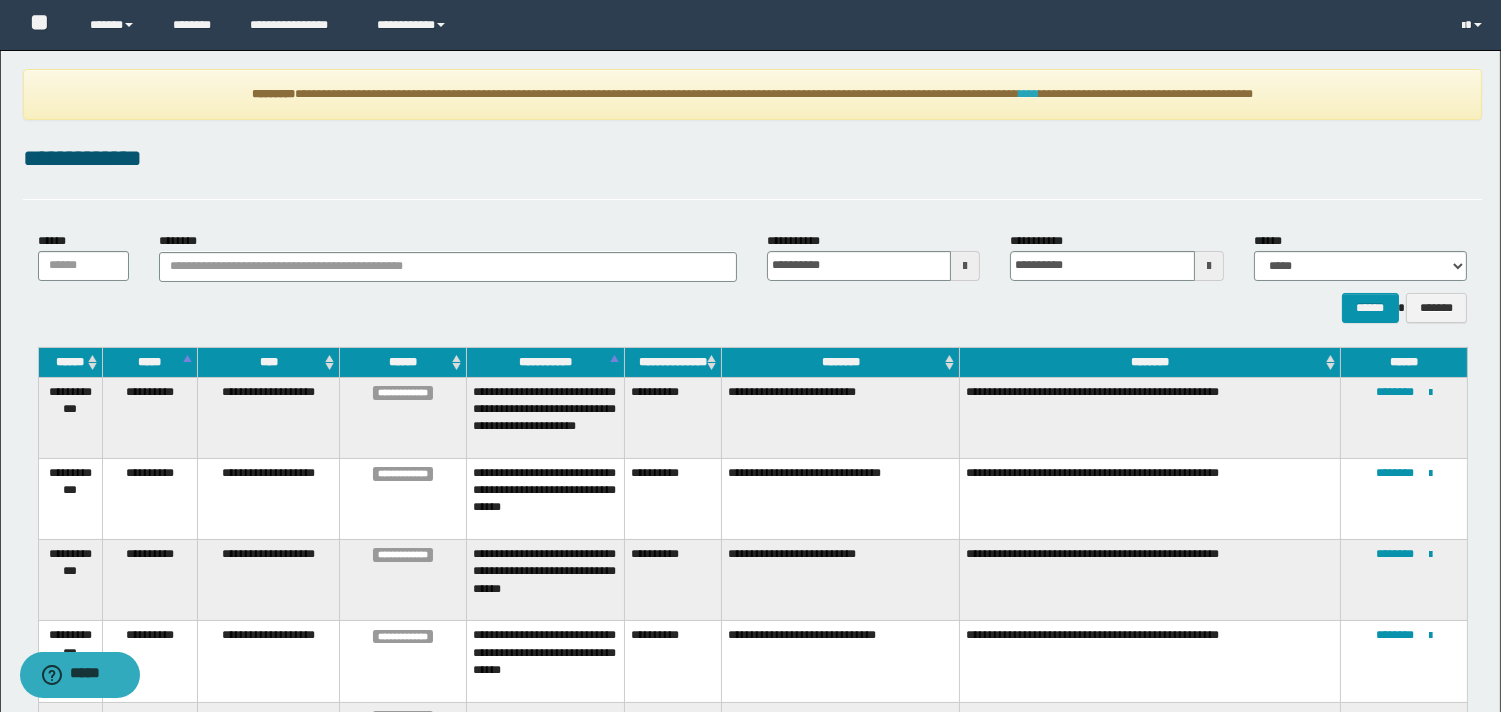 click on "****" at bounding box center [1029, 94] 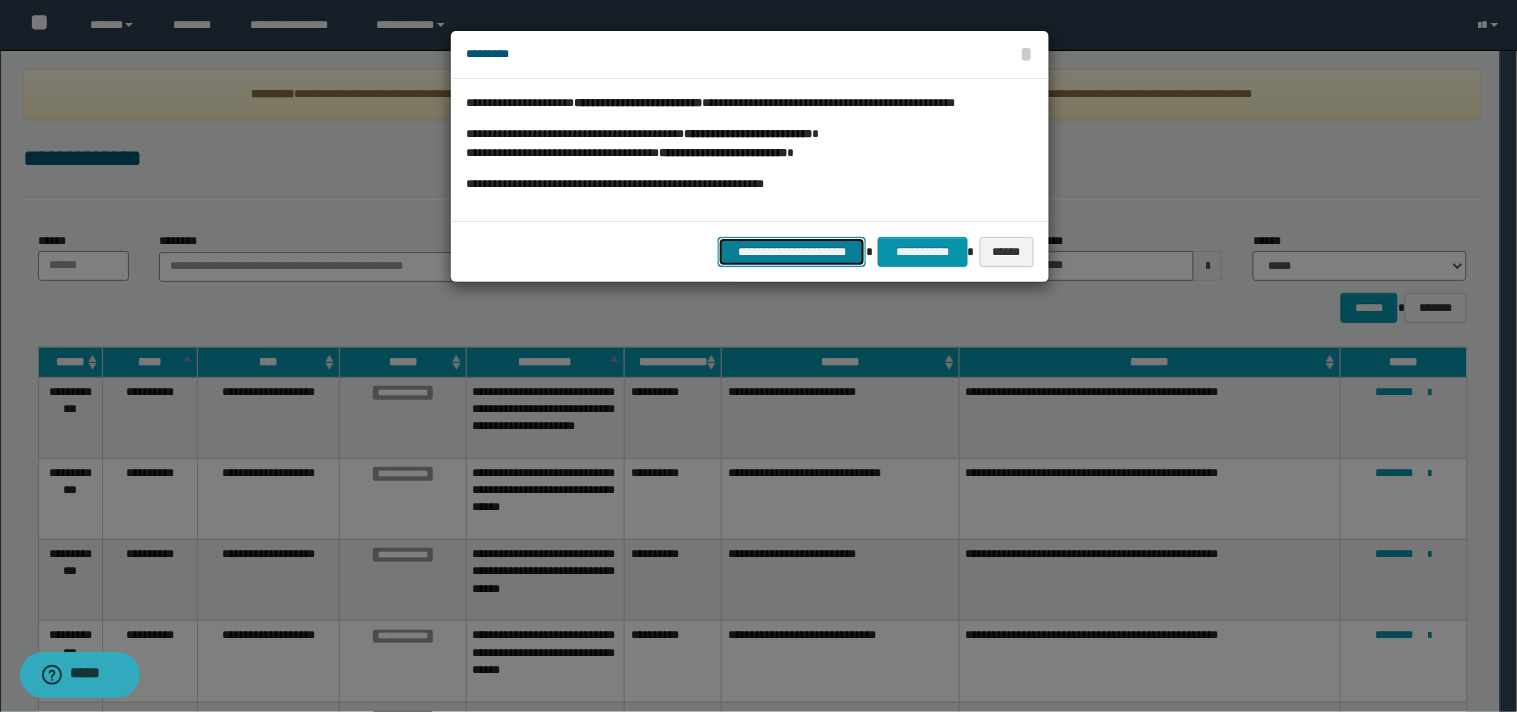 click on "**********" at bounding box center [792, 252] 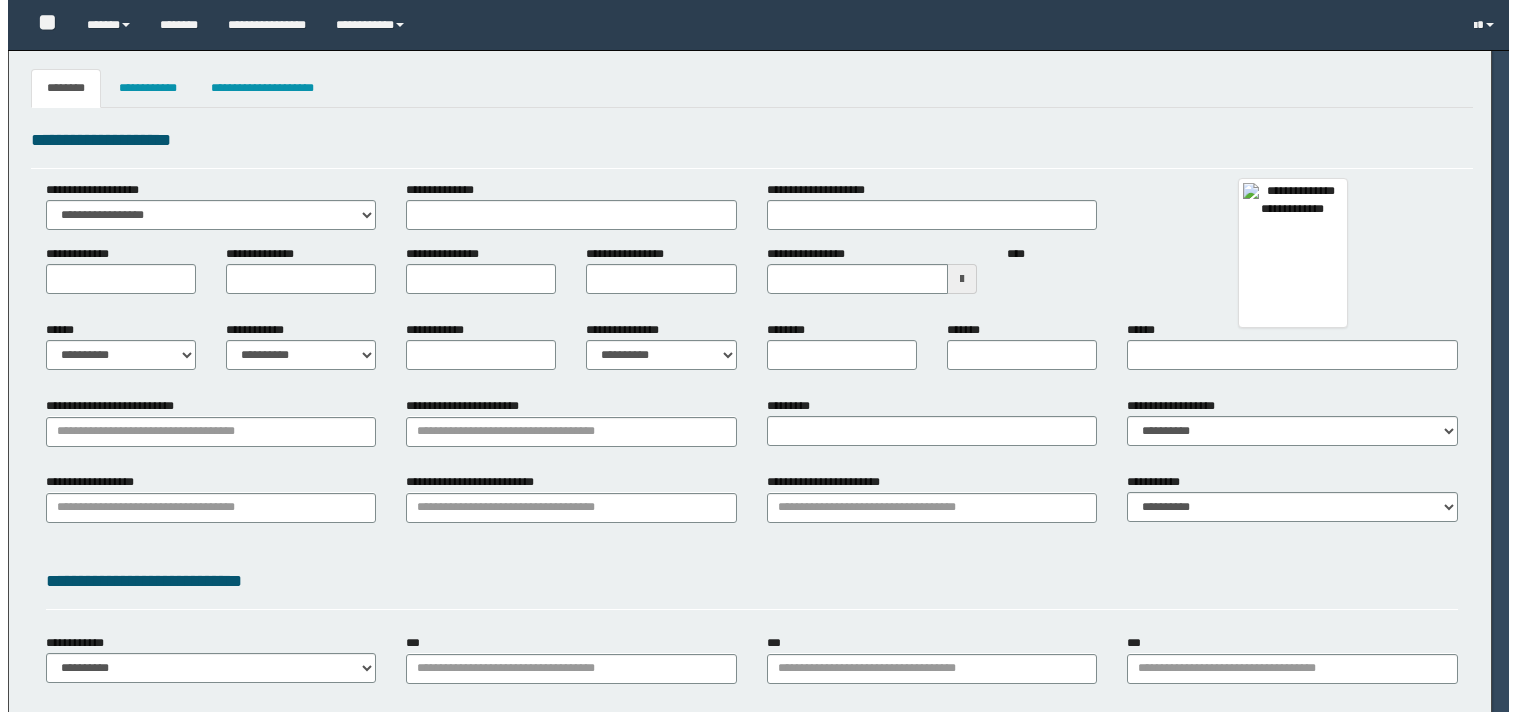scroll, scrollTop: 0, scrollLeft: 0, axis: both 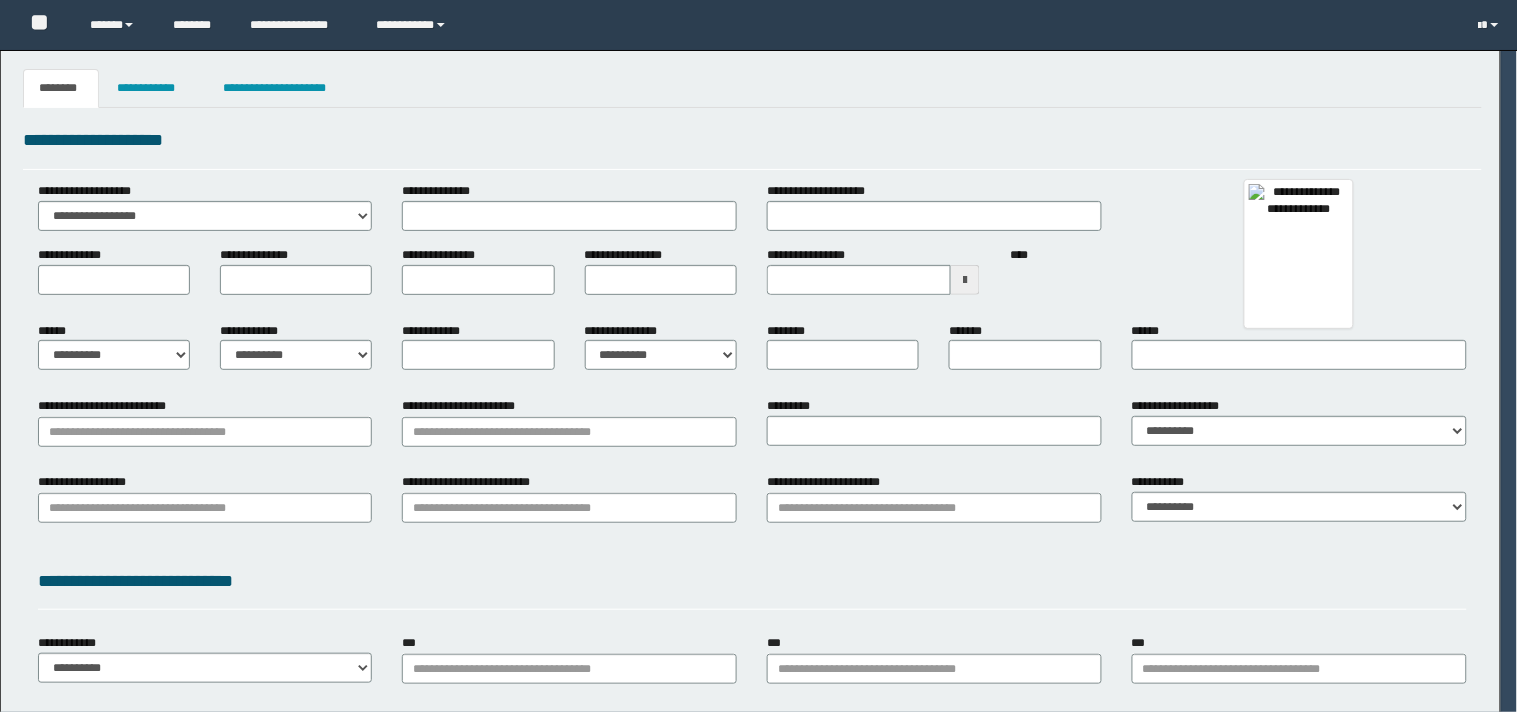 type on "********" 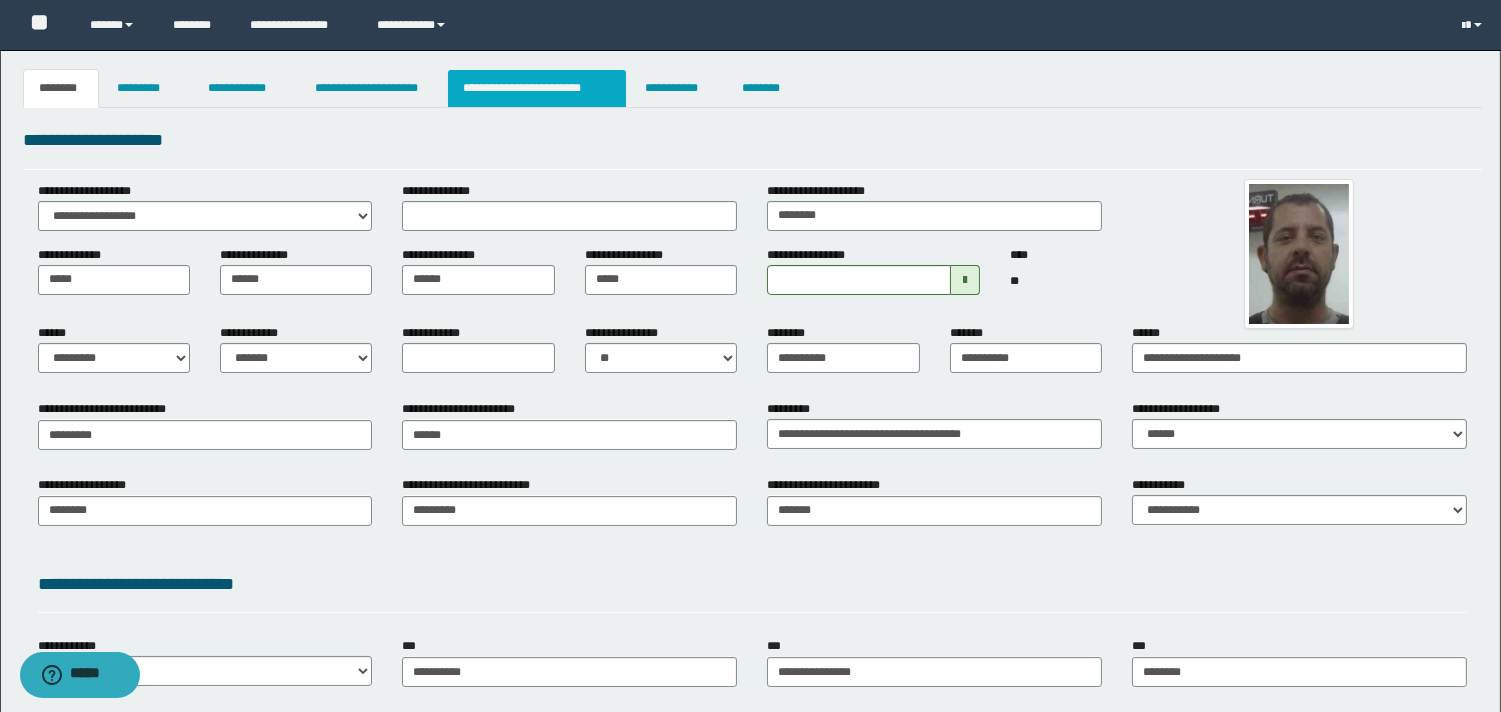 click on "**********" at bounding box center (537, 88) 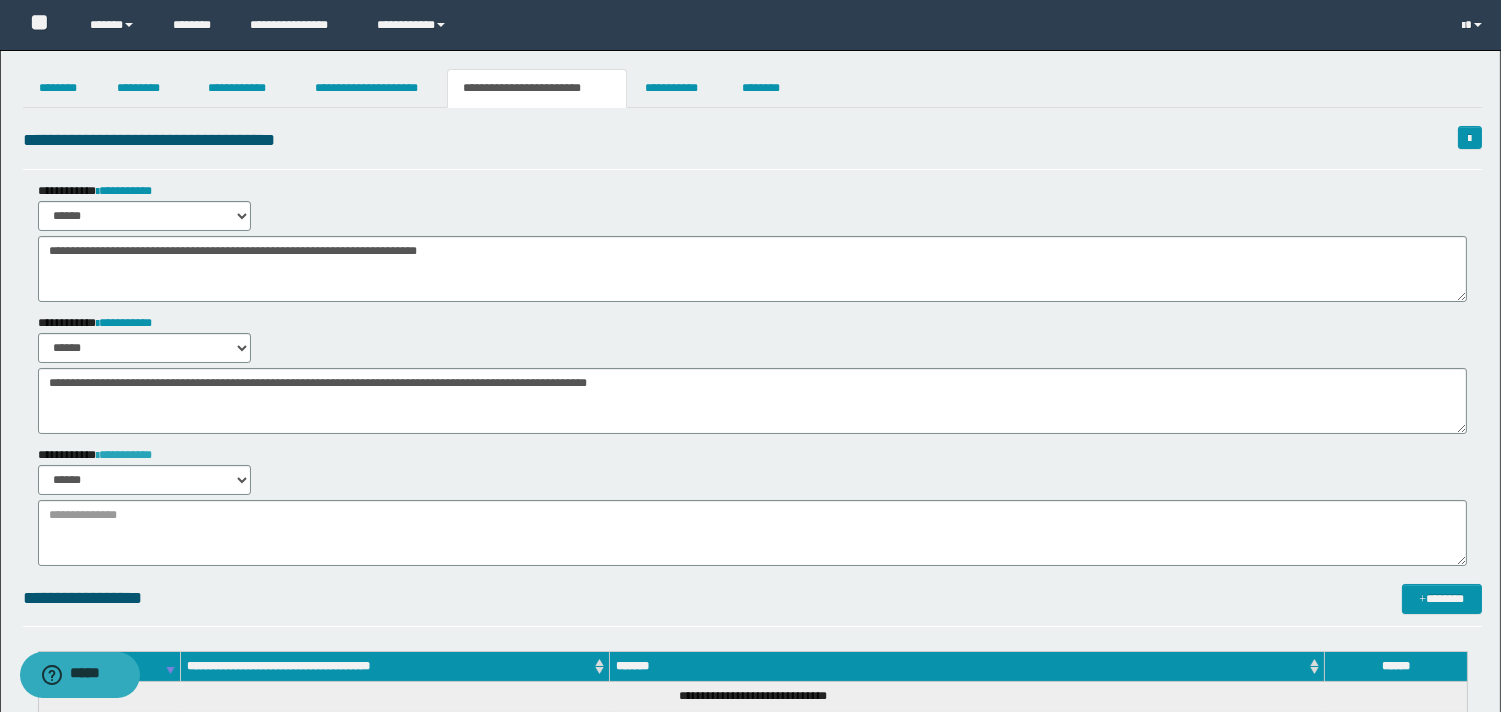 click on "**********" at bounding box center (124, 455) 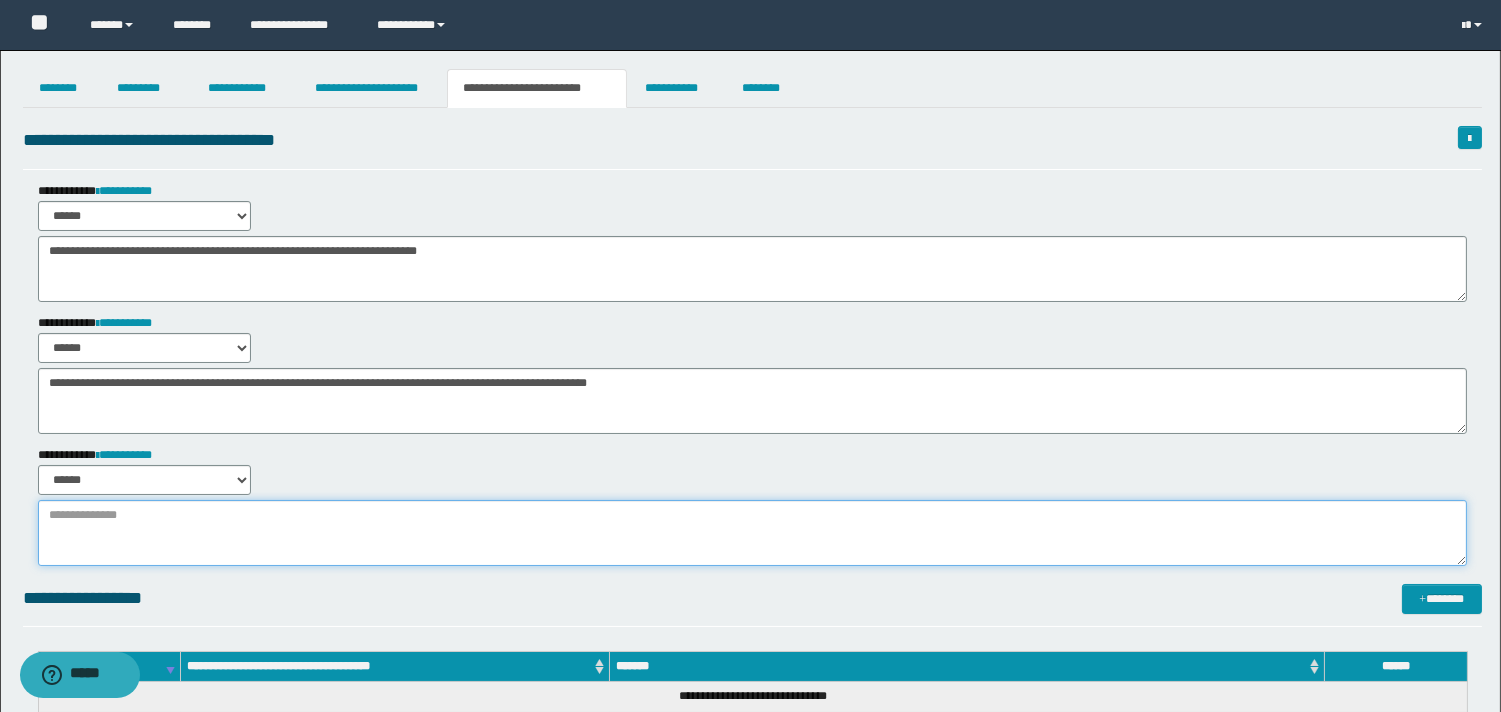 paste on "**********" 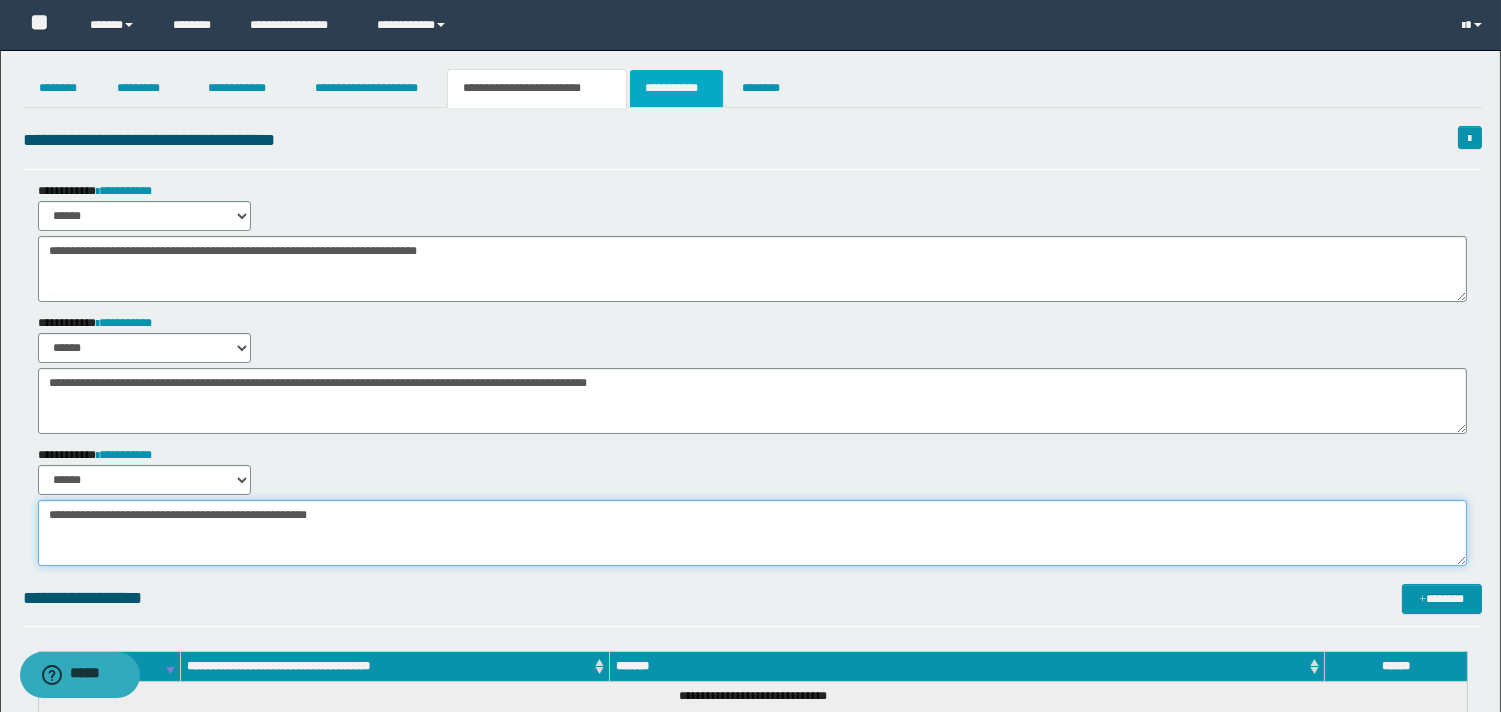 type on "**********" 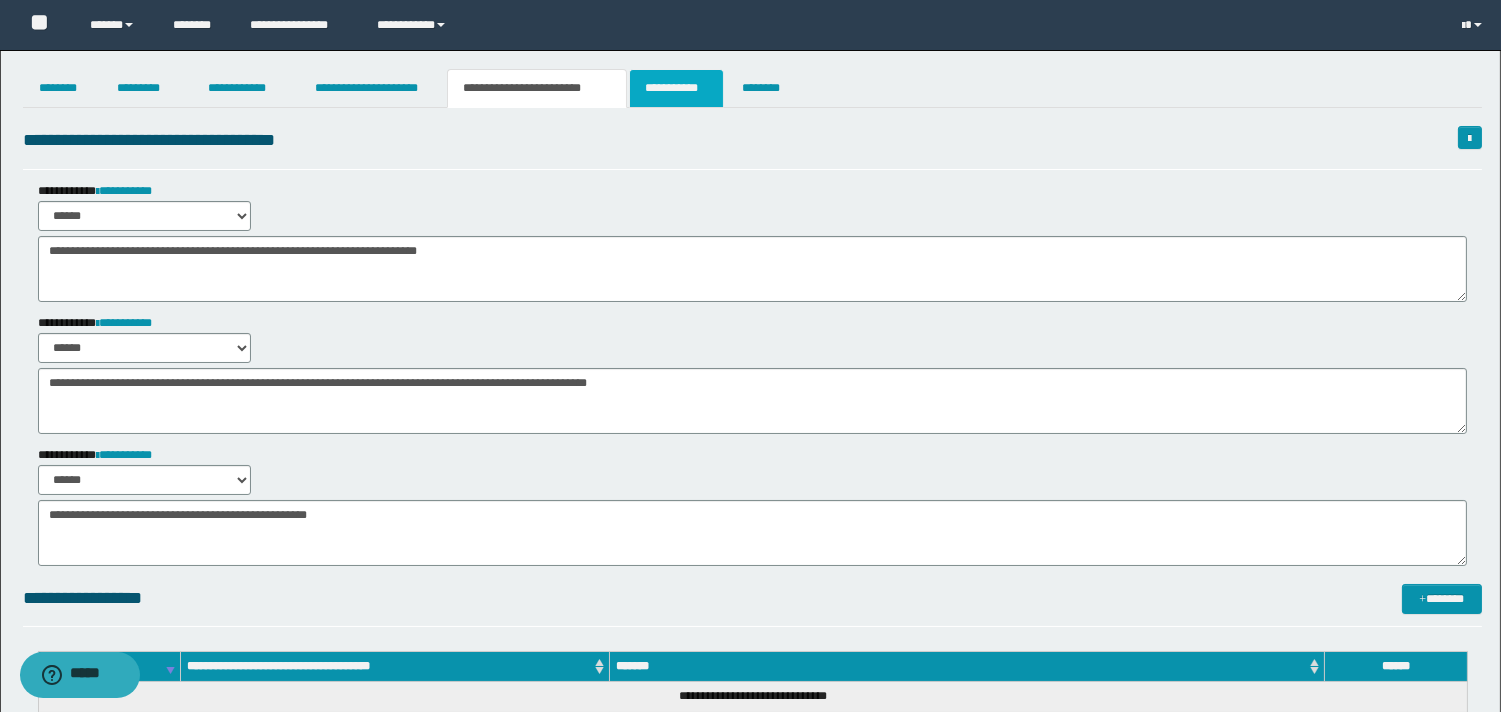 click on "**********" at bounding box center (676, 88) 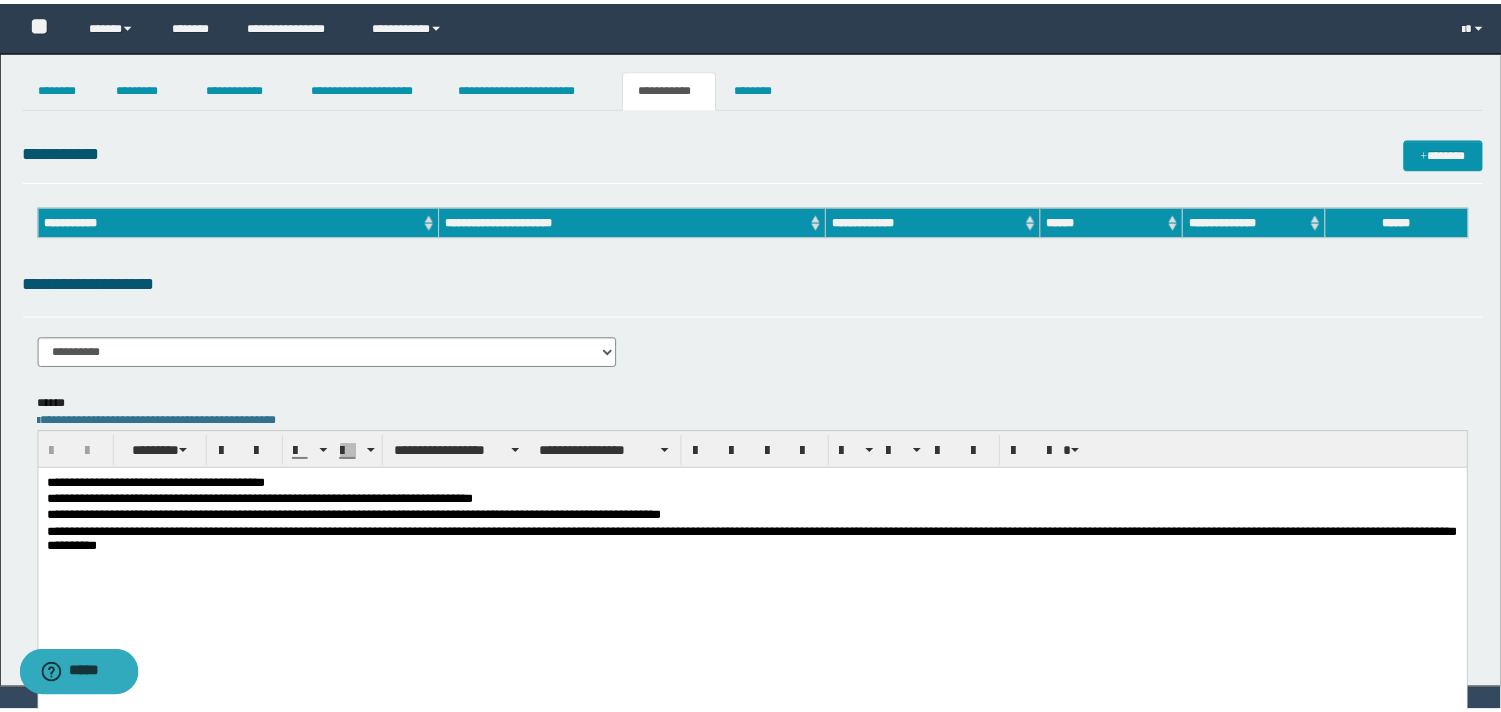 scroll, scrollTop: 0, scrollLeft: 0, axis: both 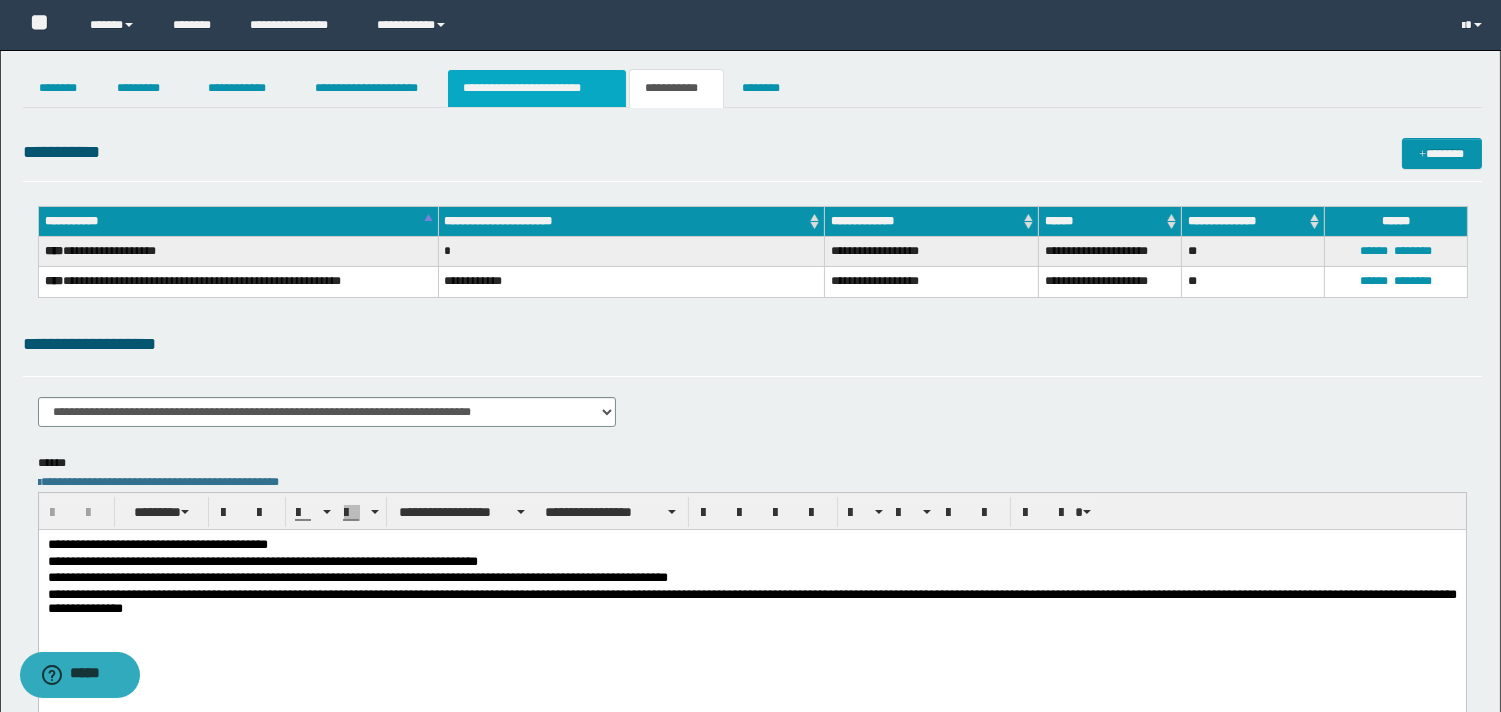 click on "**********" at bounding box center [537, 88] 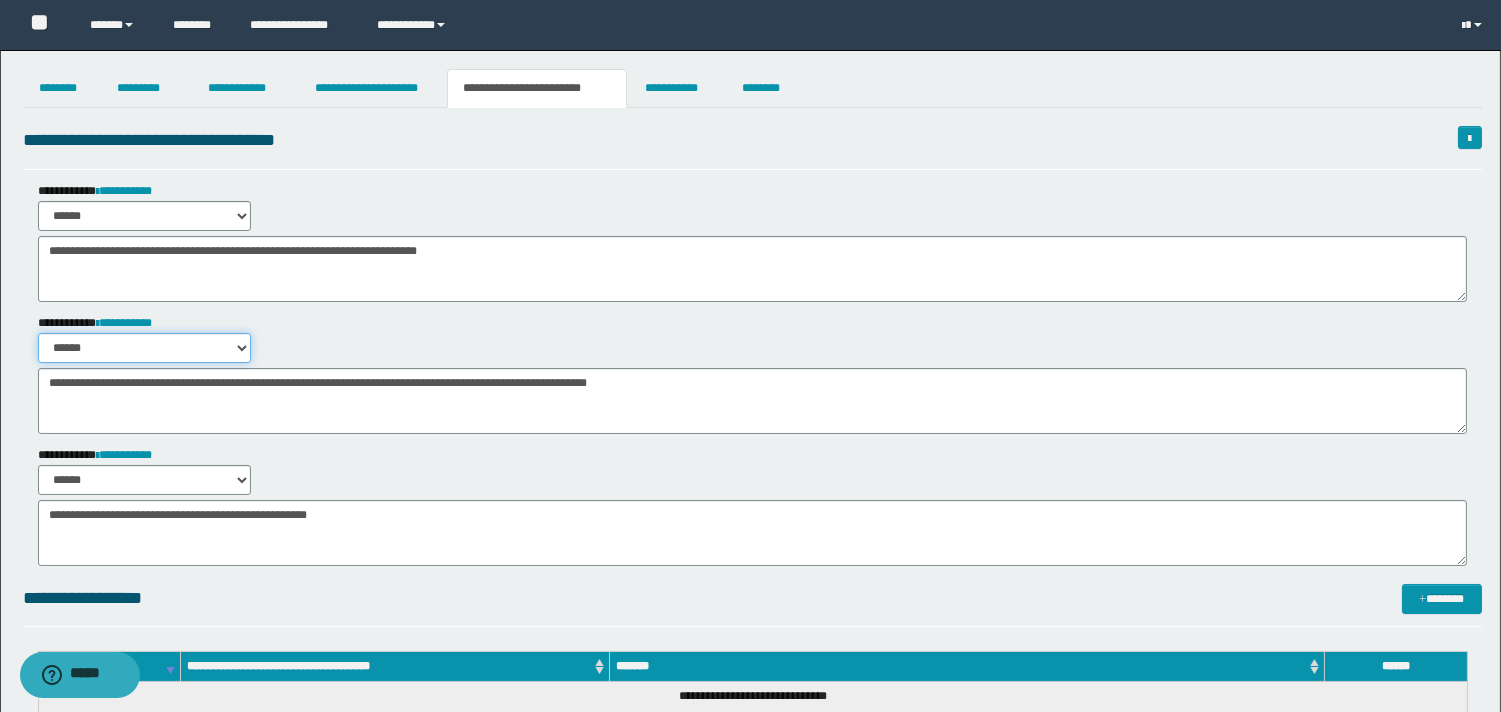 click on "******
*******" at bounding box center [144, 348] 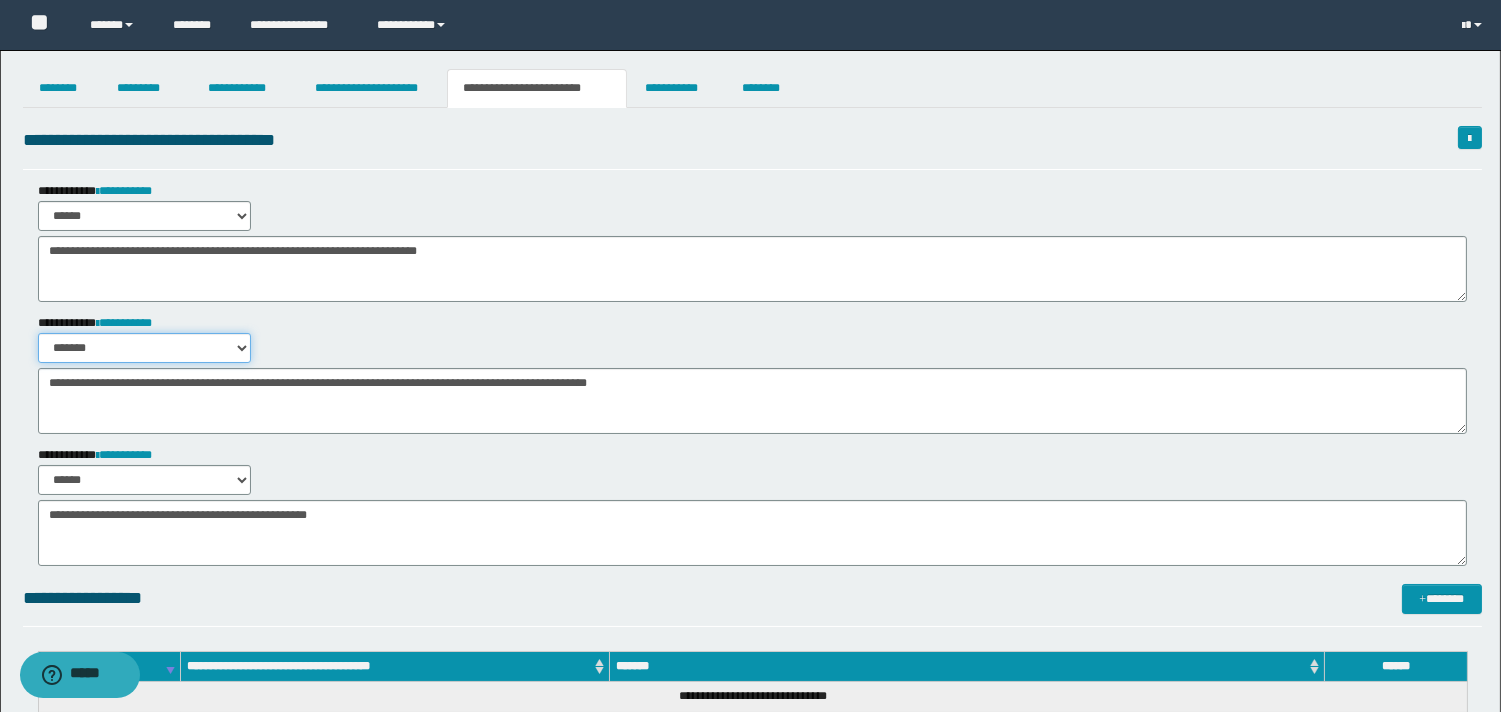 click on "******
*******" at bounding box center (144, 348) 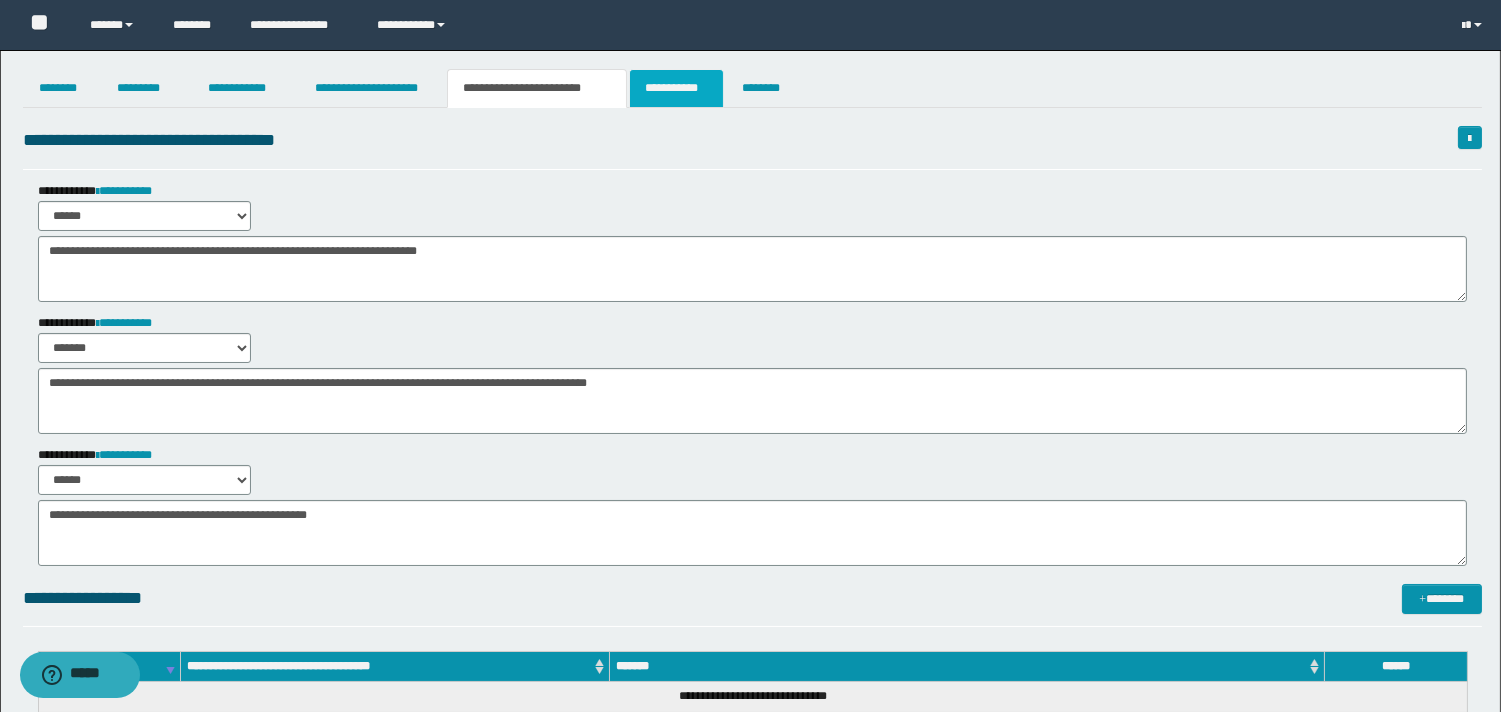 click on "**********" at bounding box center (676, 88) 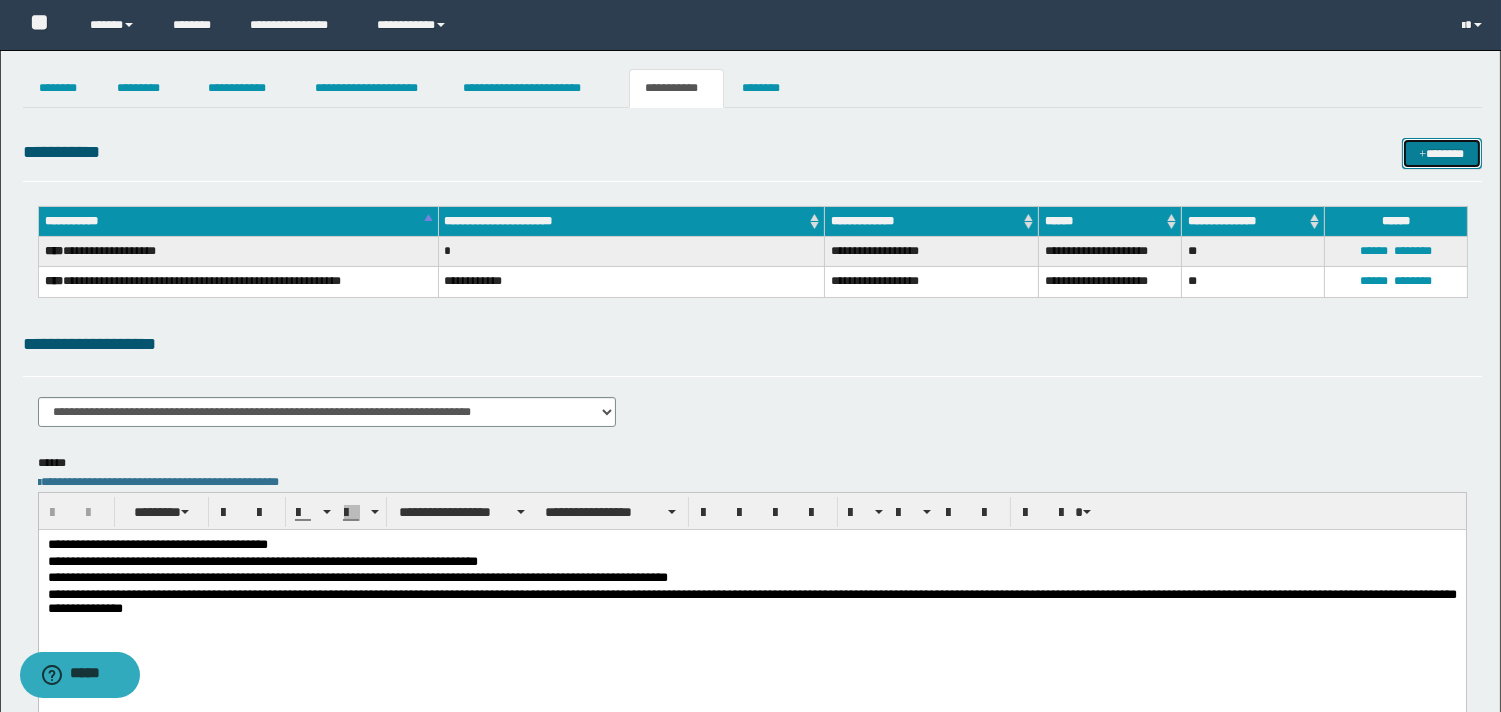 click on "*******" at bounding box center (1442, 153) 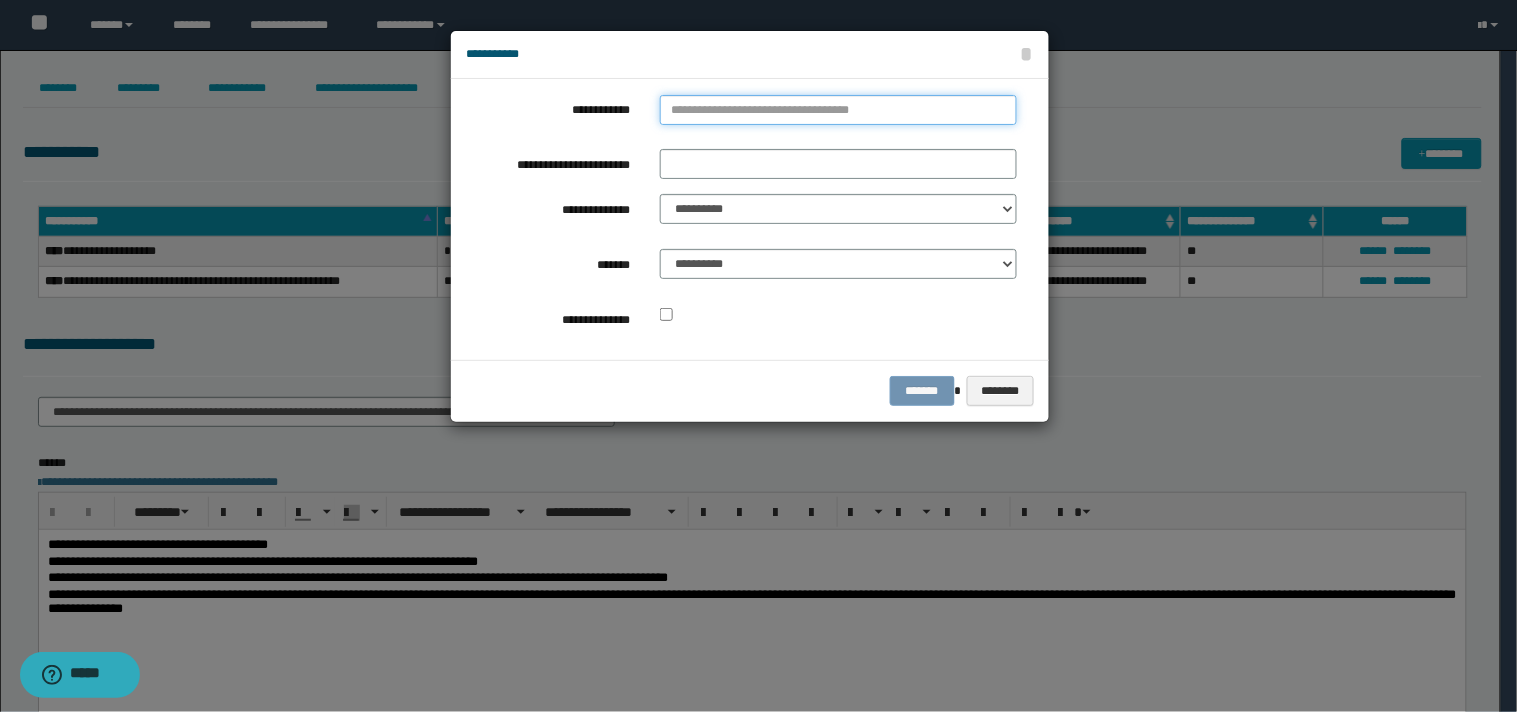click on "**********" at bounding box center (838, 110) 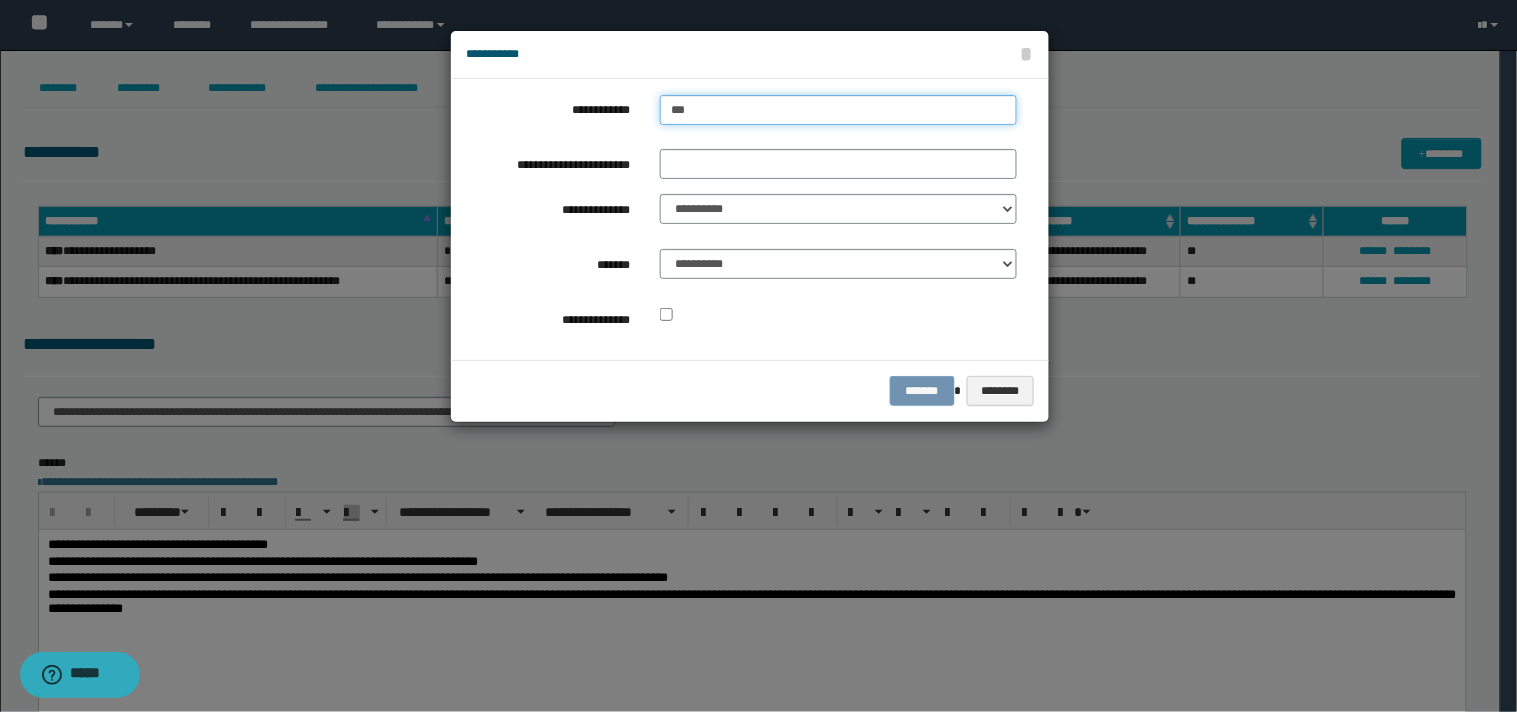 type on "****" 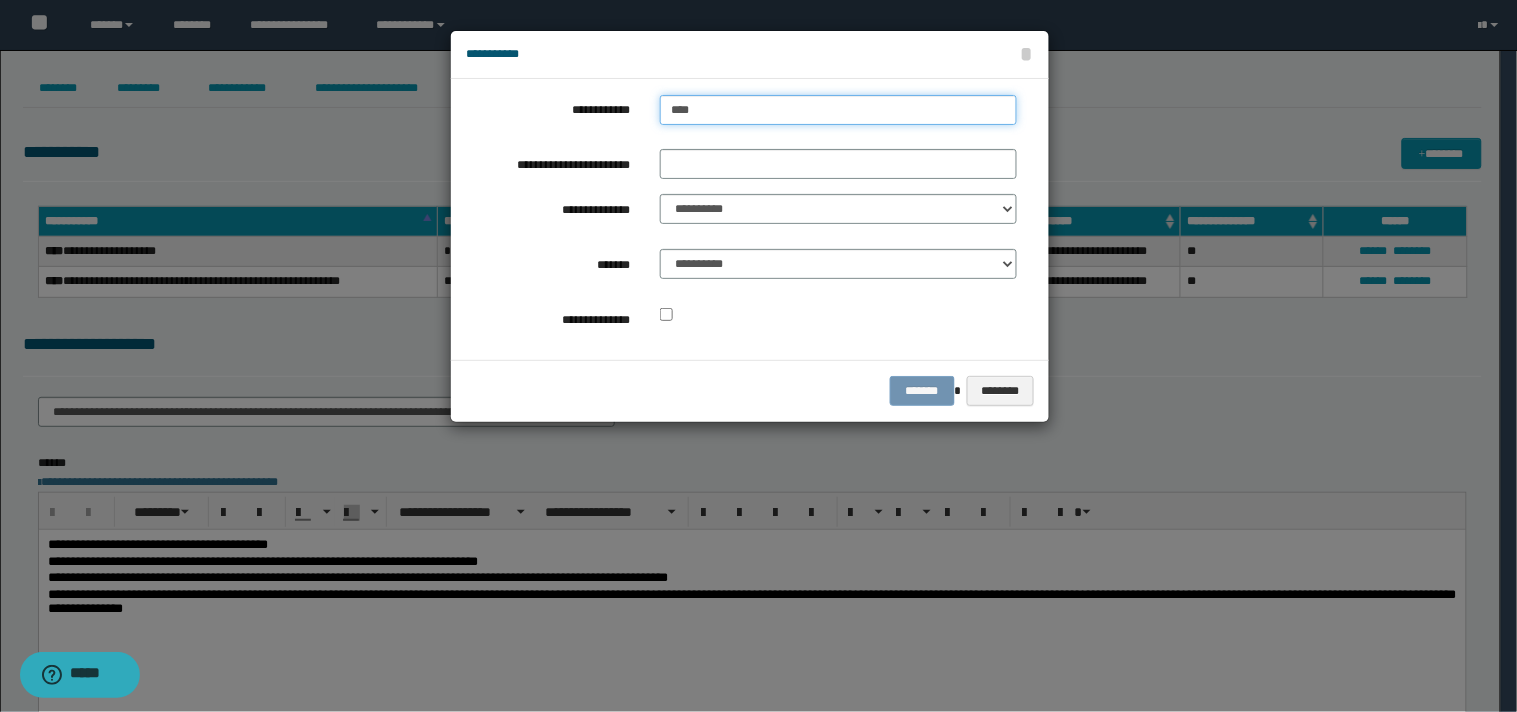 type on "****" 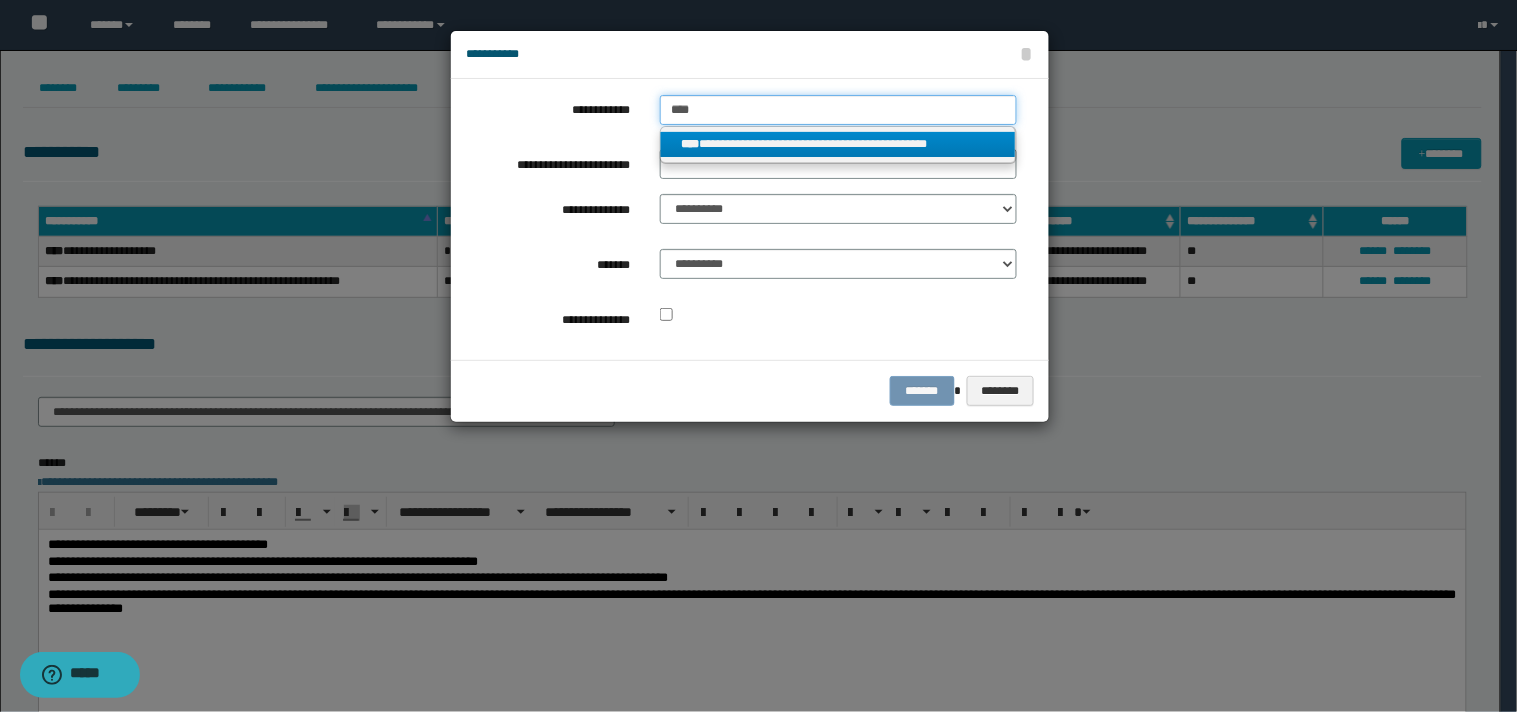 type on "****" 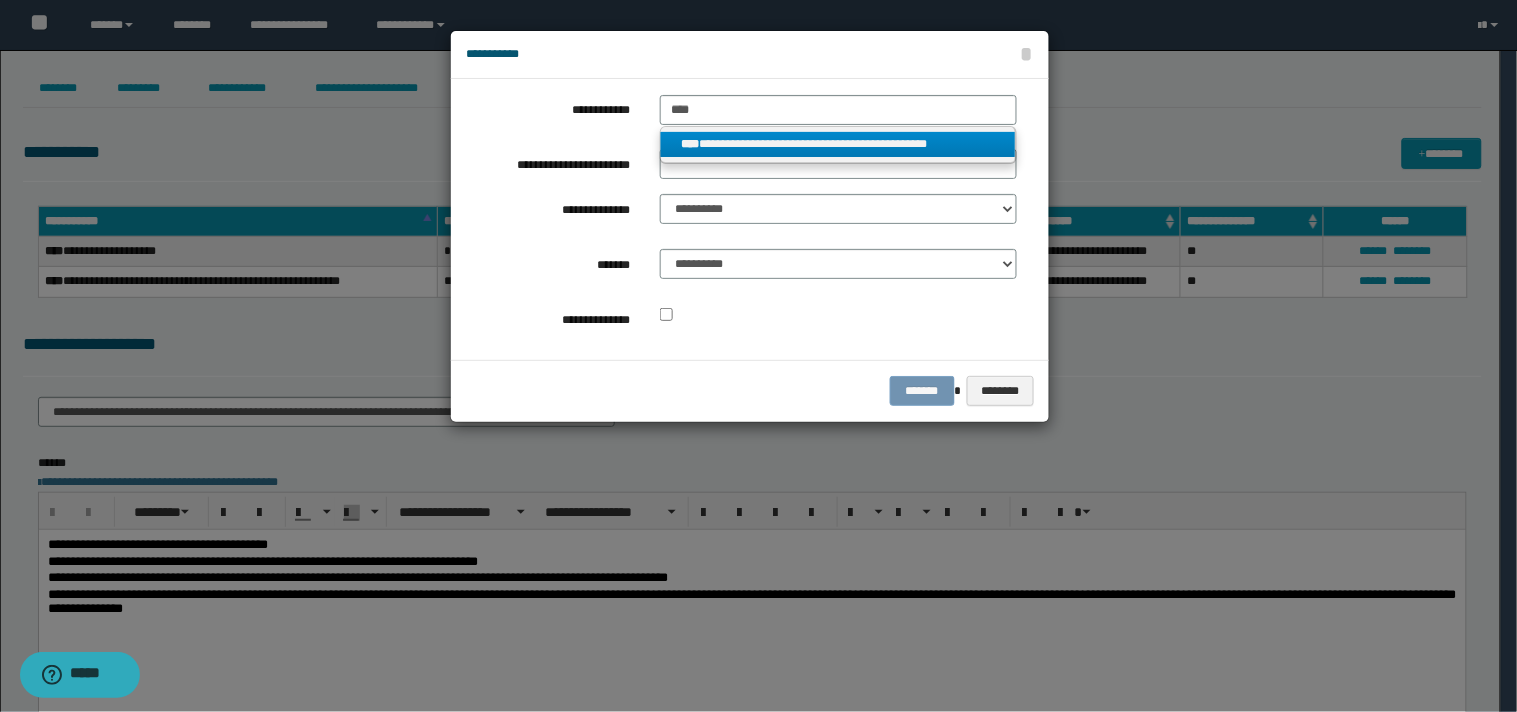 click on "**********" at bounding box center (838, 144) 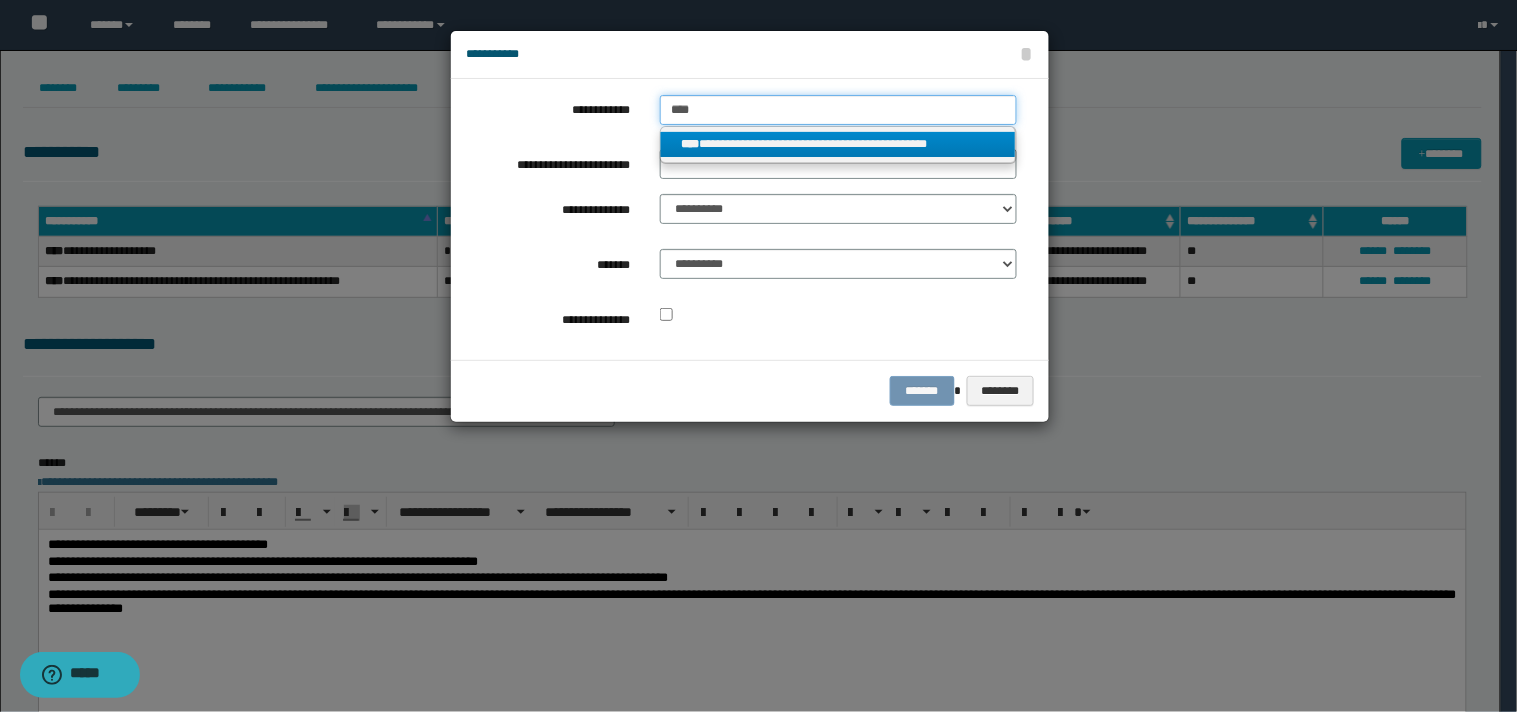 type 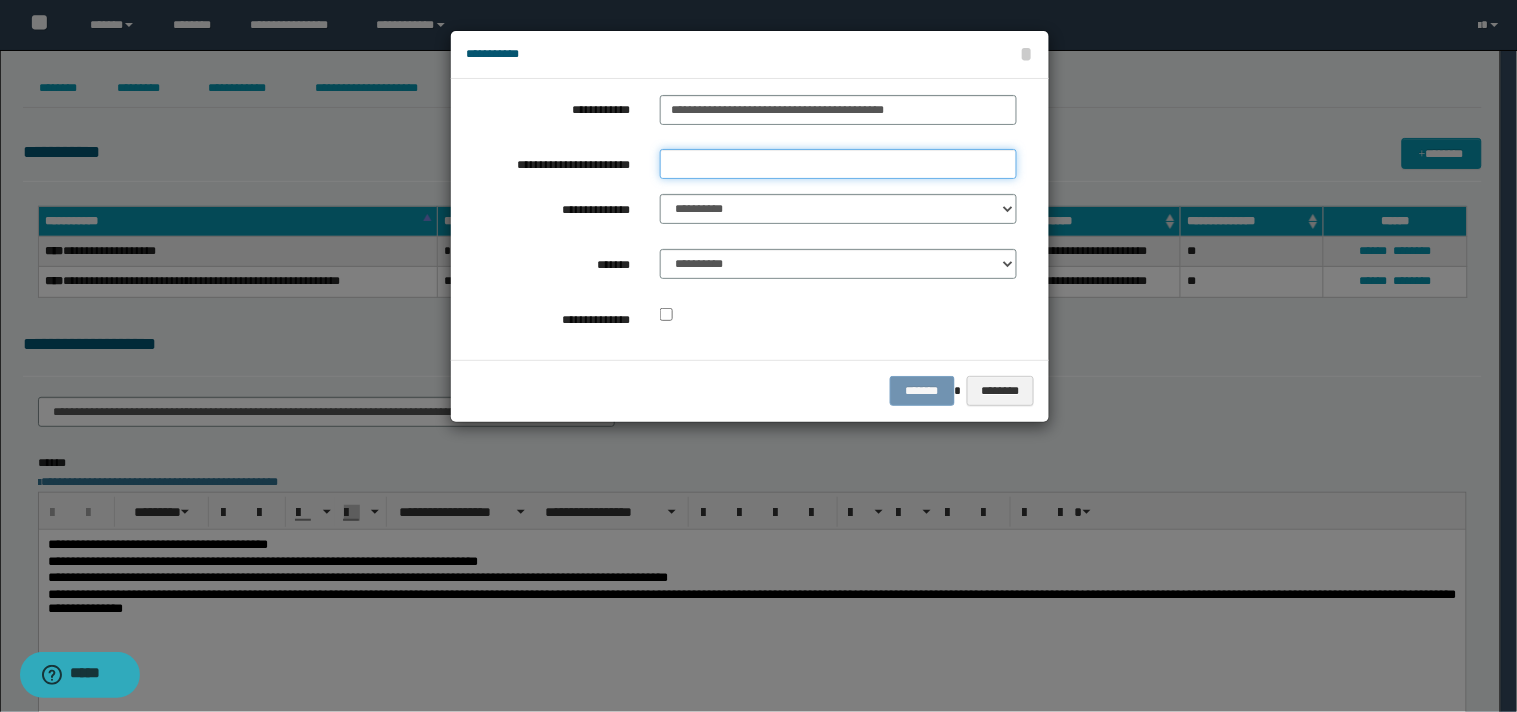 drag, startPoint x: 724, startPoint y: 156, endPoint x: 728, endPoint y: 172, distance: 16.492422 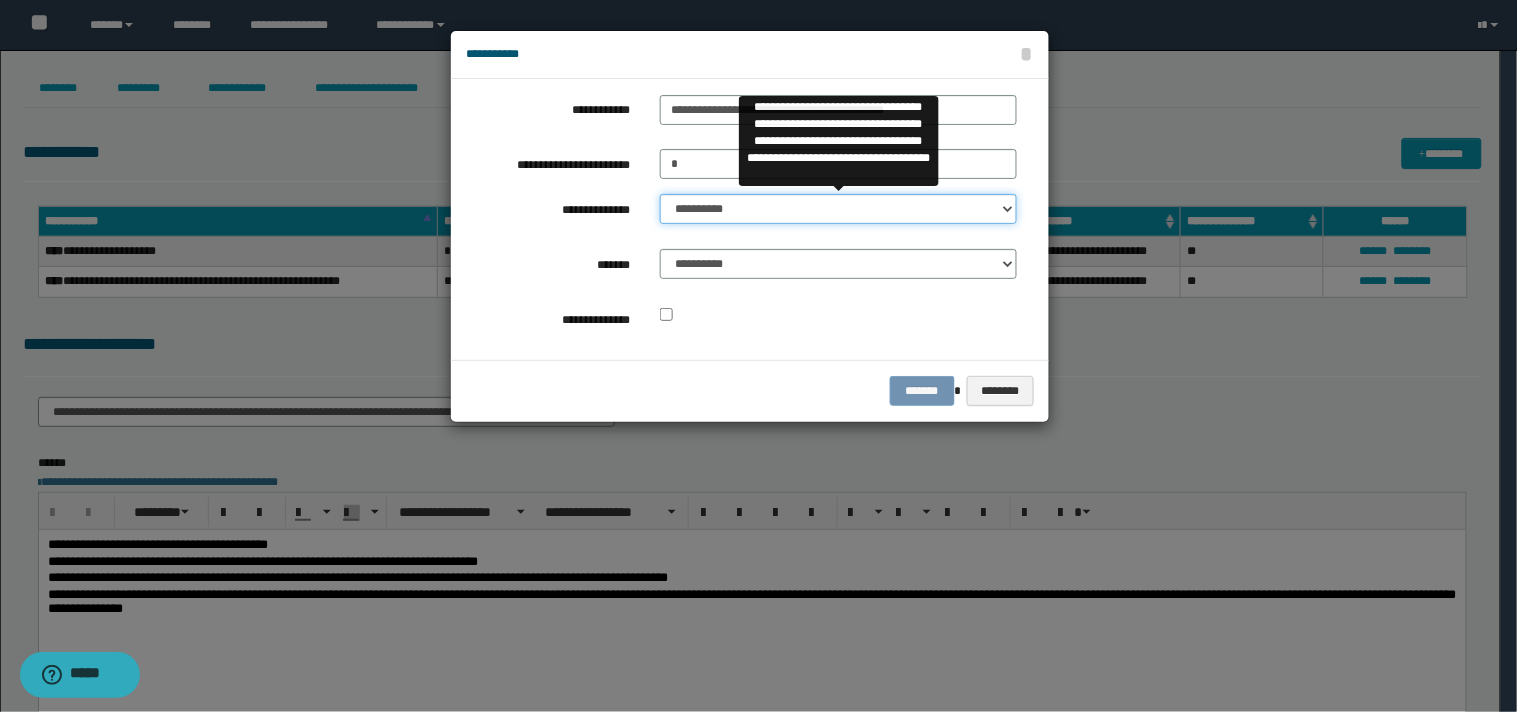 click on "**********" at bounding box center [838, 209] 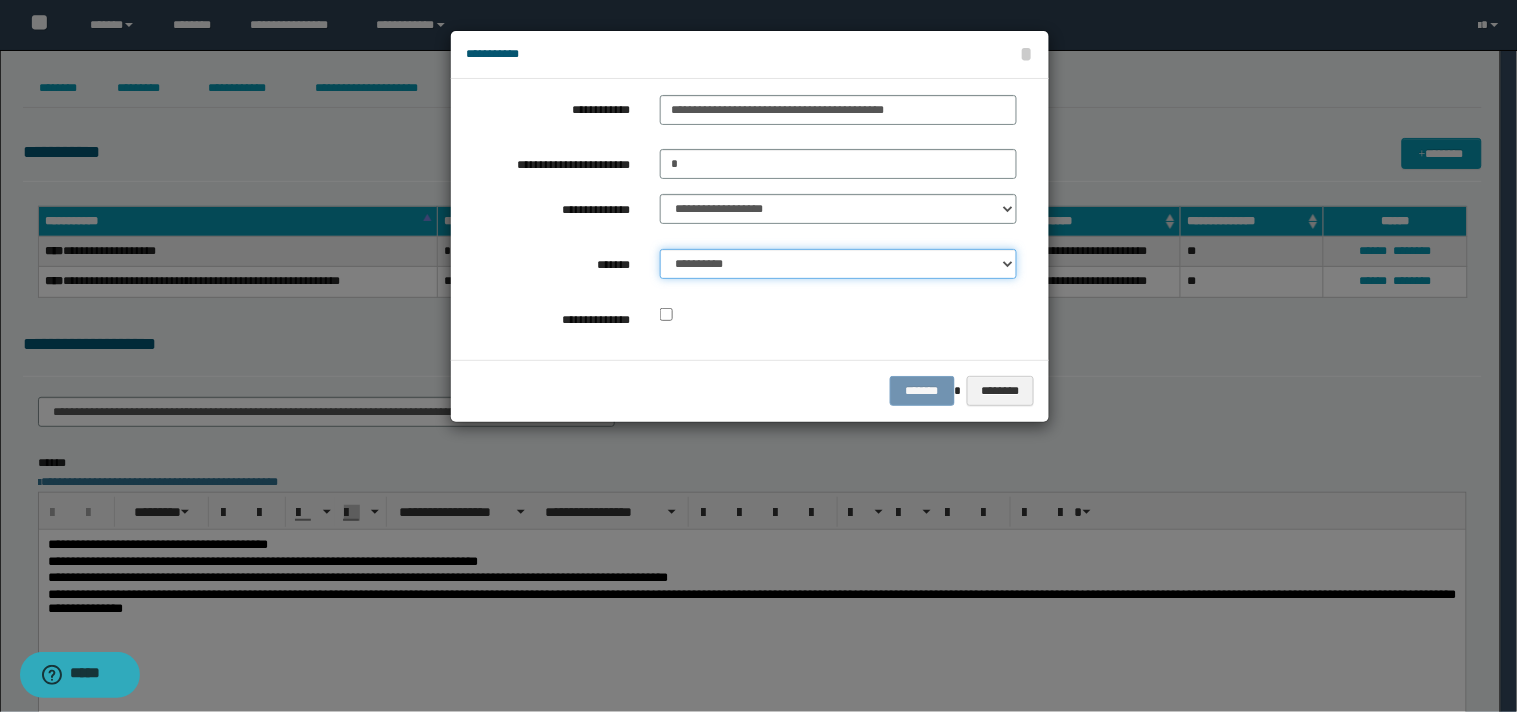 click on "**********" at bounding box center (838, 264) 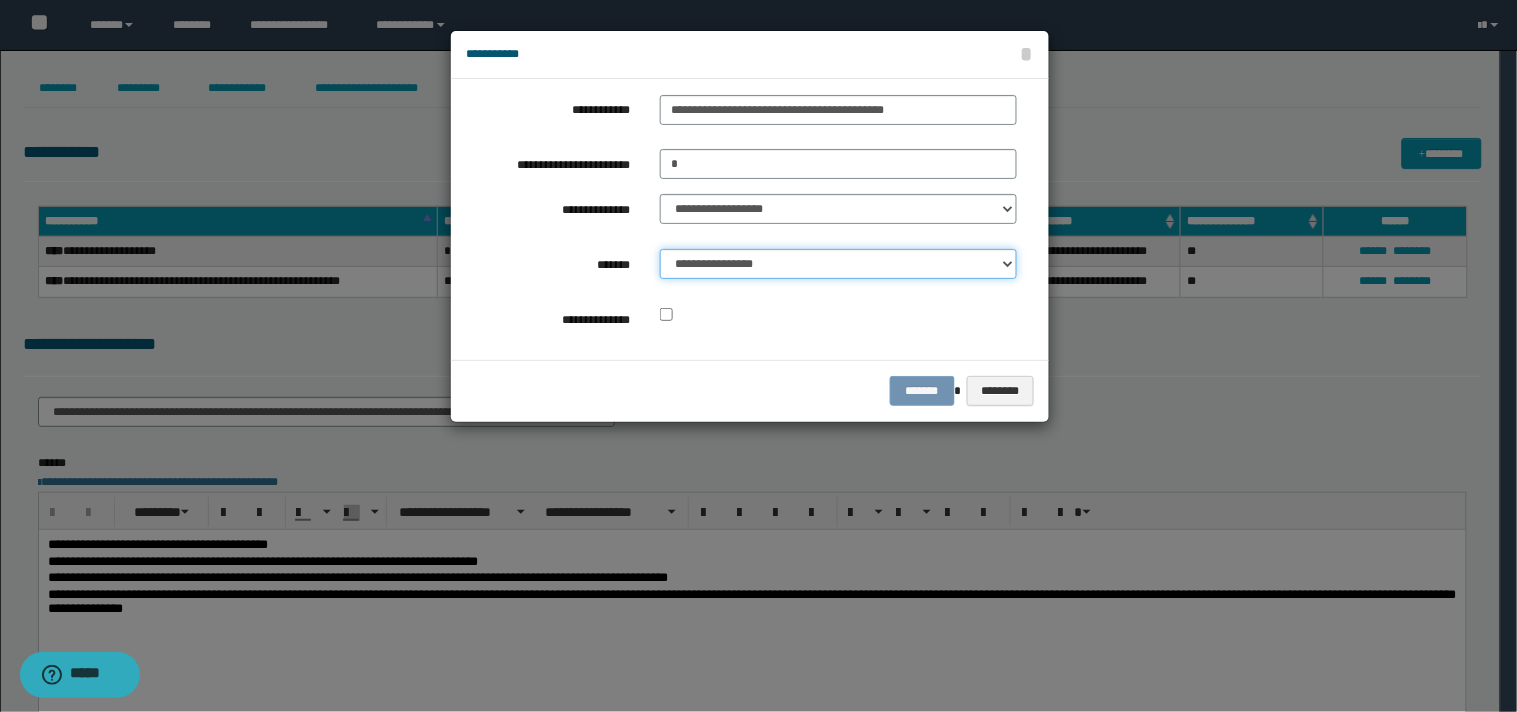 click on "**********" at bounding box center [838, 264] 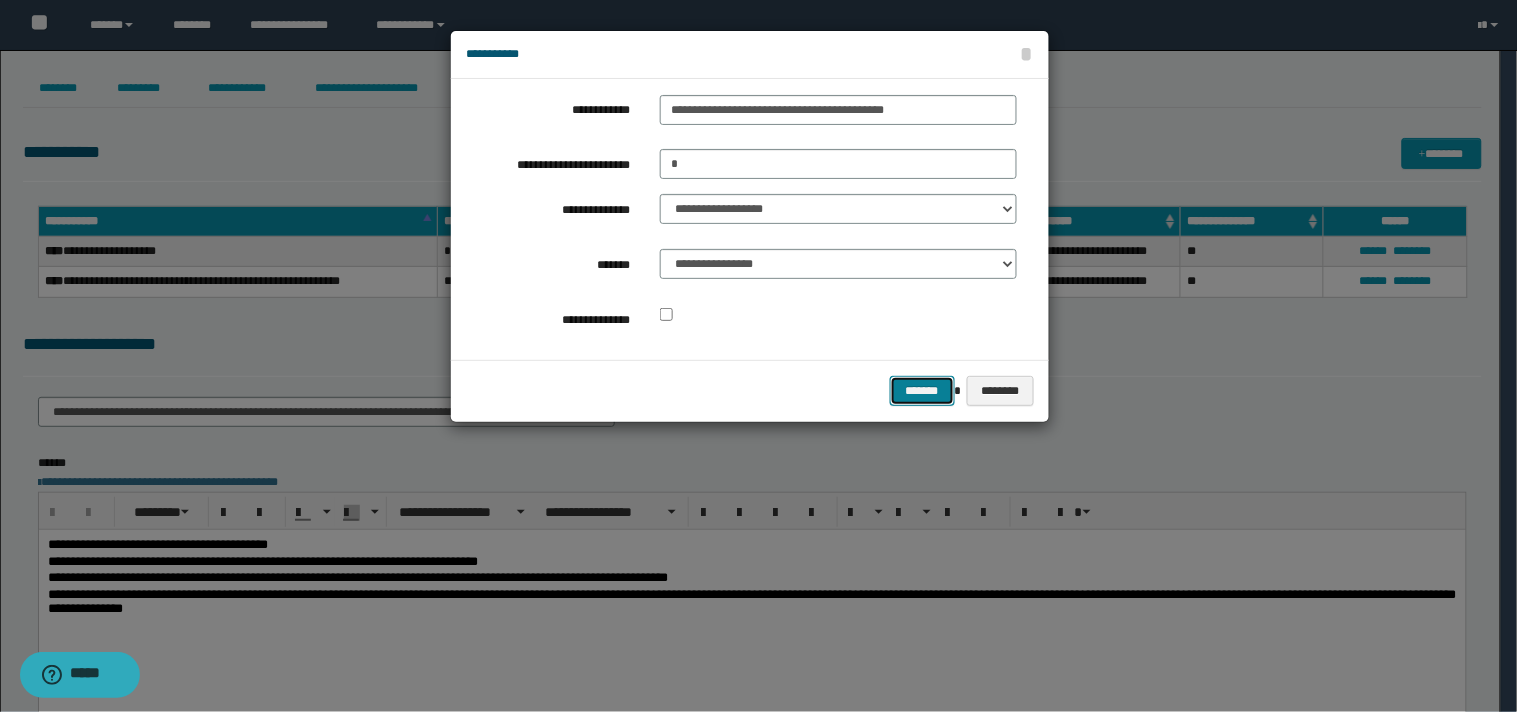 click on "*******" at bounding box center (922, 391) 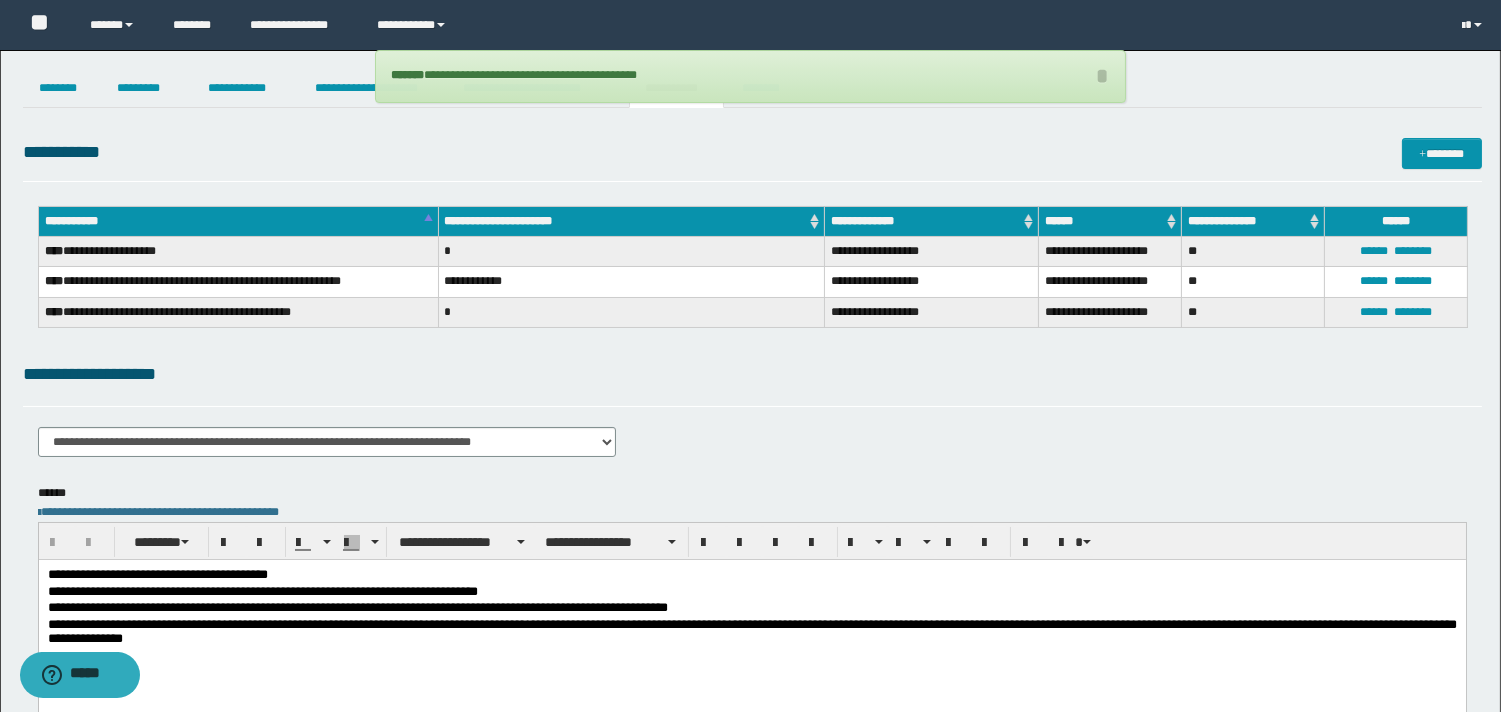 click on "**********" at bounding box center (750, 76) 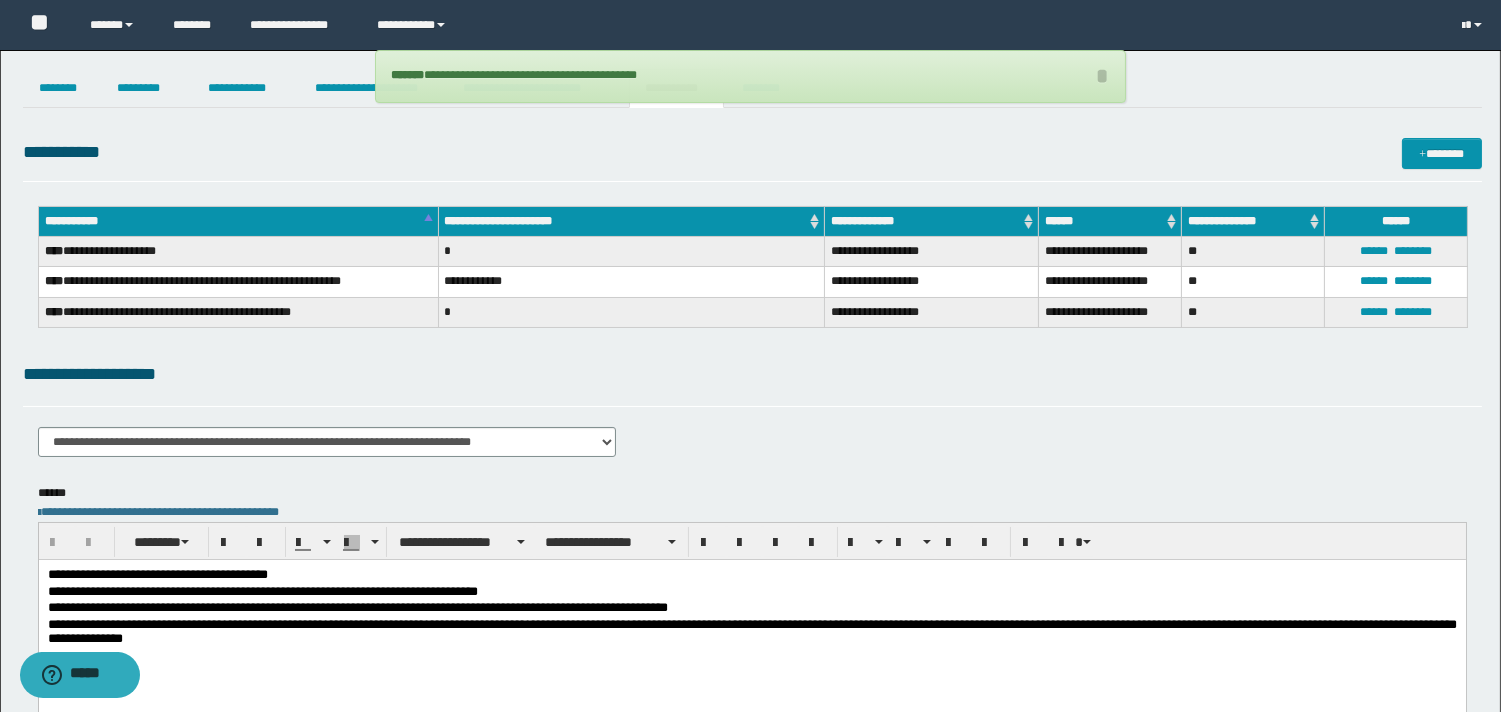 click on "**********" at bounding box center [750, 492] 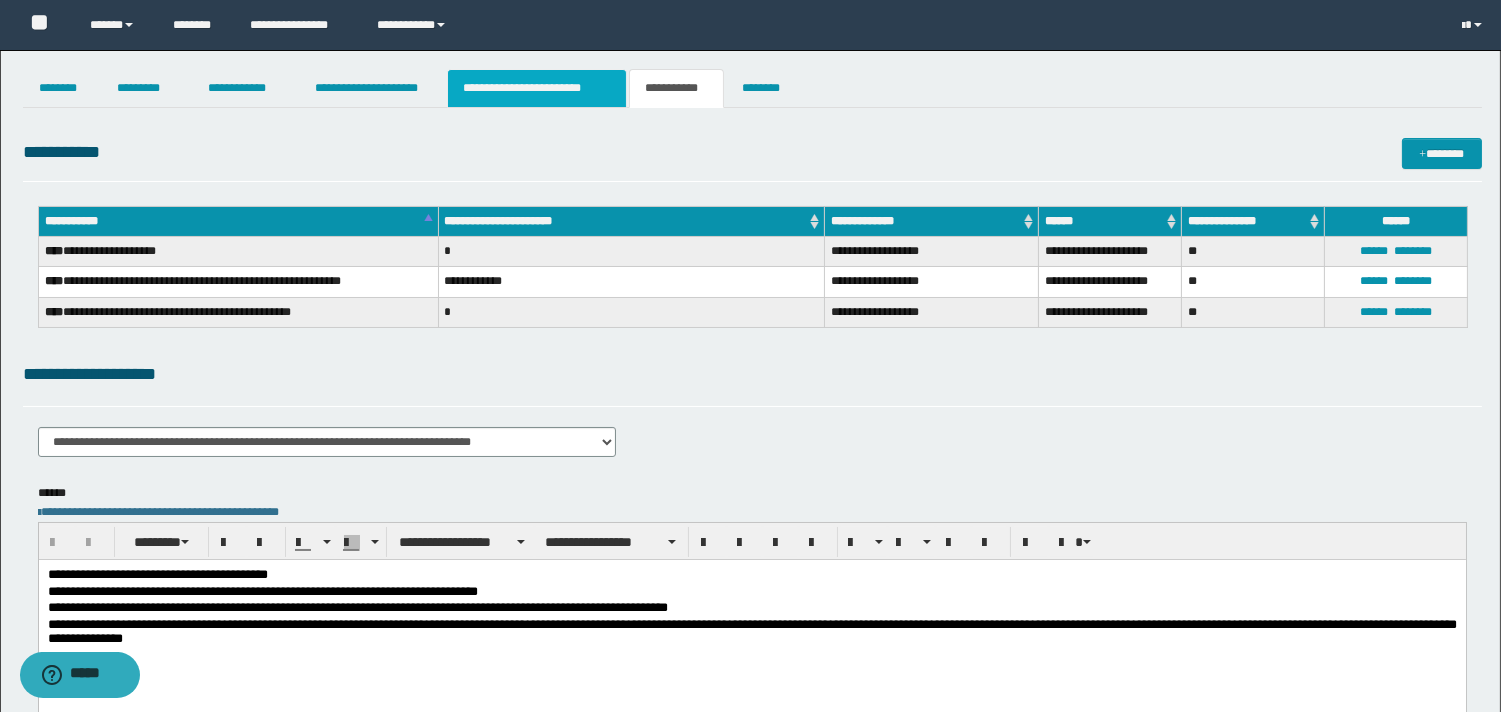 click on "**********" at bounding box center (537, 88) 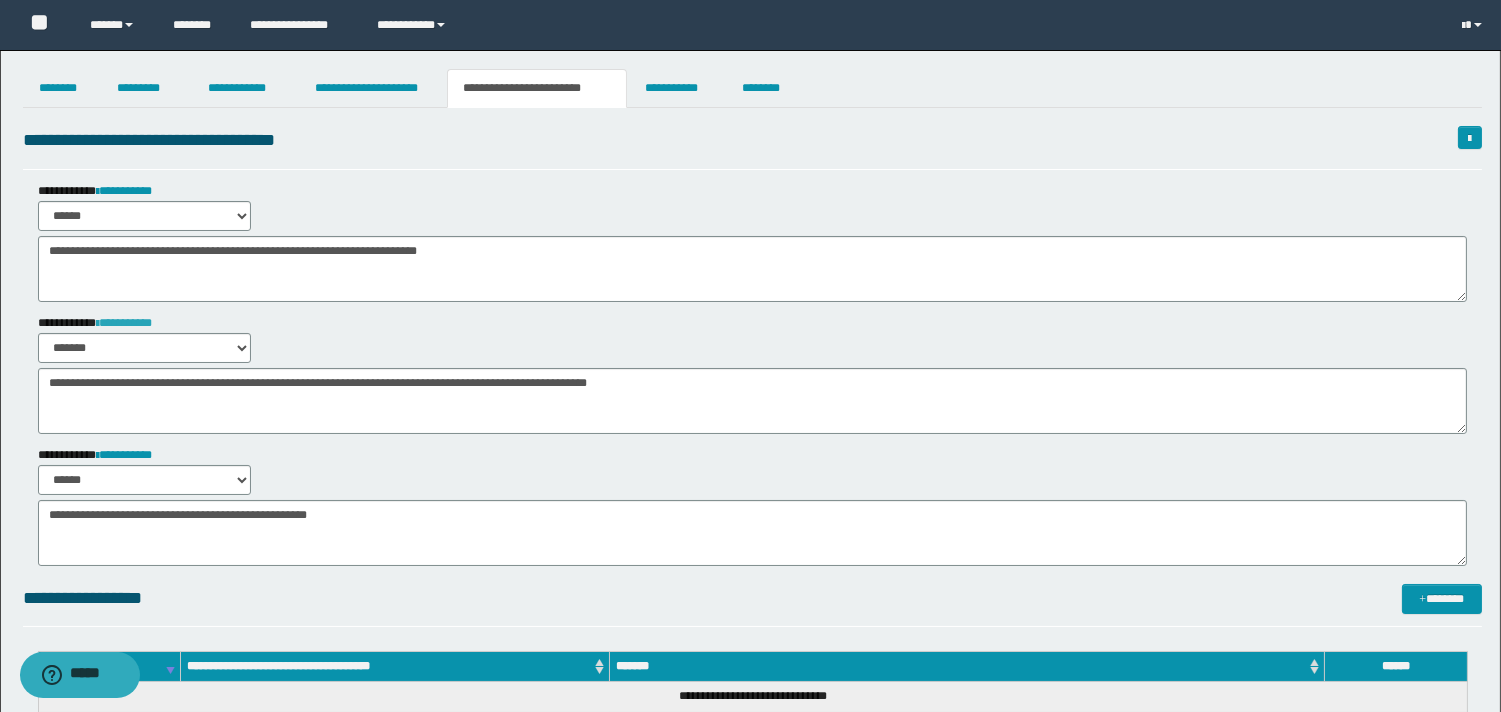 click on "**********" at bounding box center [124, 323] 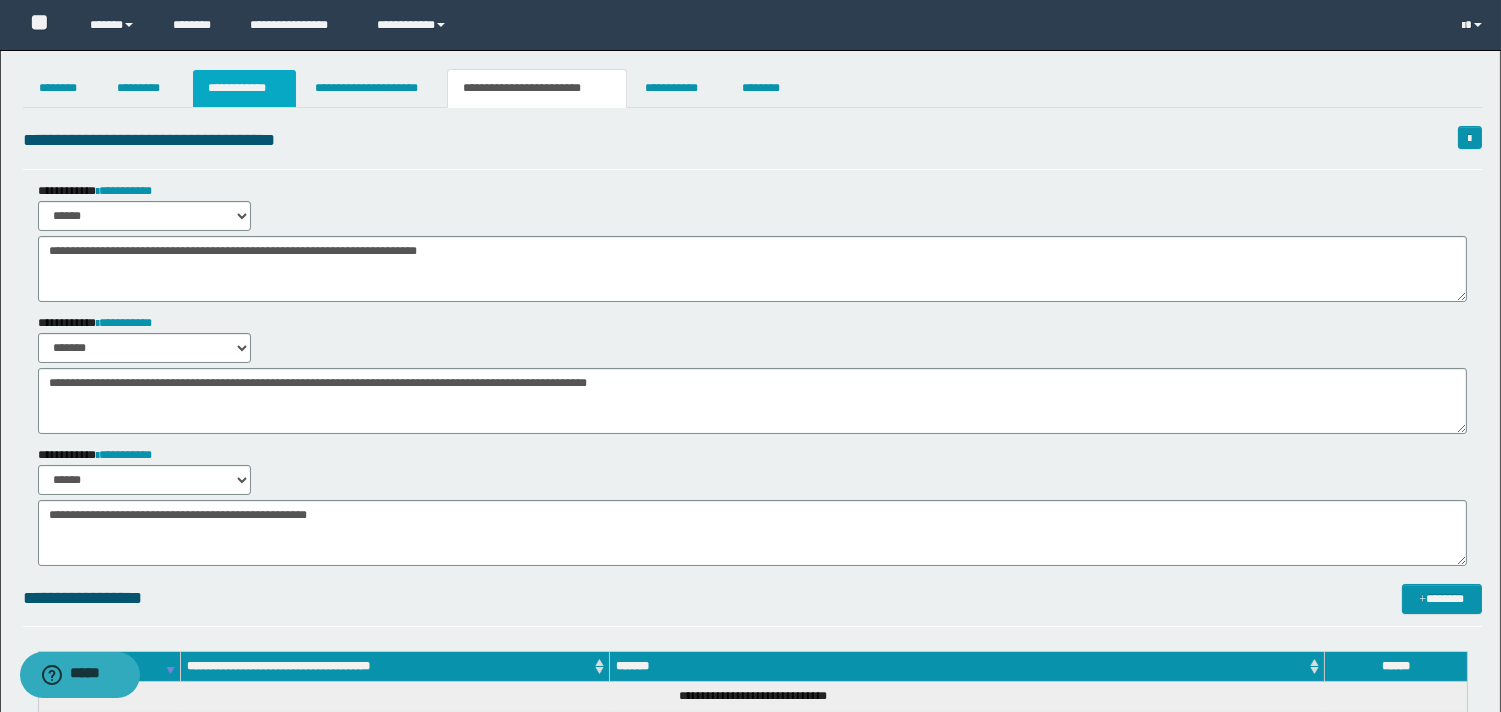 click on "**********" at bounding box center [244, 88] 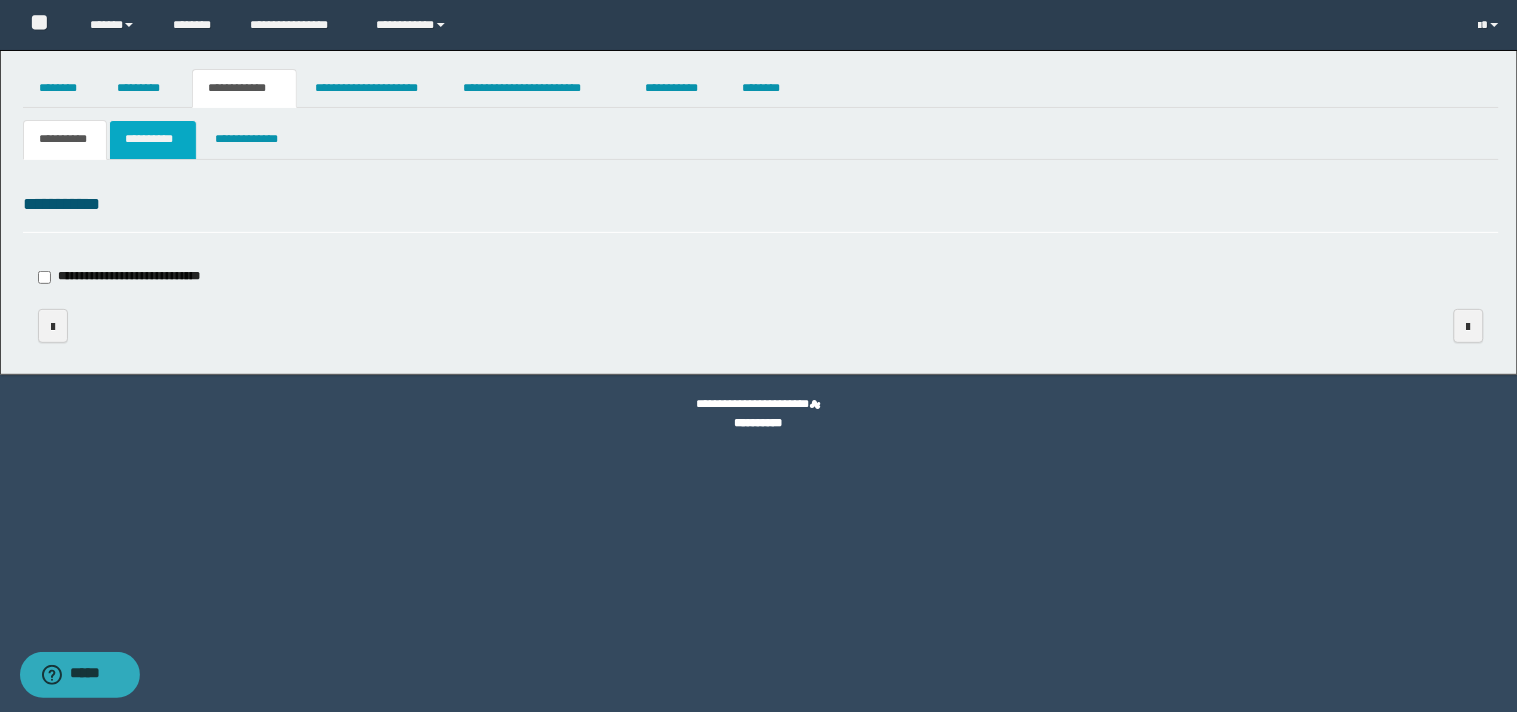 click on "**********" at bounding box center (153, 139) 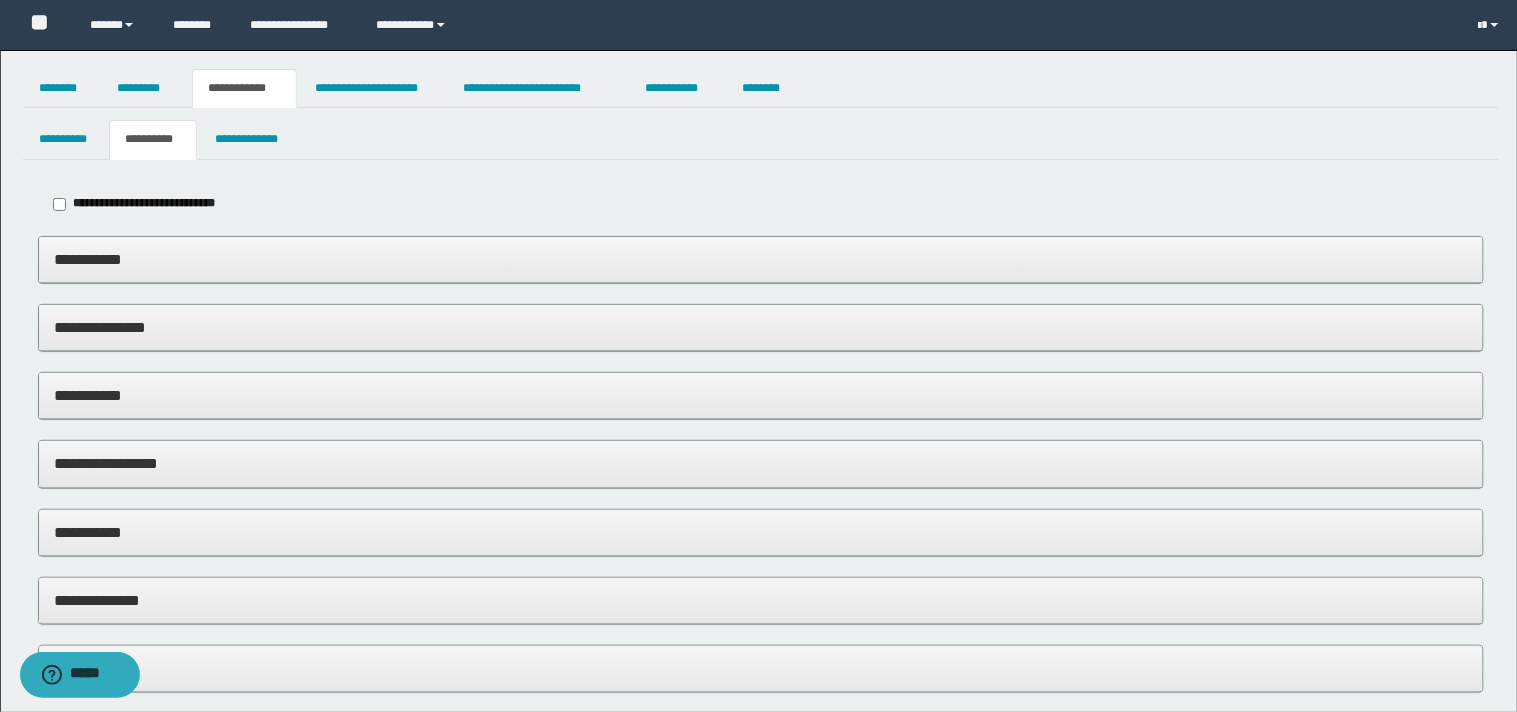 type on "*****" 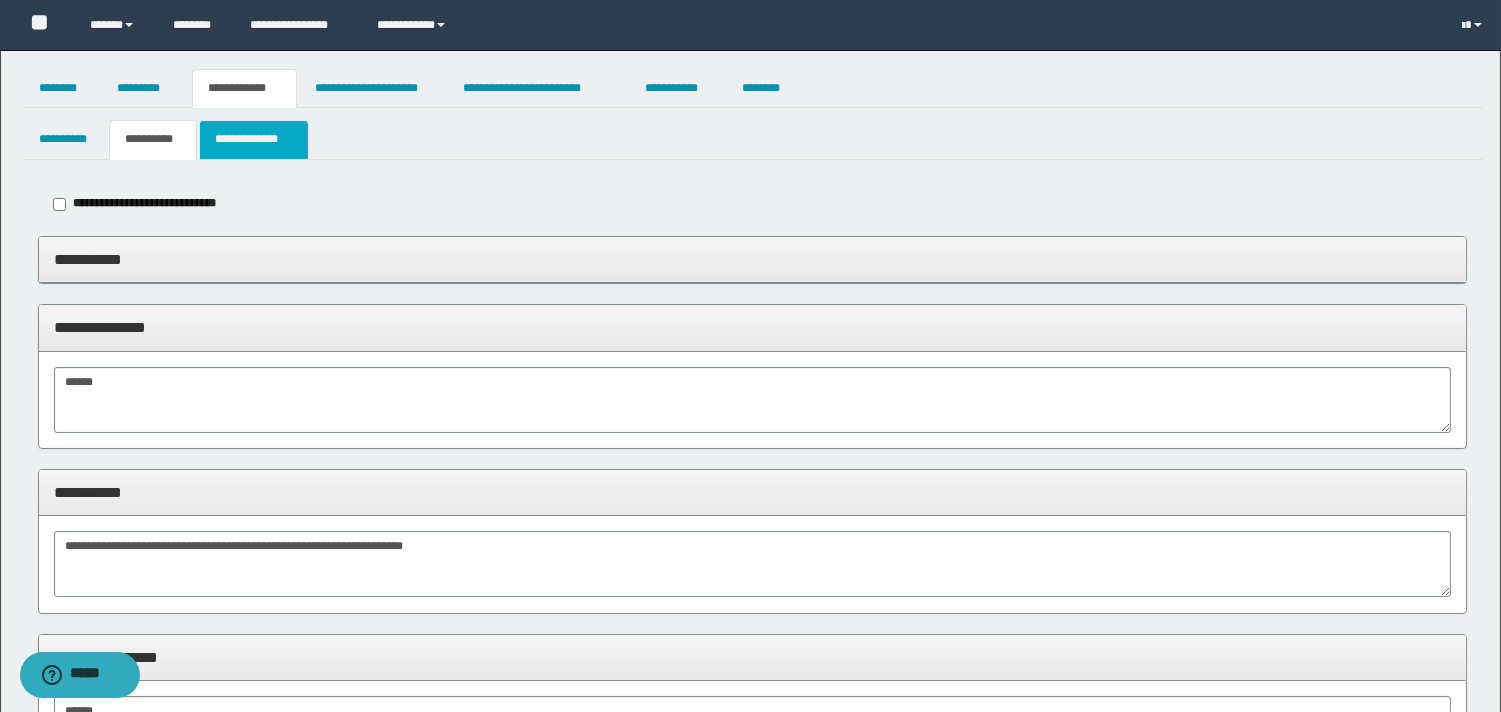 click on "**********" at bounding box center [253, 139] 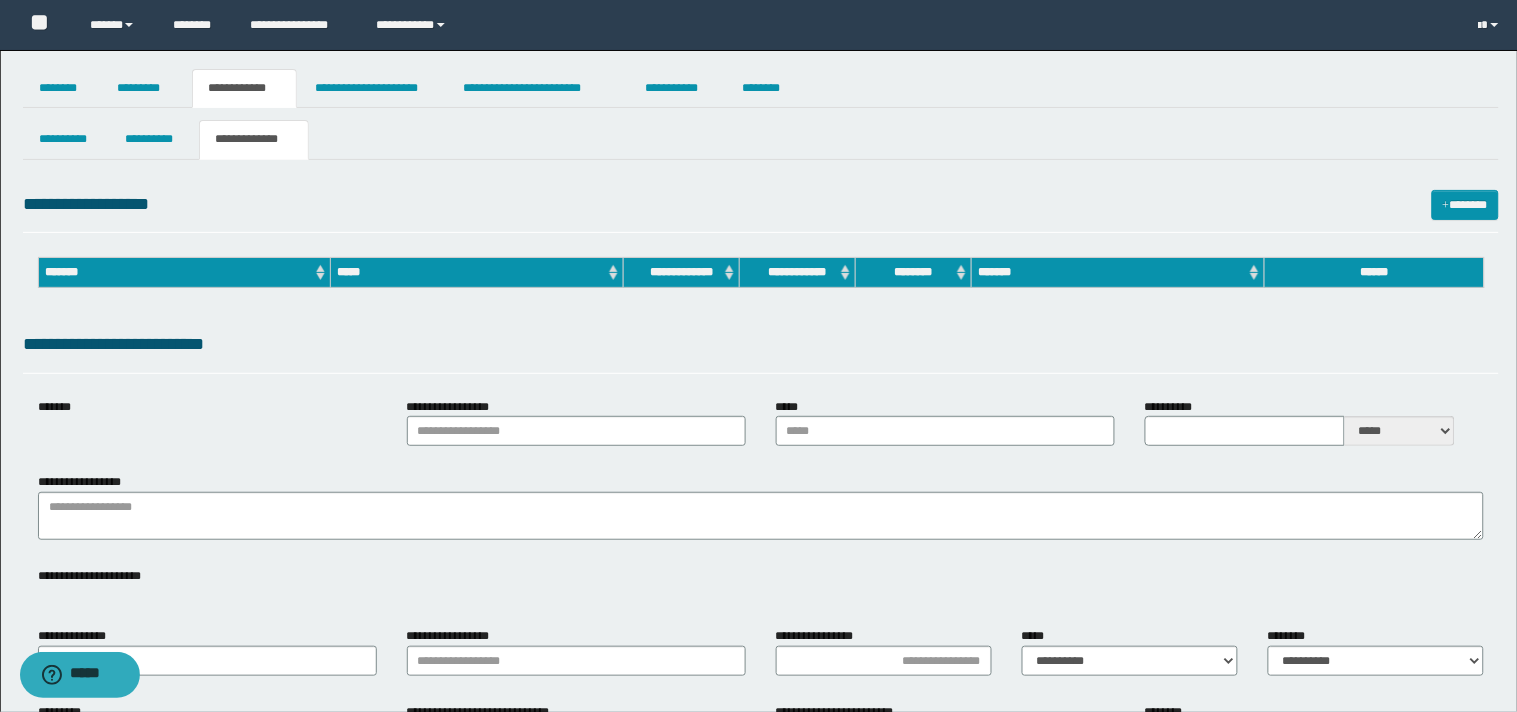 type on "**********" 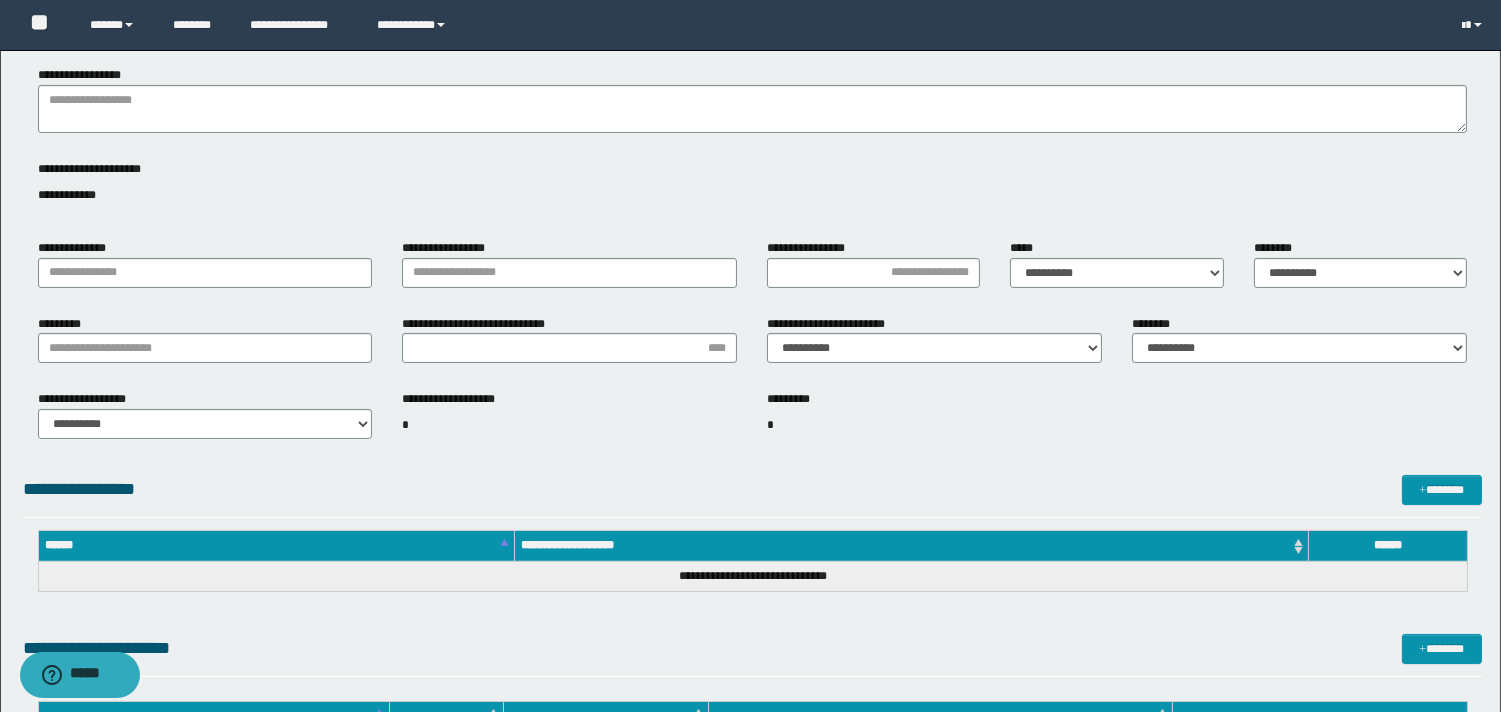 scroll, scrollTop: 0, scrollLeft: 0, axis: both 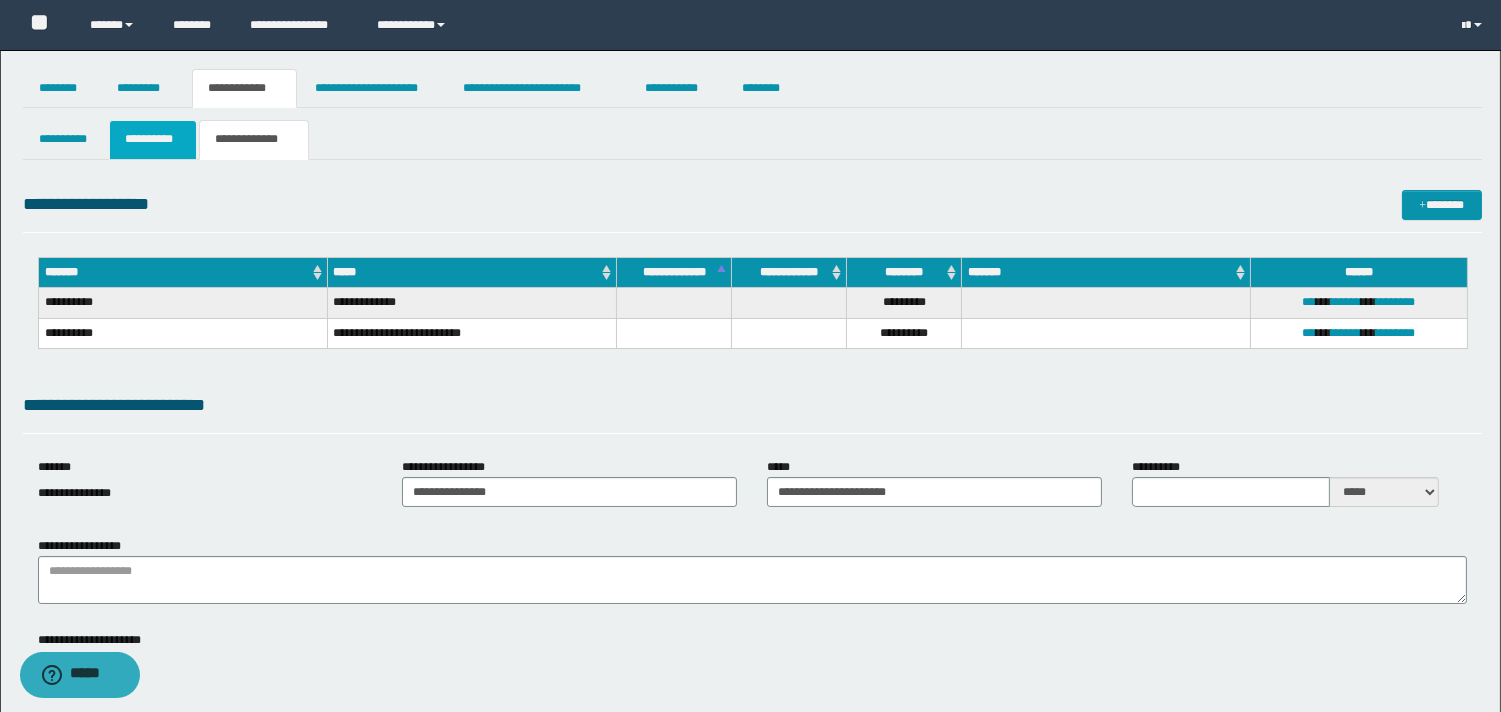 click on "**********" at bounding box center (153, 139) 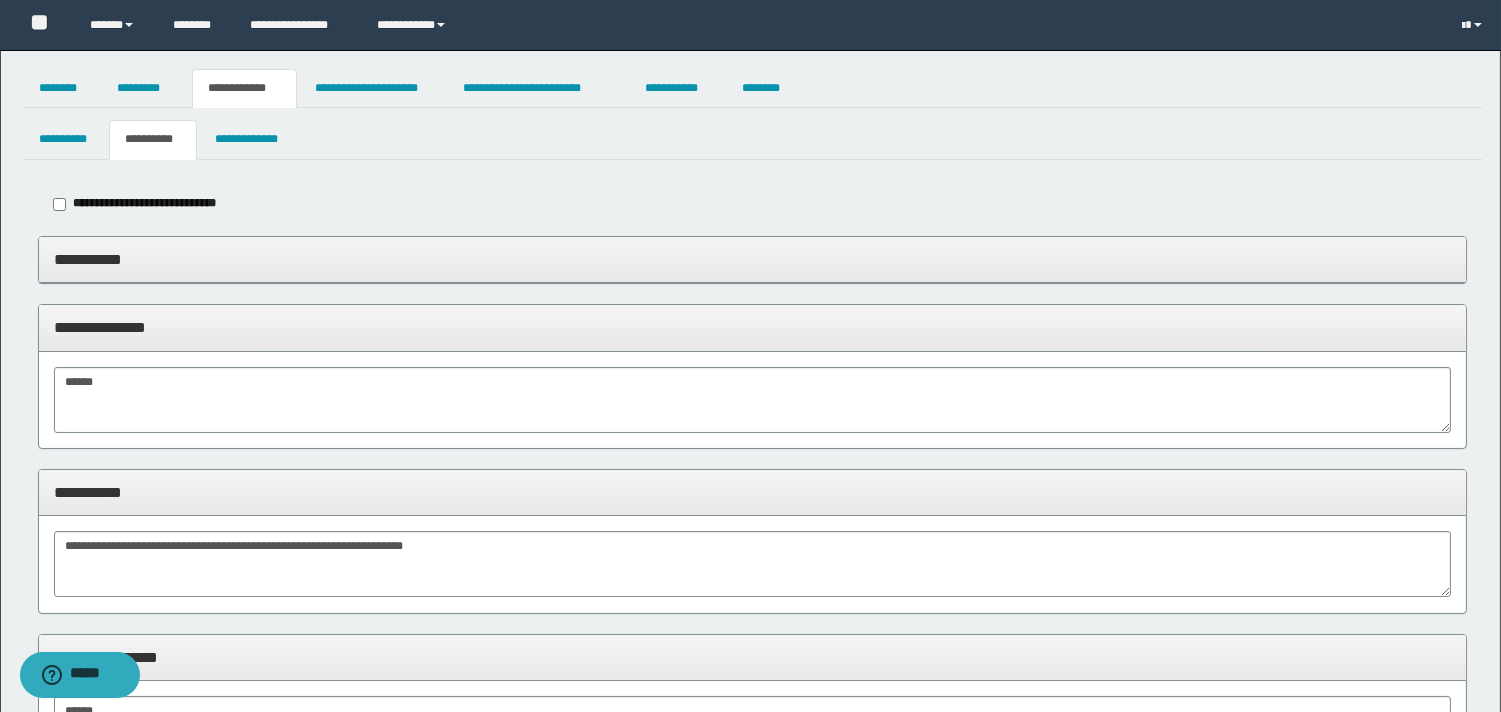 drag, startPoint x: 145, startPoint y: 228, endPoint x: 151, endPoint y: 250, distance: 22.803509 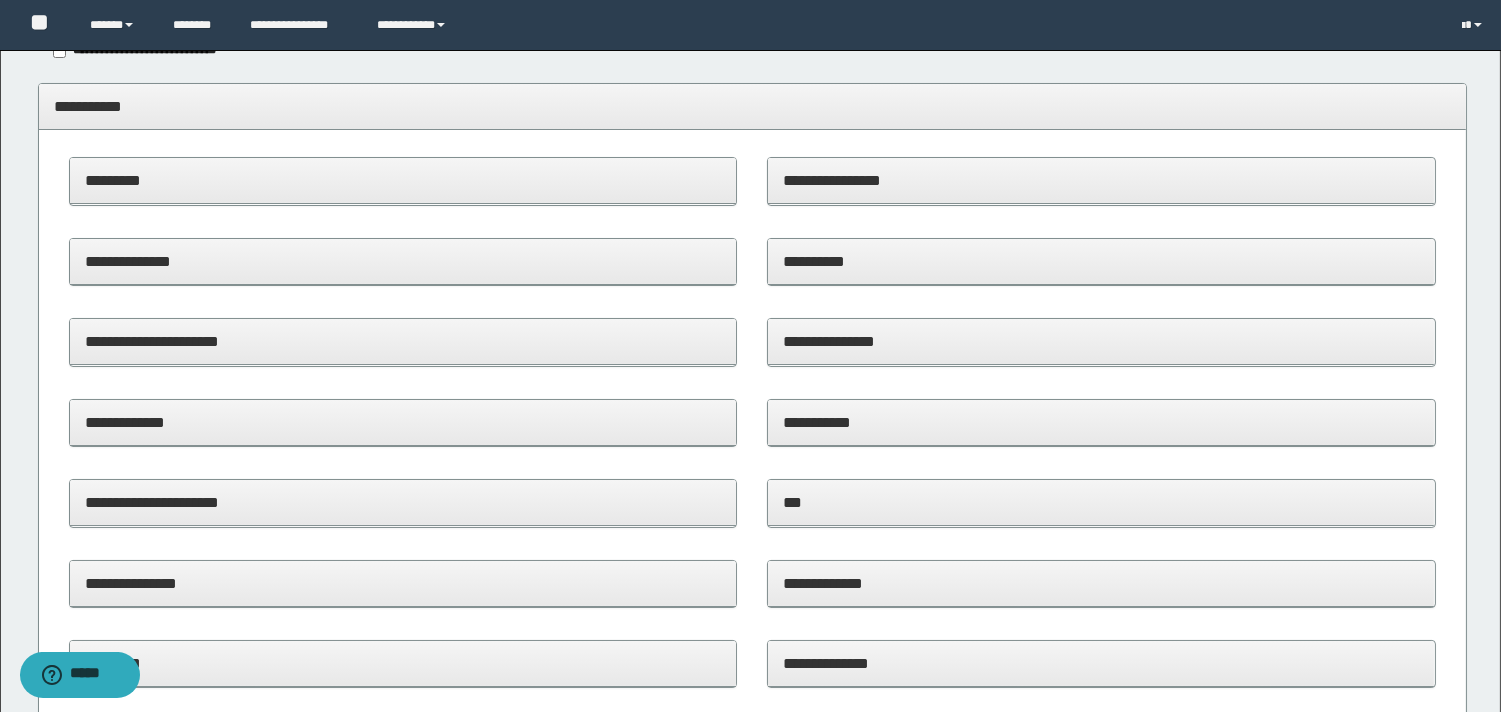 scroll, scrollTop: 444, scrollLeft: 0, axis: vertical 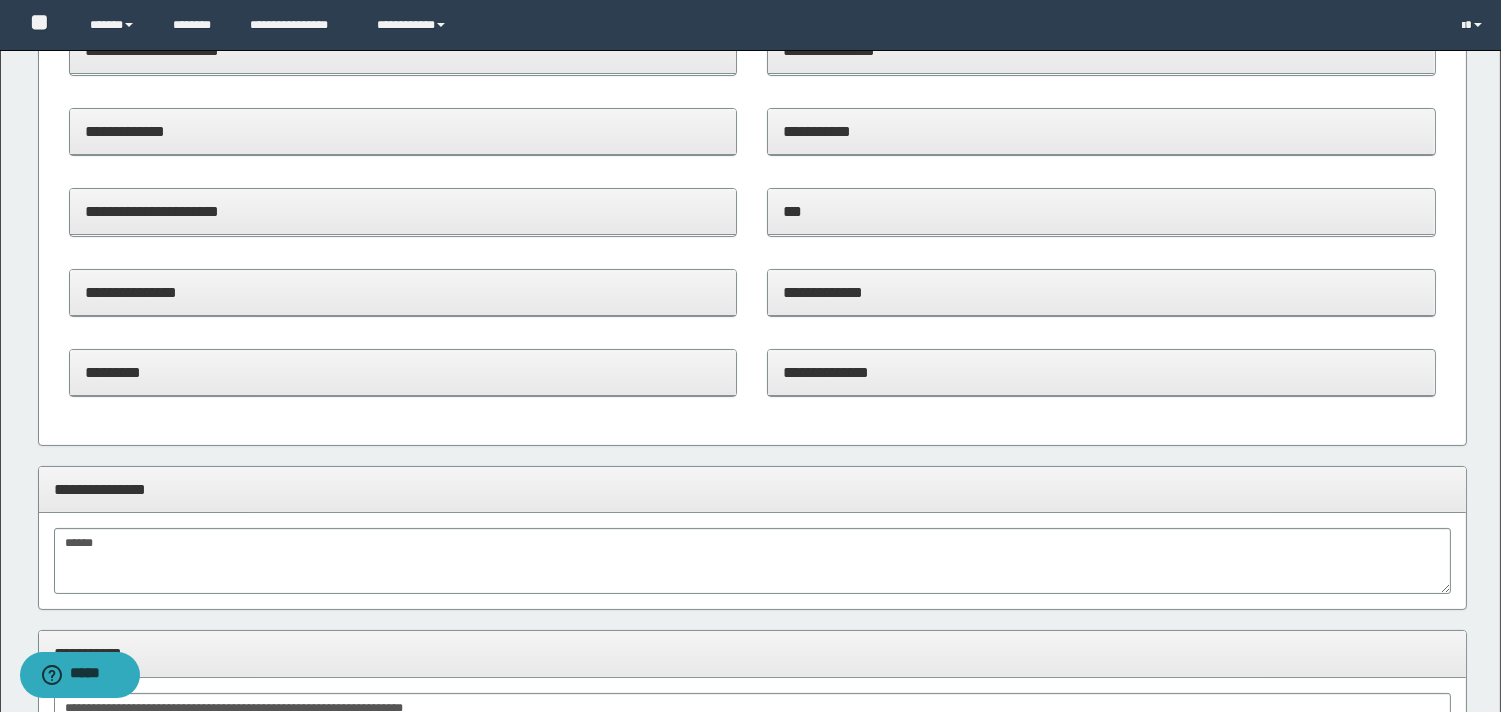 click on "**********" at bounding box center [1101, 372] 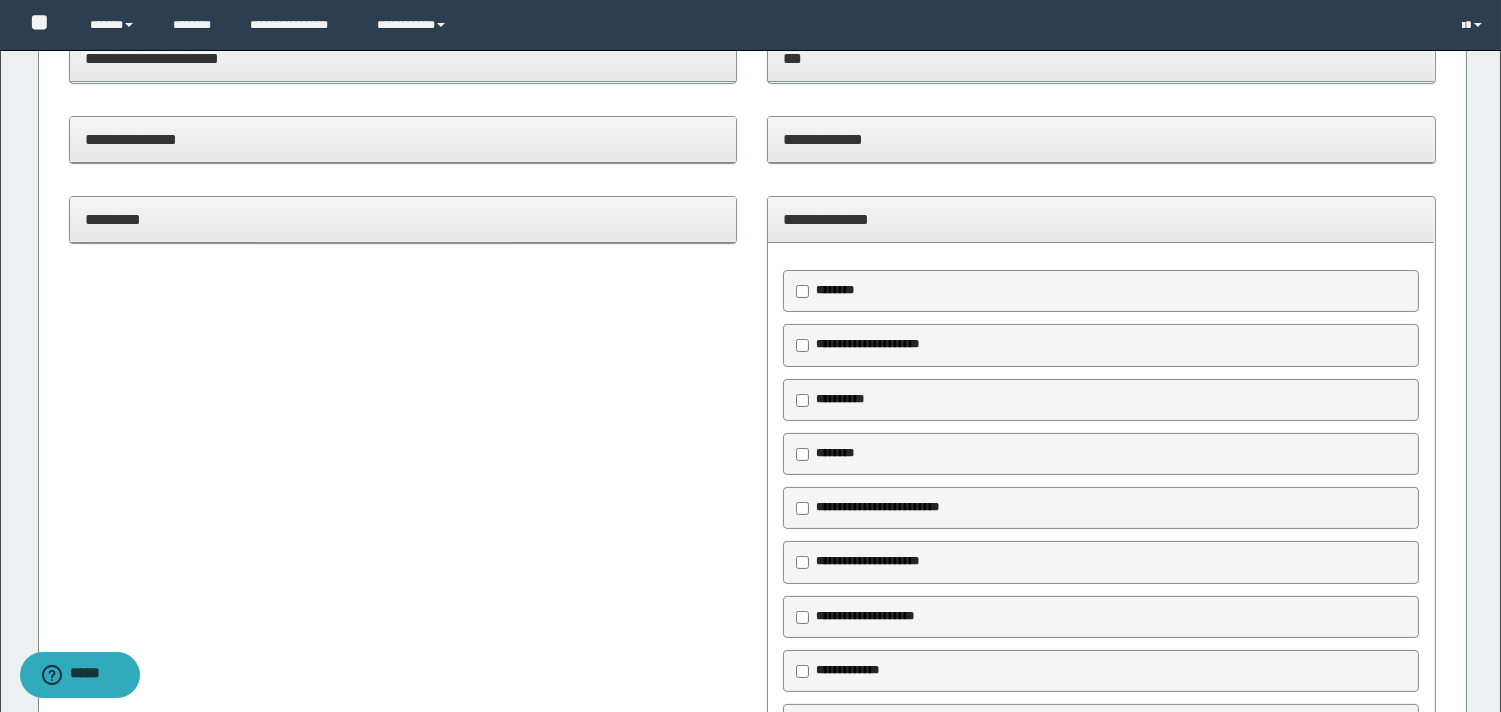 scroll, scrollTop: 777, scrollLeft: 0, axis: vertical 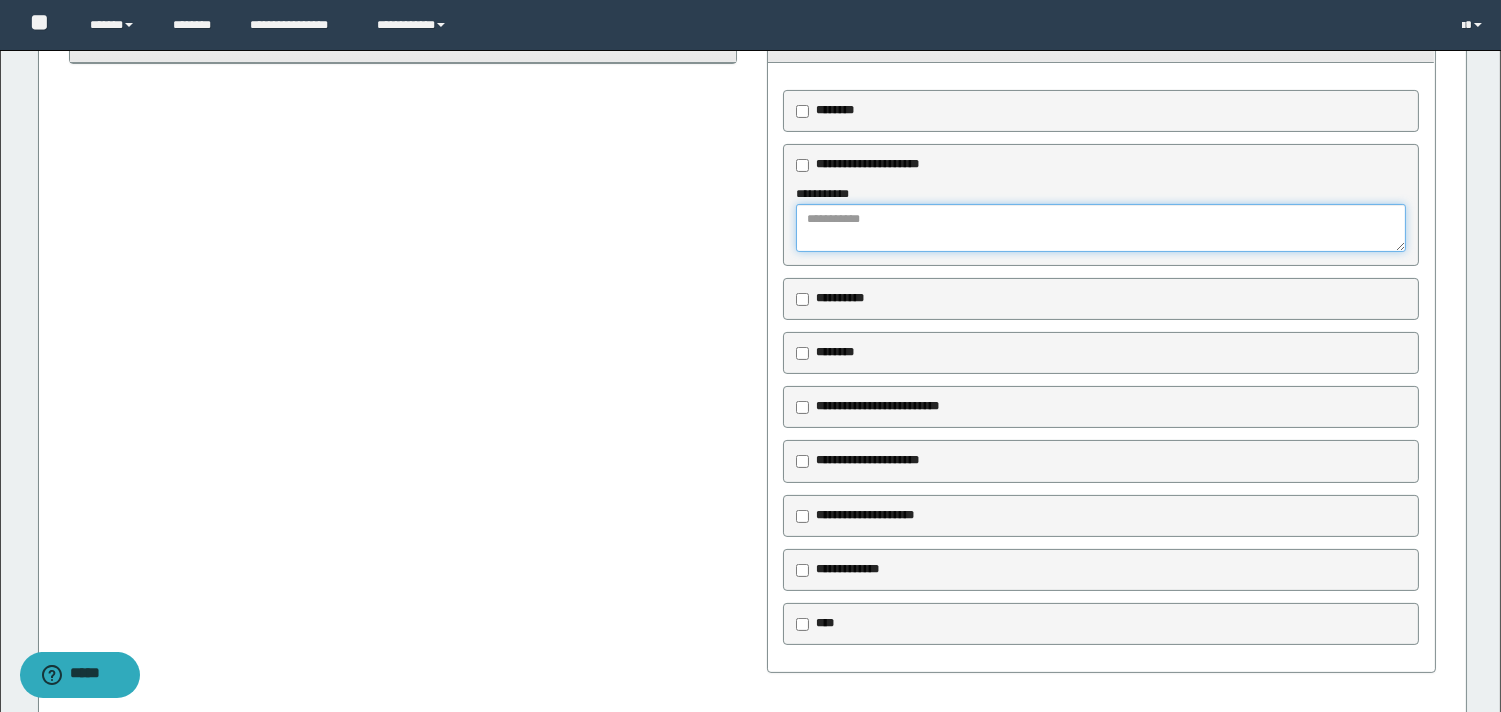 click at bounding box center (1101, 228) 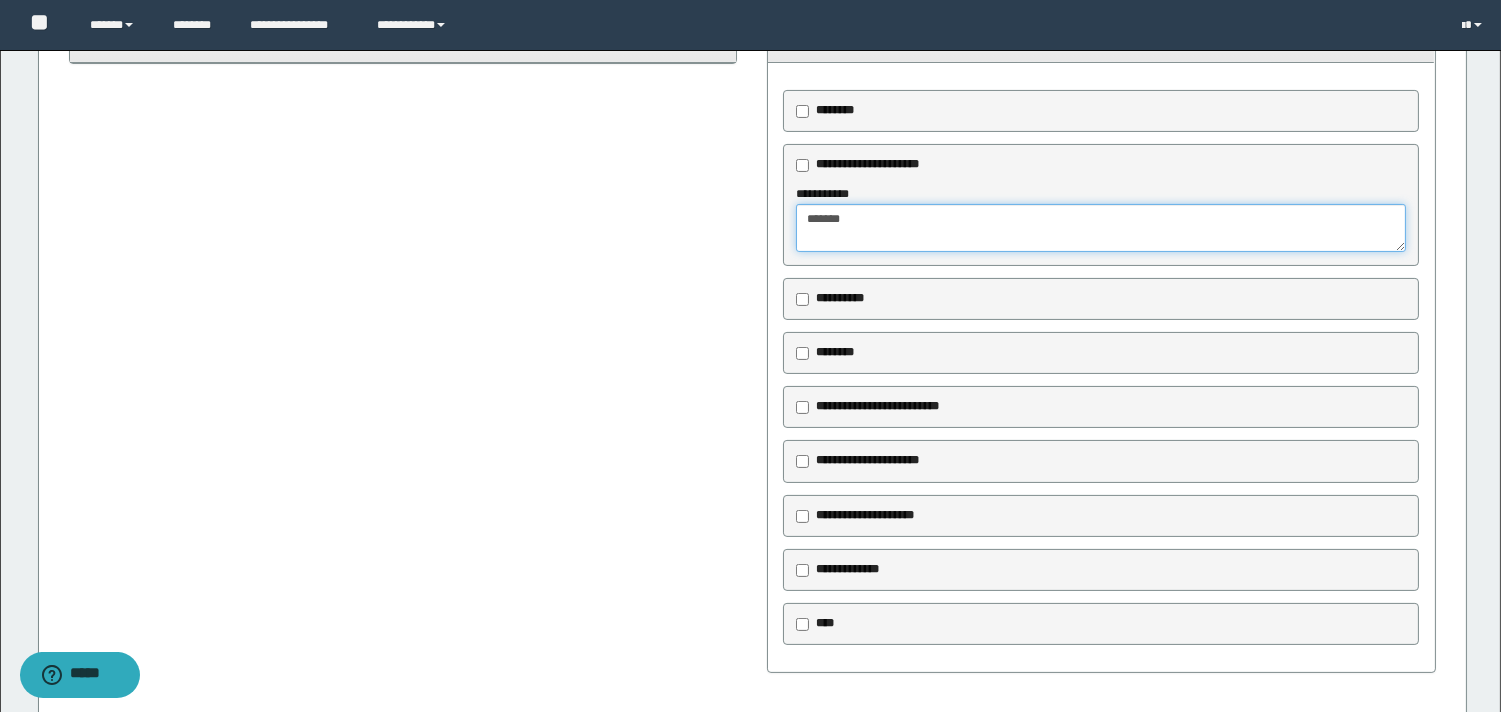 click on "******" at bounding box center (1101, 228) 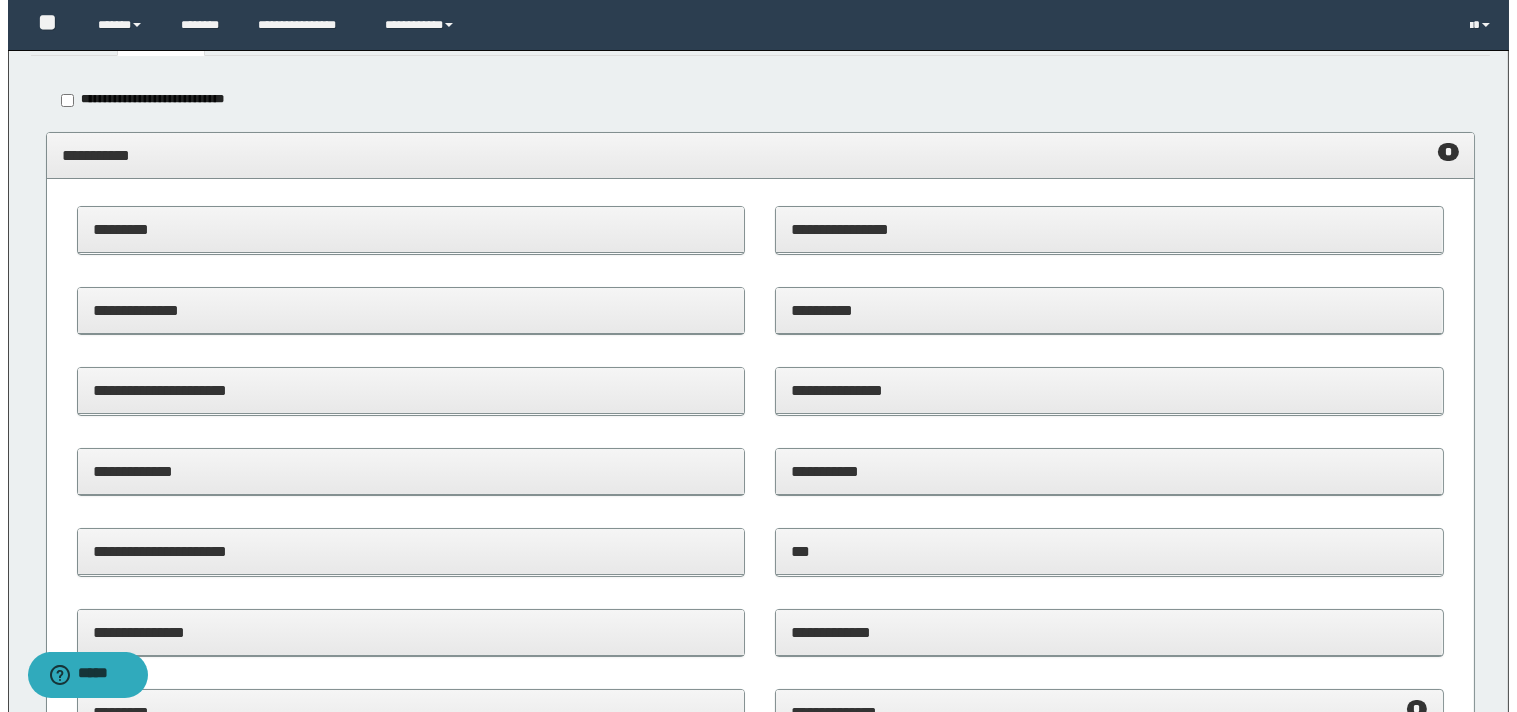 scroll, scrollTop: 0, scrollLeft: 0, axis: both 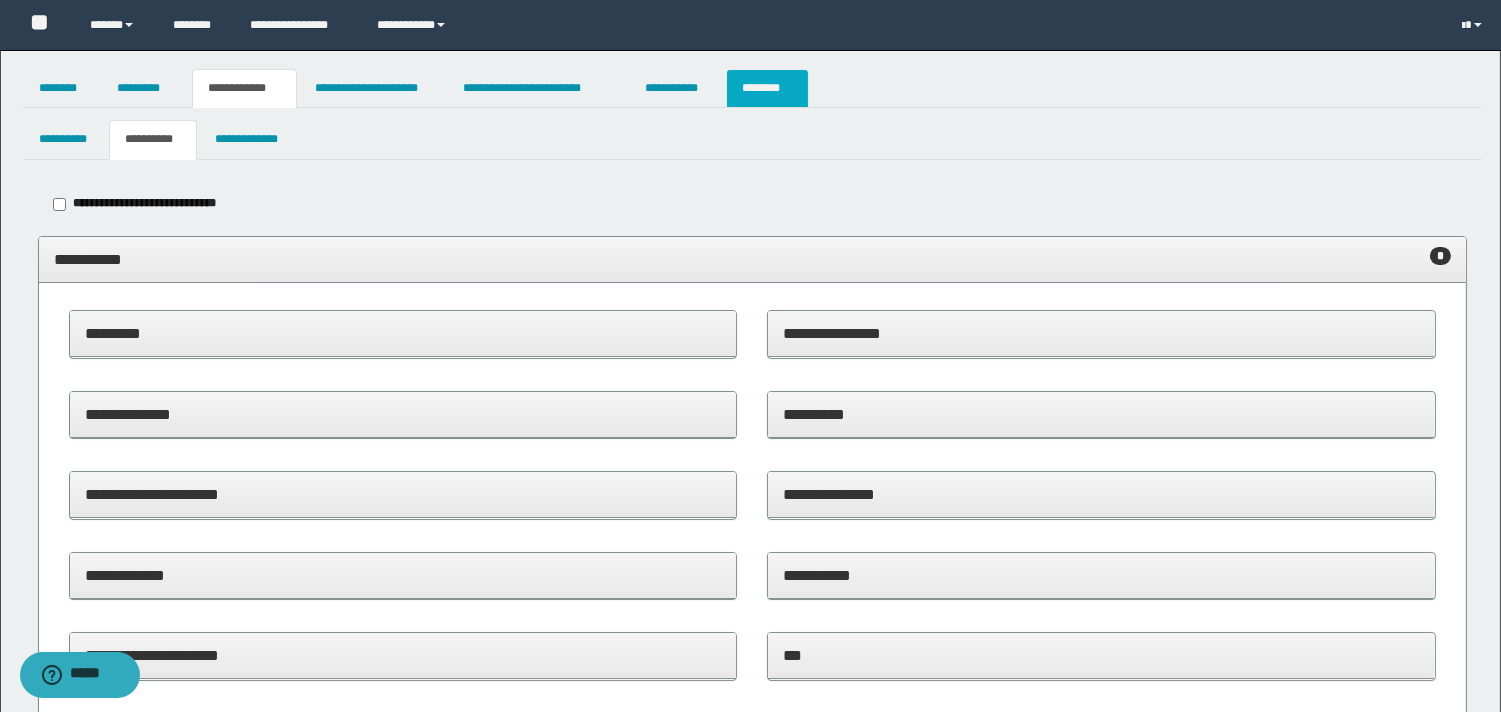 type on "**********" 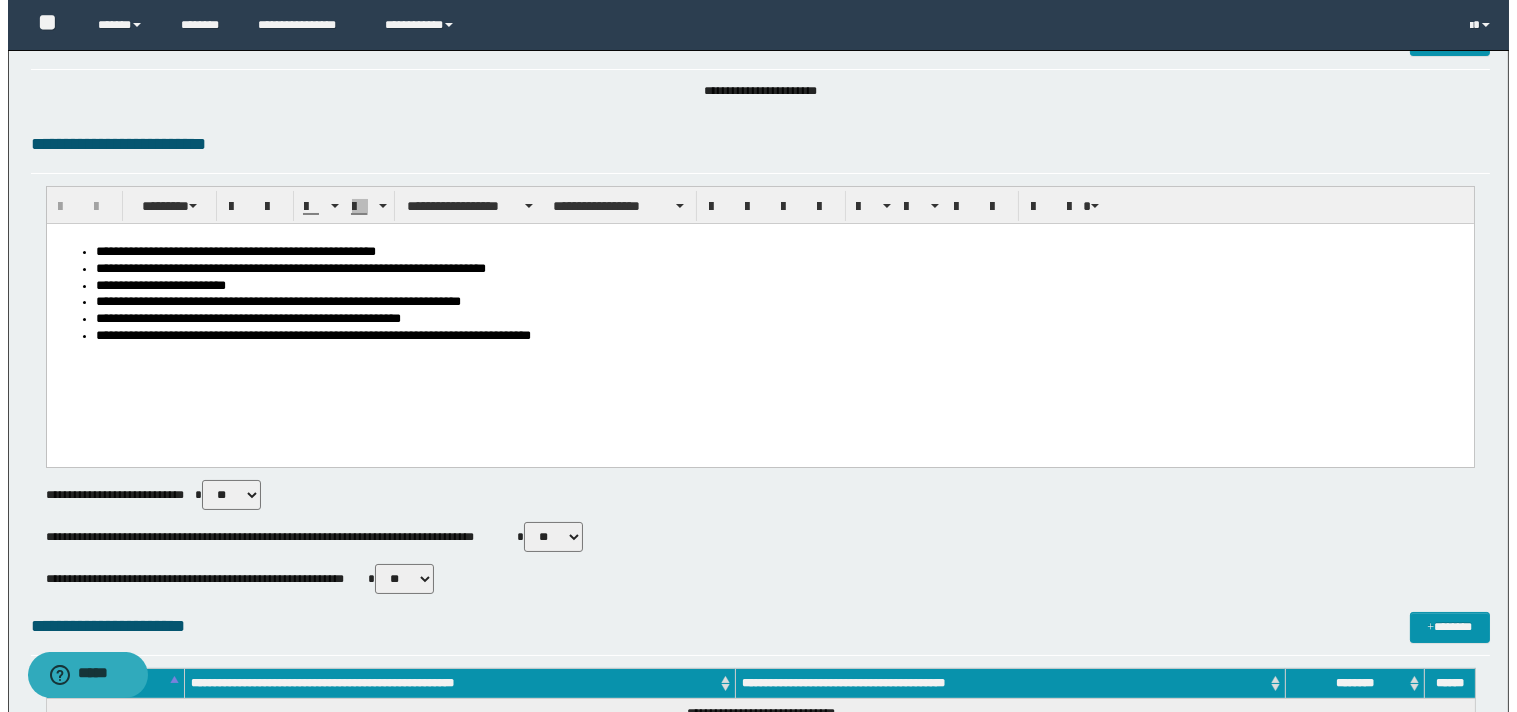 scroll, scrollTop: 0, scrollLeft: 0, axis: both 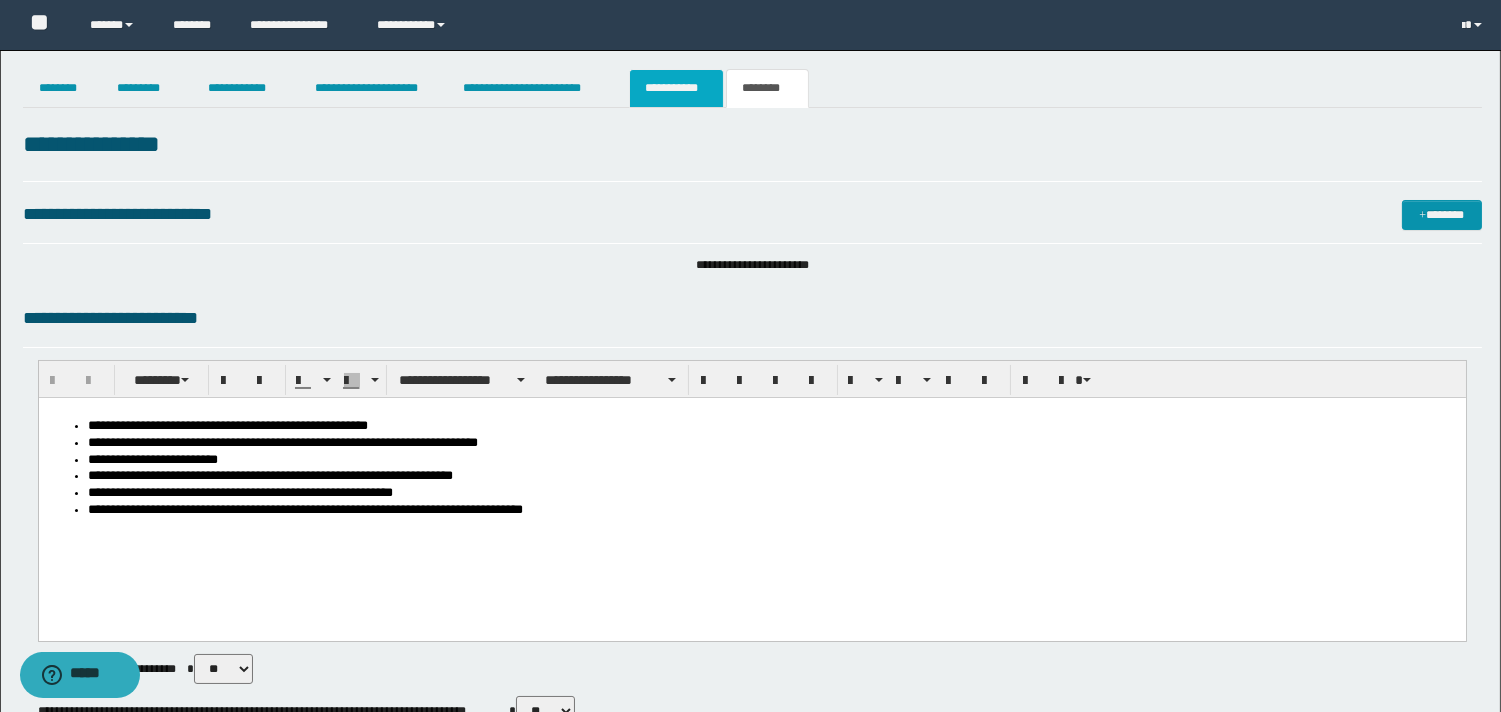 click on "**********" at bounding box center [676, 88] 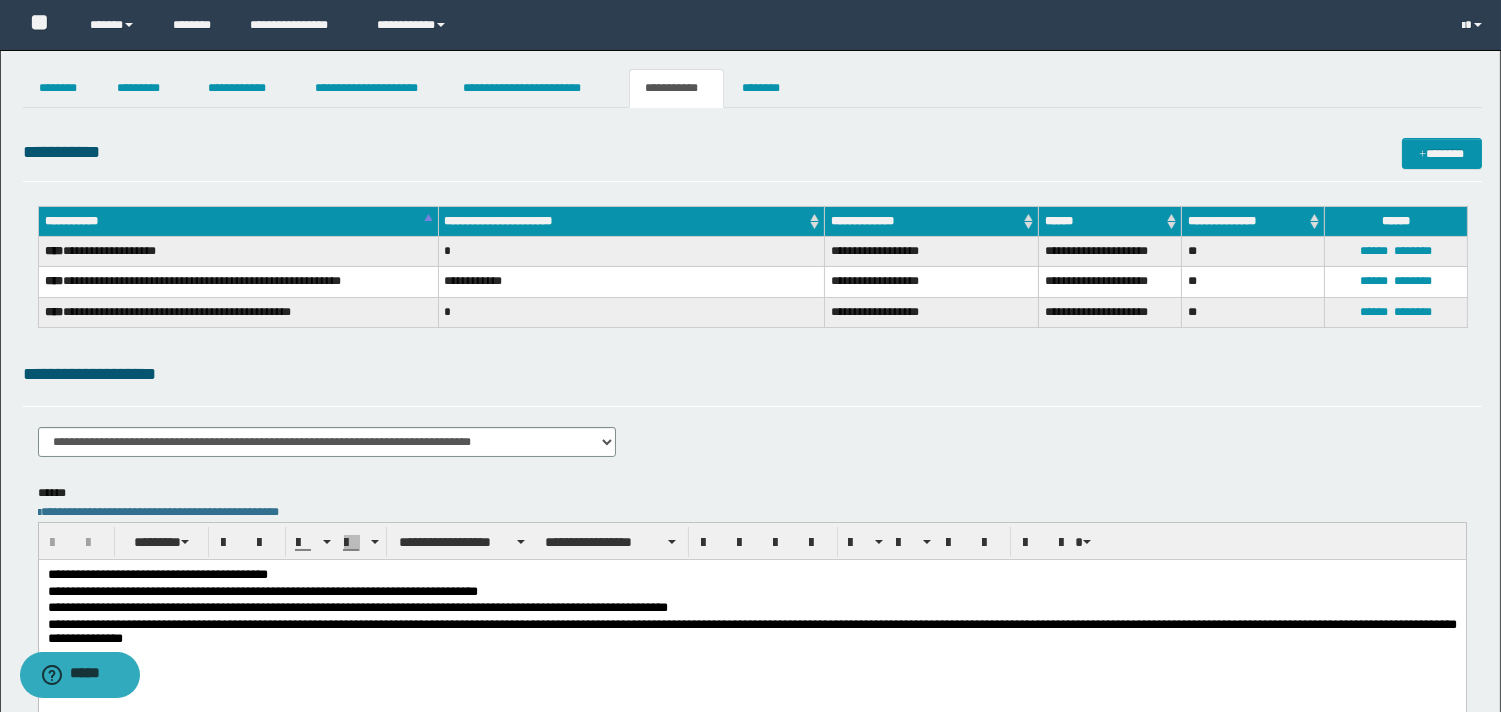 click on "**********" at bounding box center [751, 575] 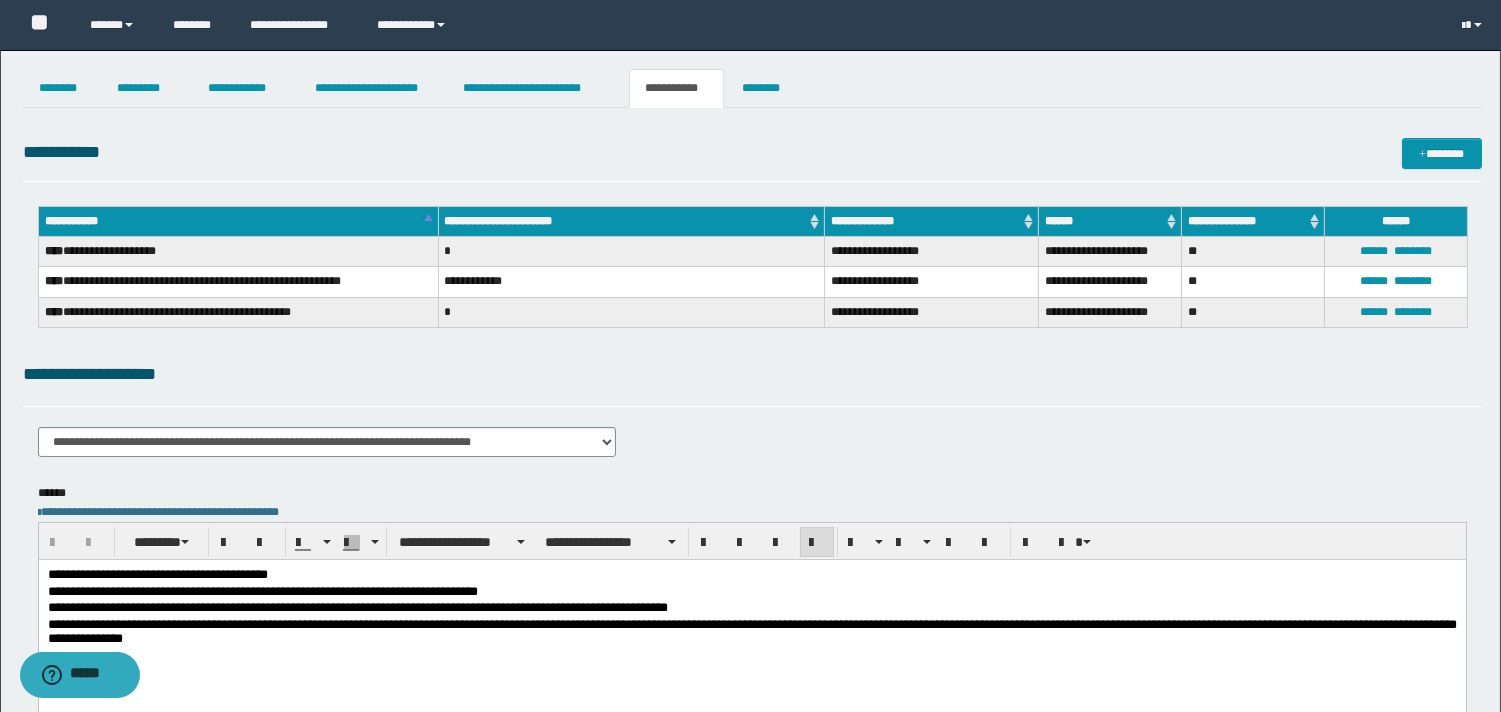 click on "**********" at bounding box center (751, 575) 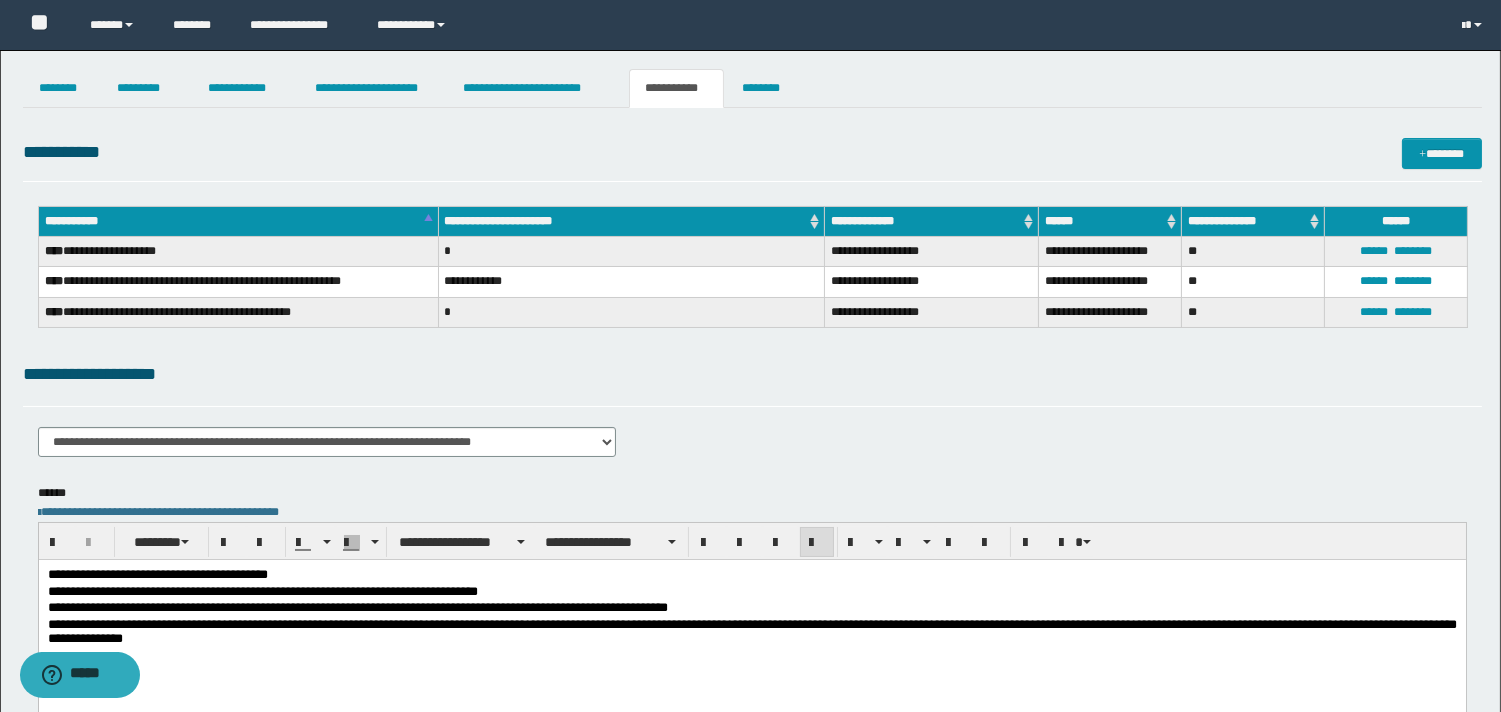 type 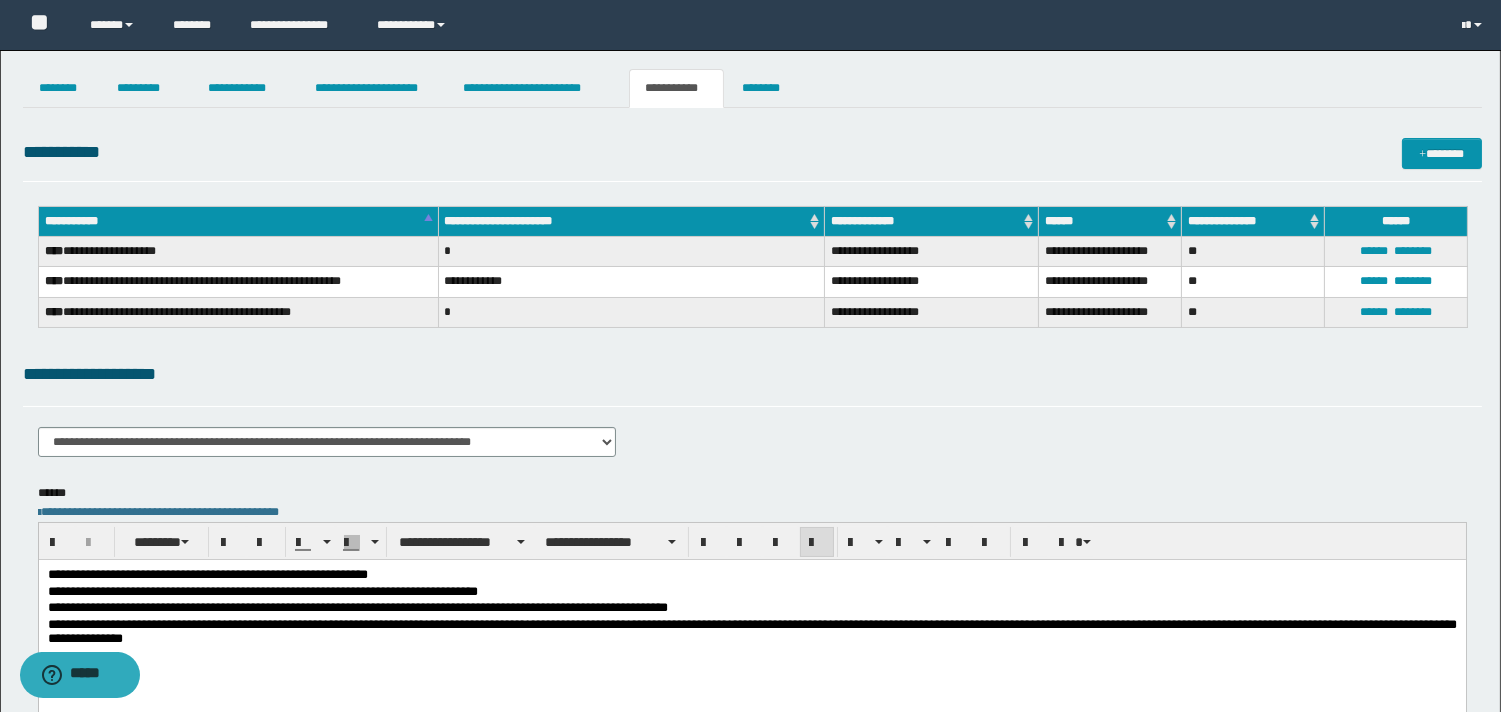 drag, startPoint x: 590, startPoint y: 576, endPoint x: 568, endPoint y: 570, distance: 22.803509 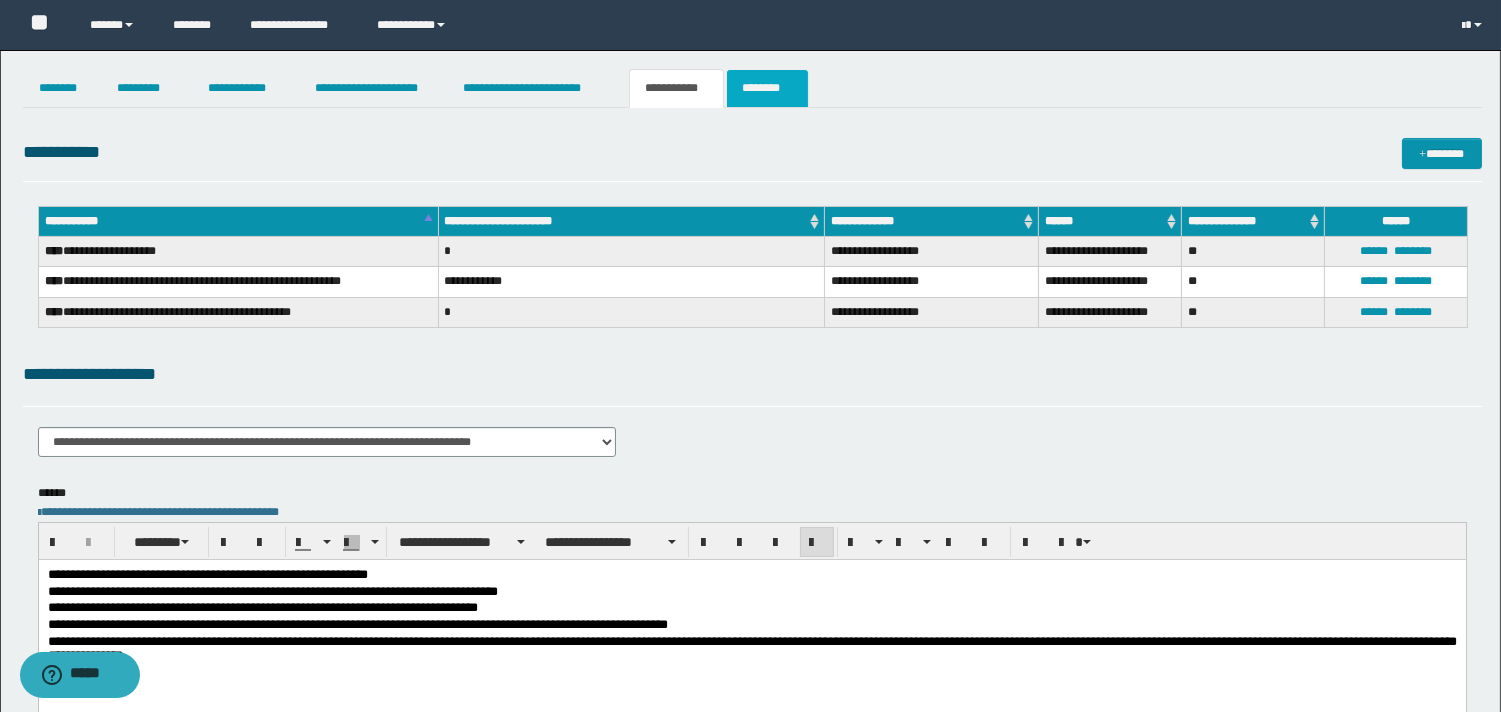 click on "********" at bounding box center [767, 88] 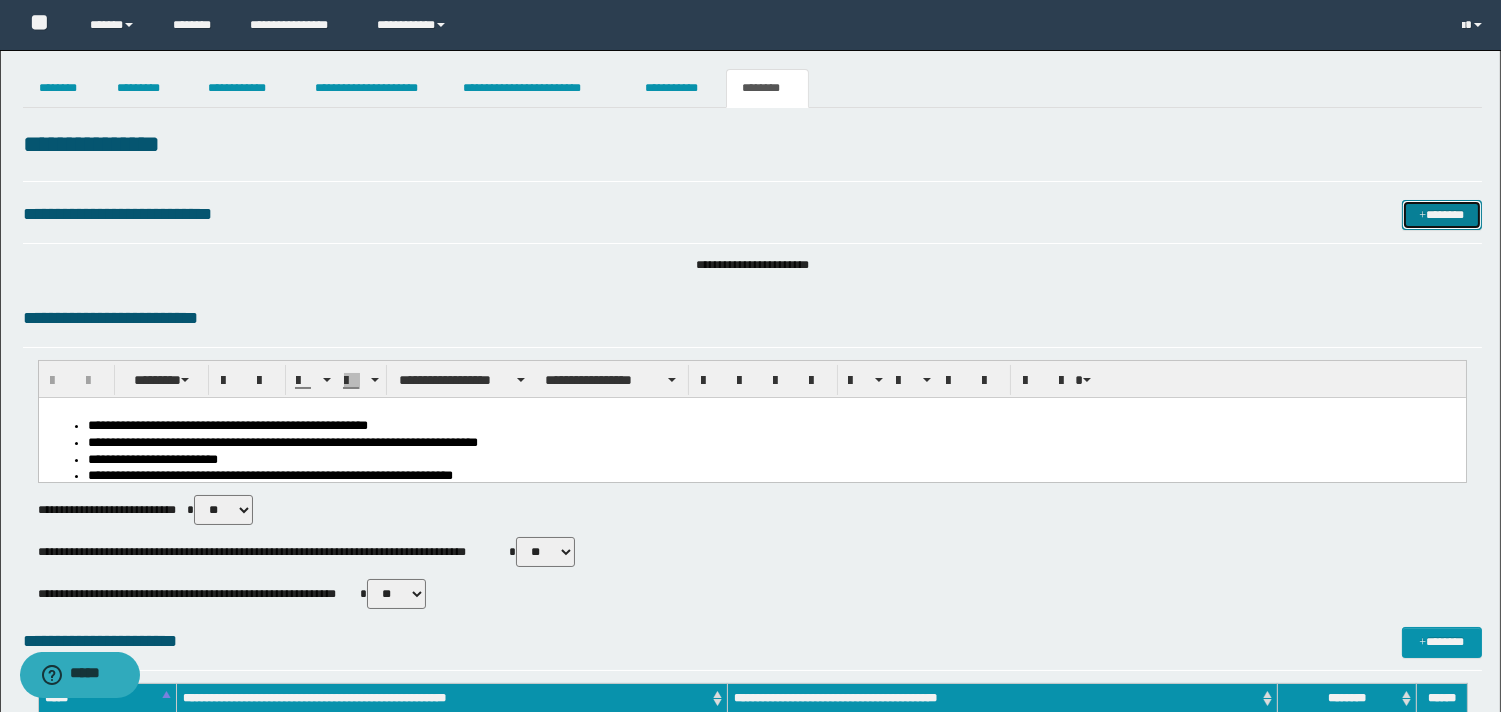 click on "*******" at bounding box center [1442, 215] 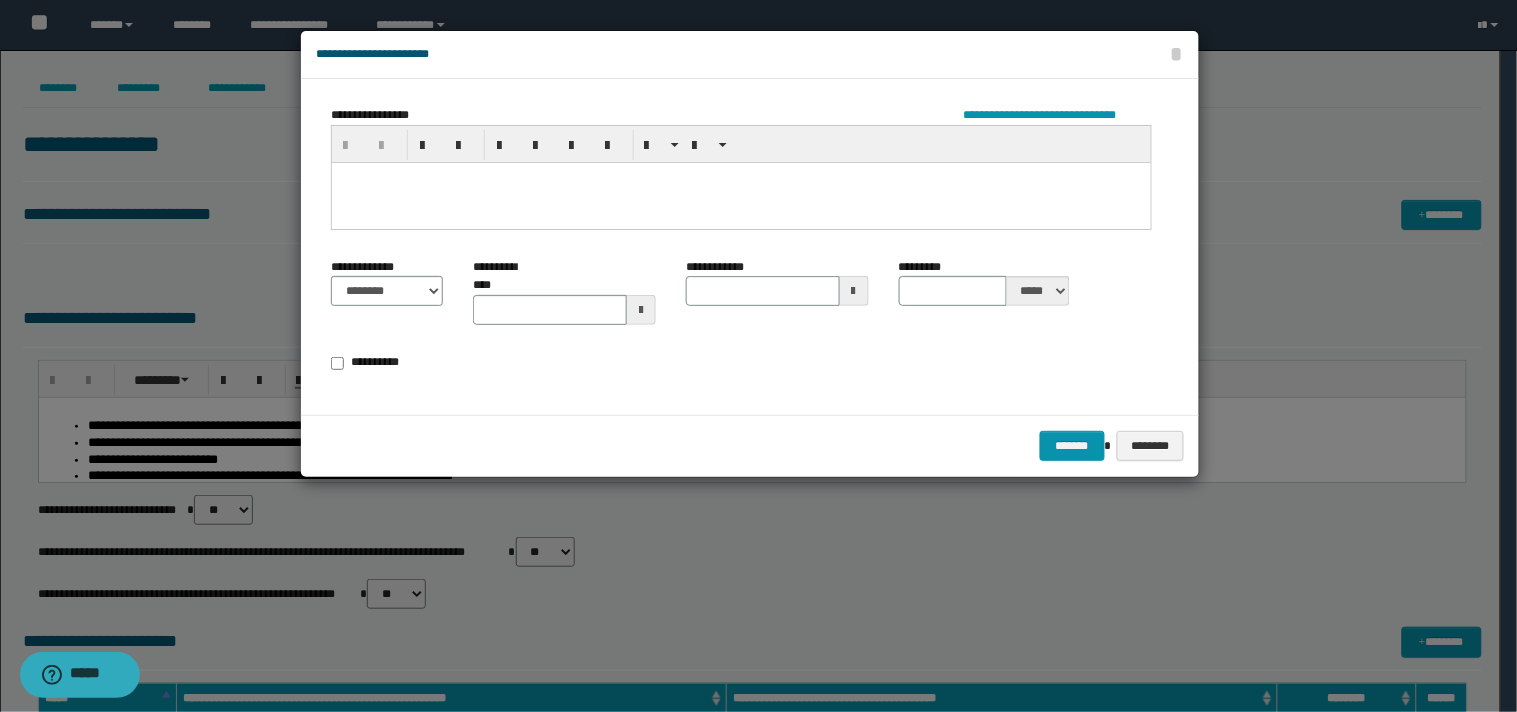 type 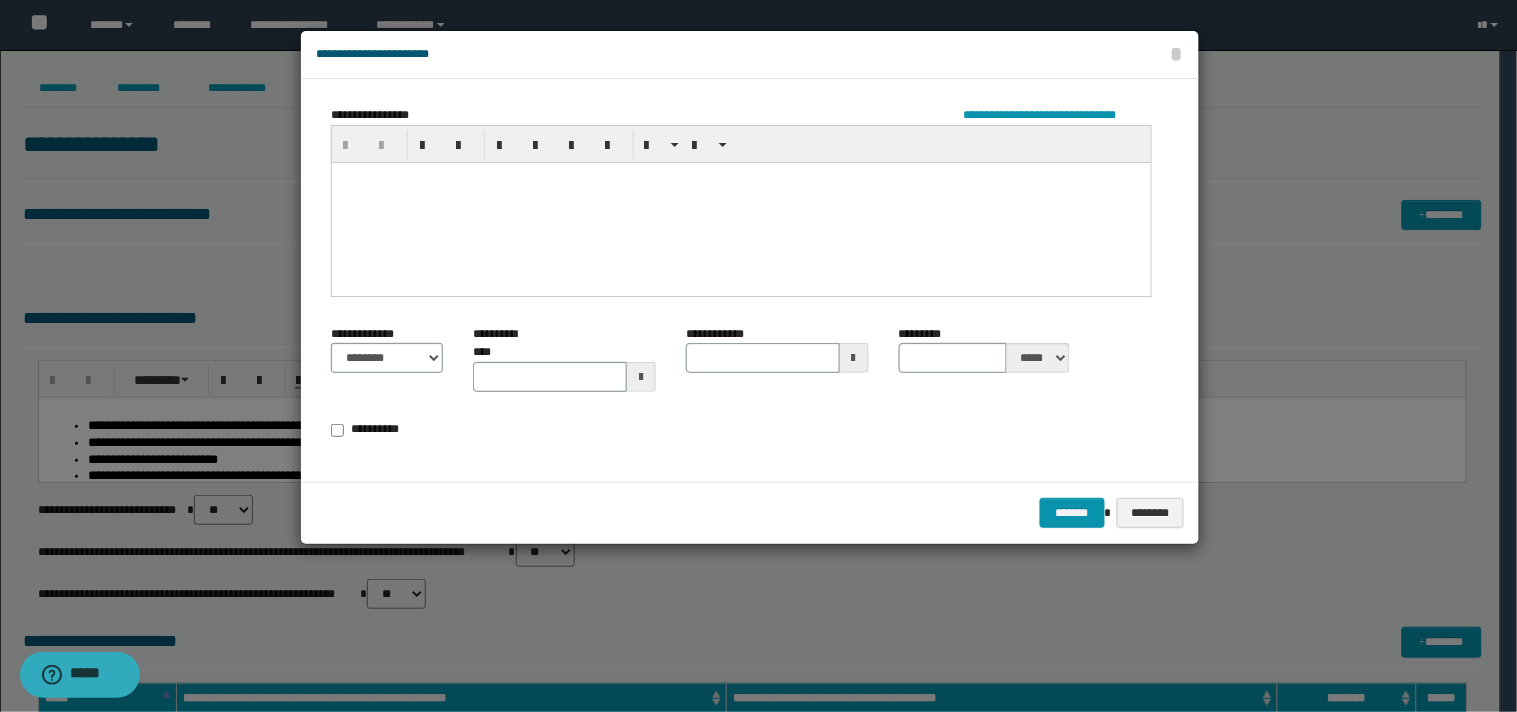 click at bounding box center [741, 203] 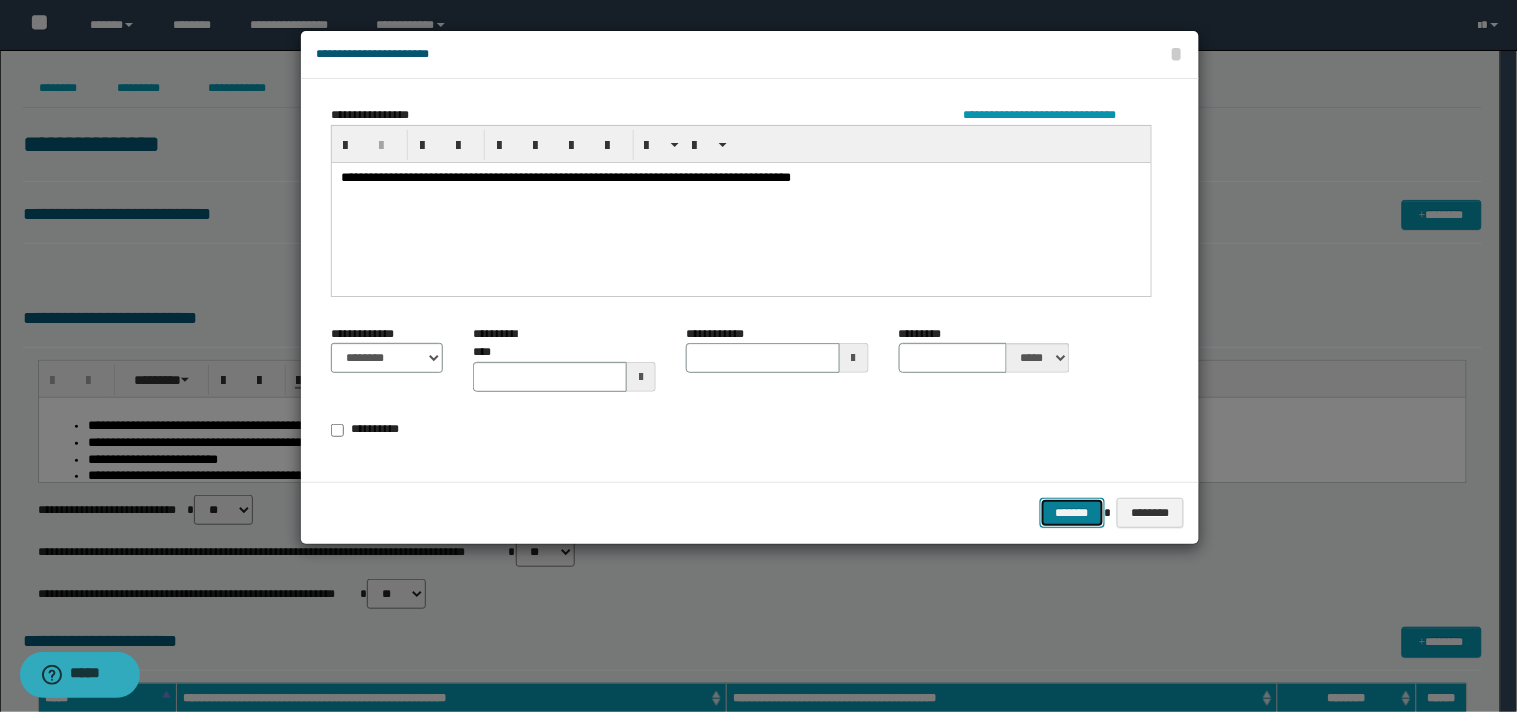 click on "*******" at bounding box center (1072, 513) 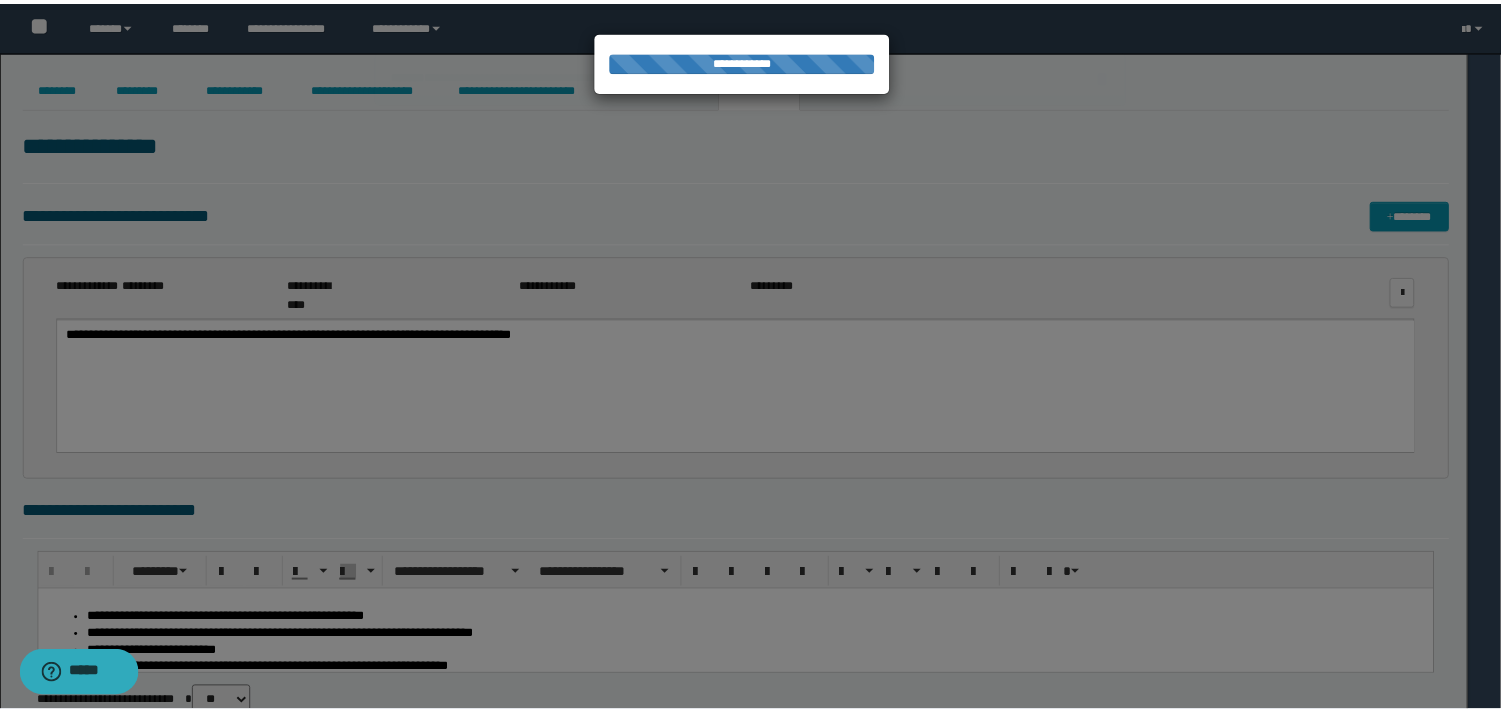 scroll, scrollTop: 0, scrollLeft: 0, axis: both 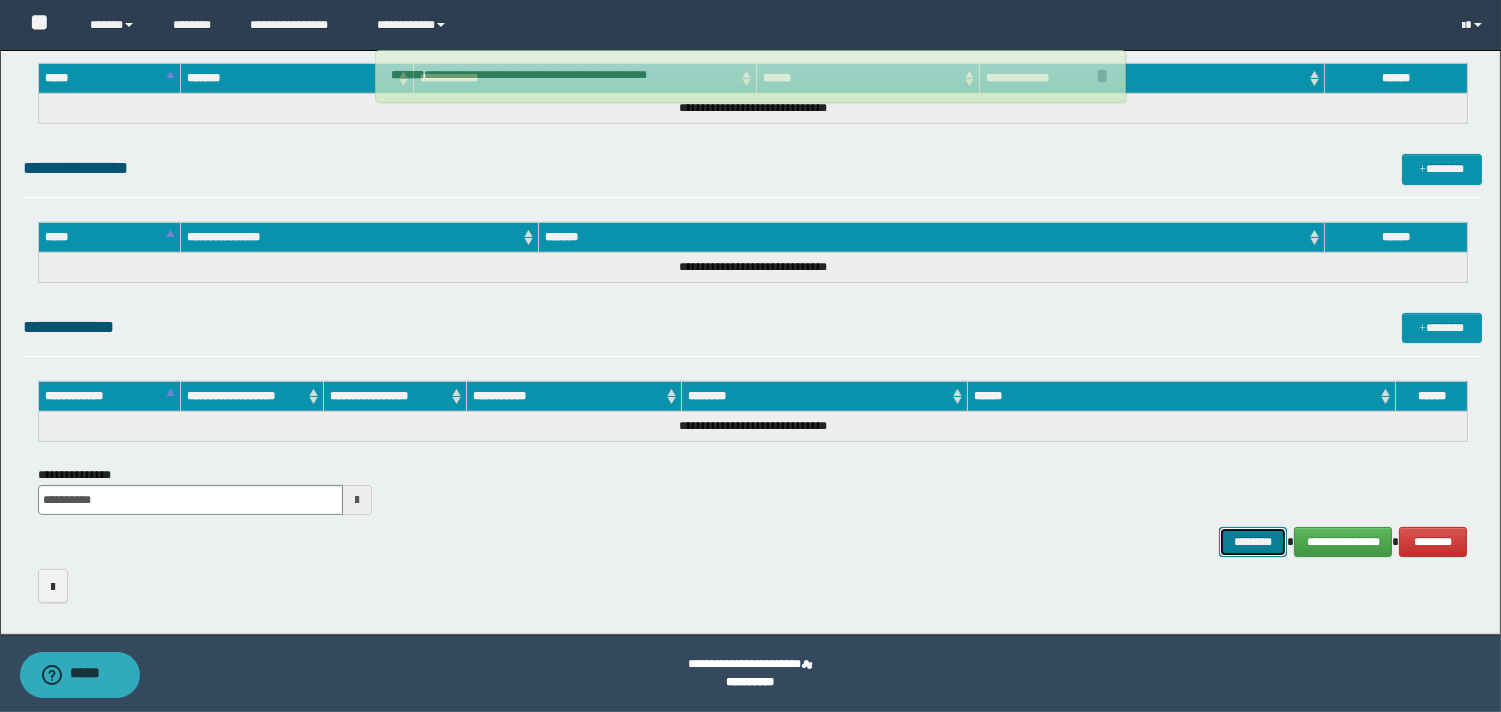 click on "********" at bounding box center [1253, 542] 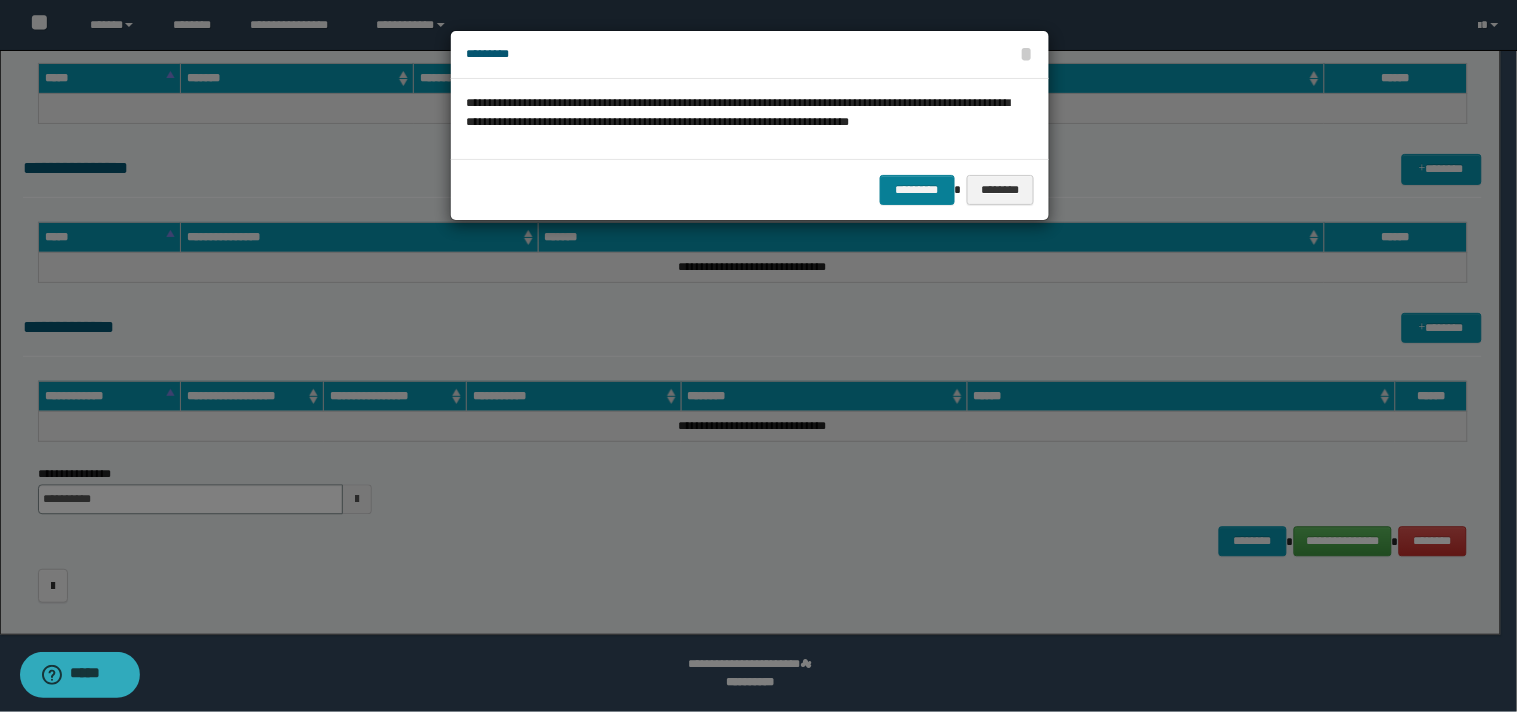 drag, startPoint x: 932, startPoint y: 171, endPoint x: 932, endPoint y: 190, distance: 19 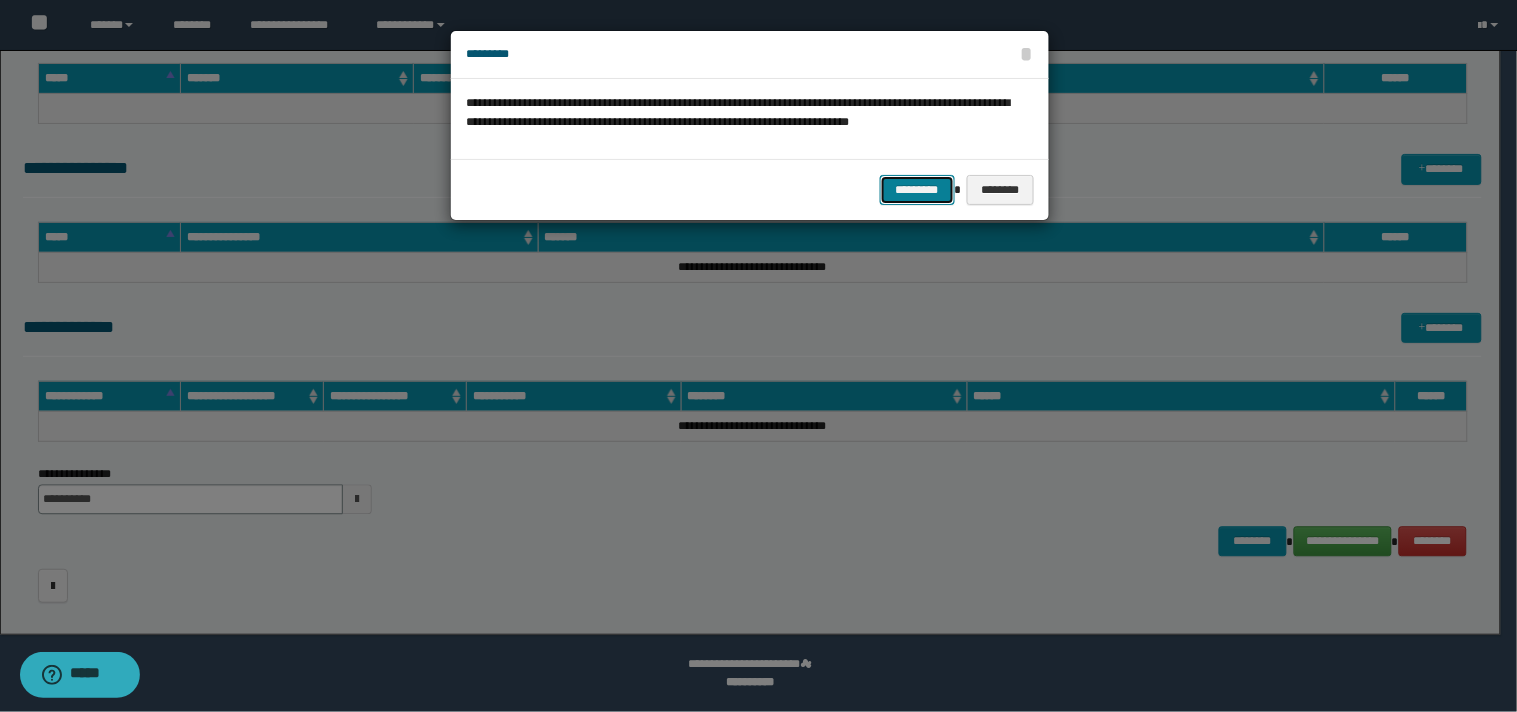 click on "*********" at bounding box center (917, 190) 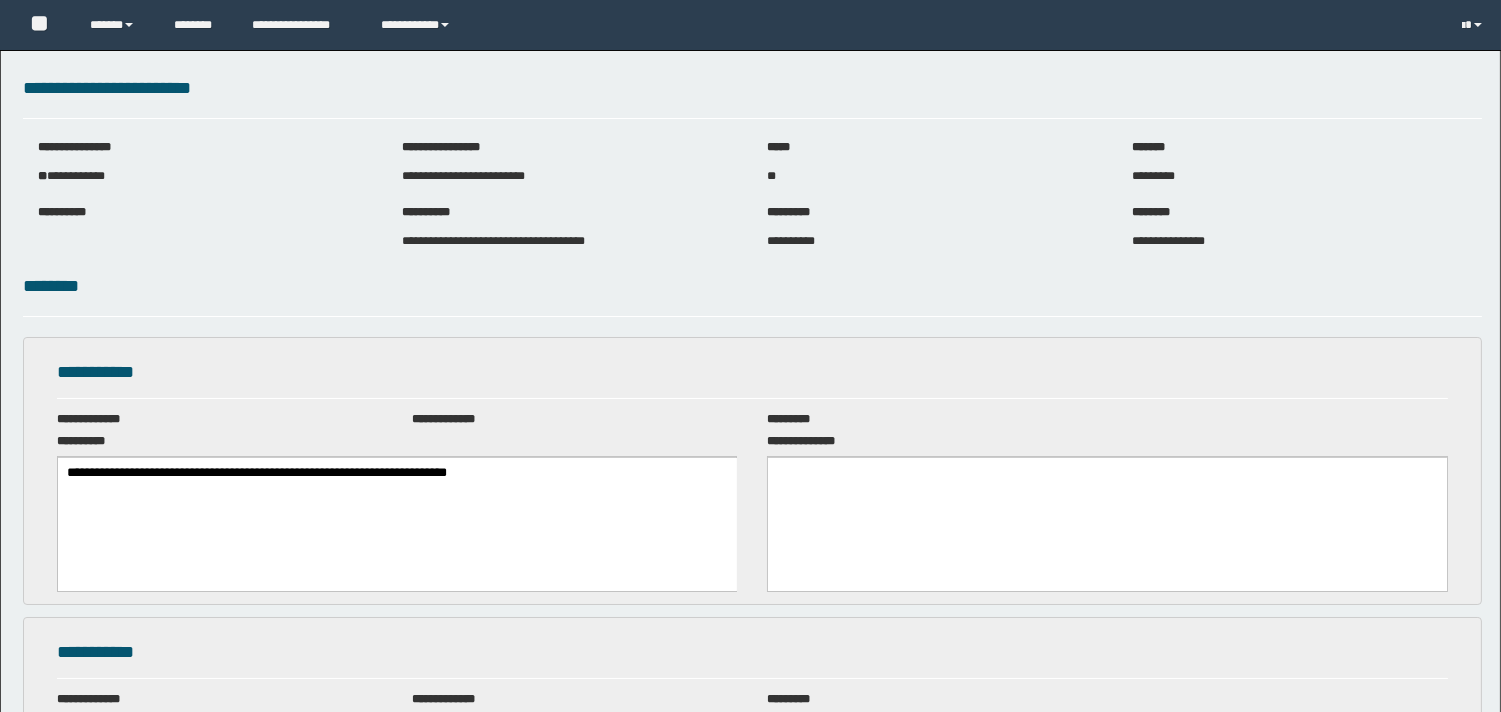 scroll, scrollTop: 0, scrollLeft: 0, axis: both 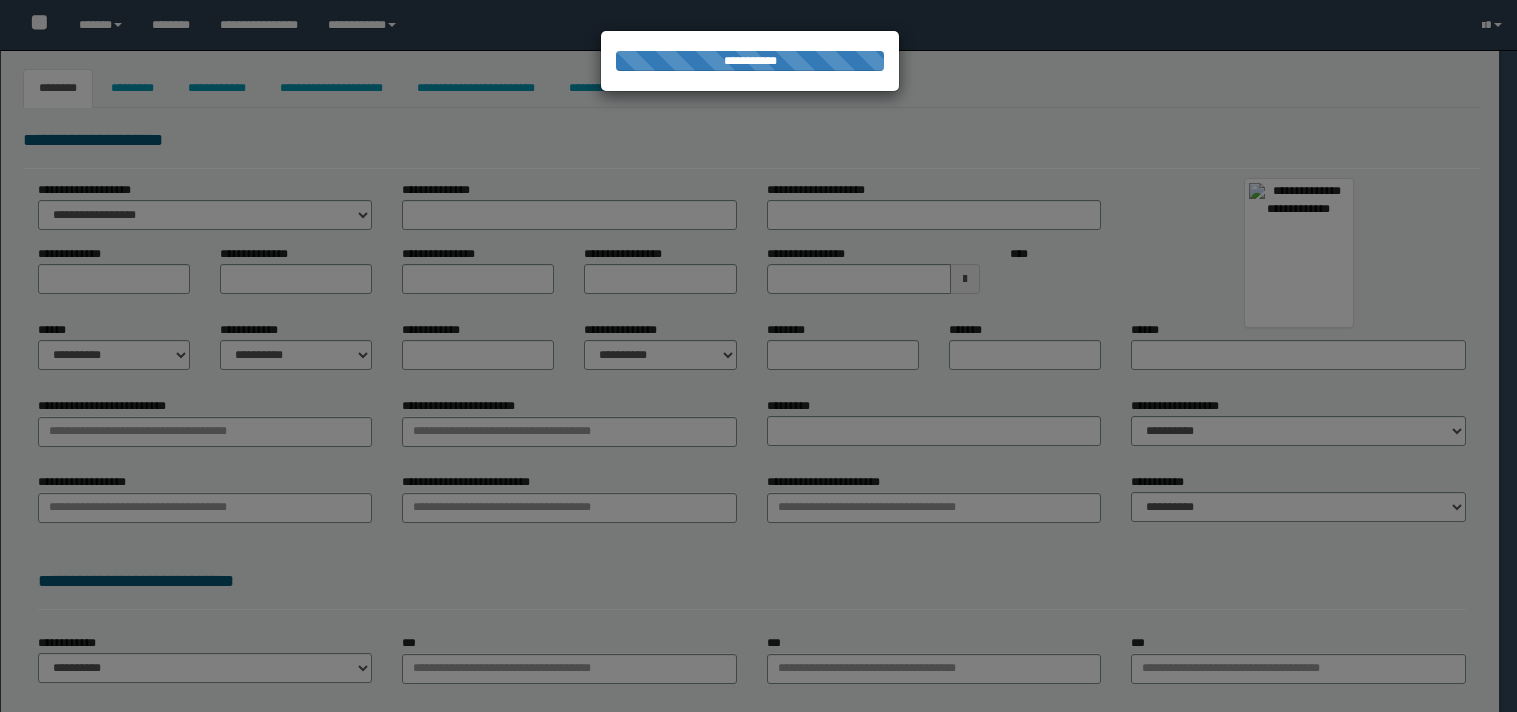 type on "********" 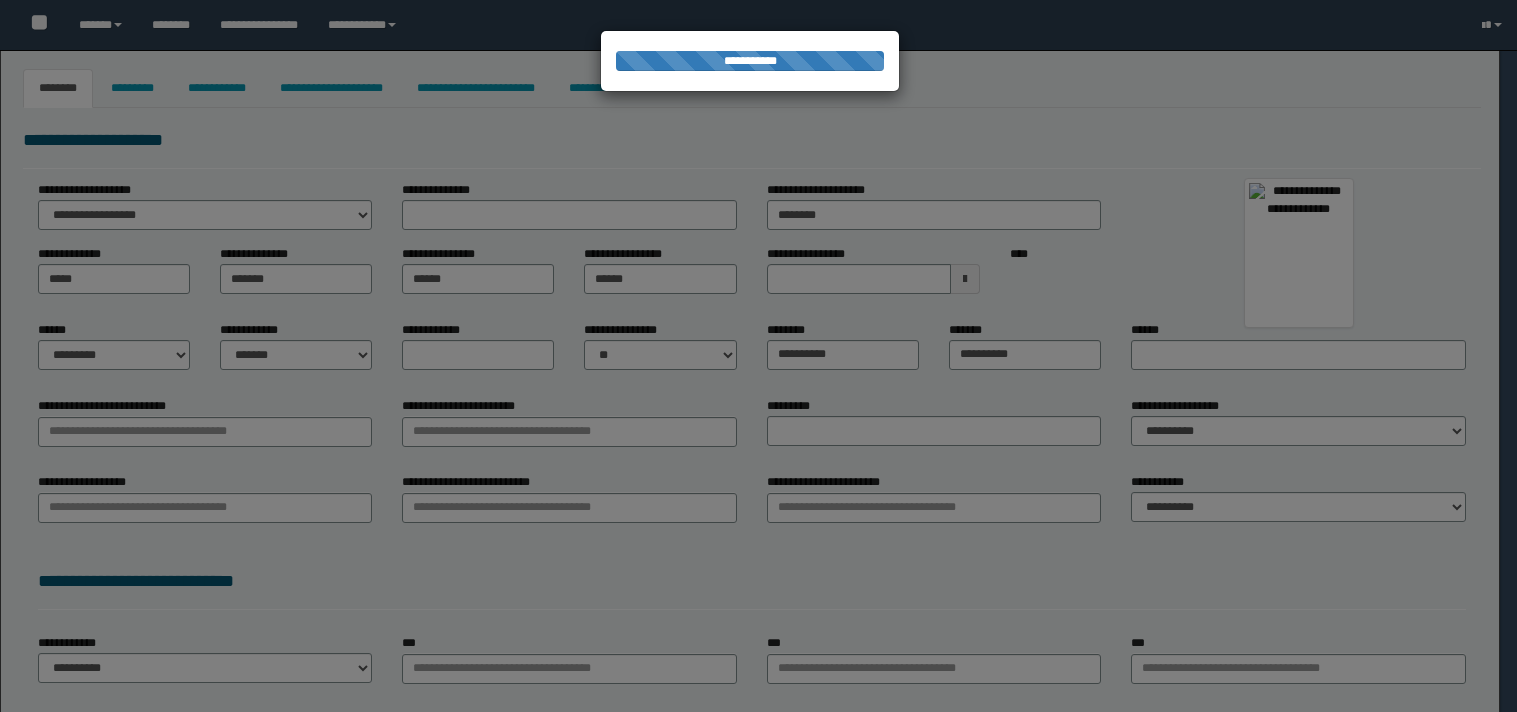 type on "**********" 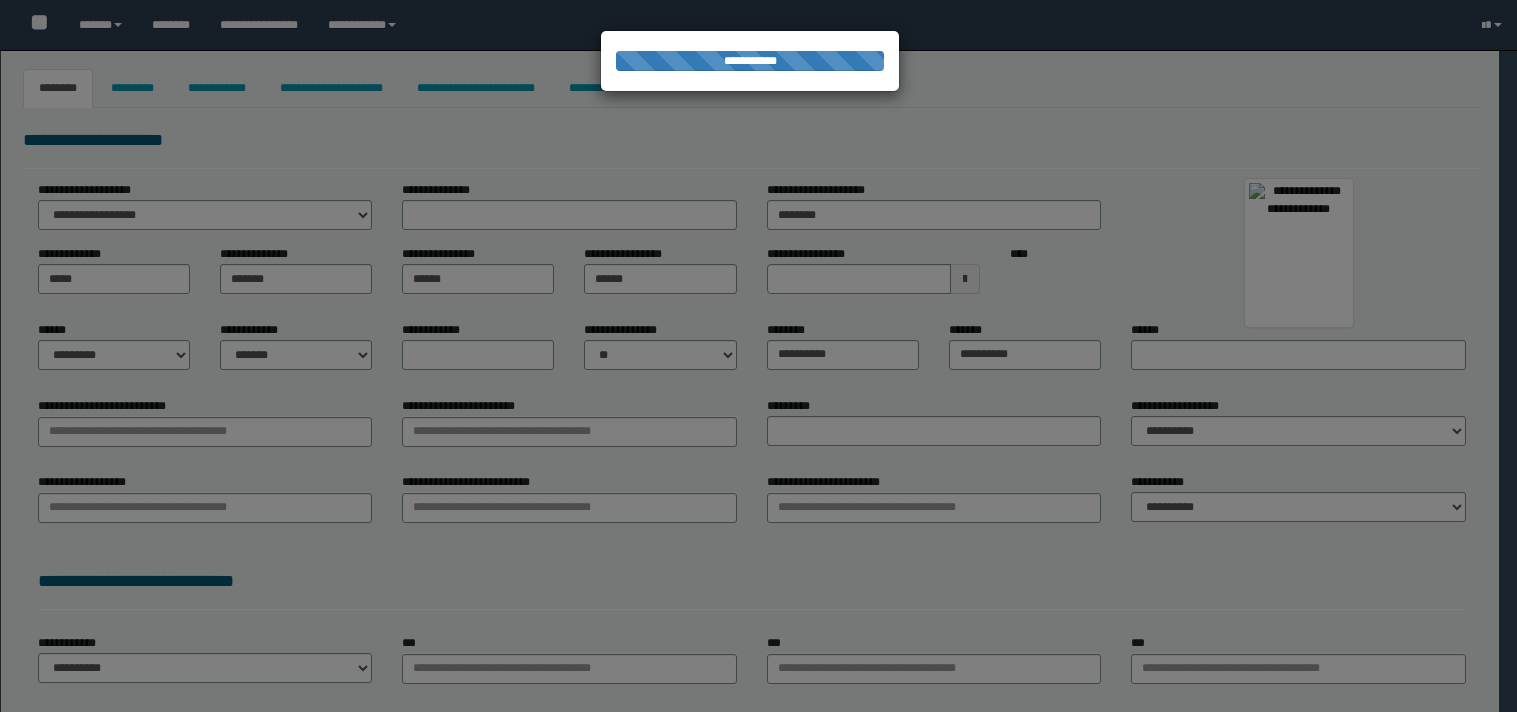 type on "*********" 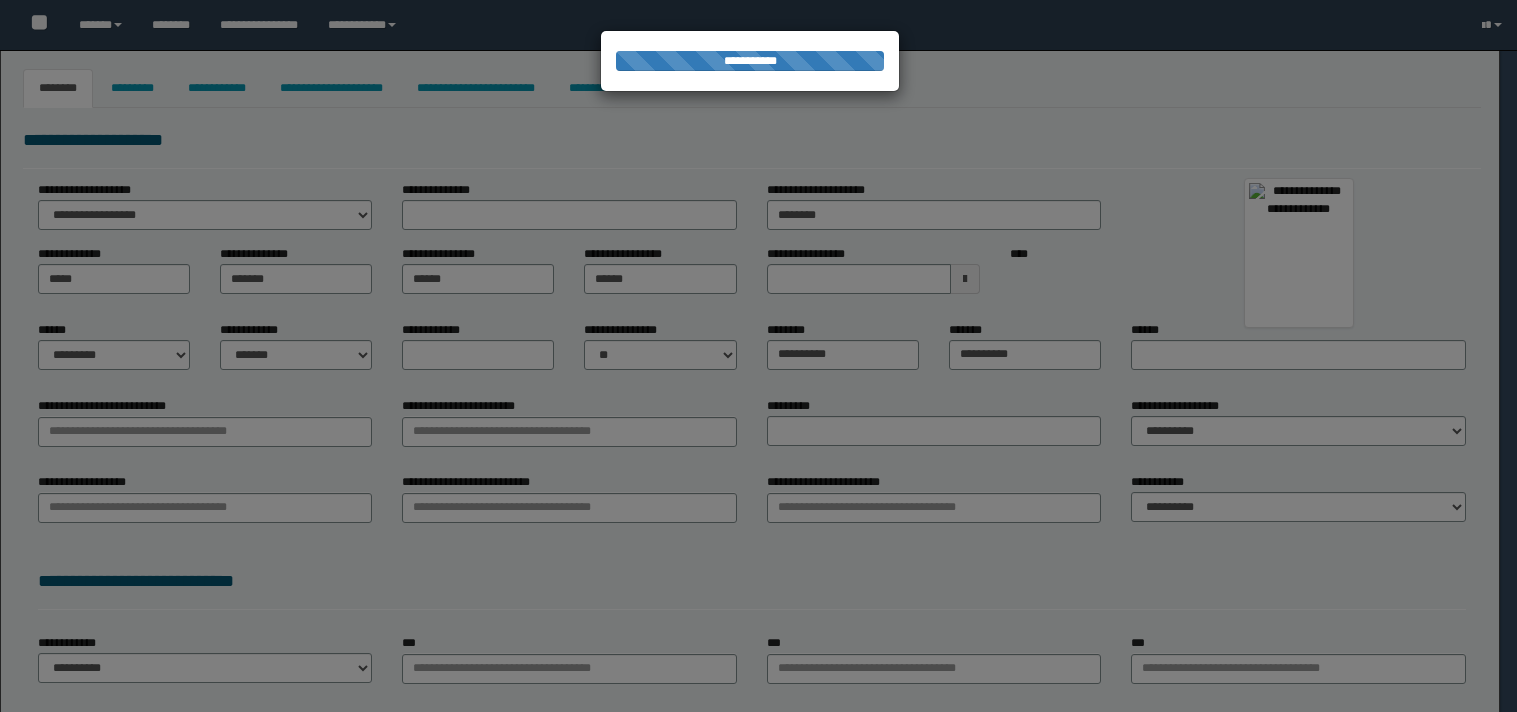 type on "*********" 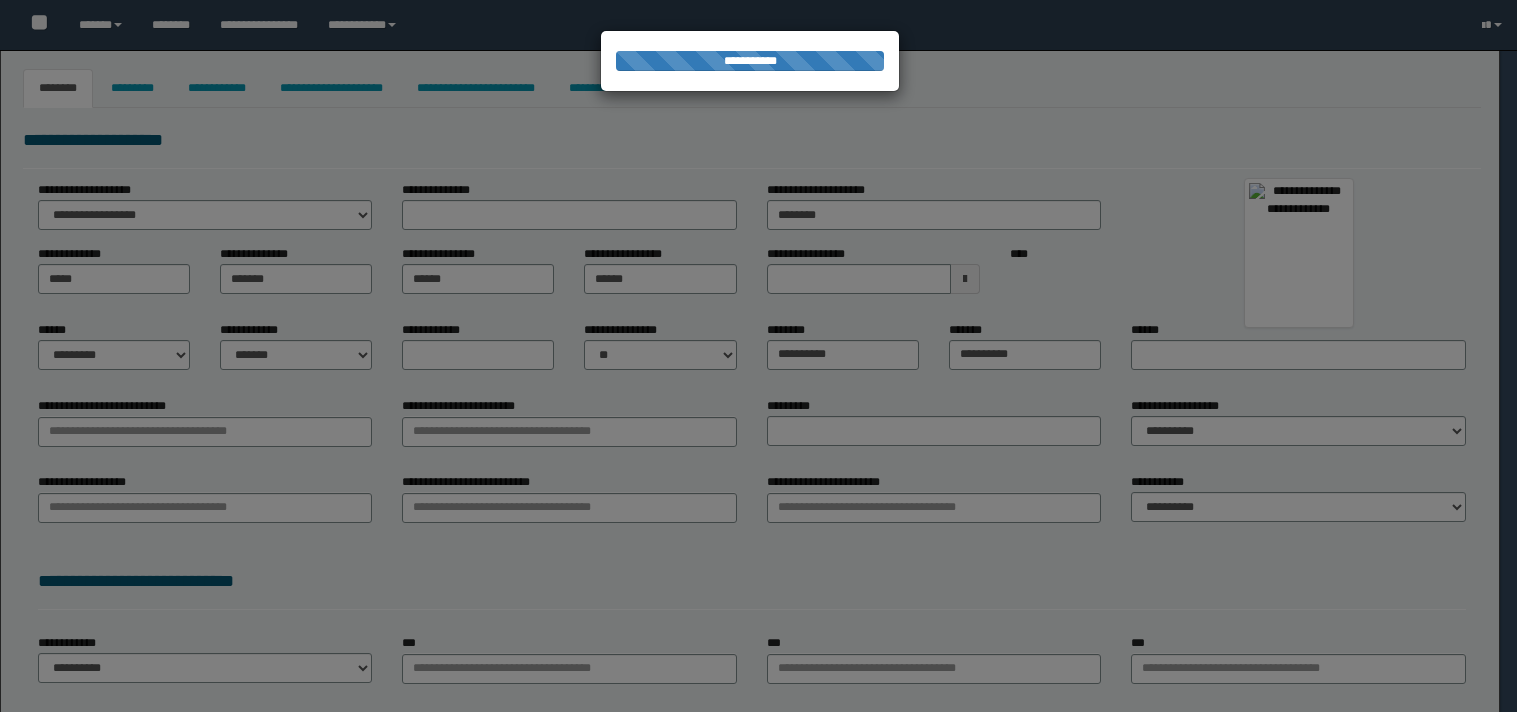 type on "********" 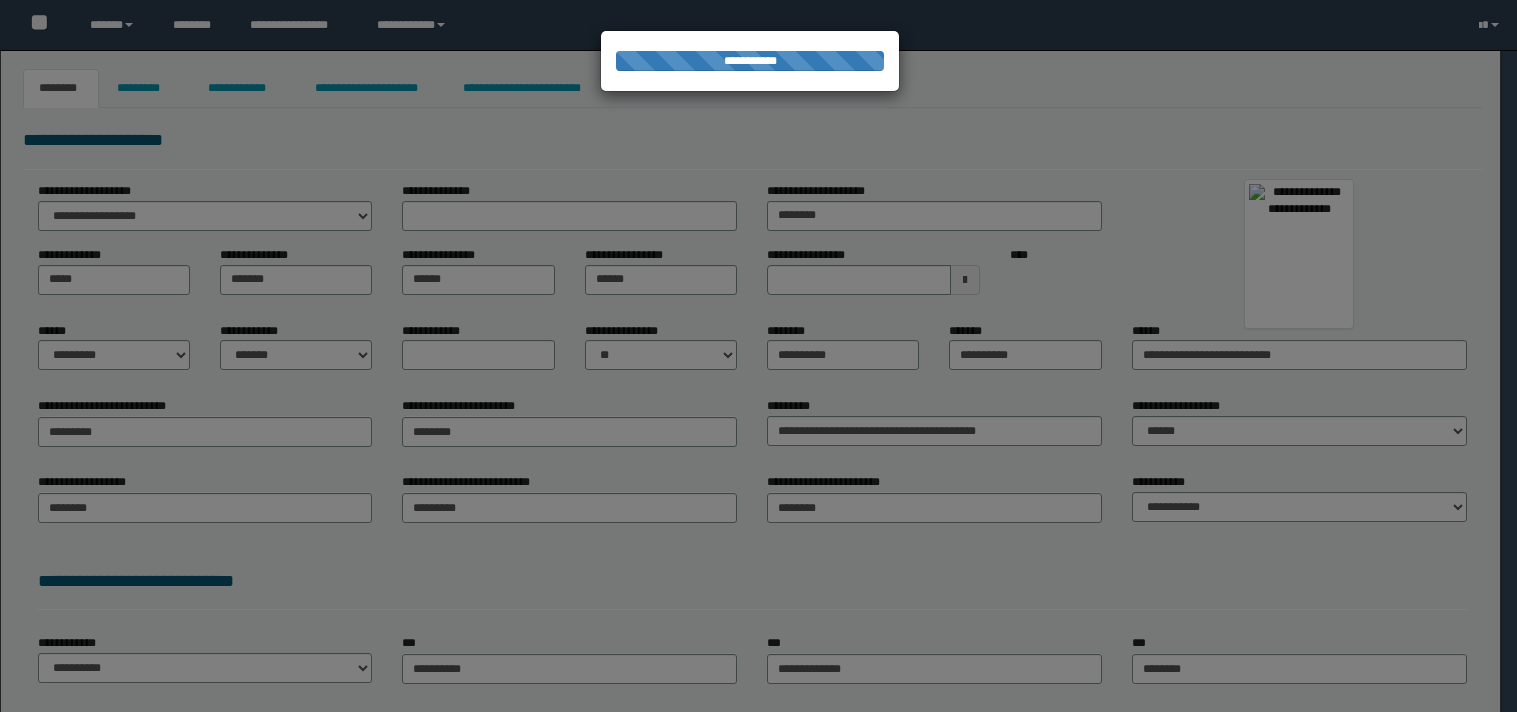 scroll, scrollTop: 0, scrollLeft: 0, axis: both 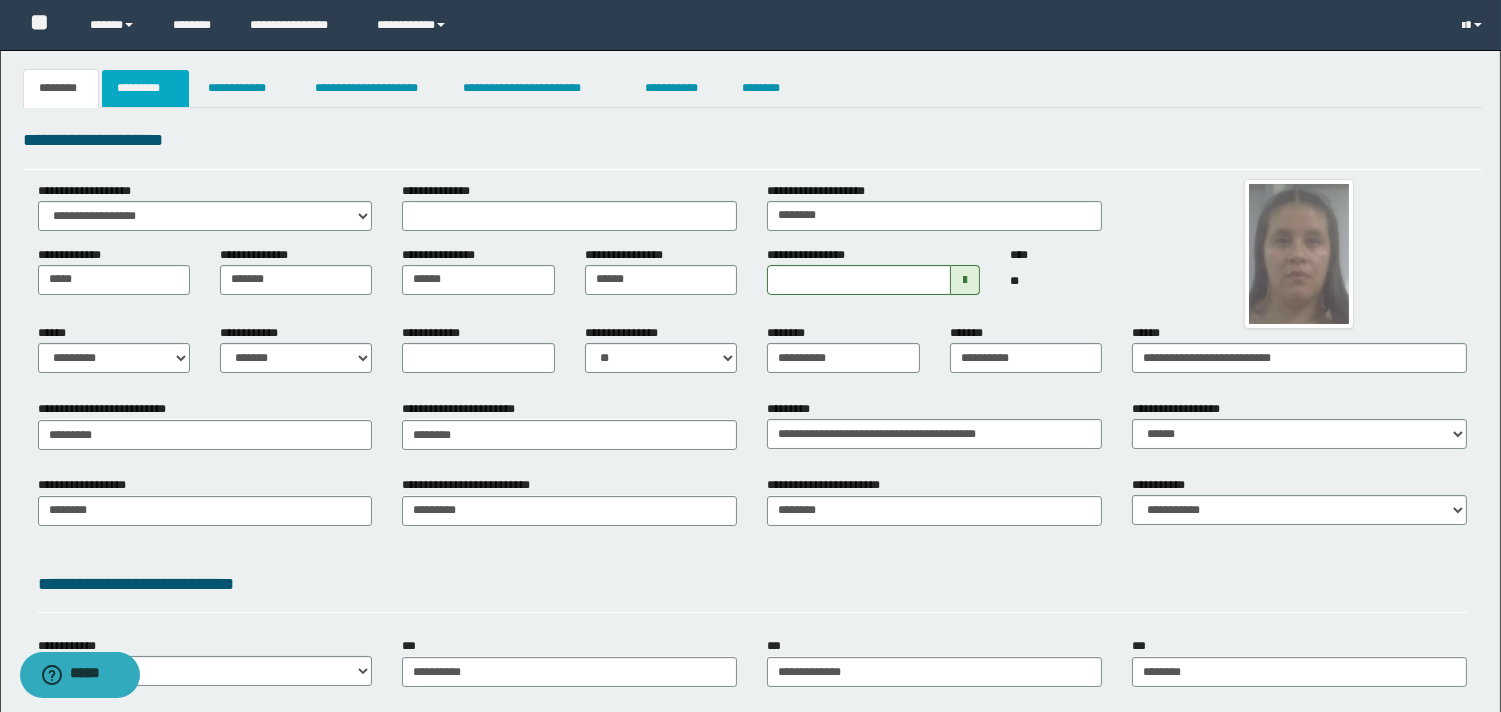 click on "*********" at bounding box center [145, 88] 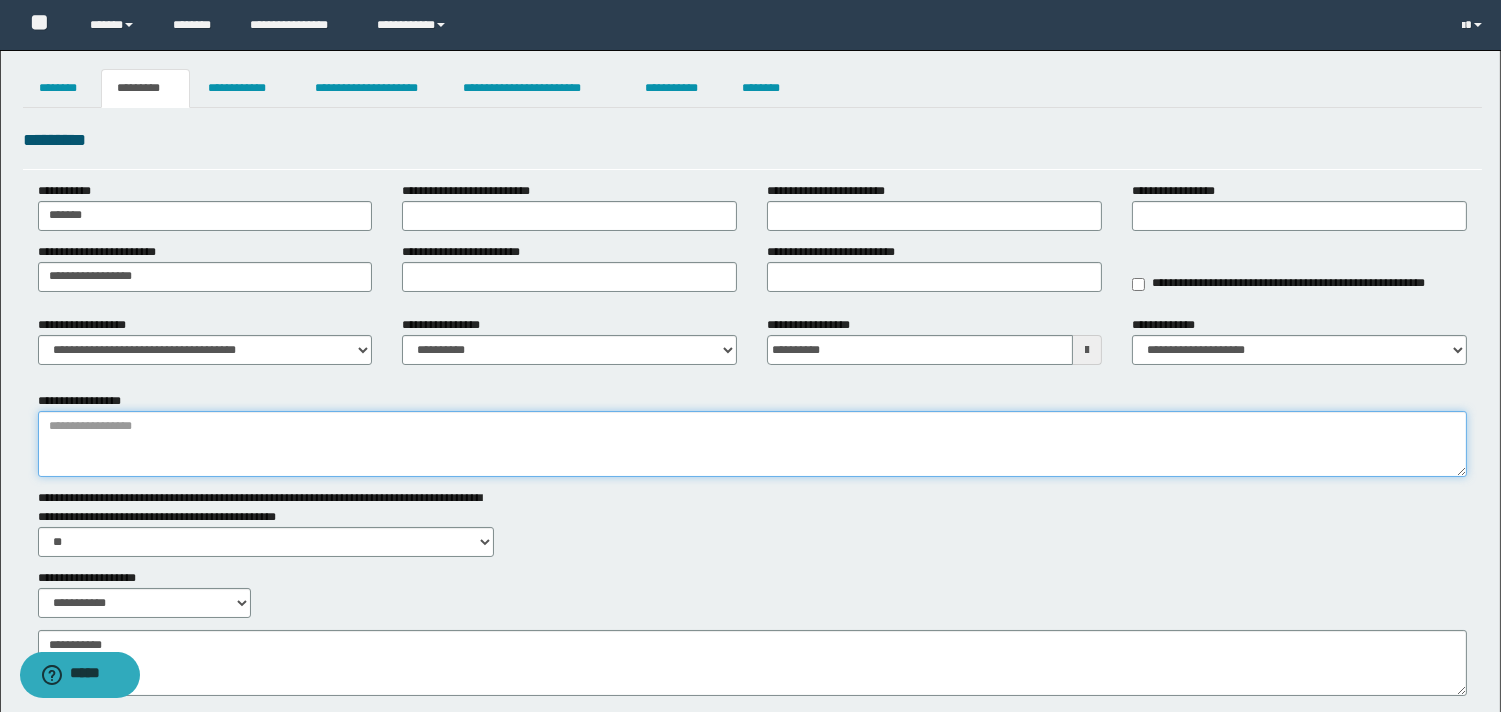 click on "**********" at bounding box center (752, 444) 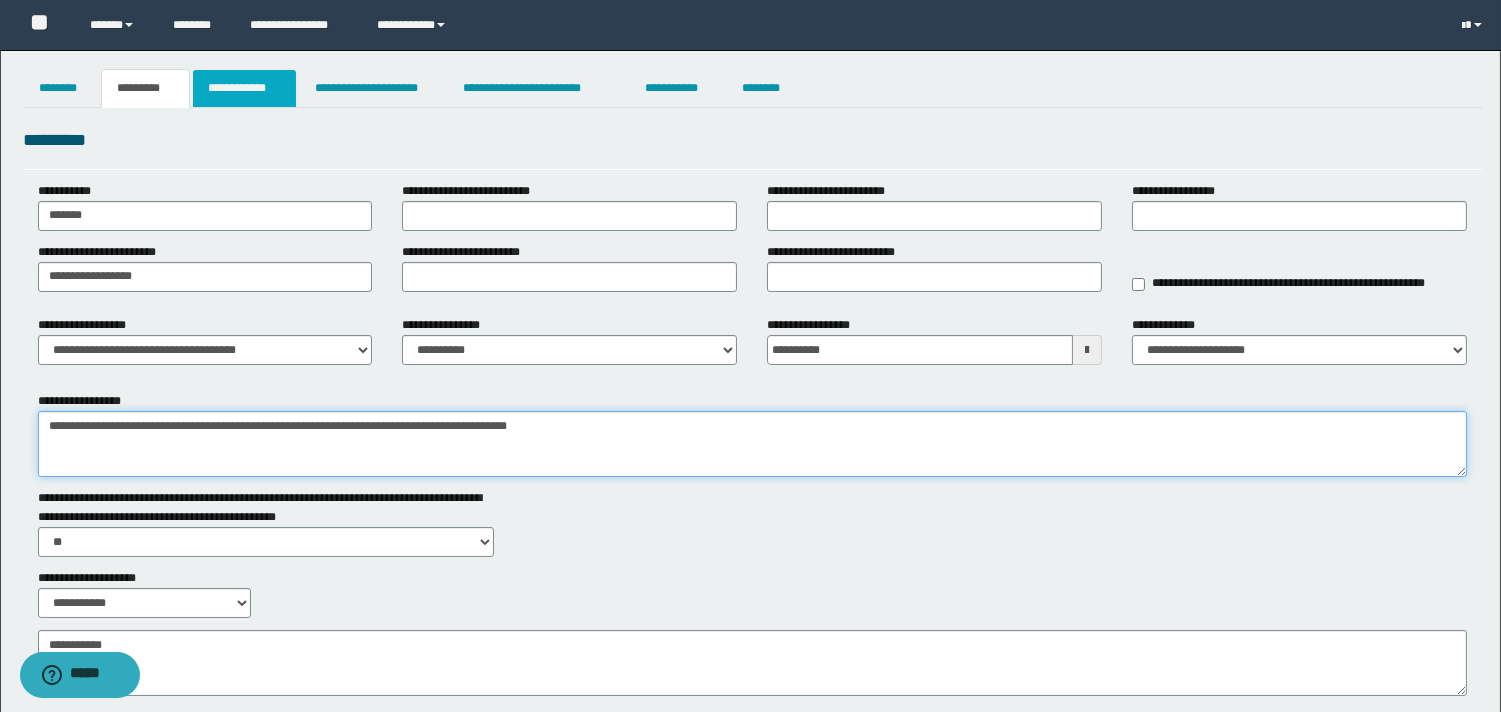 type on "**********" 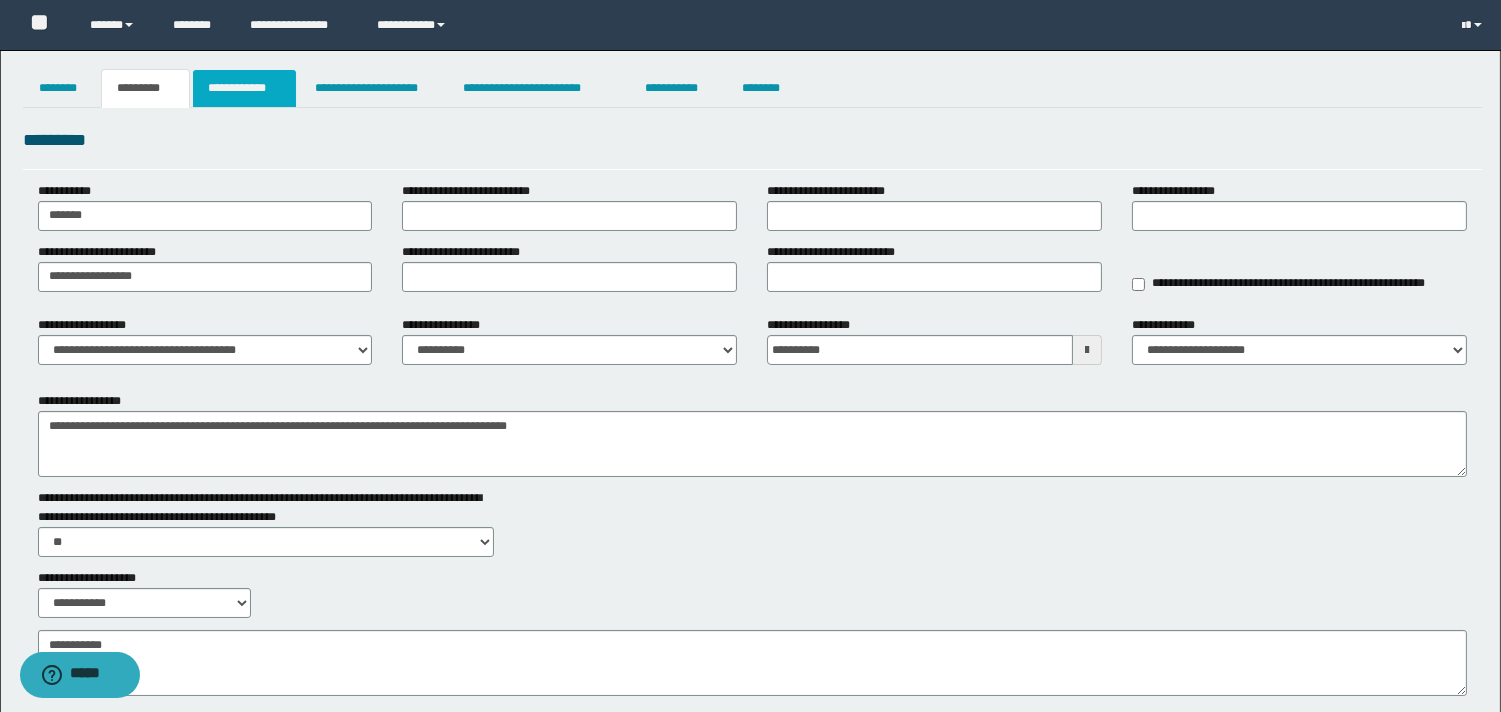 click on "**********" at bounding box center [244, 88] 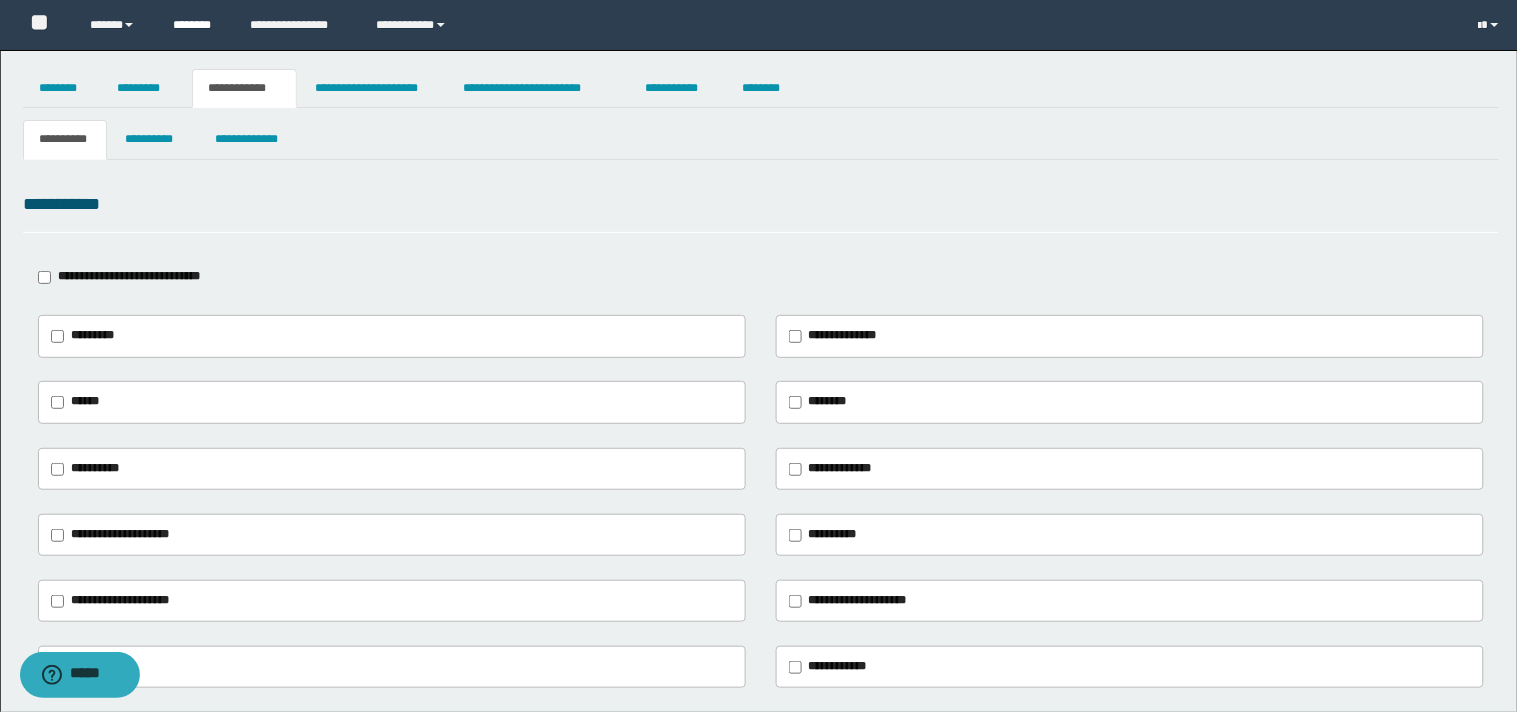type on "******" 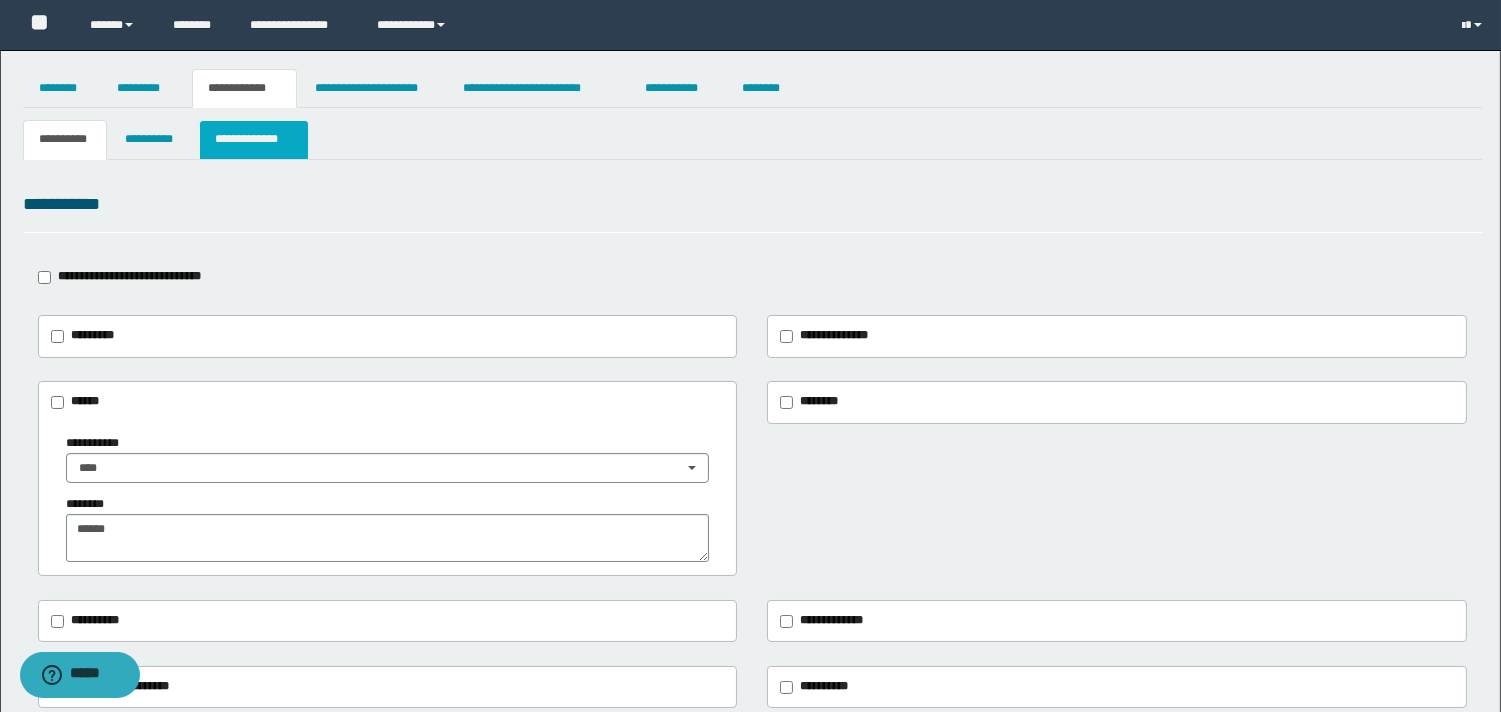 click on "**********" at bounding box center [253, 139] 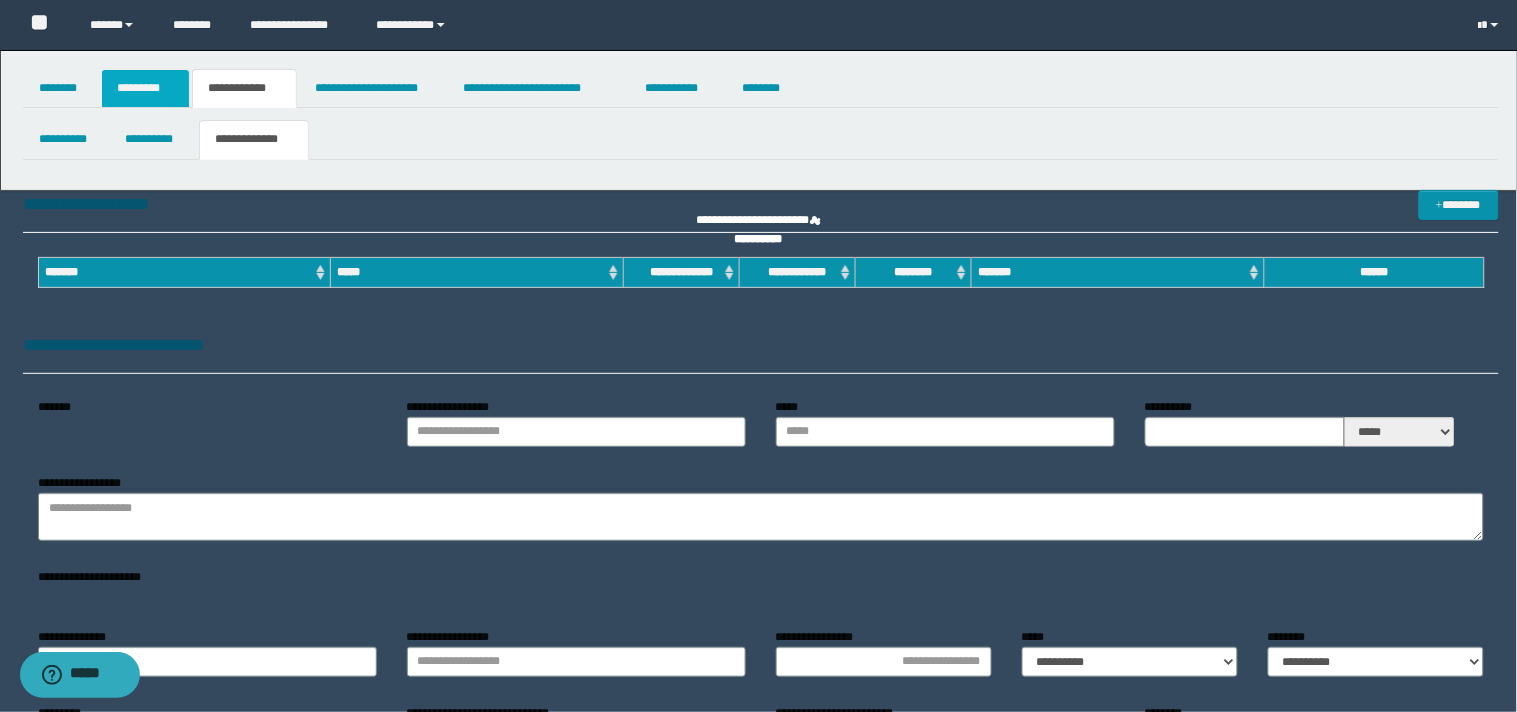 type on "**********" 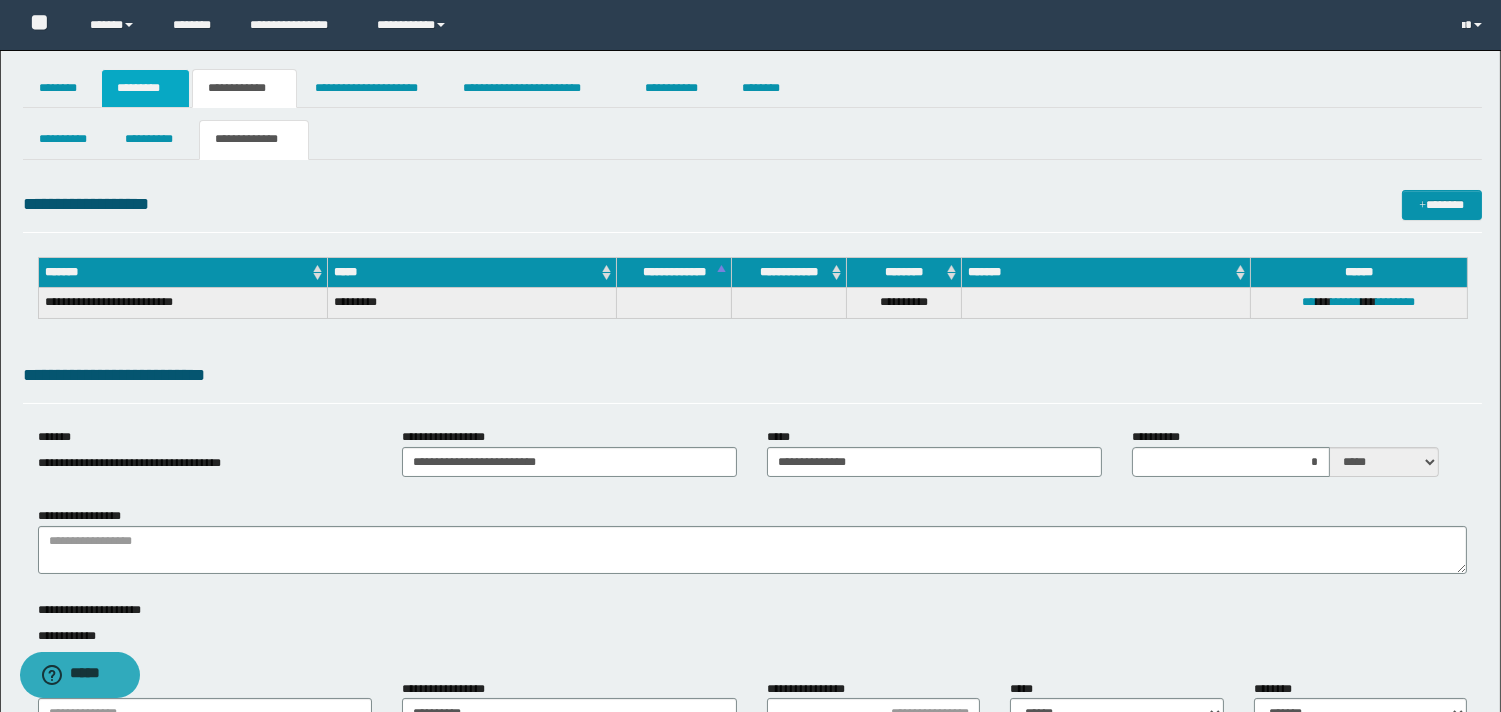click on "*********" at bounding box center (145, 88) 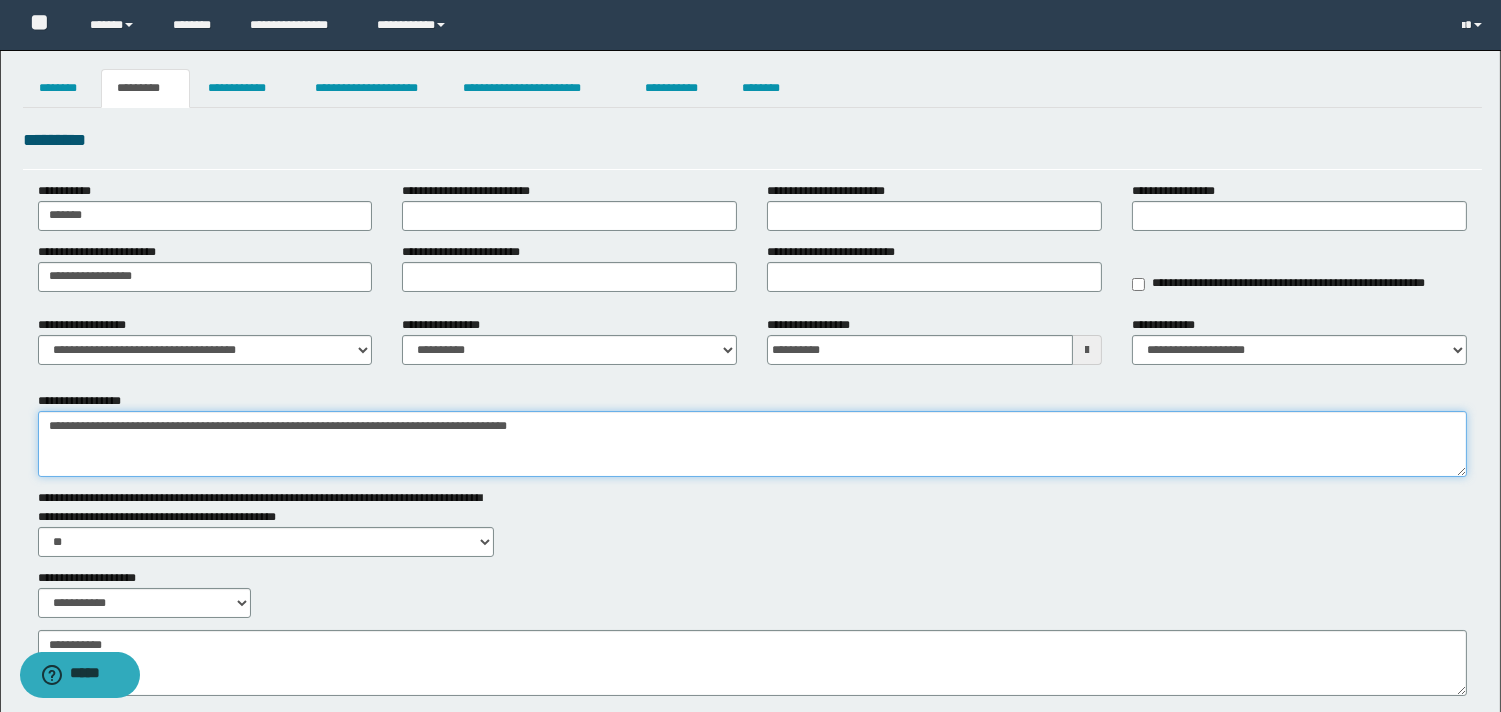 click on "**********" at bounding box center (752, 444) 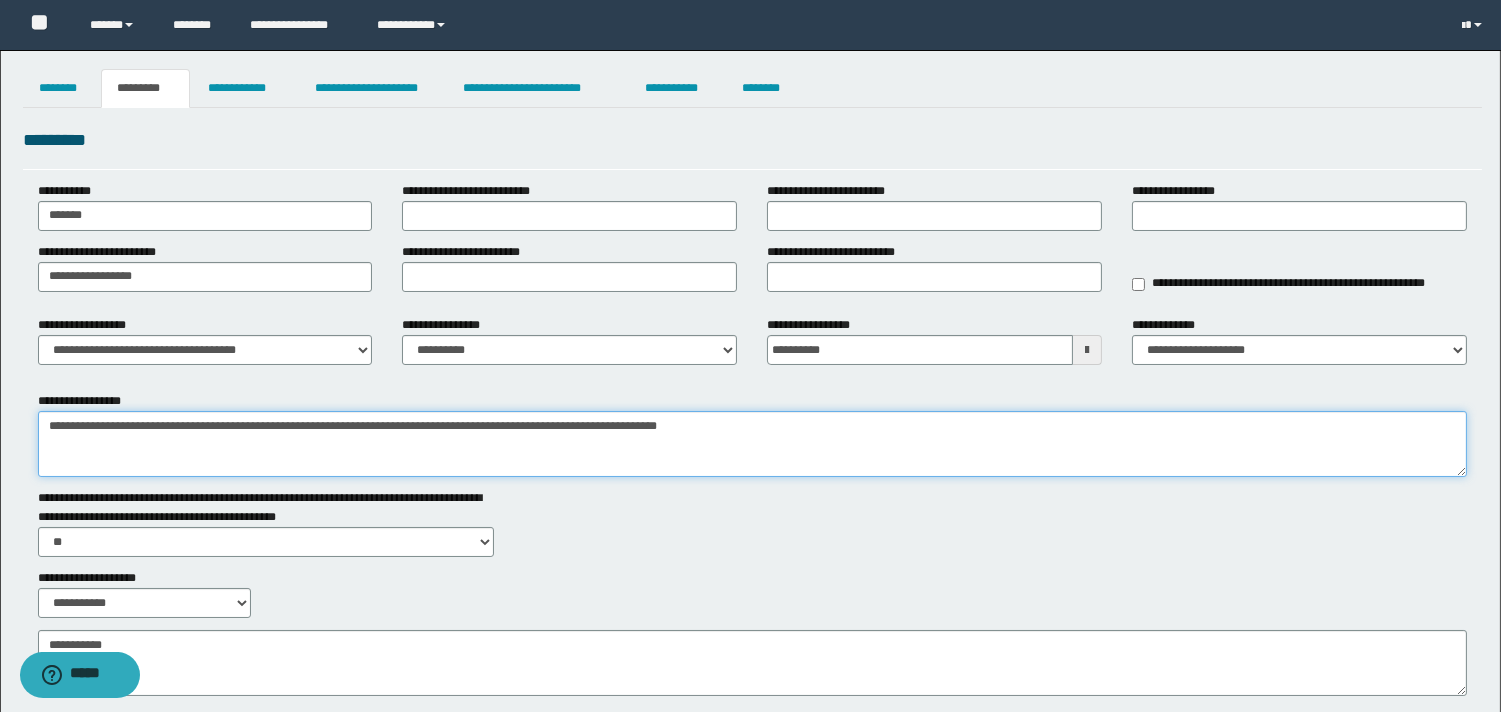 click on "**********" at bounding box center (752, 444) 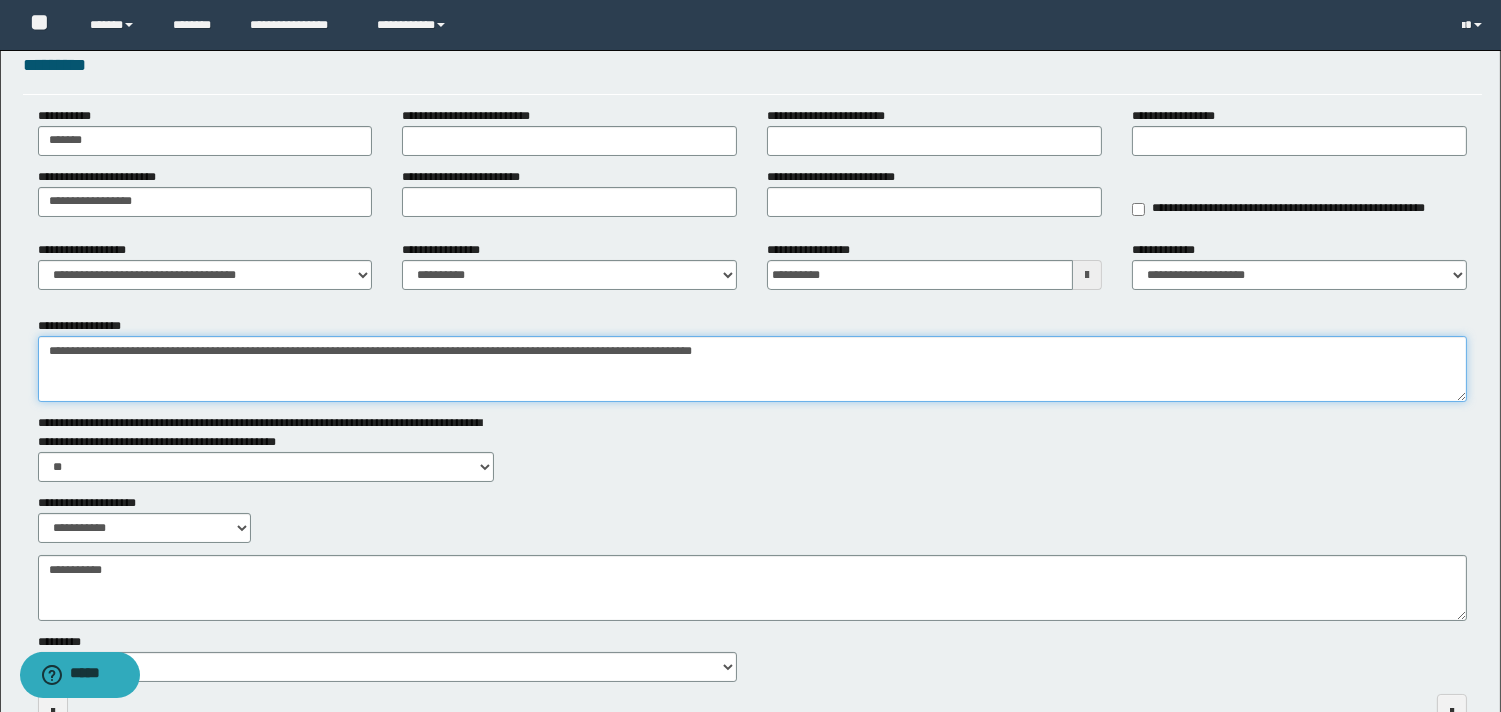 scroll, scrollTop: 200, scrollLeft: 0, axis: vertical 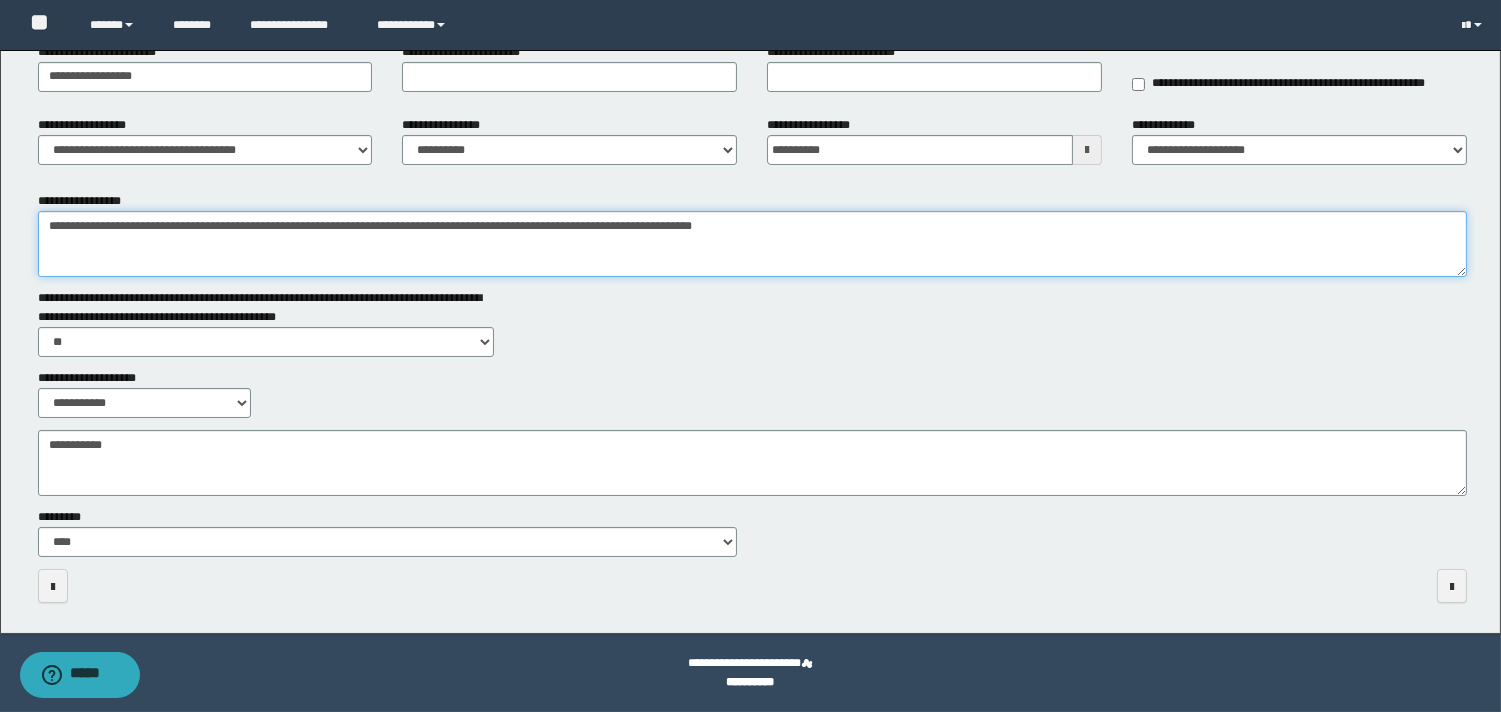type on "**********" 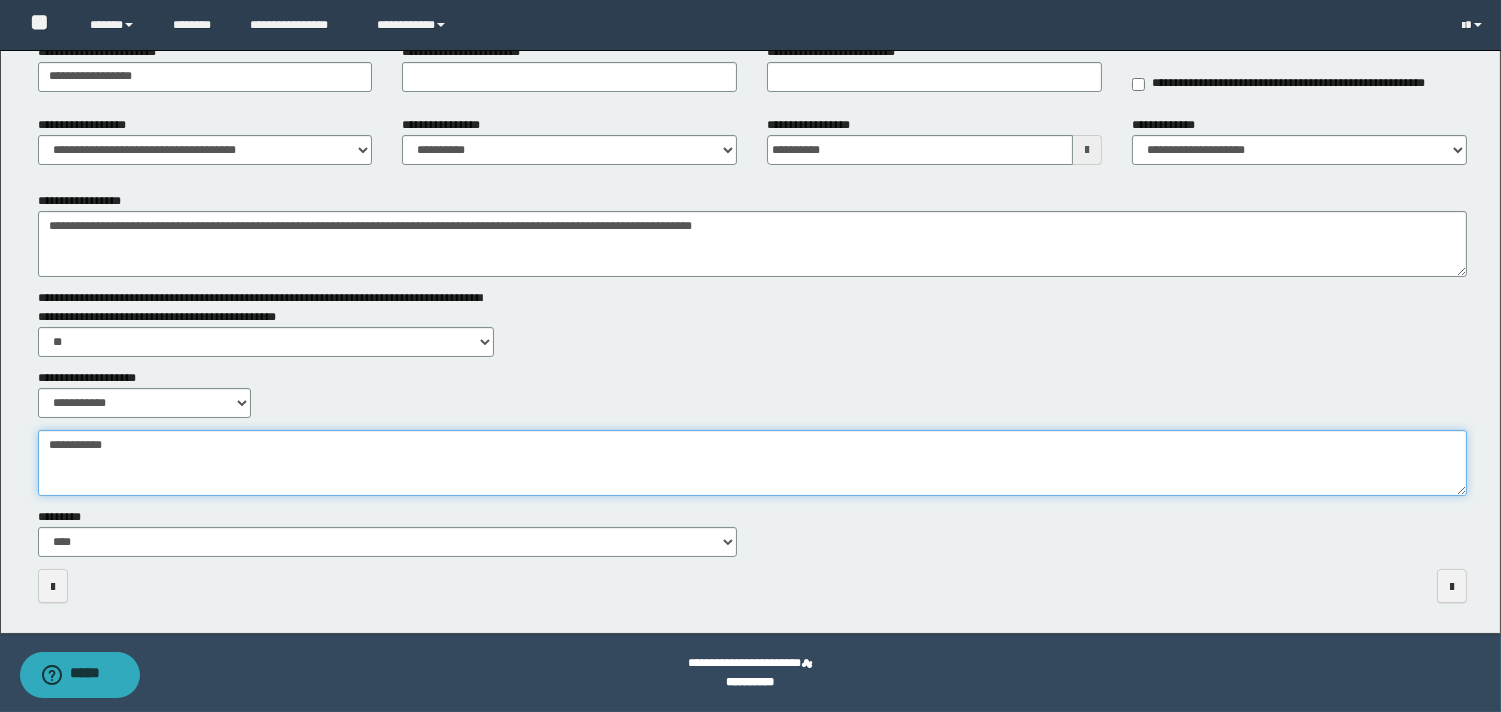 drag, startPoint x: 193, startPoint y: 474, endPoint x: 203, endPoint y: 490, distance: 18.867962 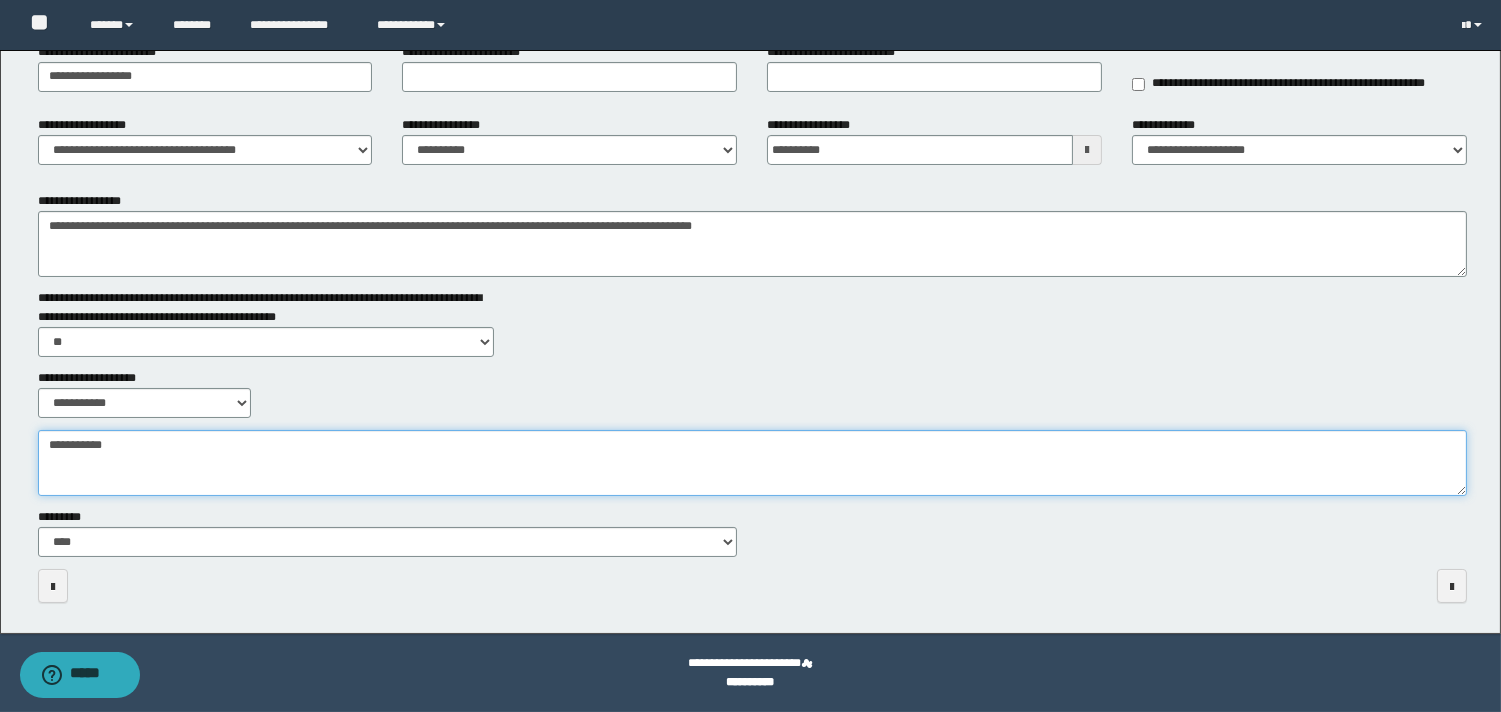 paste on "**********" 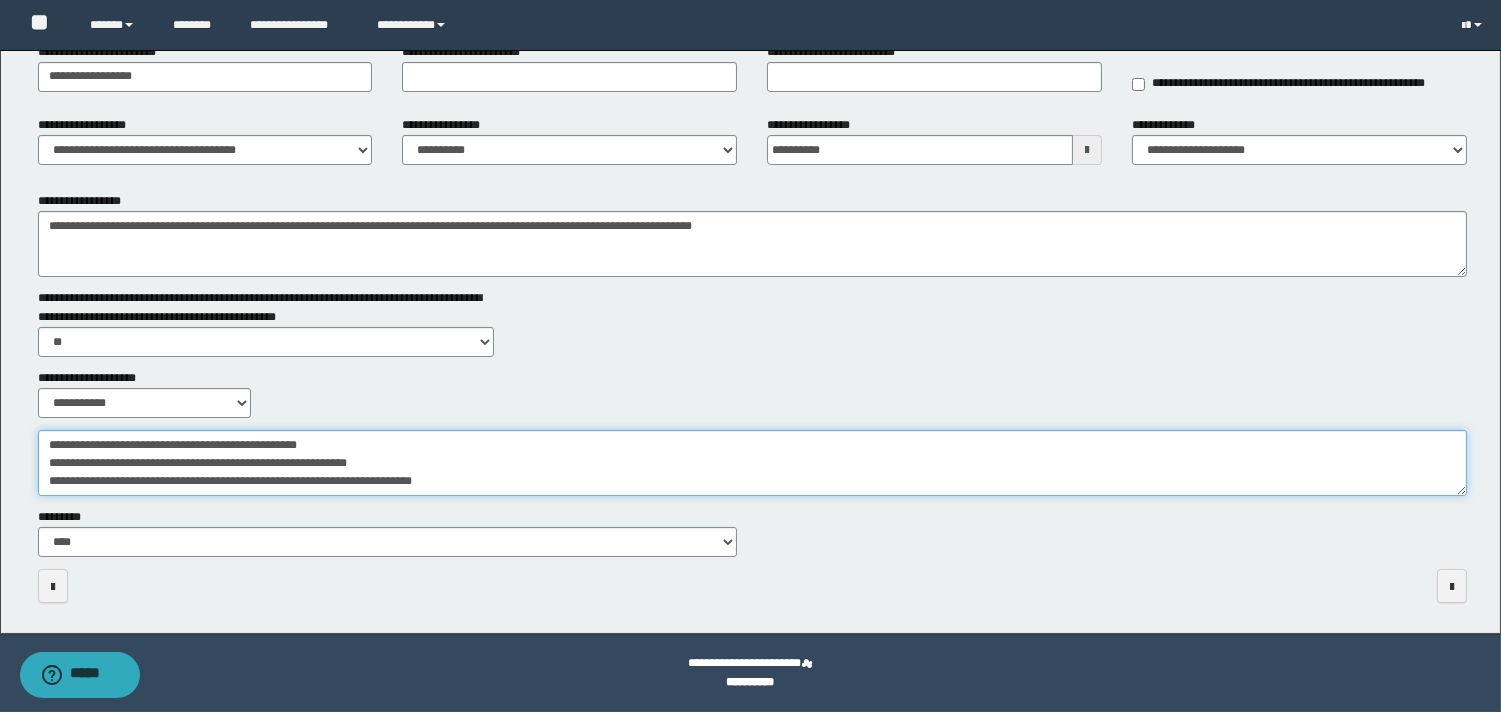 scroll, scrollTop: 17, scrollLeft: 0, axis: vertical 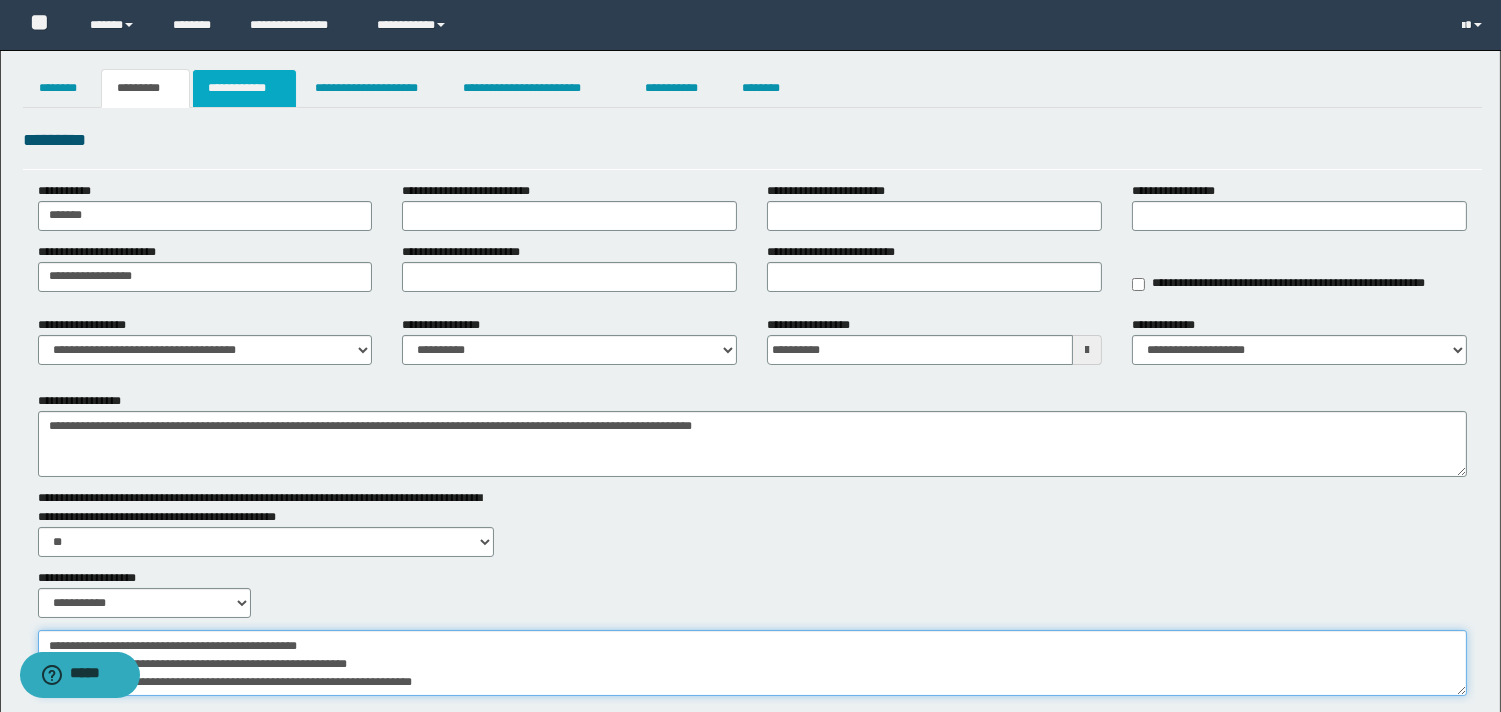 type on "**********" 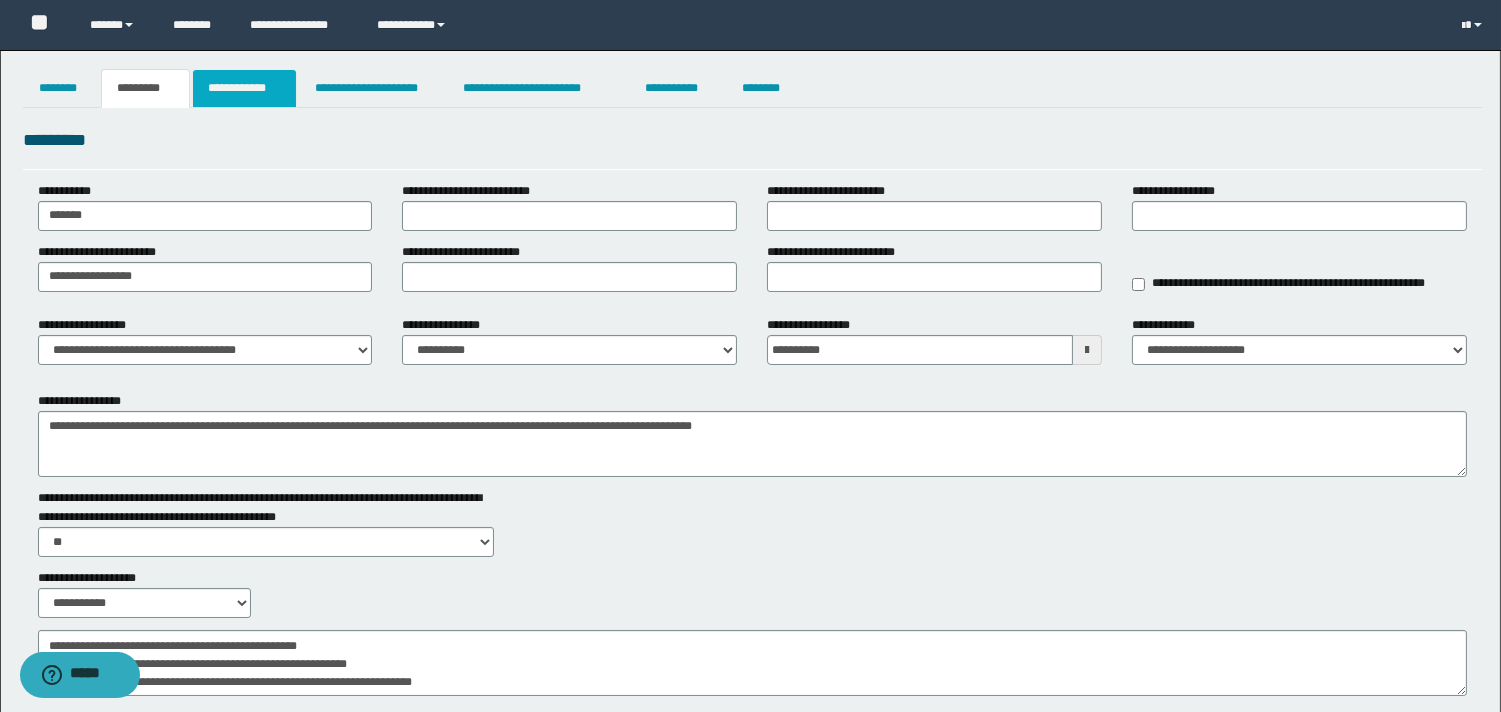 click on "**********" at bounding box center [244, 88] 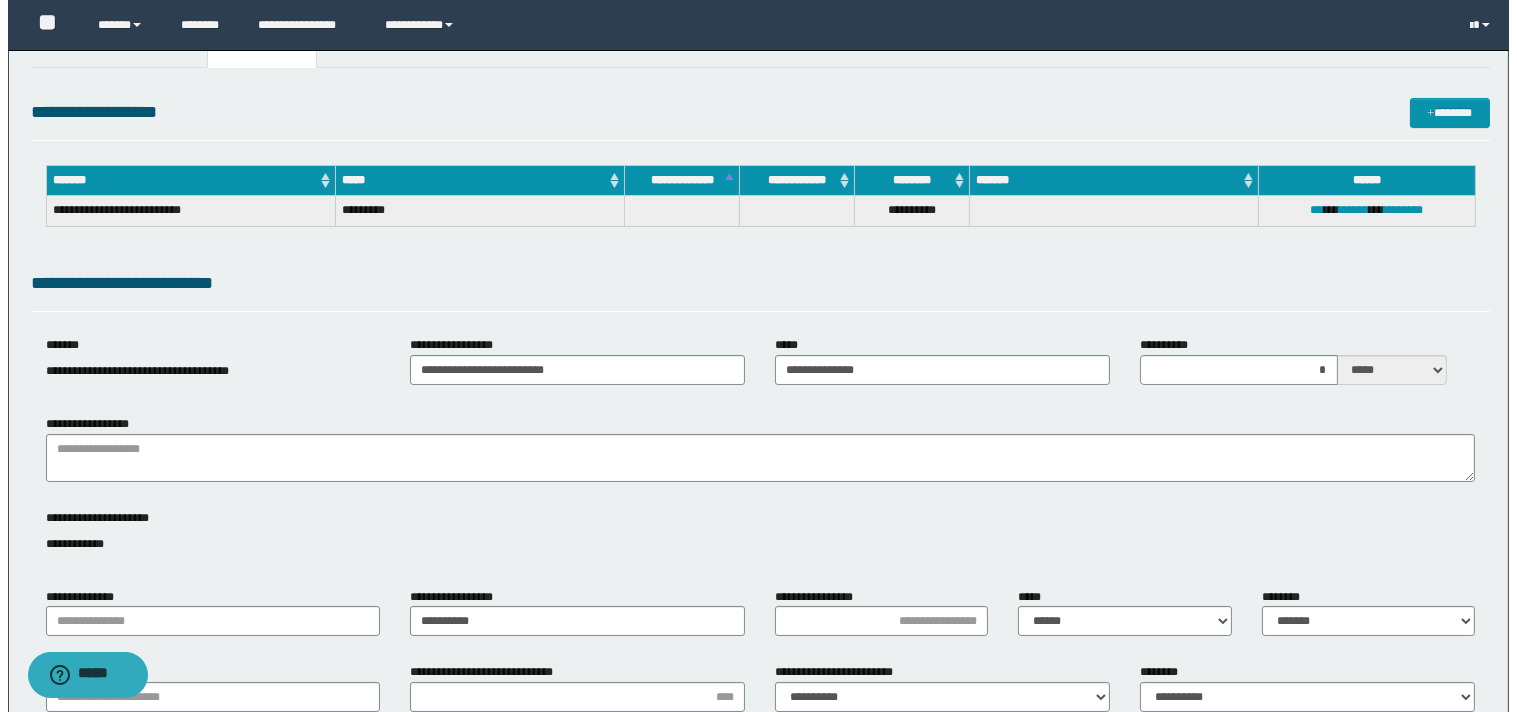 scroll, scrollTop: 0, scrollLeft: 0, axis: both 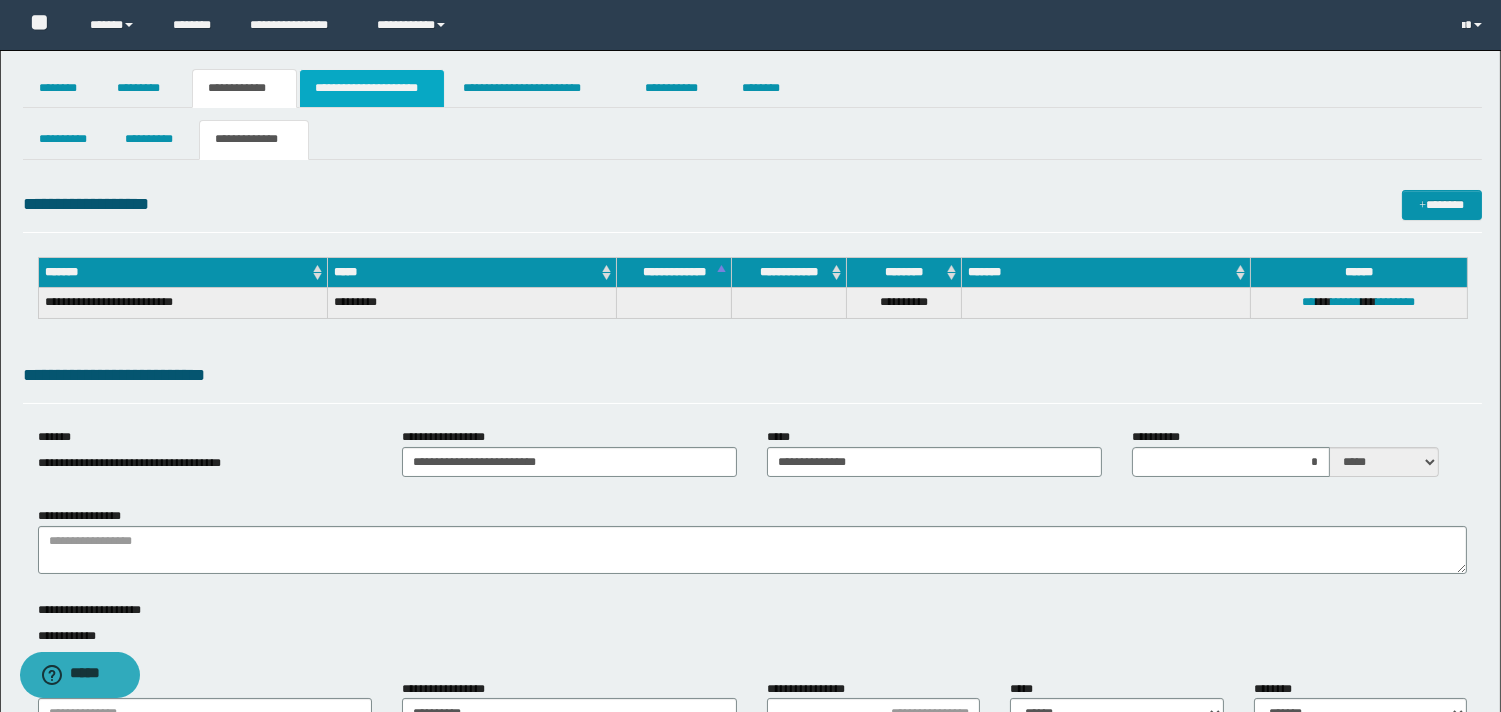 click on "**********" at bounding box center (372, 88) 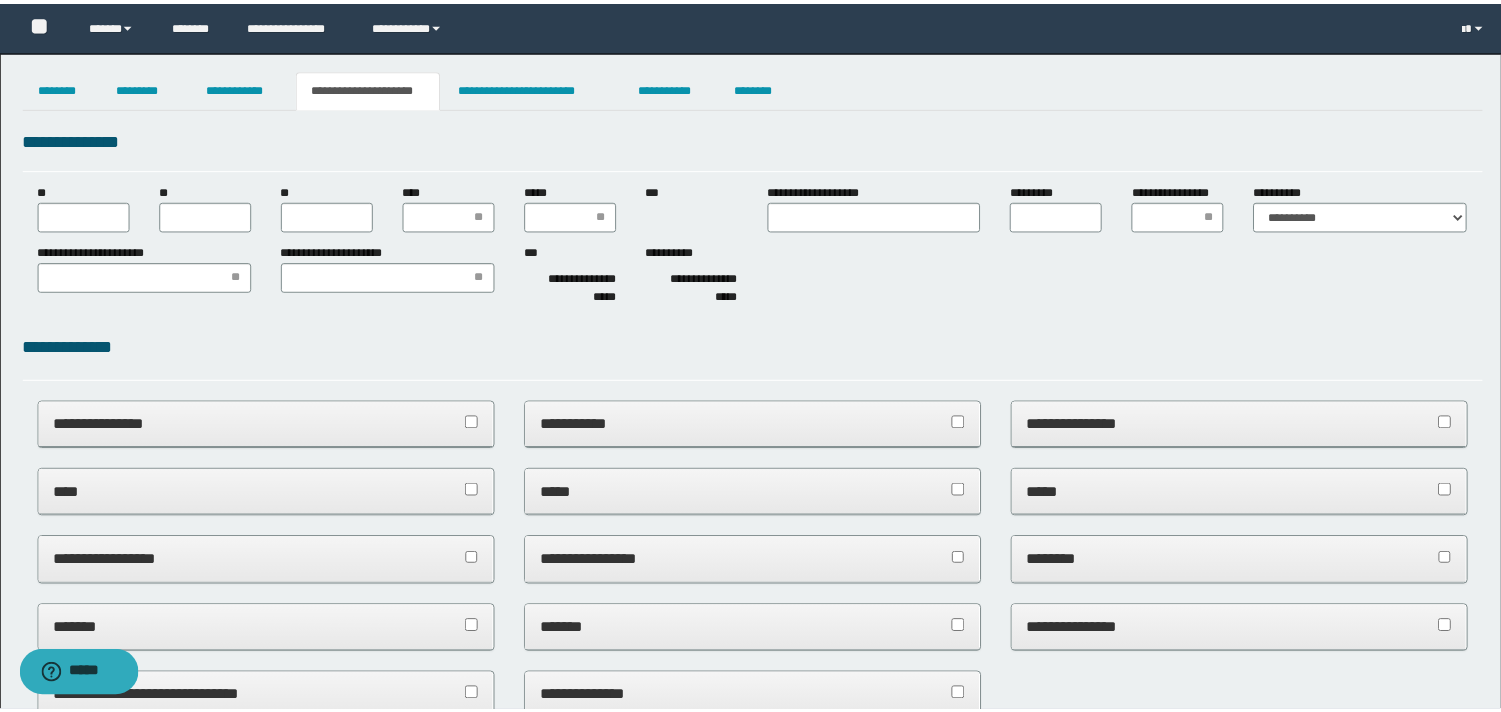 scroll, scrollTop: 0, scrollLeft: 0, axis: both 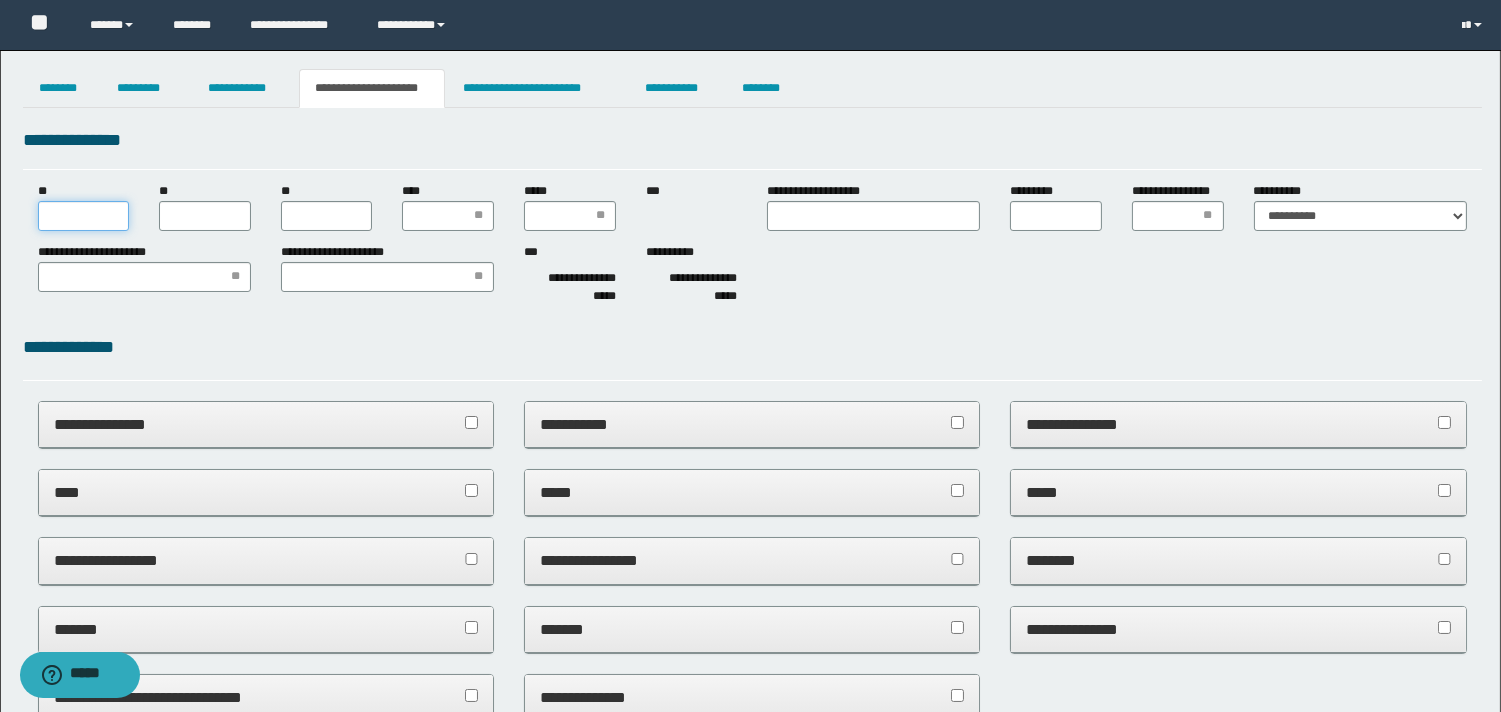 drag, startPoint x: 38, startPoint y: 218, endPoint x: 47, endPoint y: 224, distance: 10.816654 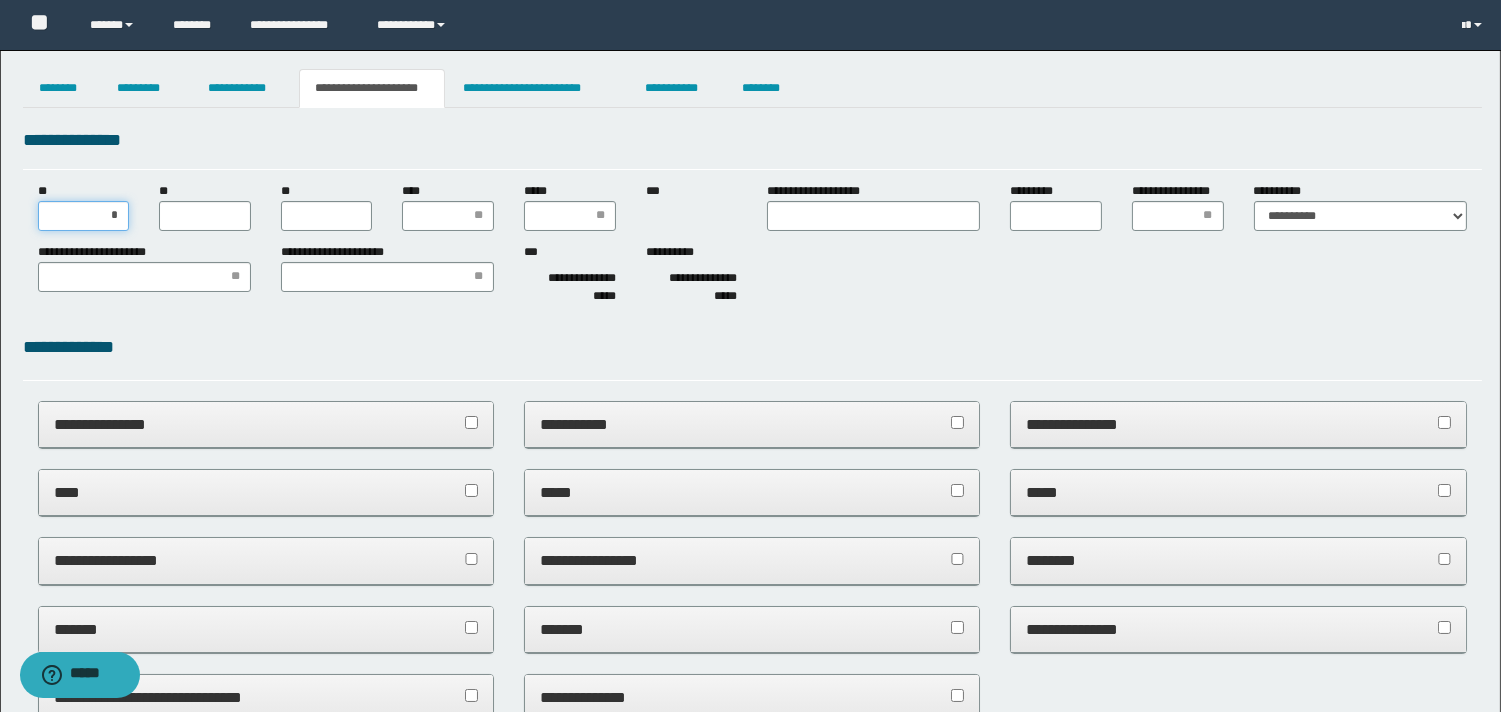 type on "**" 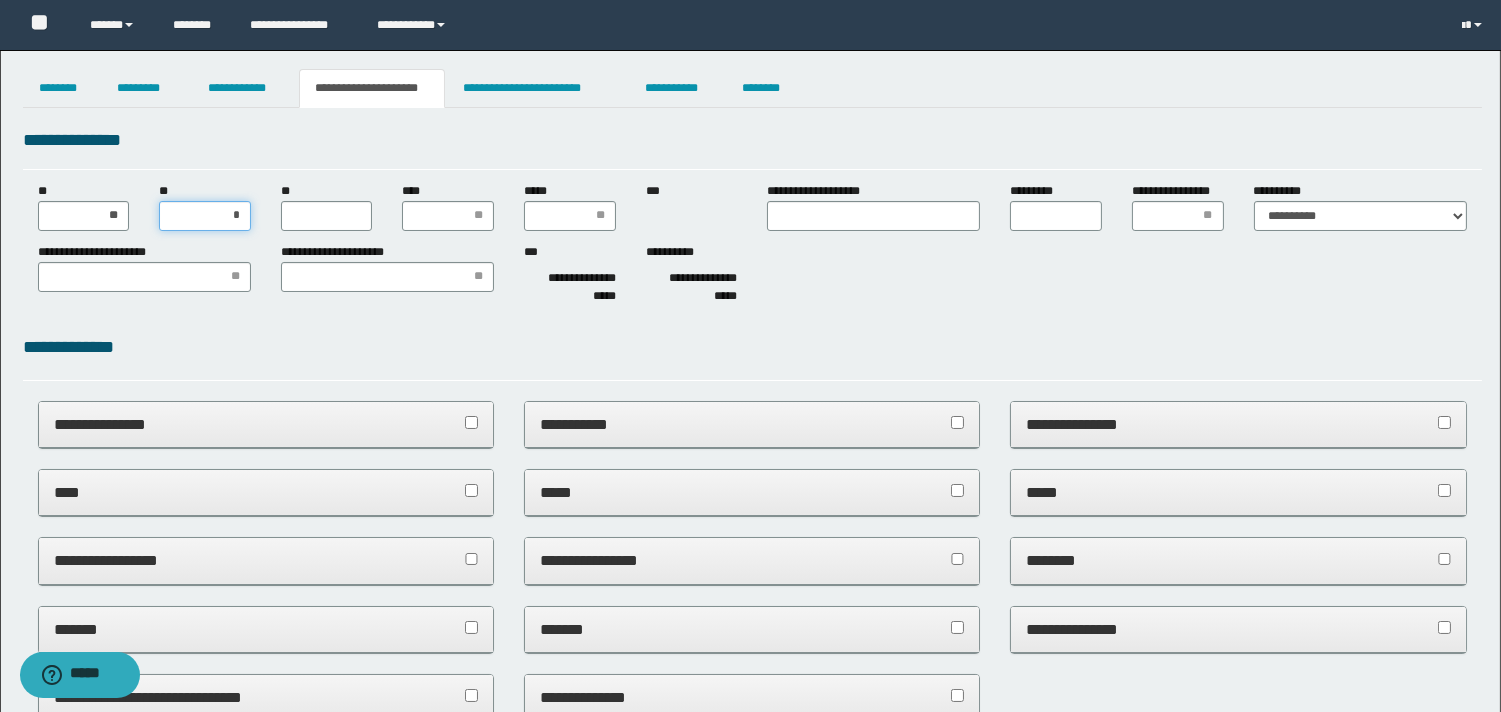 type on "**" 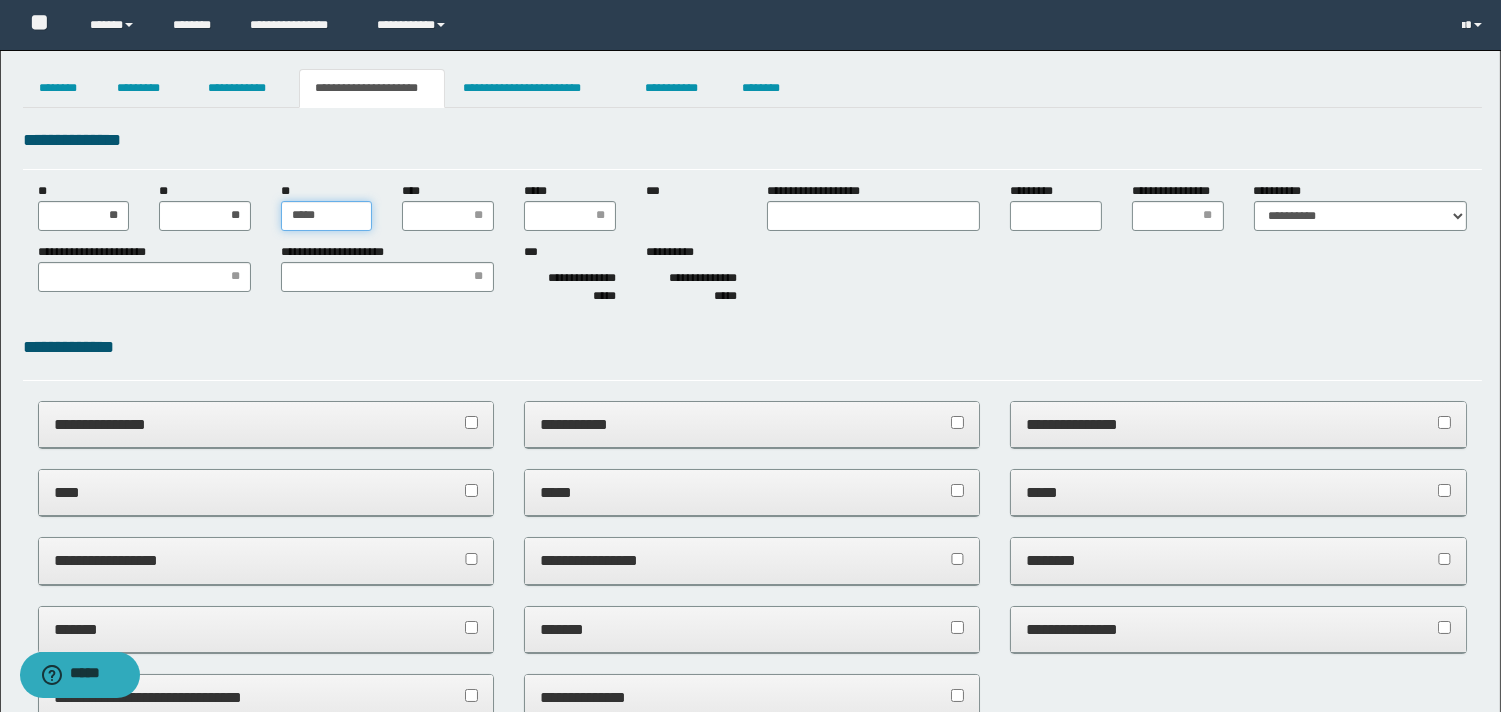 type on "******" 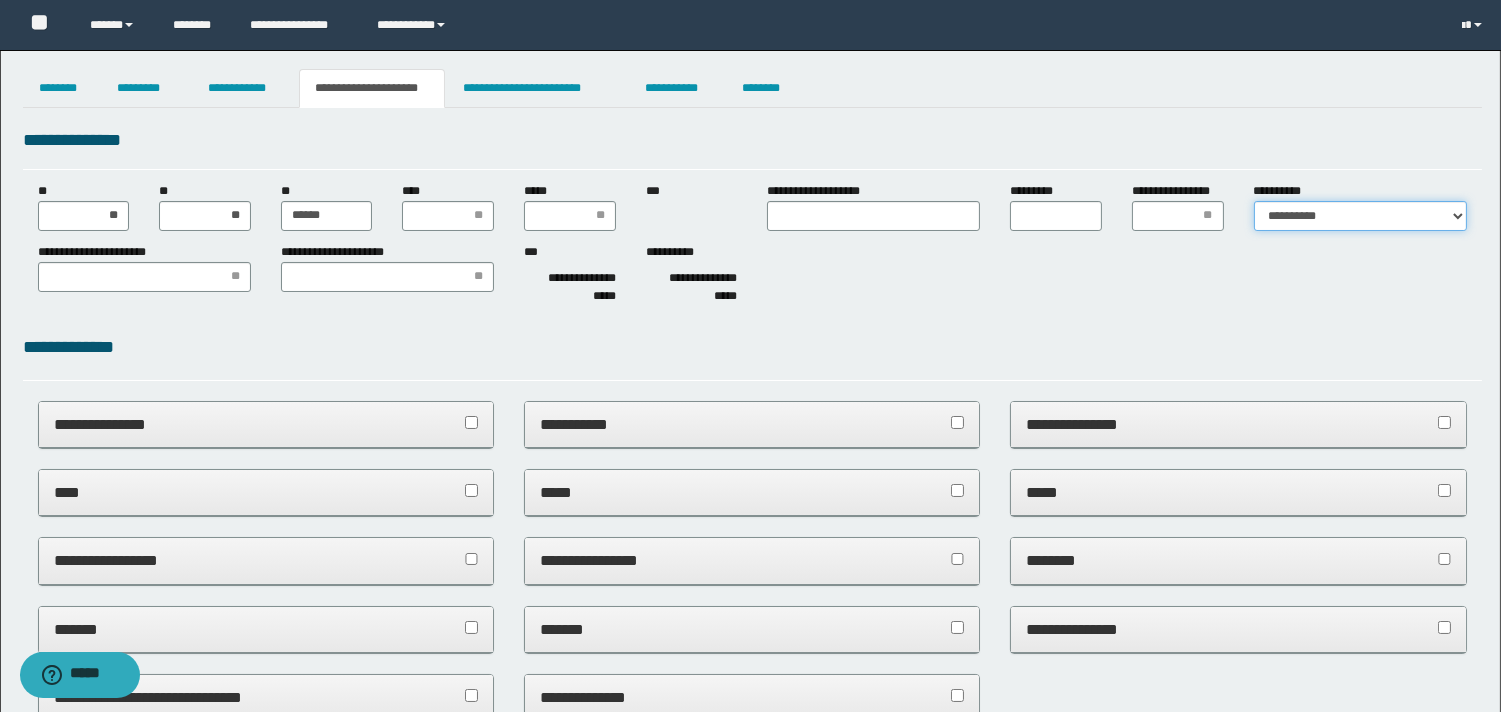 select on "*" 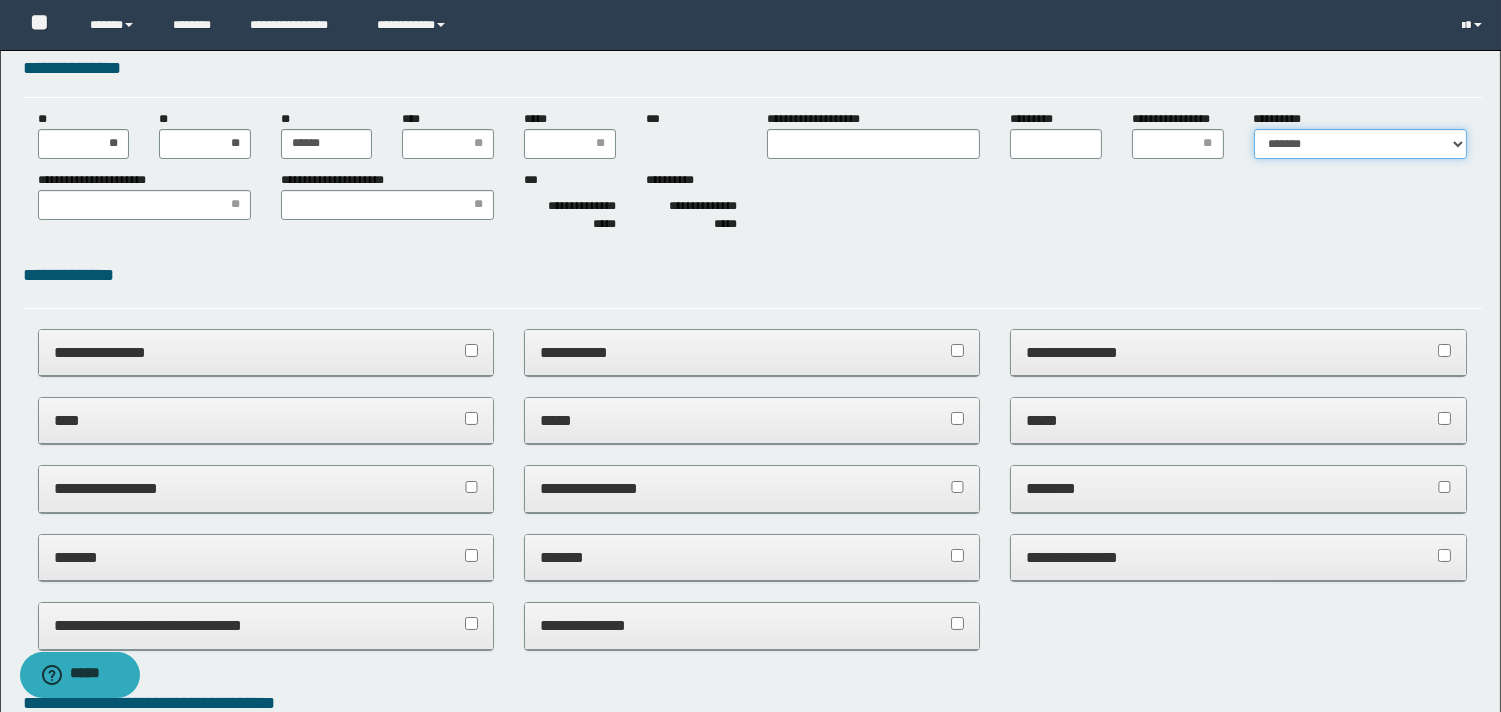 scroll, scrollTop: 111, scrollLeft: 0, axis: vertical 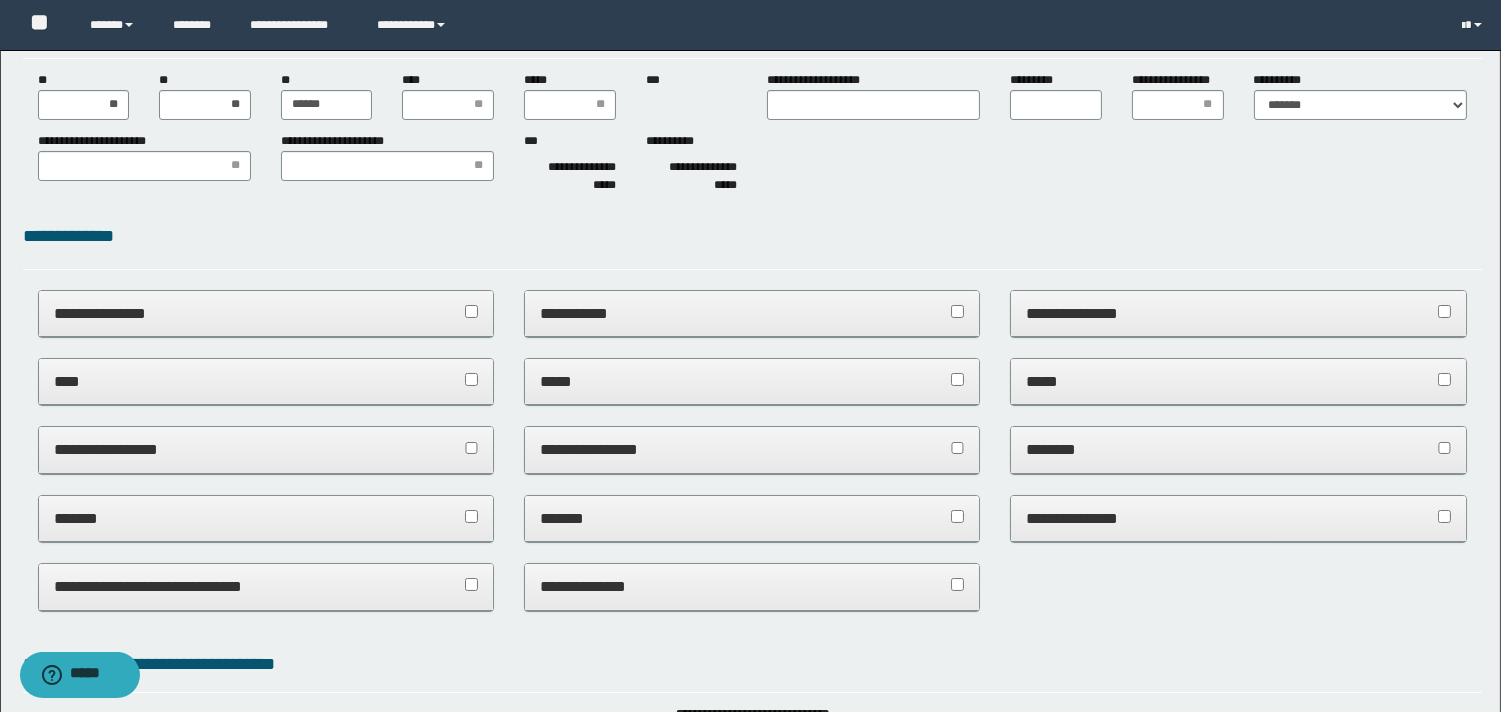 click on "****" at bounding box center (266, 382) 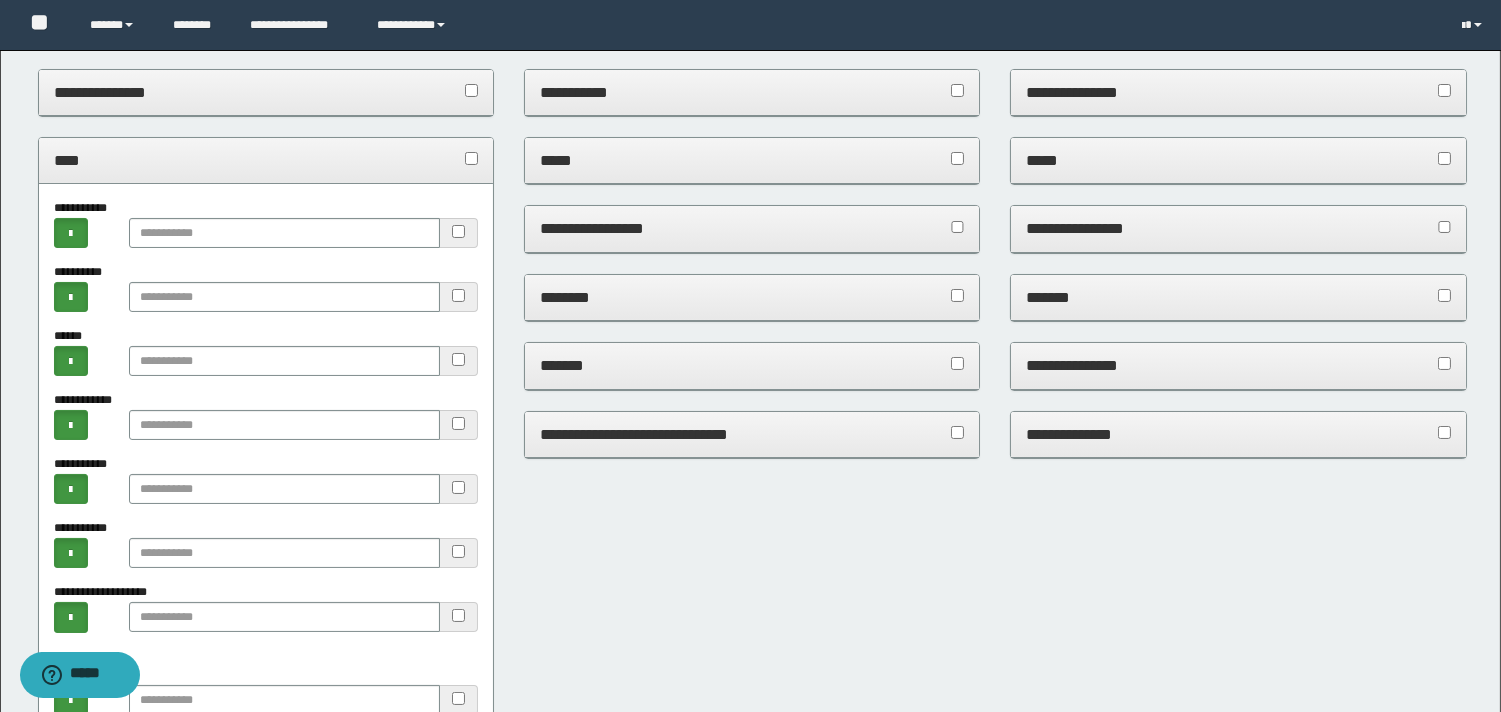 scroll, scrollTop: 333, scrollLeft: 0, axis: vertical 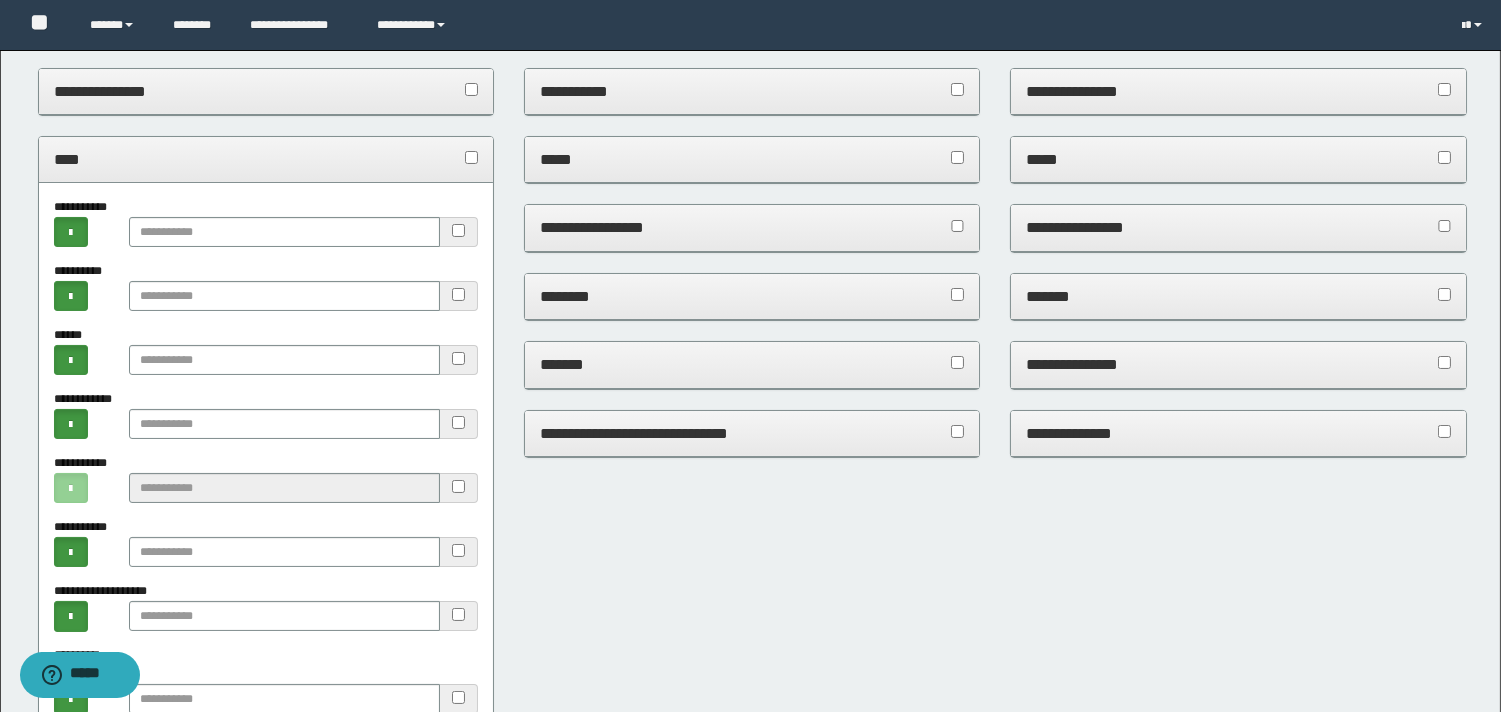 click on "**********" at bounding box center (1238, 364) 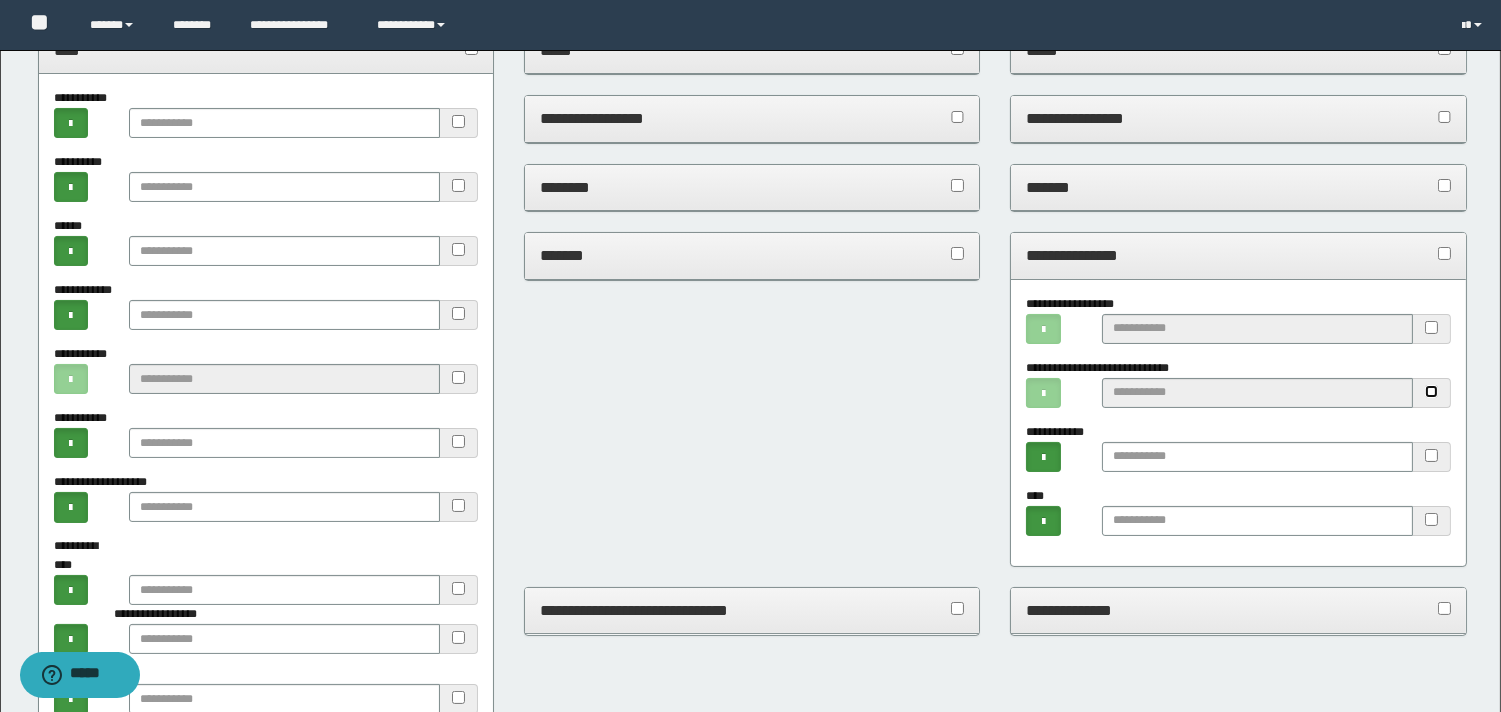 scroll, scrollTop: 666, scrollLeft: 0, axis: vertical 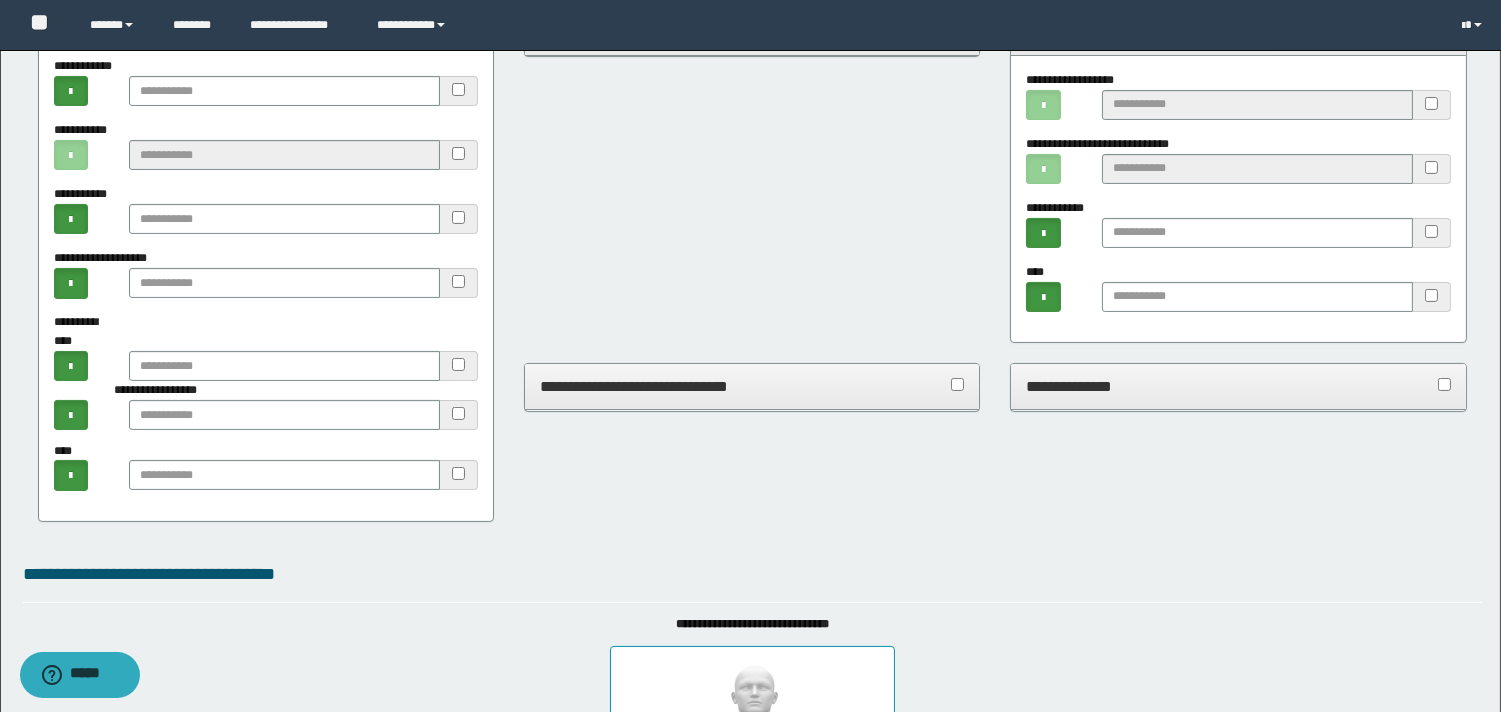 click on "**********" at bounding box center [1238, 386] 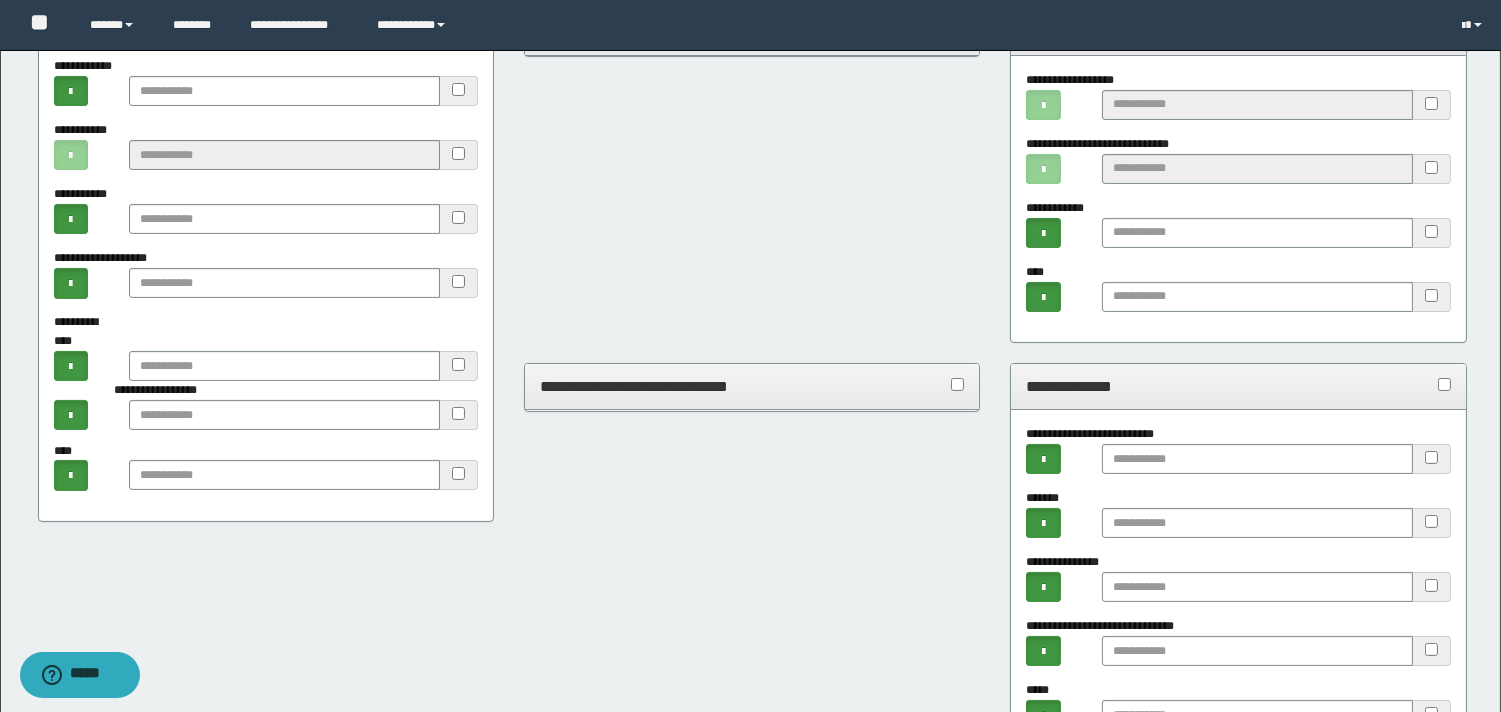 click on "**********" at bounding box center (1238, 386) 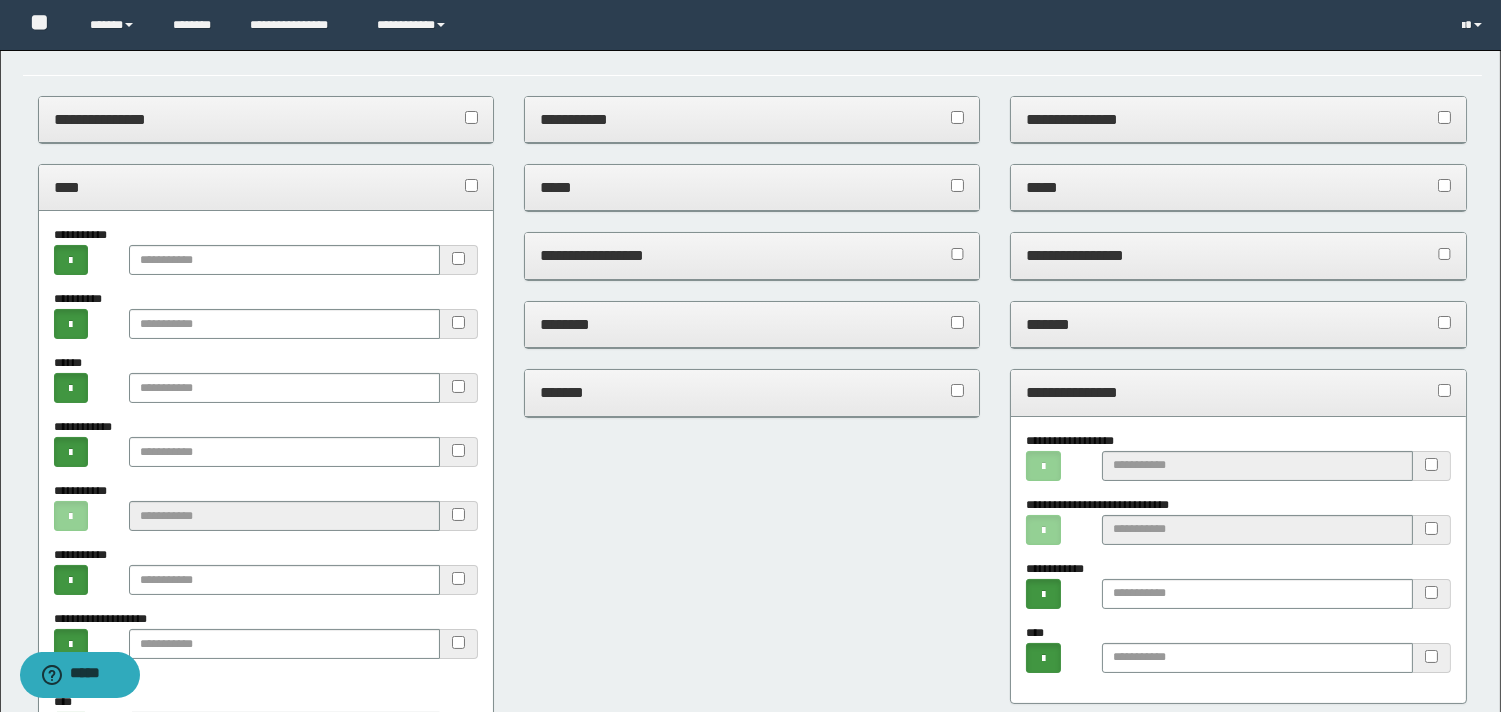 scroll, scrollTop: 444, scrollLeft: 0, axis: vertical 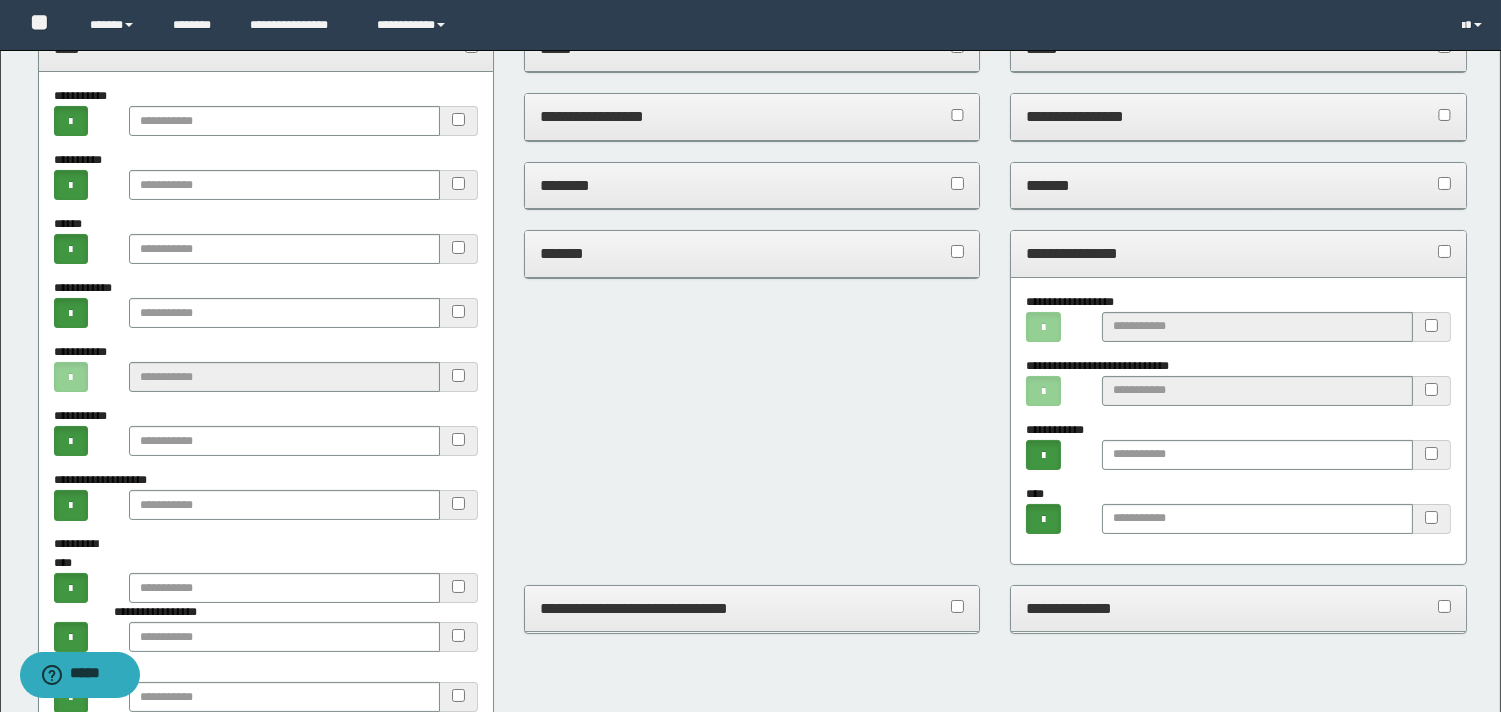click on "**********" at bounding box center [1238, 116] 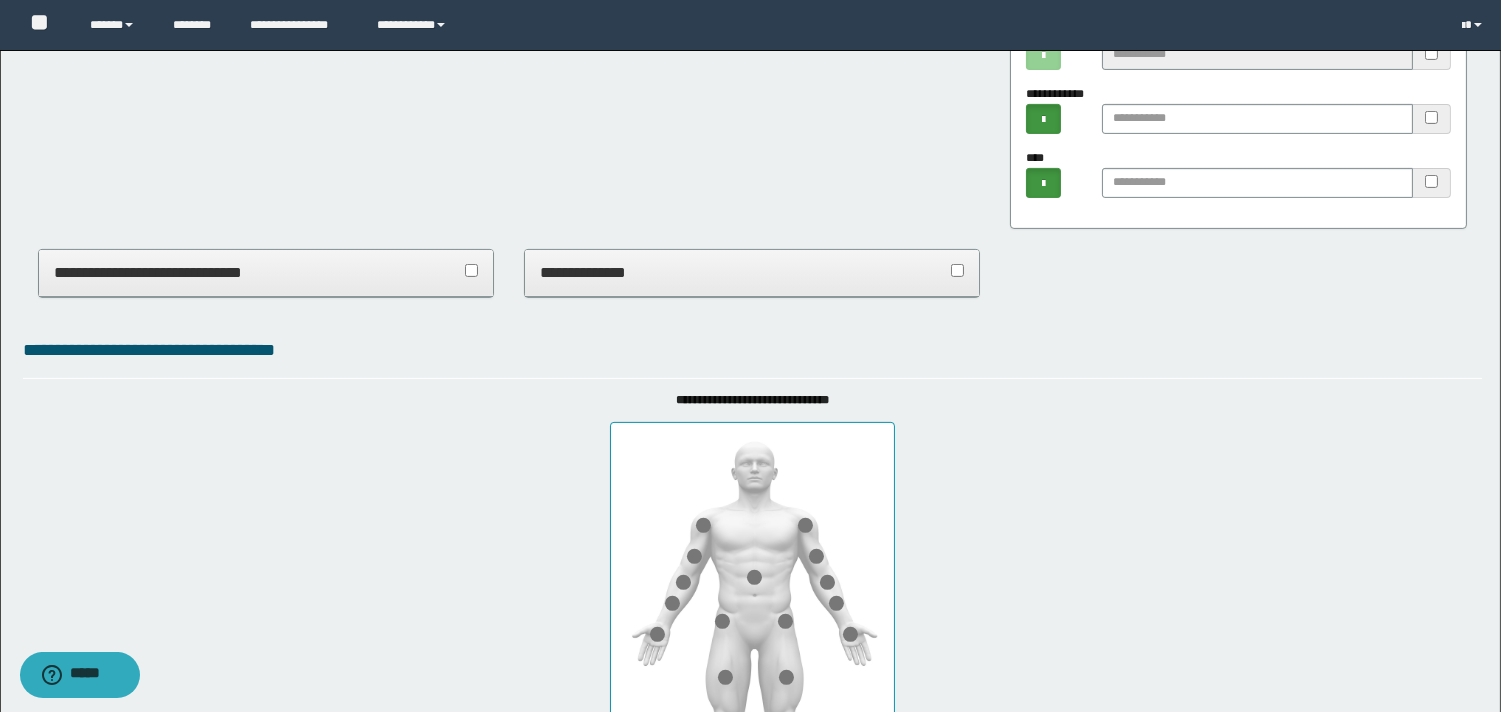 scroll, scrollTop: 1444, scrollLeft: 0, axis: vertical 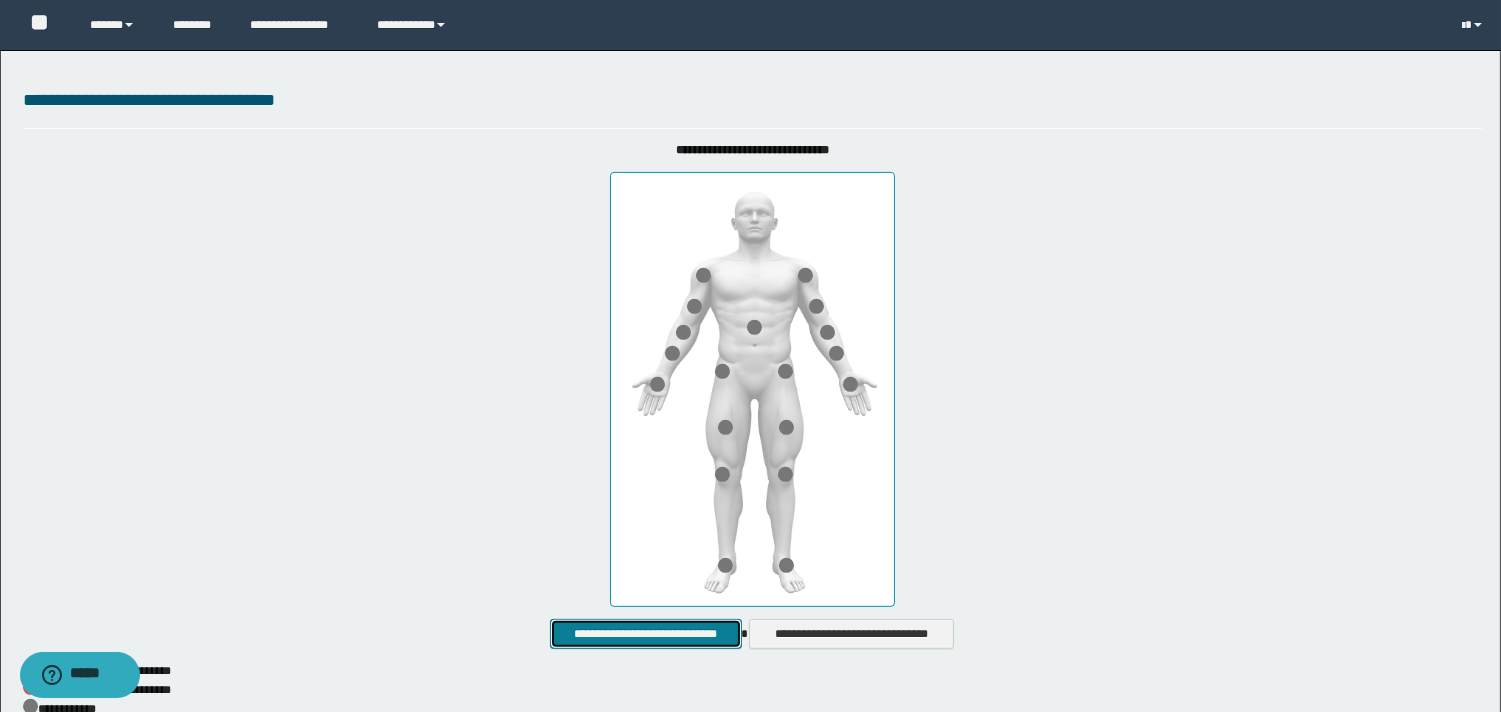 click on "**********" at bounding box center [645, 634] 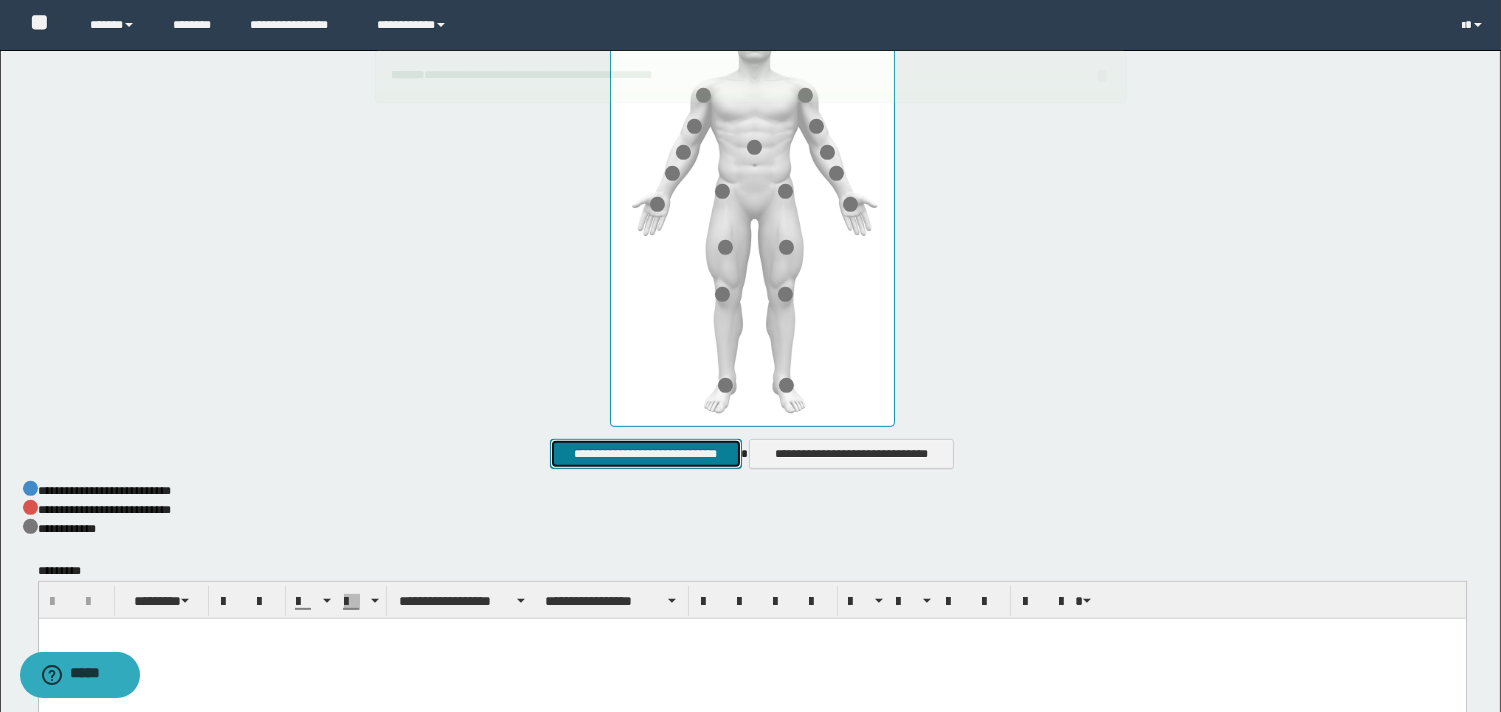 scroll, scrollTop: 1777, scrollLeft: 0, axis: vertical 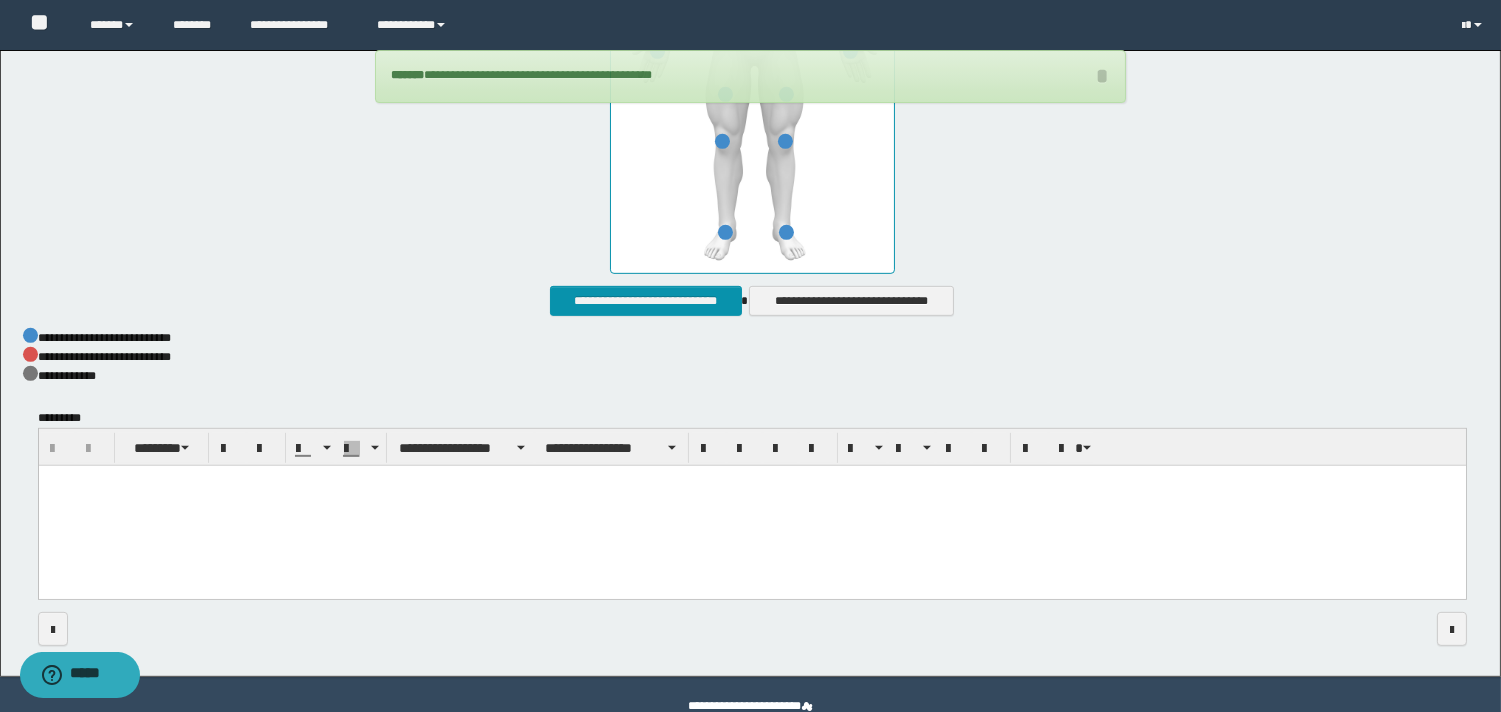 click at bounding box center [751, 506] 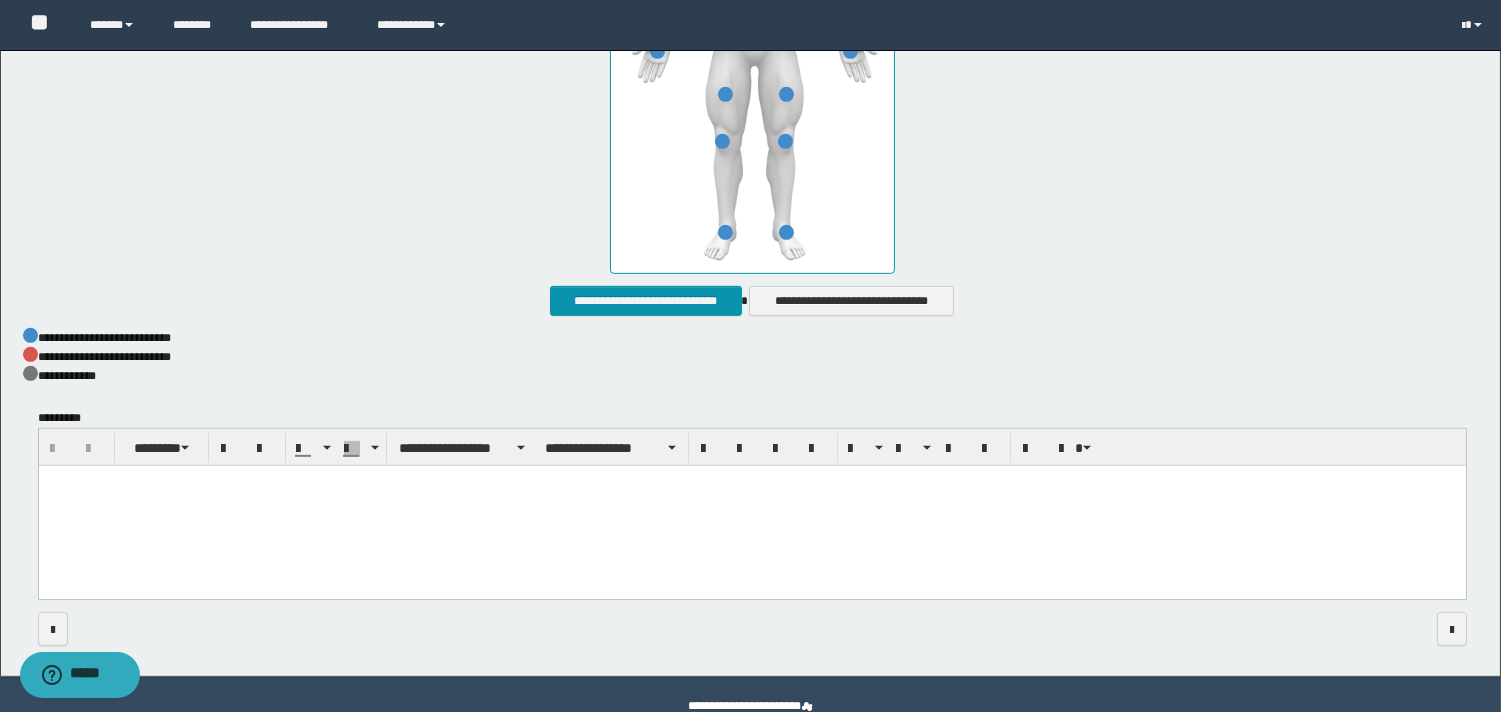 click at bounding box center [751, 506] 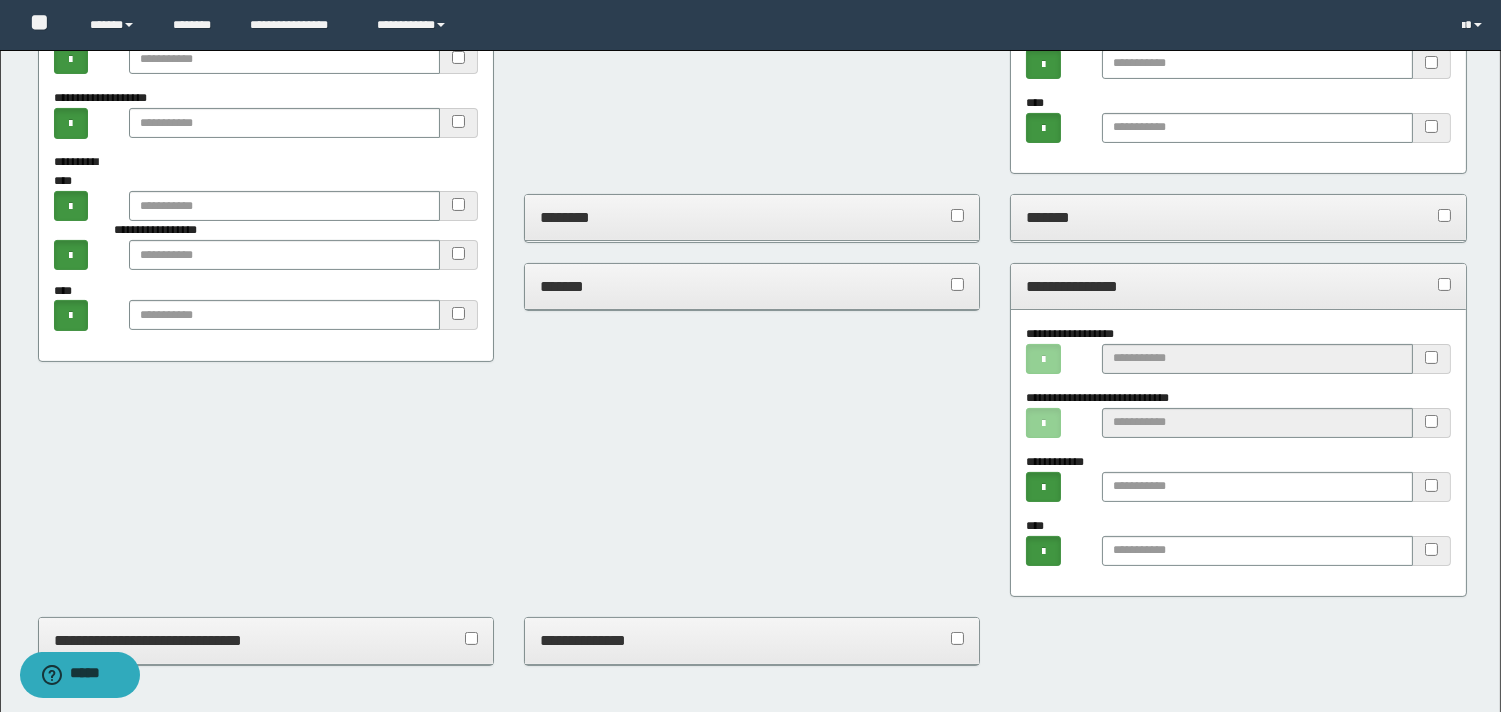 scroll, scrollTop: 666, scrollLeft: 0, axis: vertical 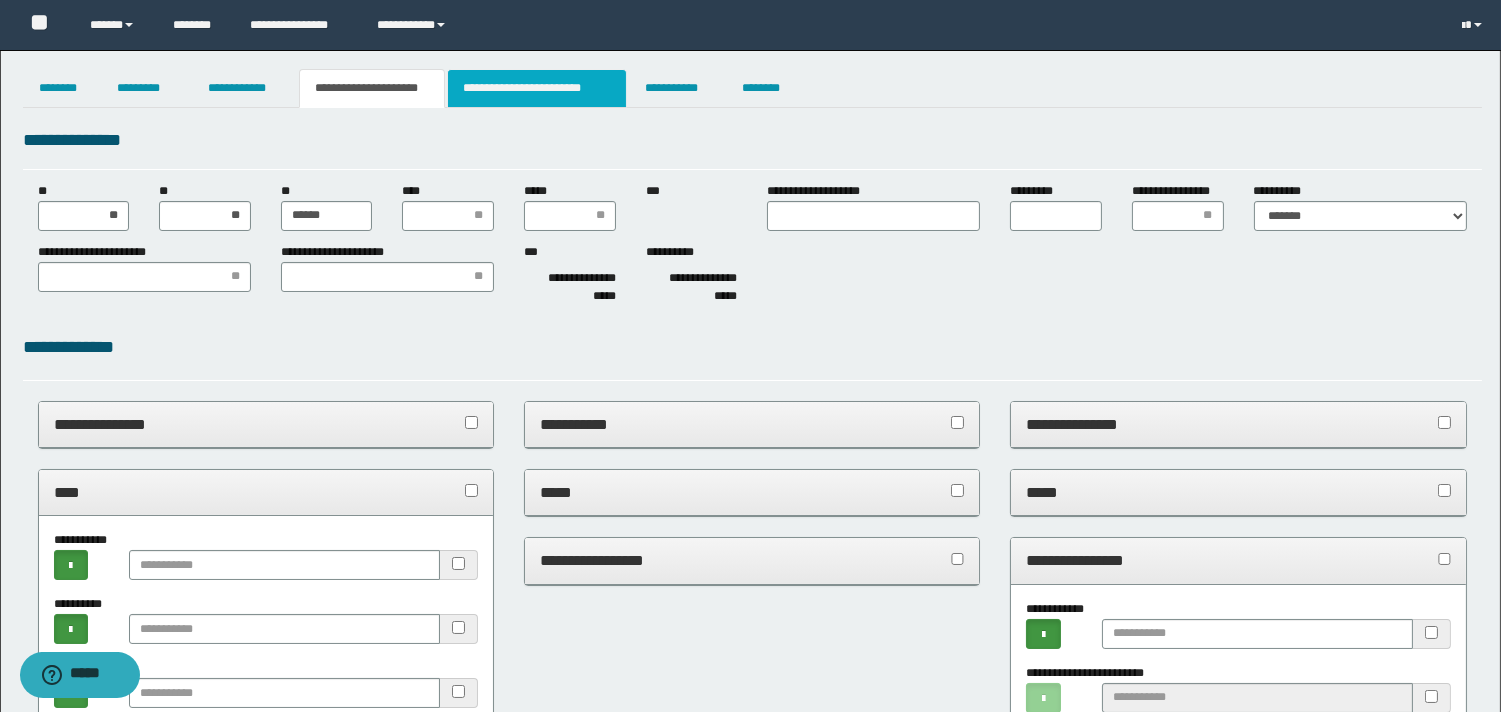 click on "**********" at bounding box center [537, 88] 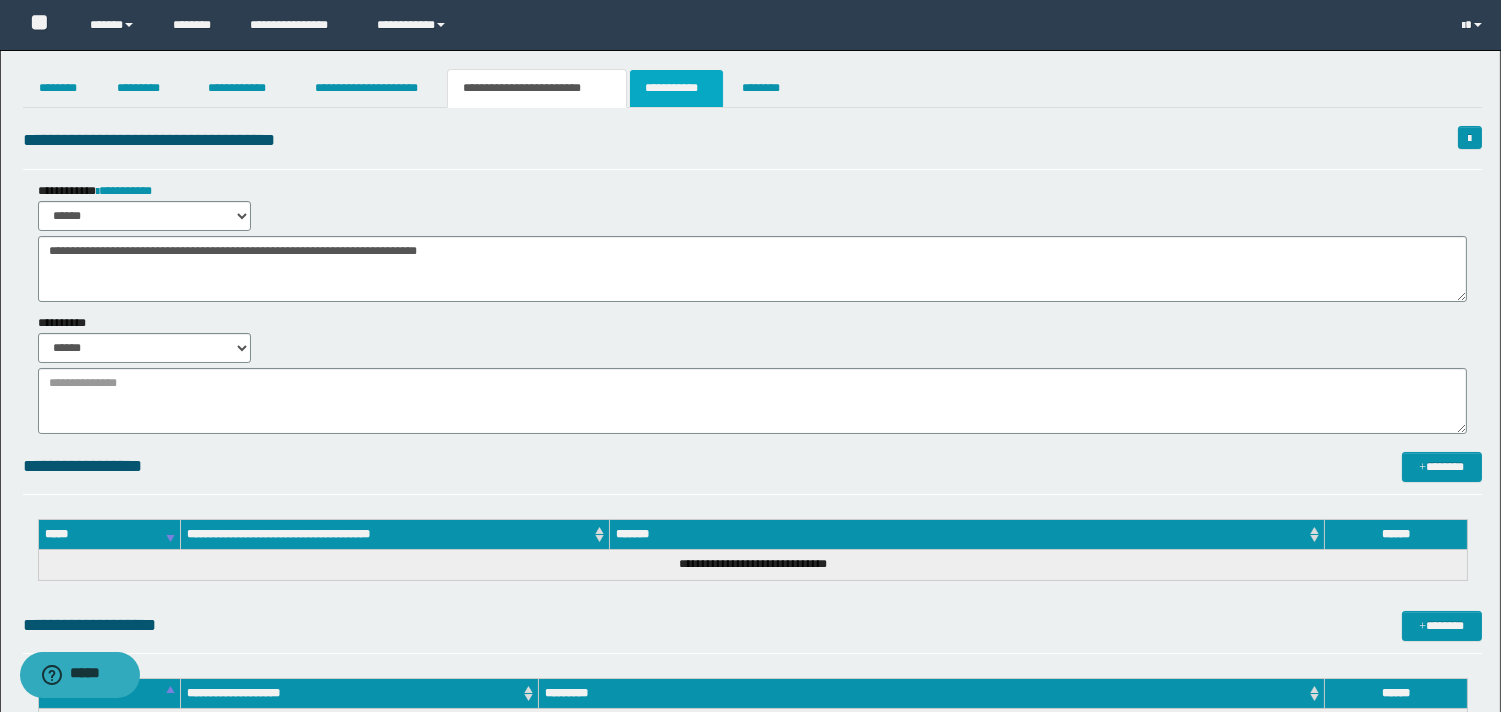 click on "**********" at bounding box center (676, 88) 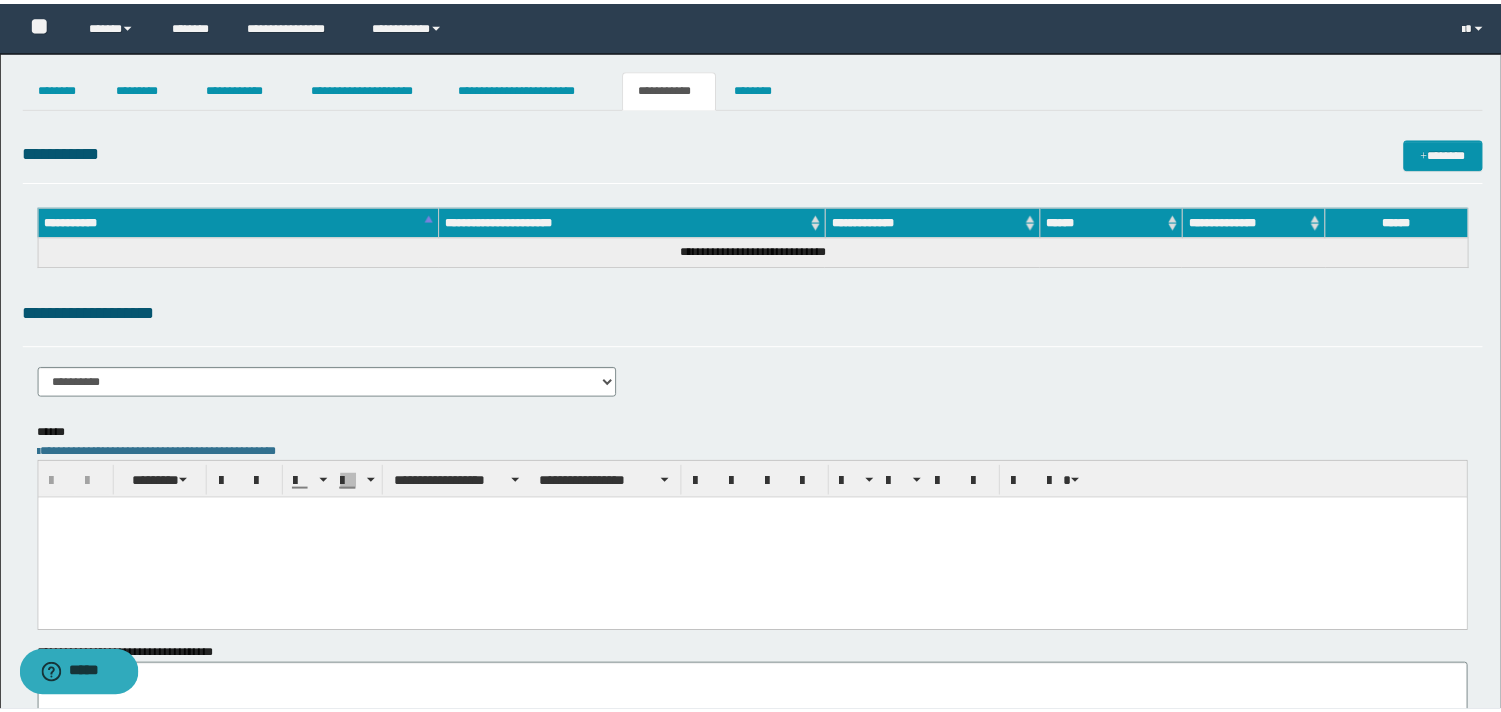 scroll, scrollTop: 0, scrollLeft: 0, axis: both 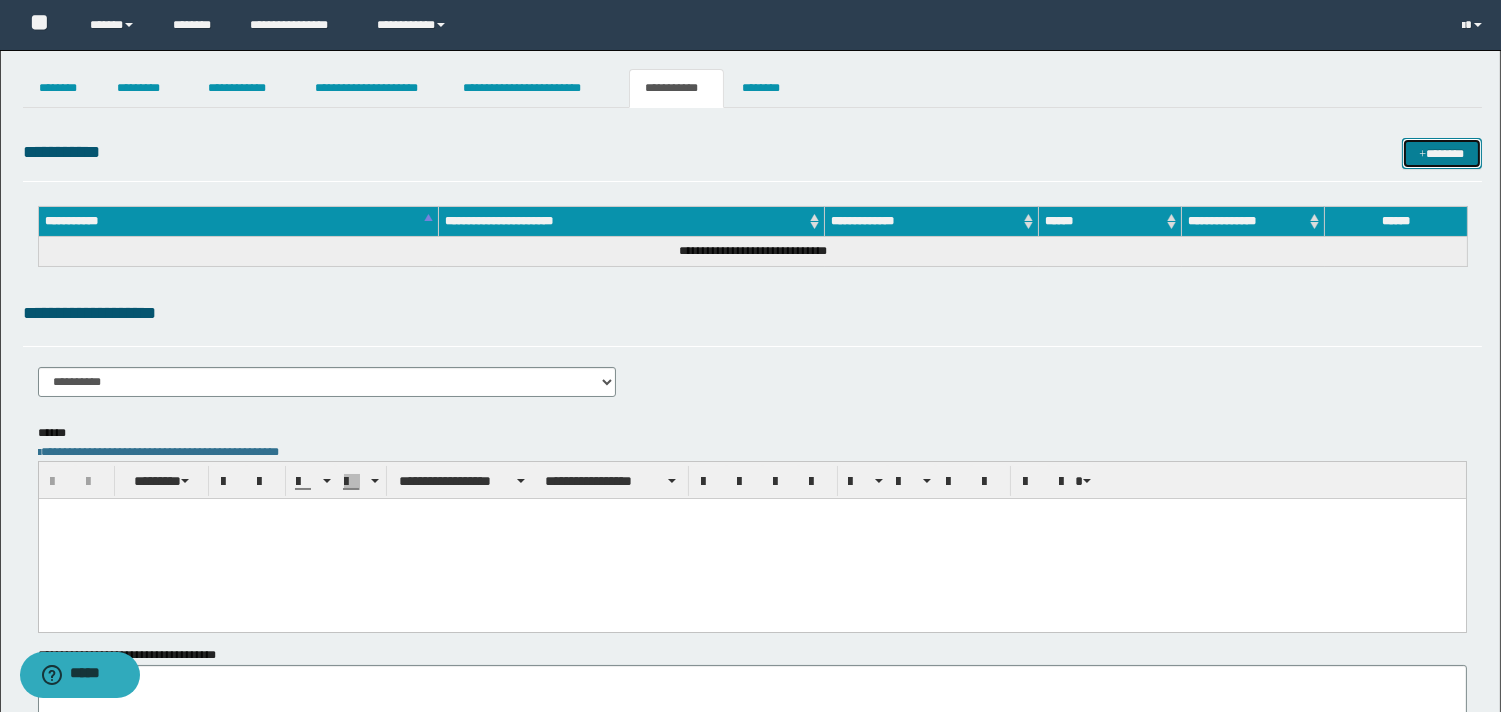 click on "*******" at bounding box center (1442, 153) 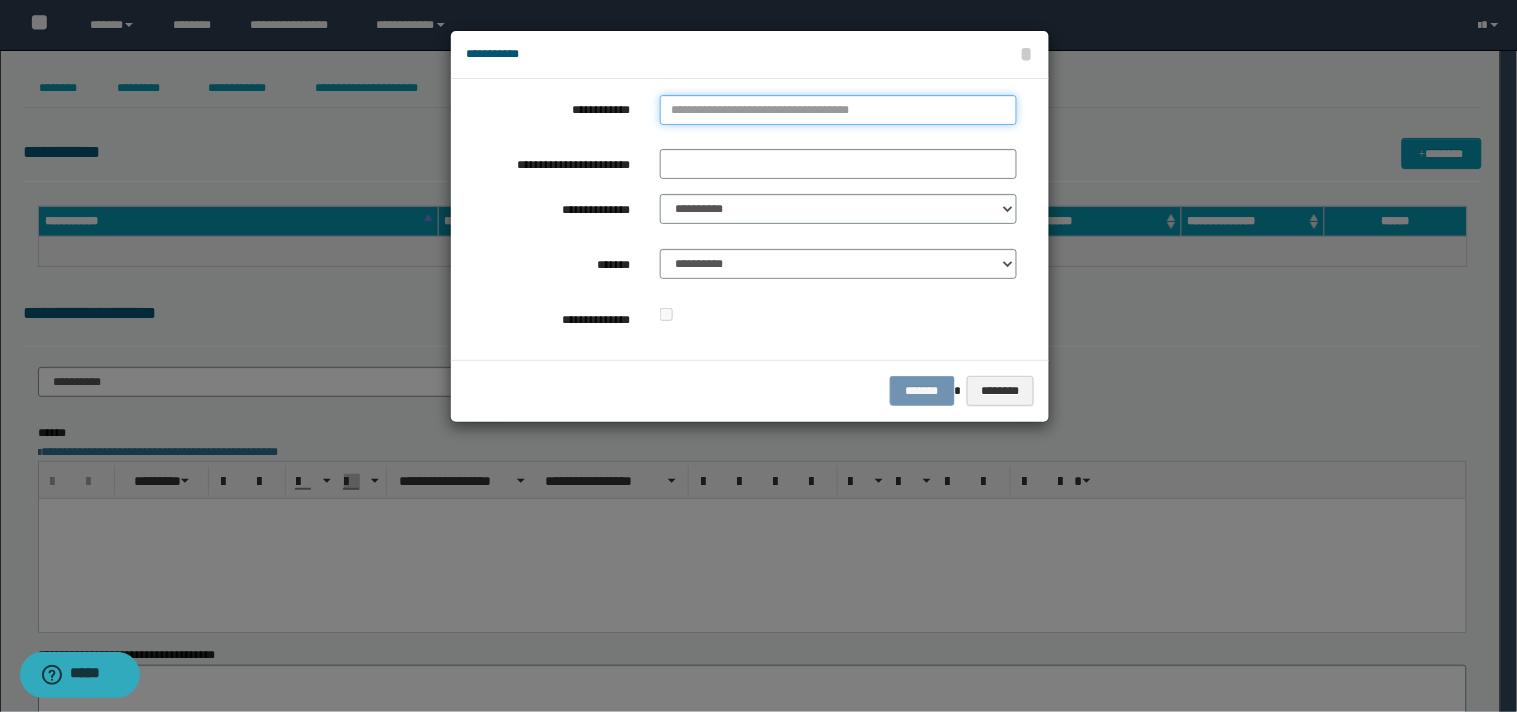 click on "**********" at bounding box center (838, 110) 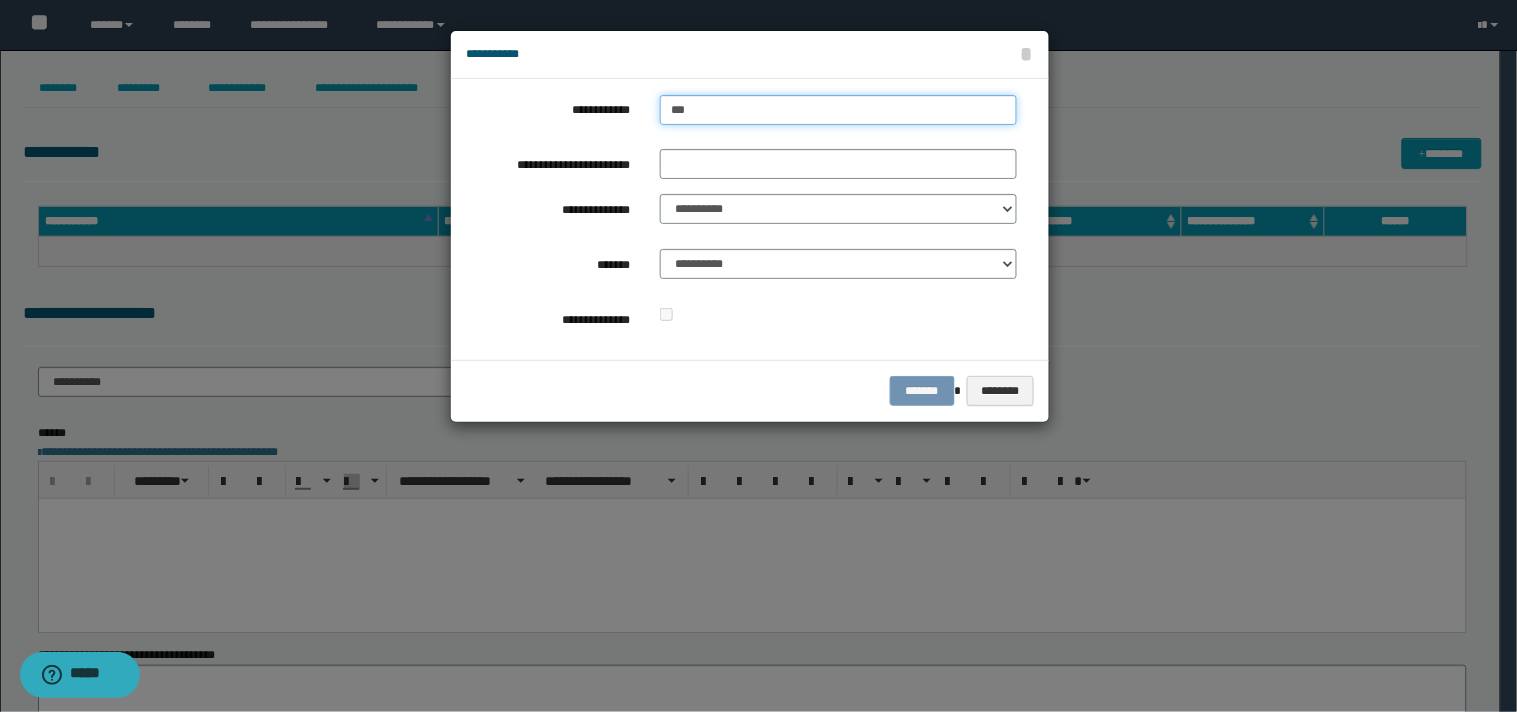 type on "****" 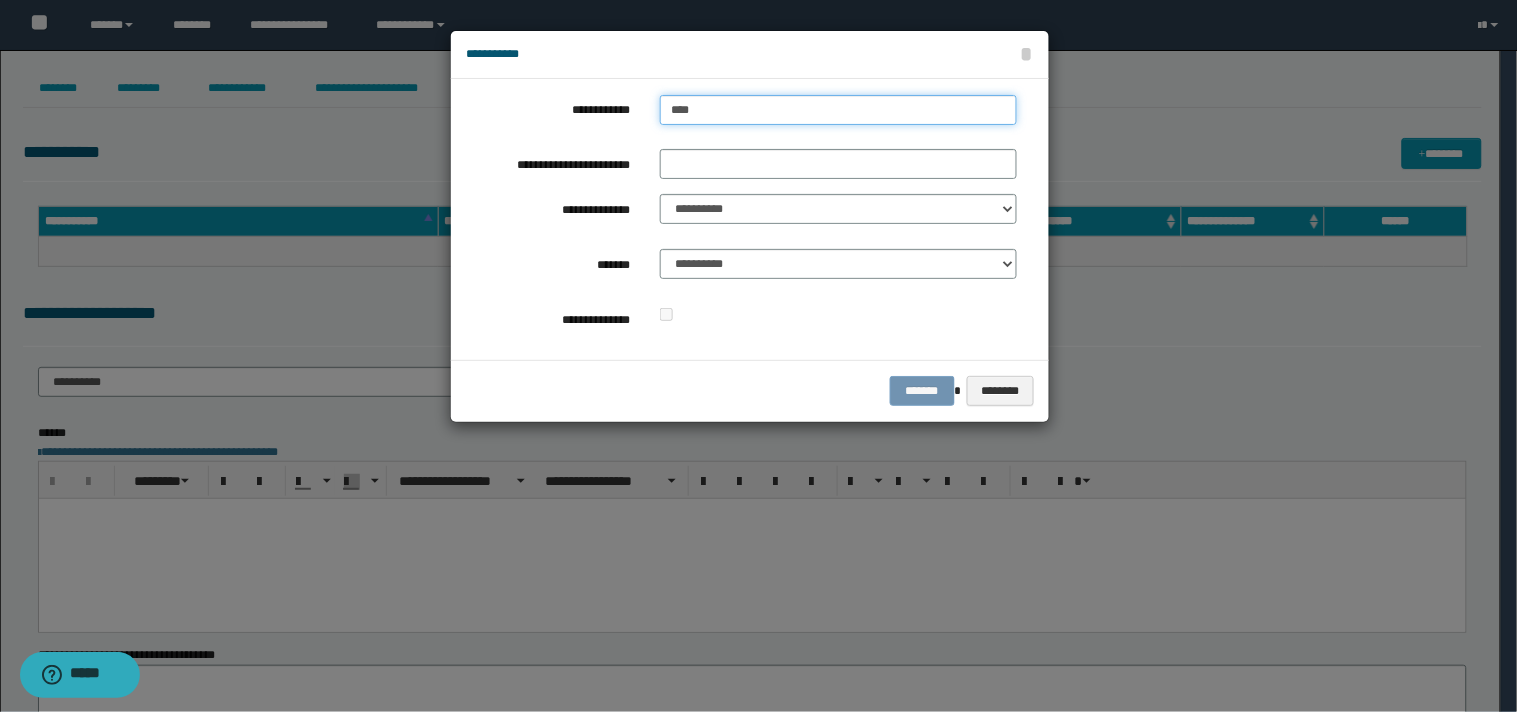 type on "****" 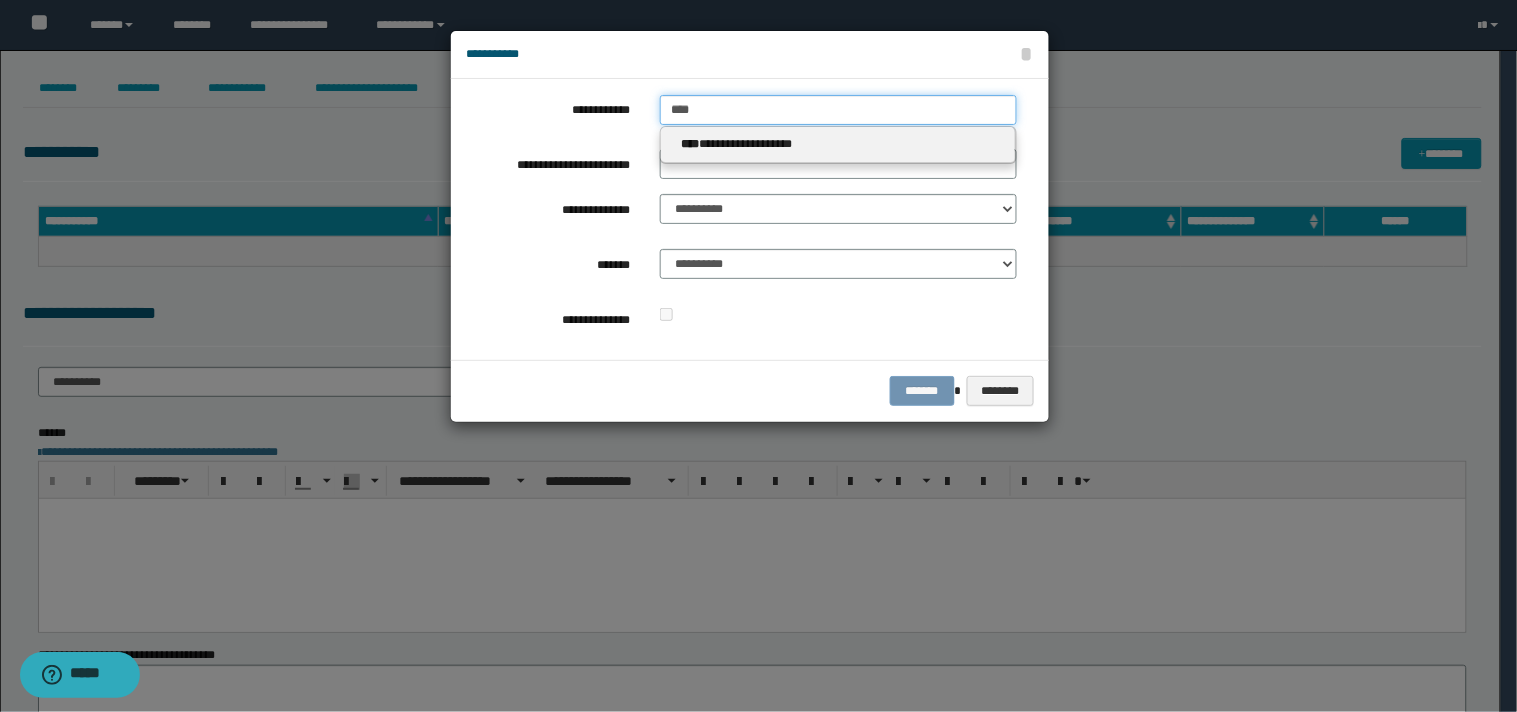 type 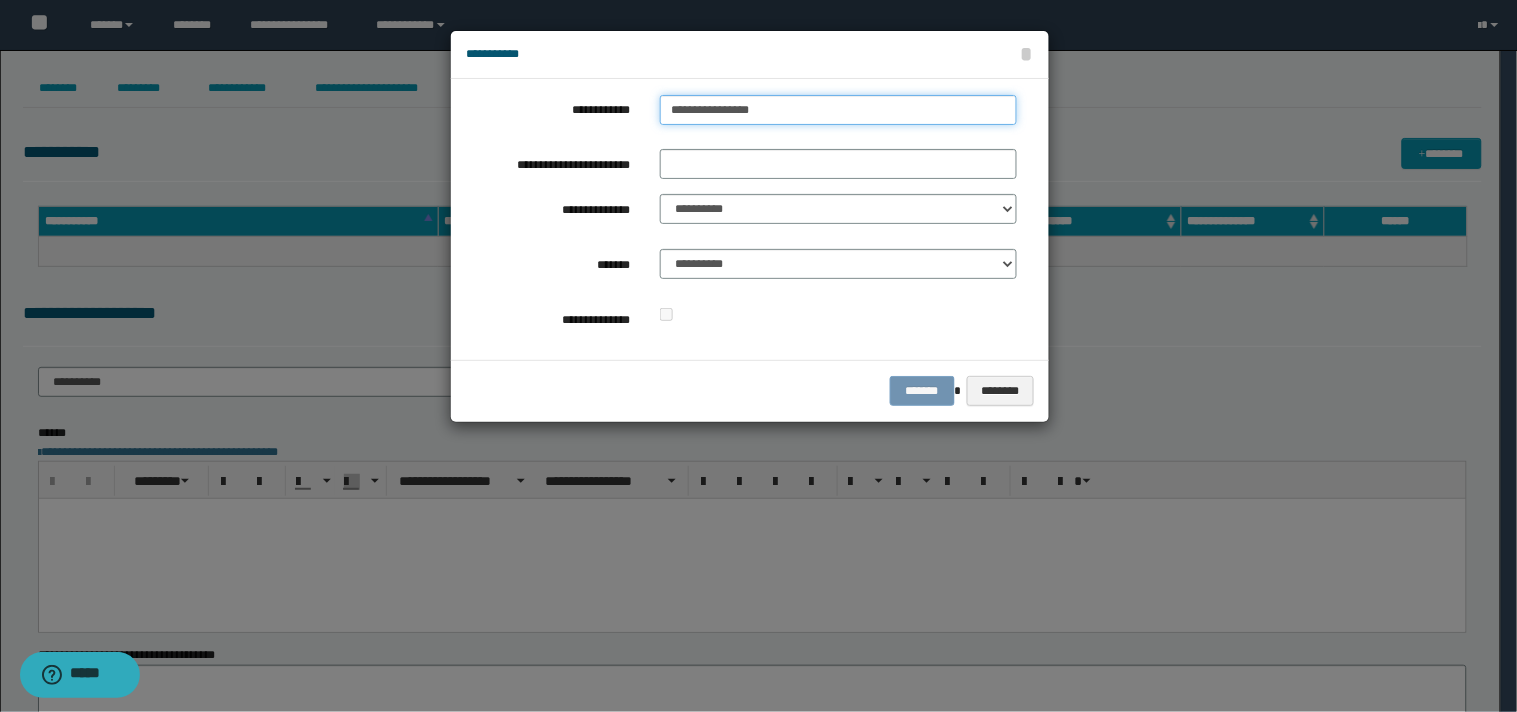type on "**********" 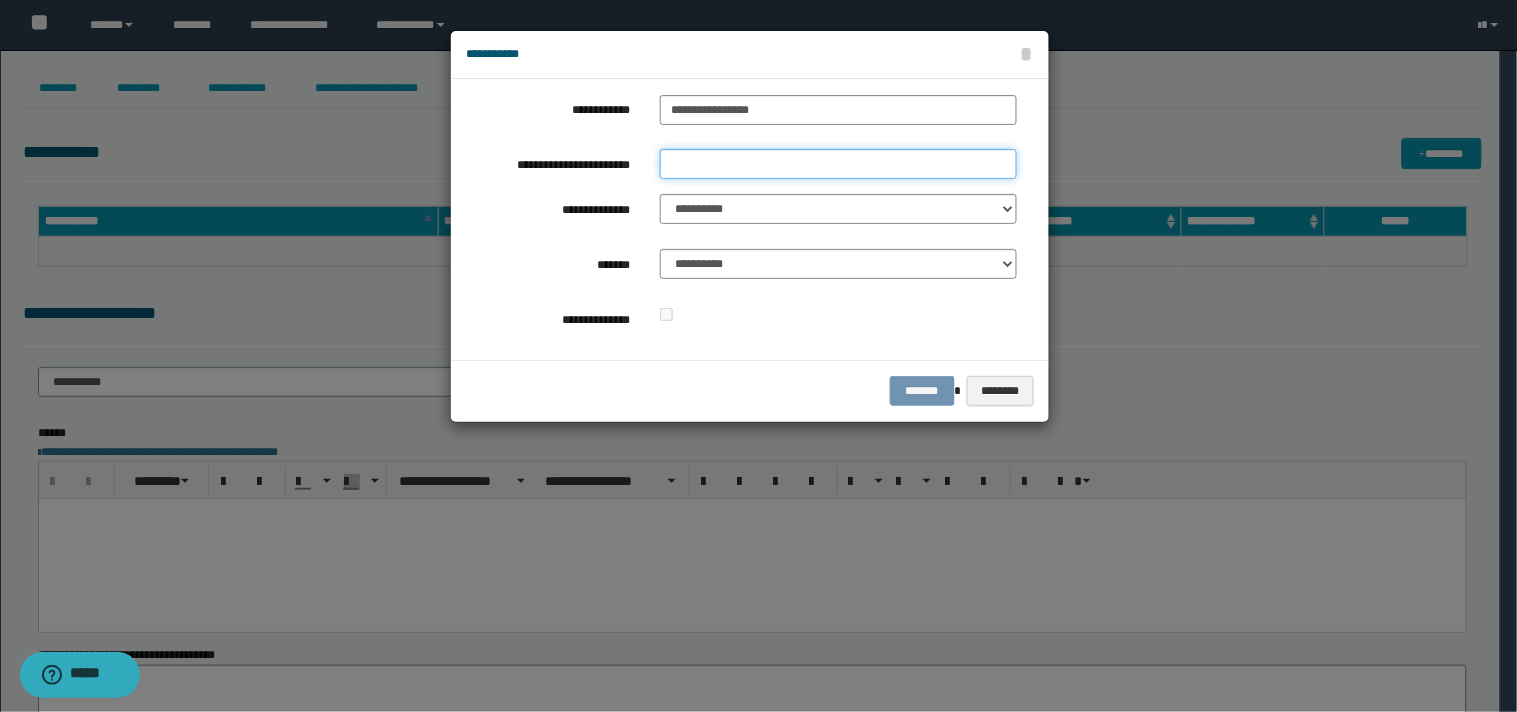 type on "*" 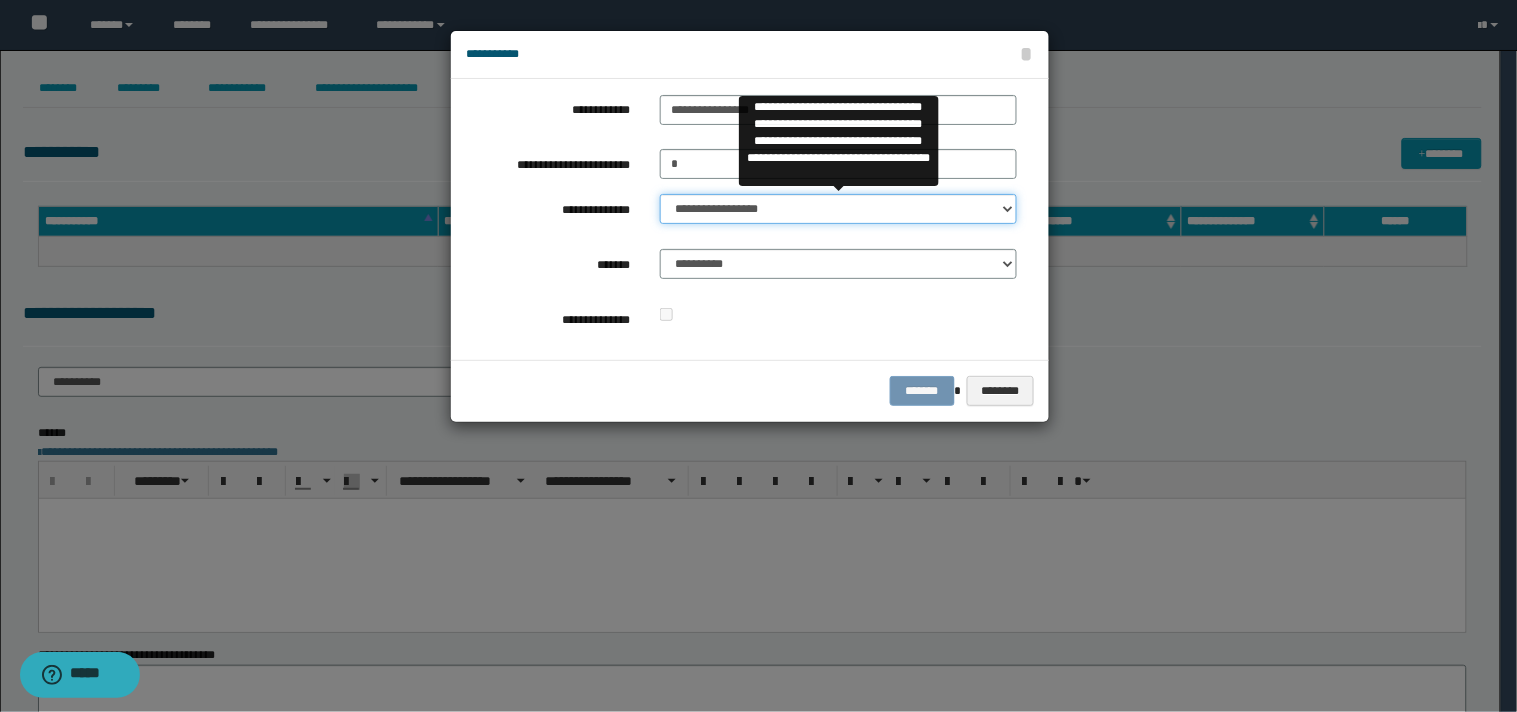 select on "**" 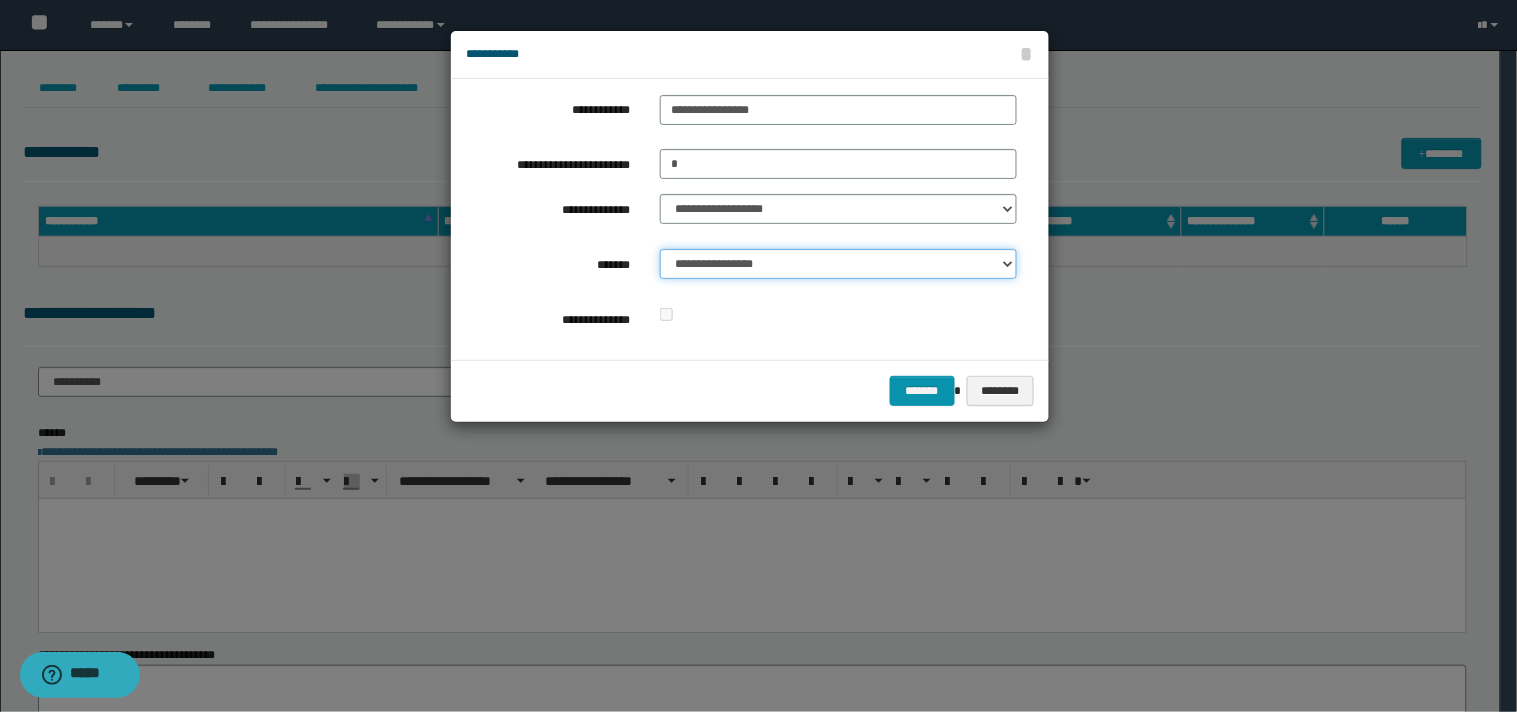 select on "*" 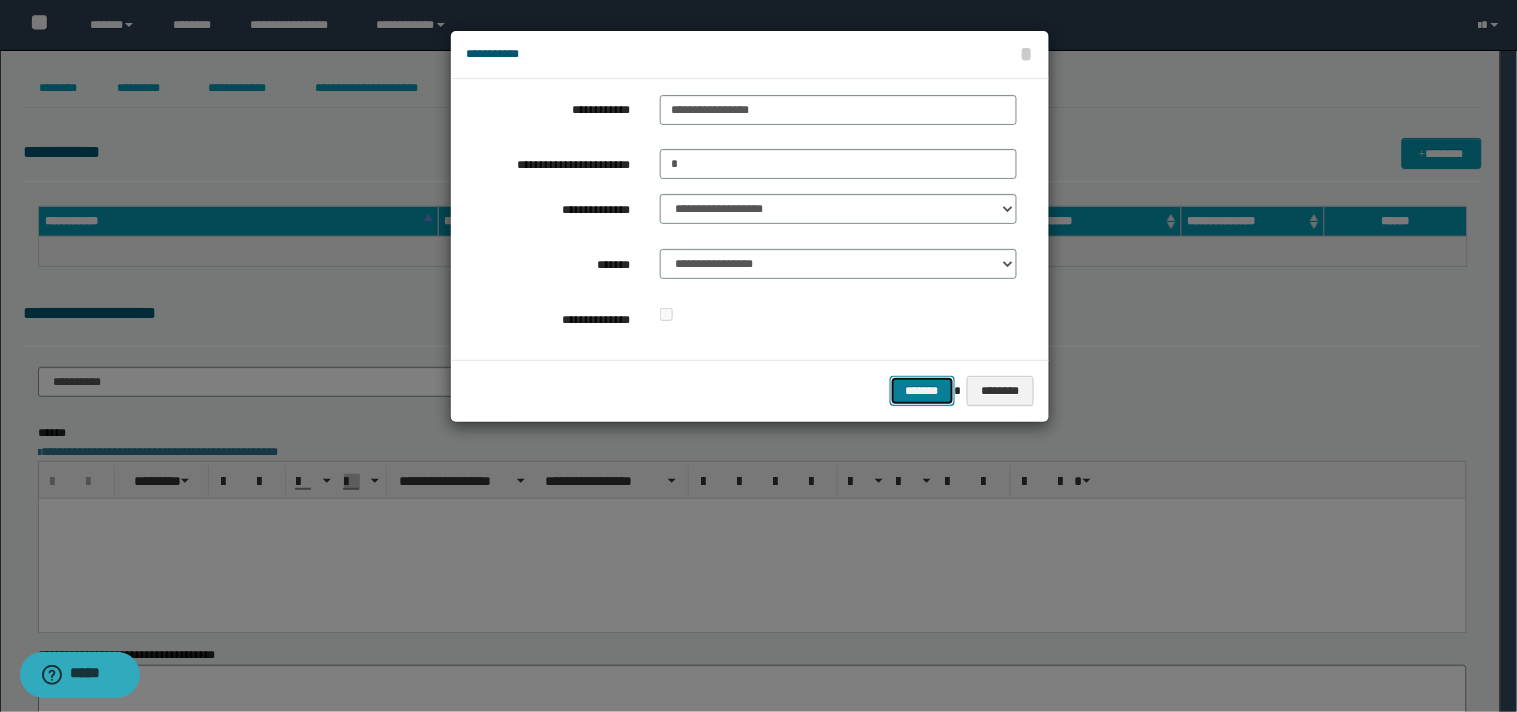 type 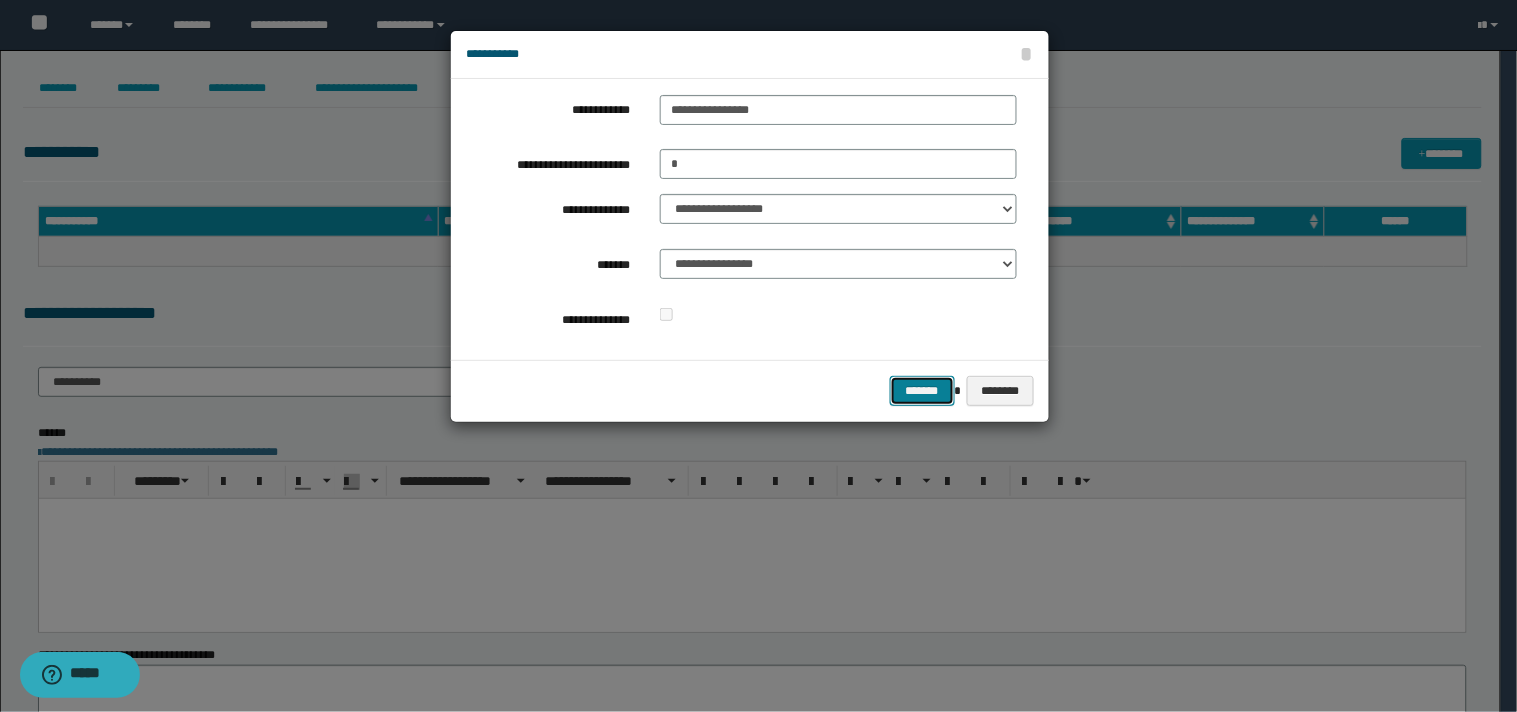 click on "*******" at bounding box center [922, 391] 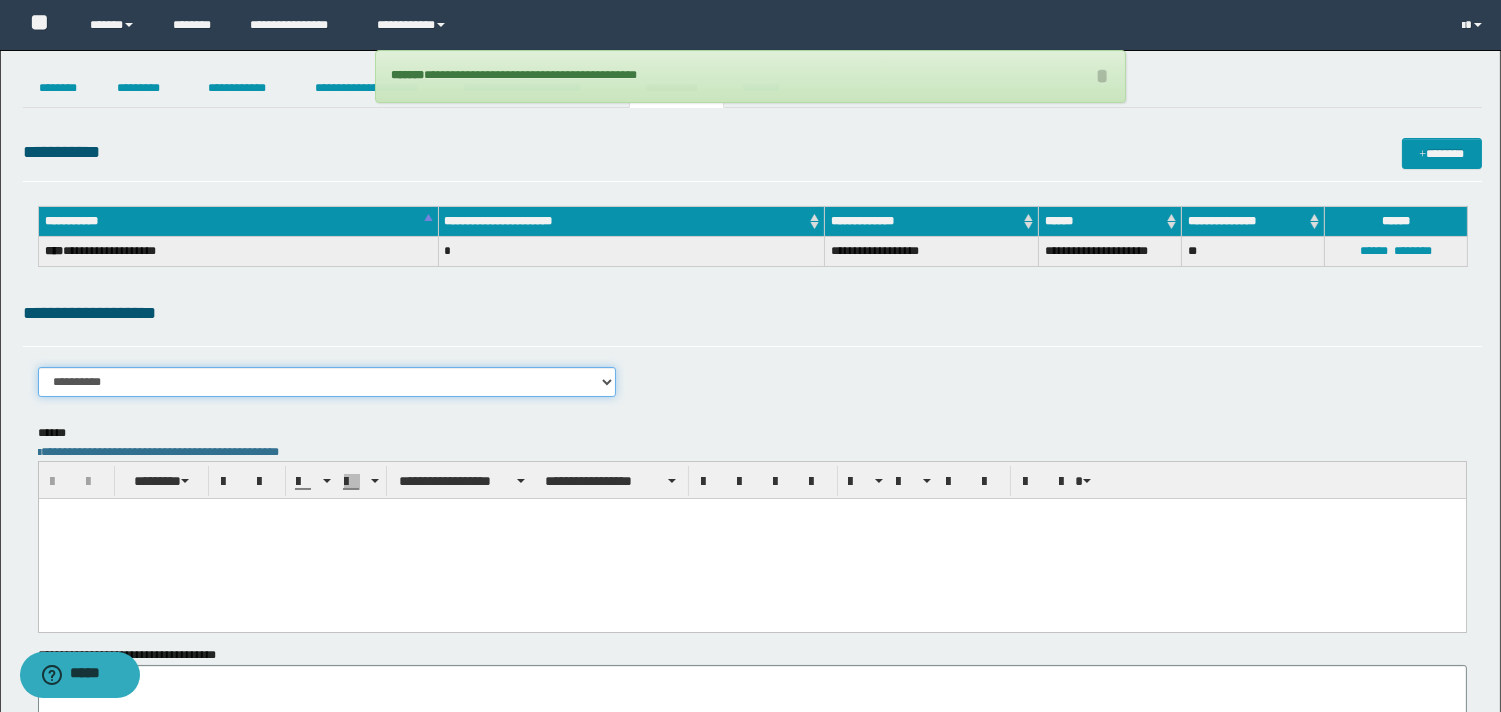 drag, startPoint x: 326, startPoint y: 384, endPoint x: 318, endPoint y: 394, distance: 12.806249 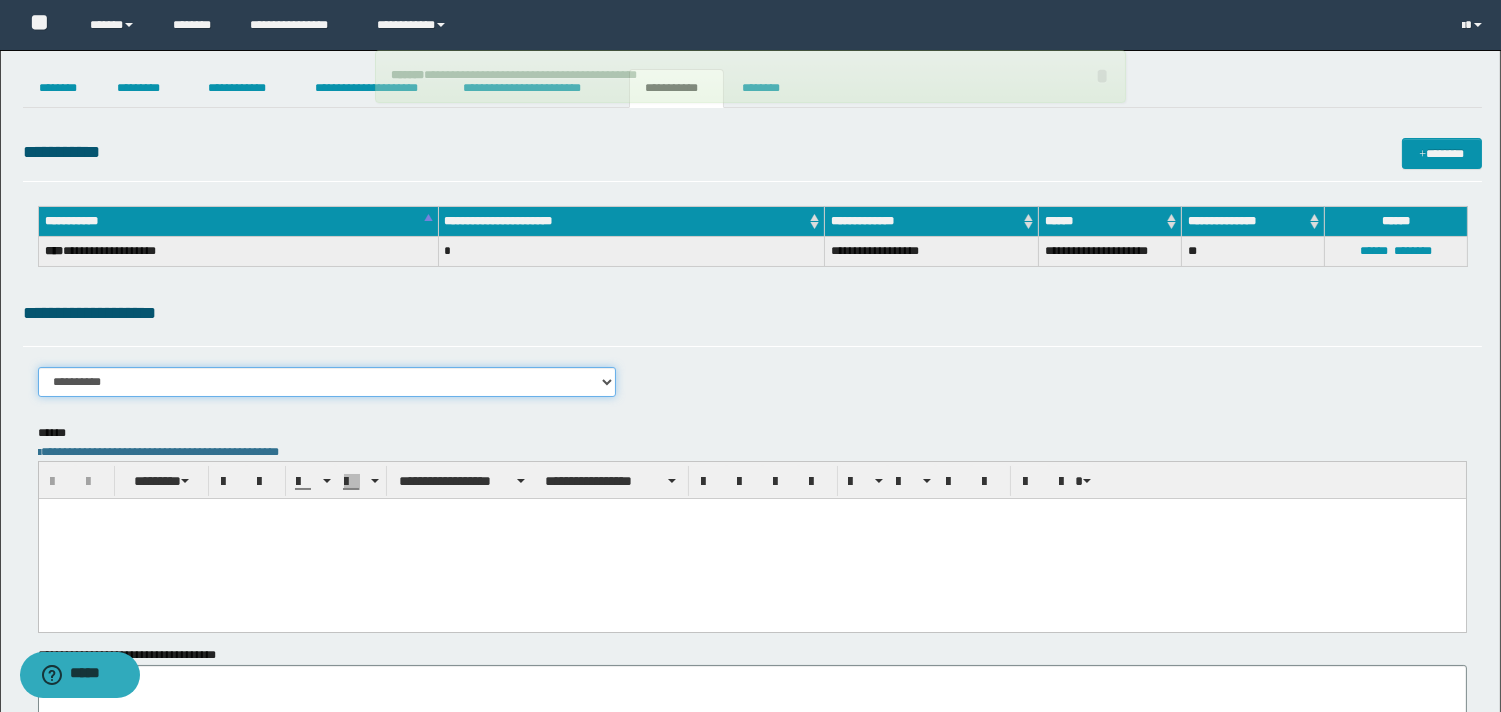select on "****" 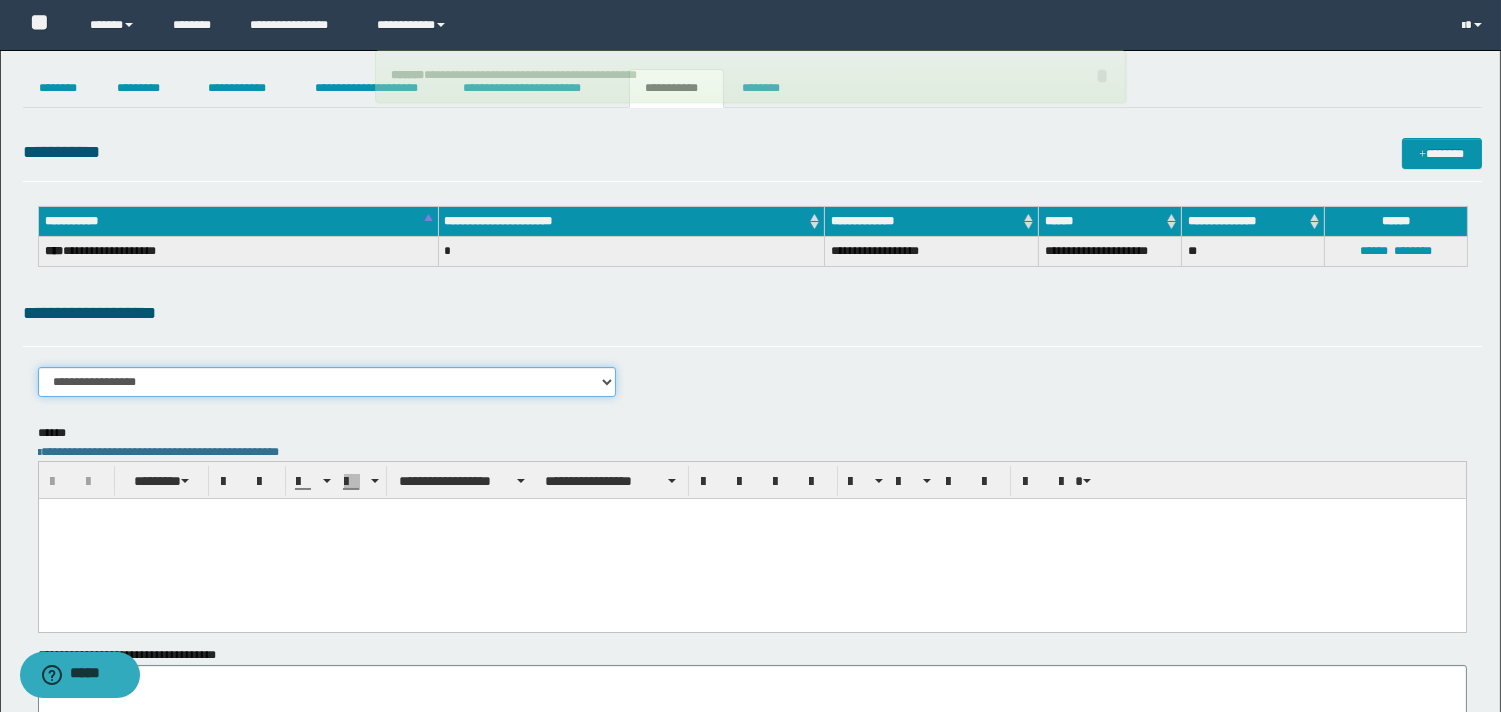 click on "**********" at bounding box center (327, 382) 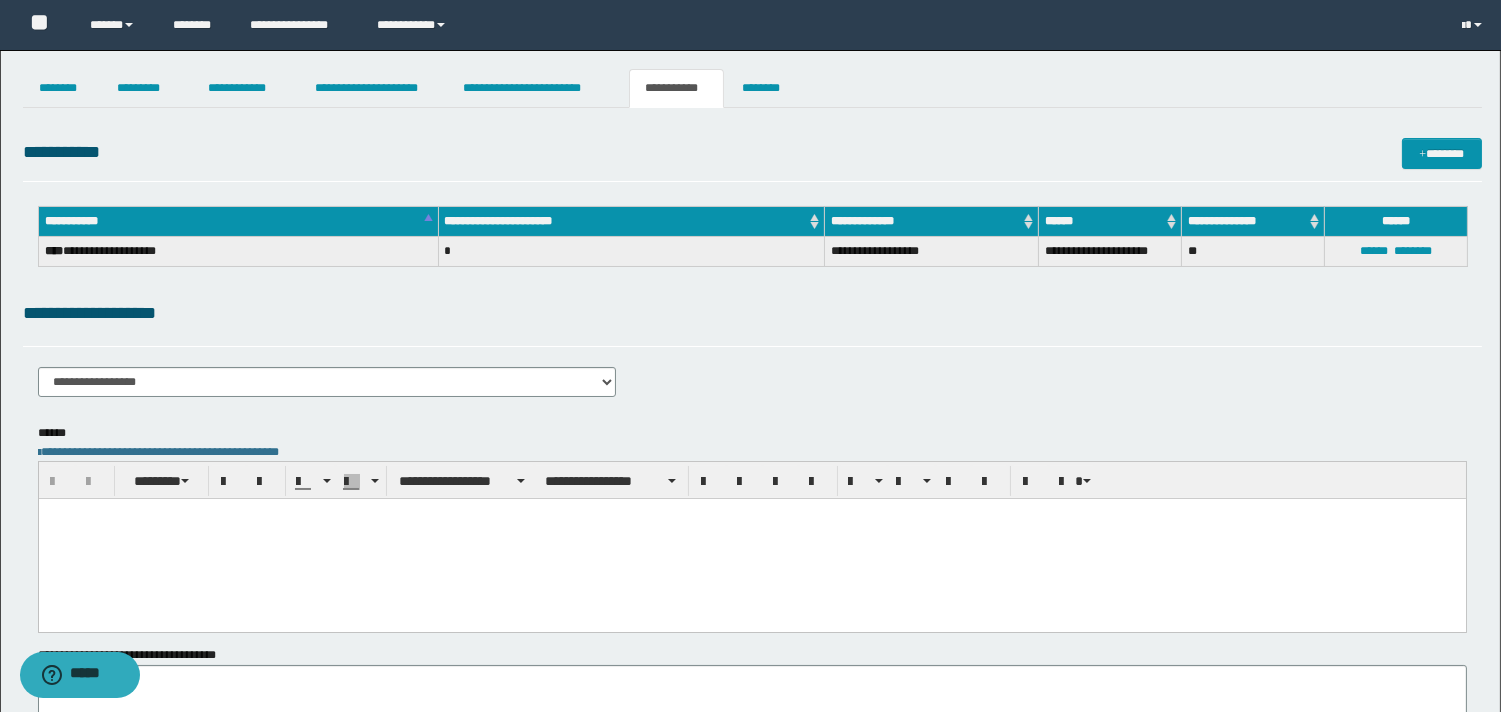 click at bounding box center (751, 539) 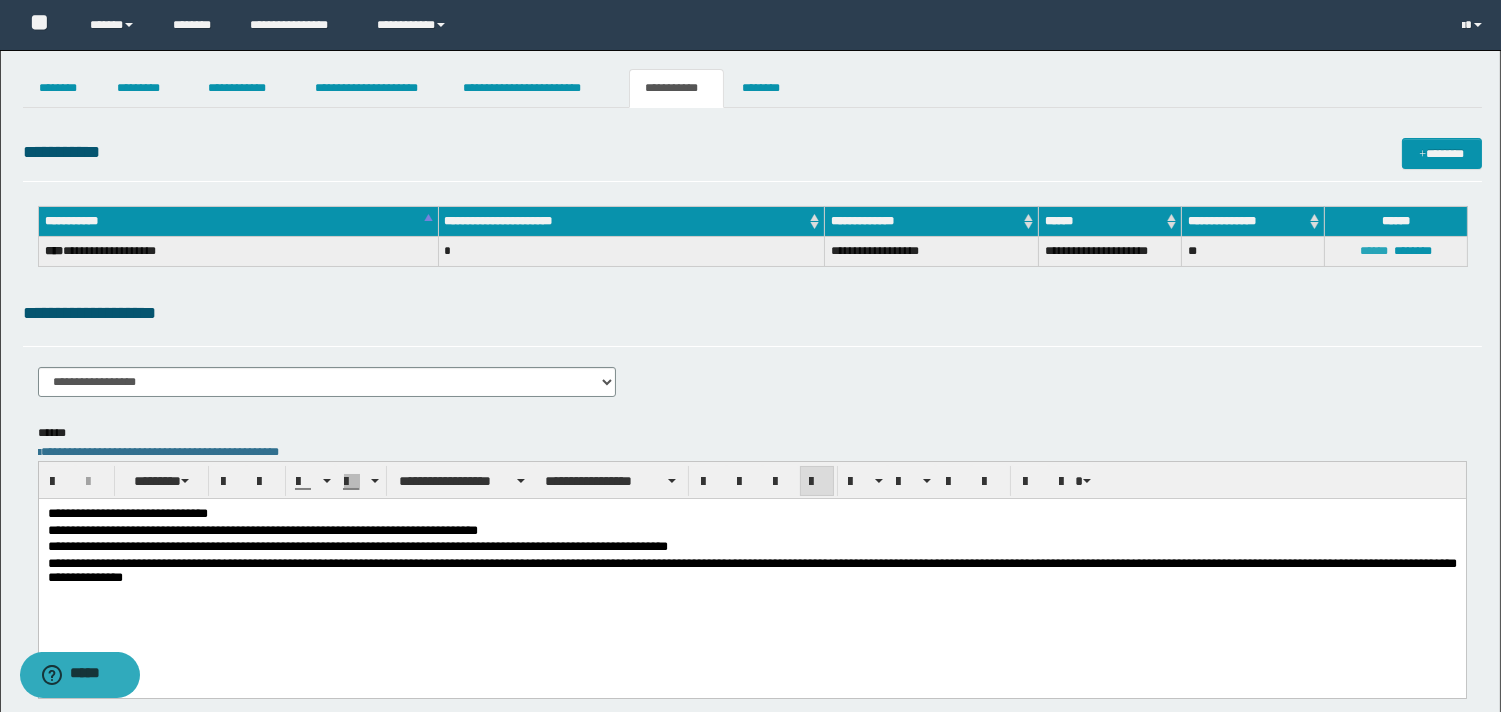 click on "******" at bounding box center [1374, 251] 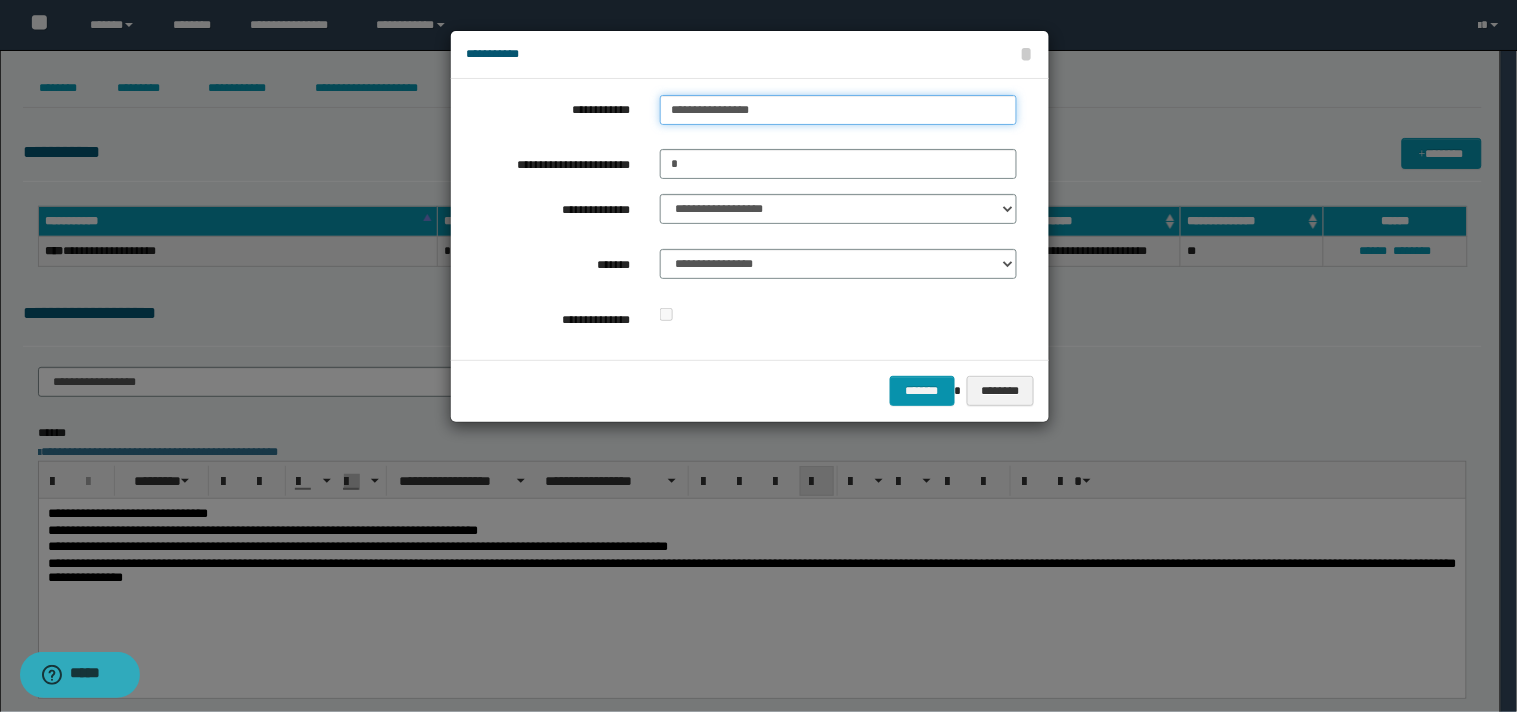type on "**********" 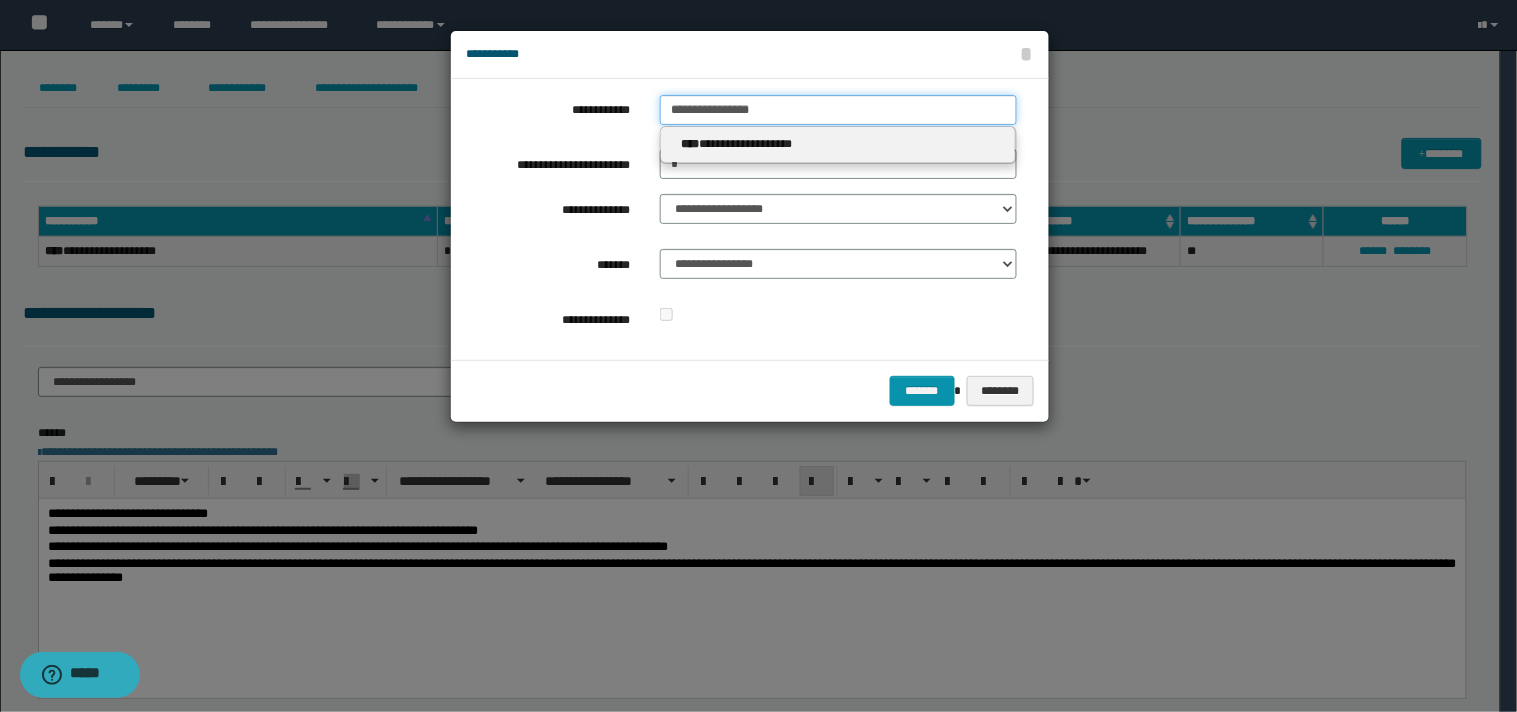 click on "**********" at bounding box center (838, 110) 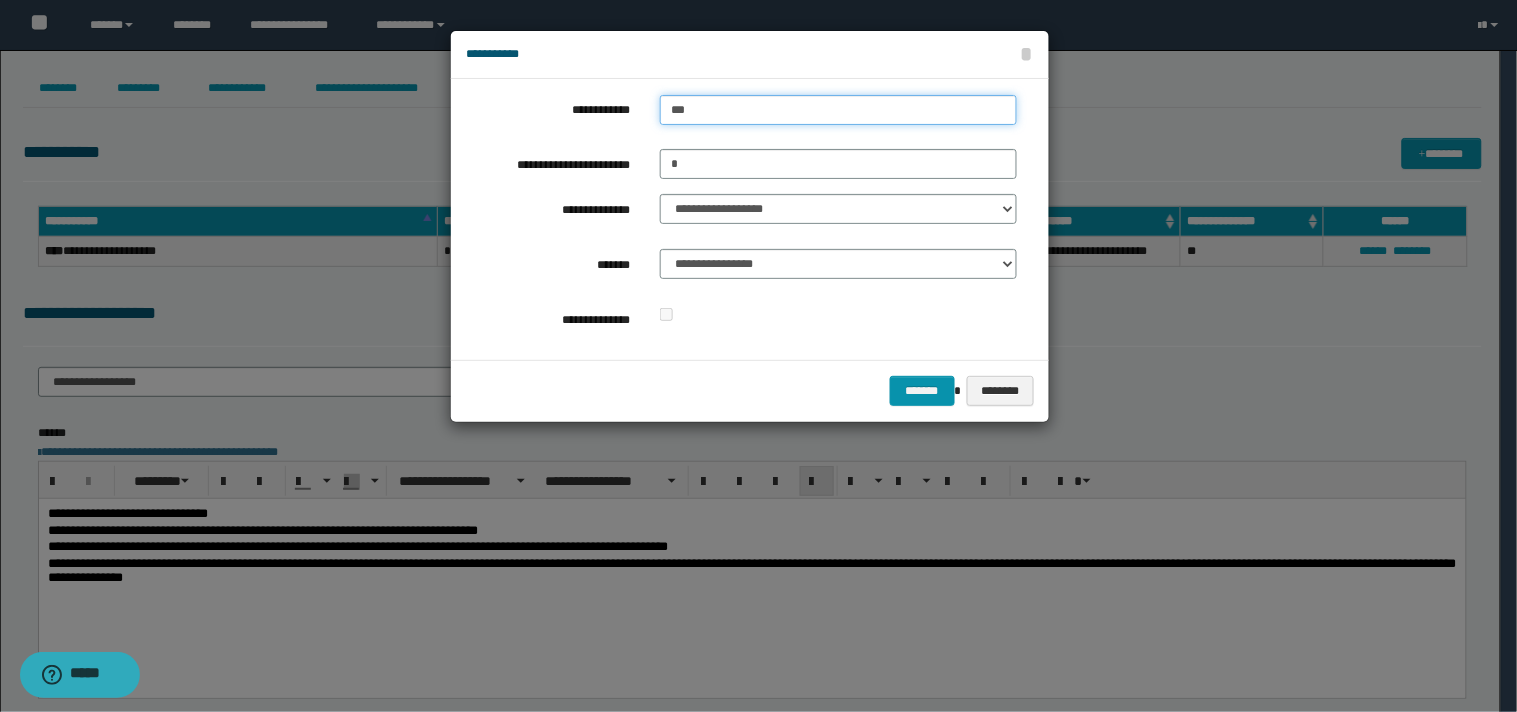 type on "****" 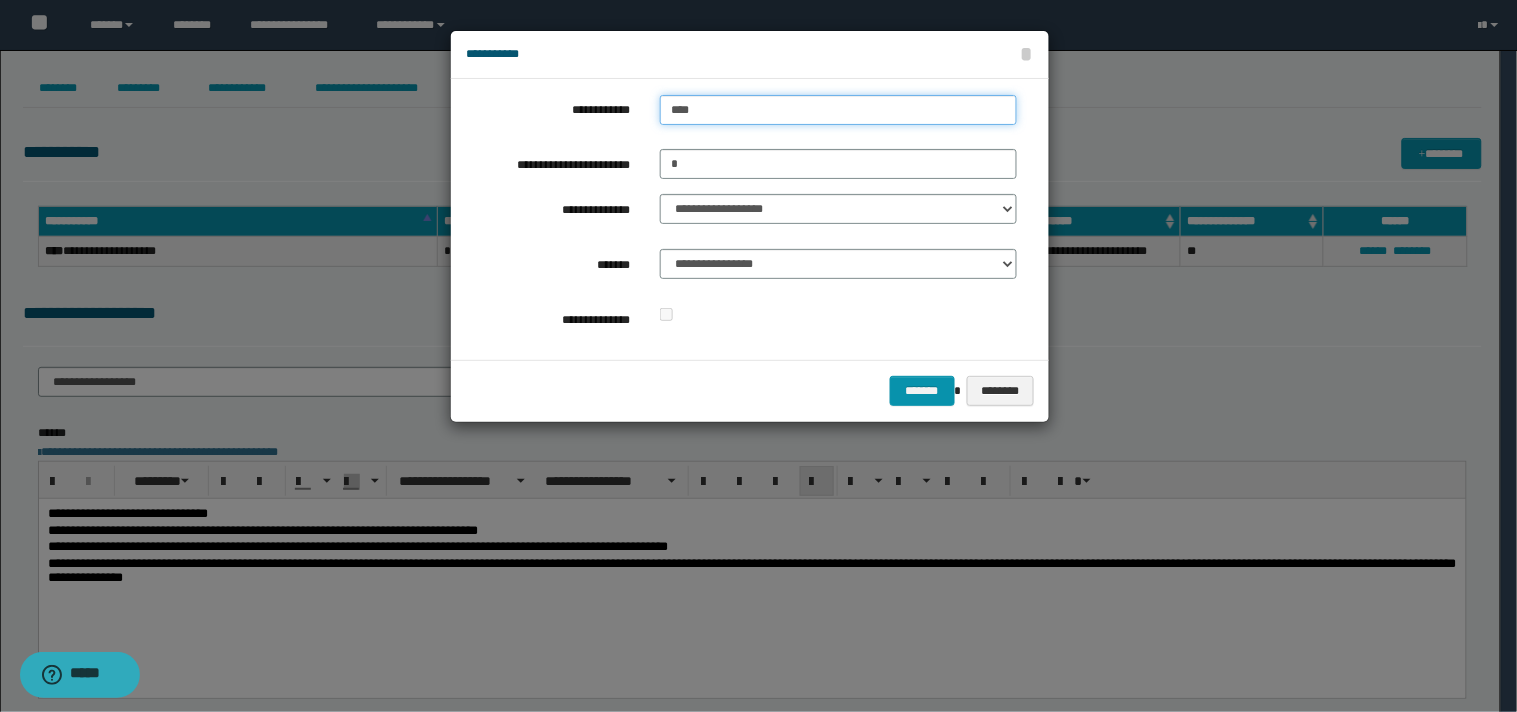 type on "****" 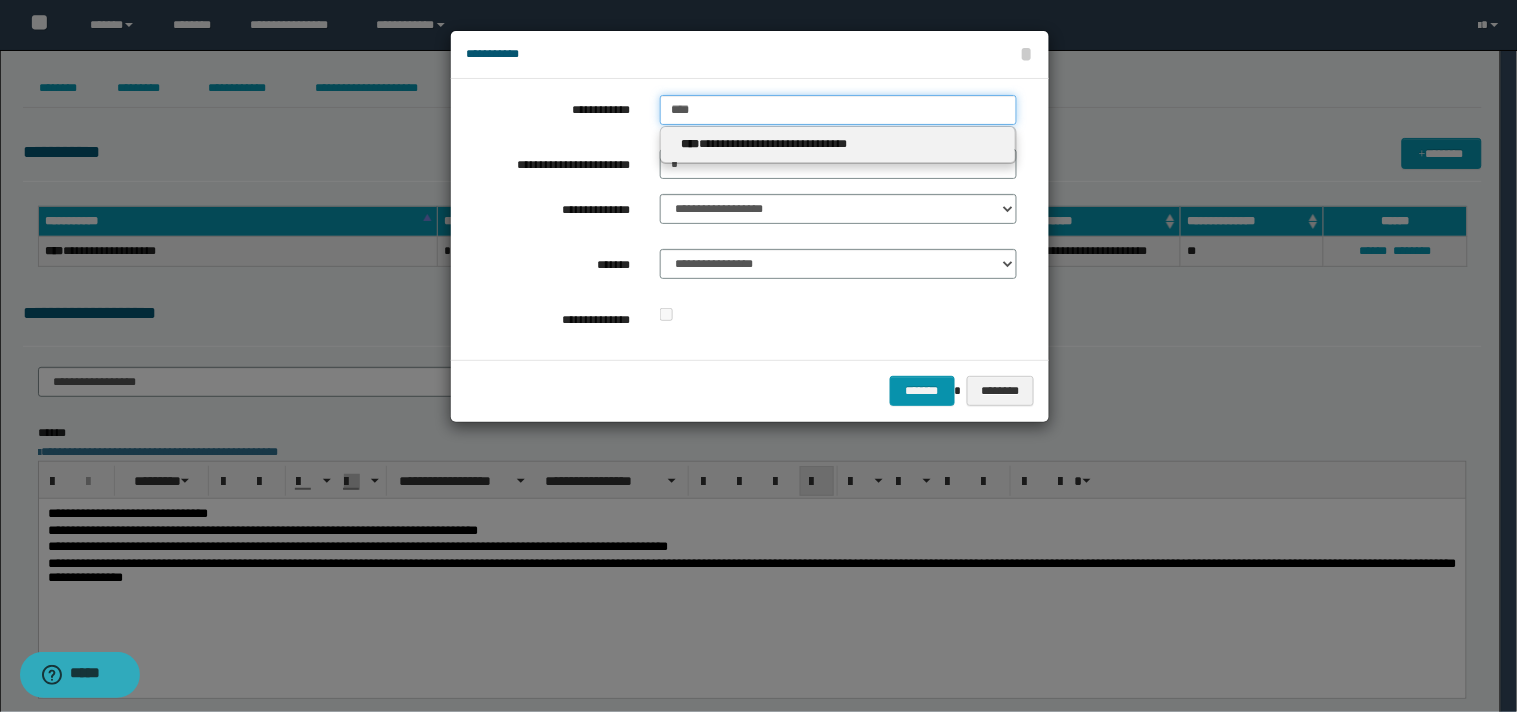 type 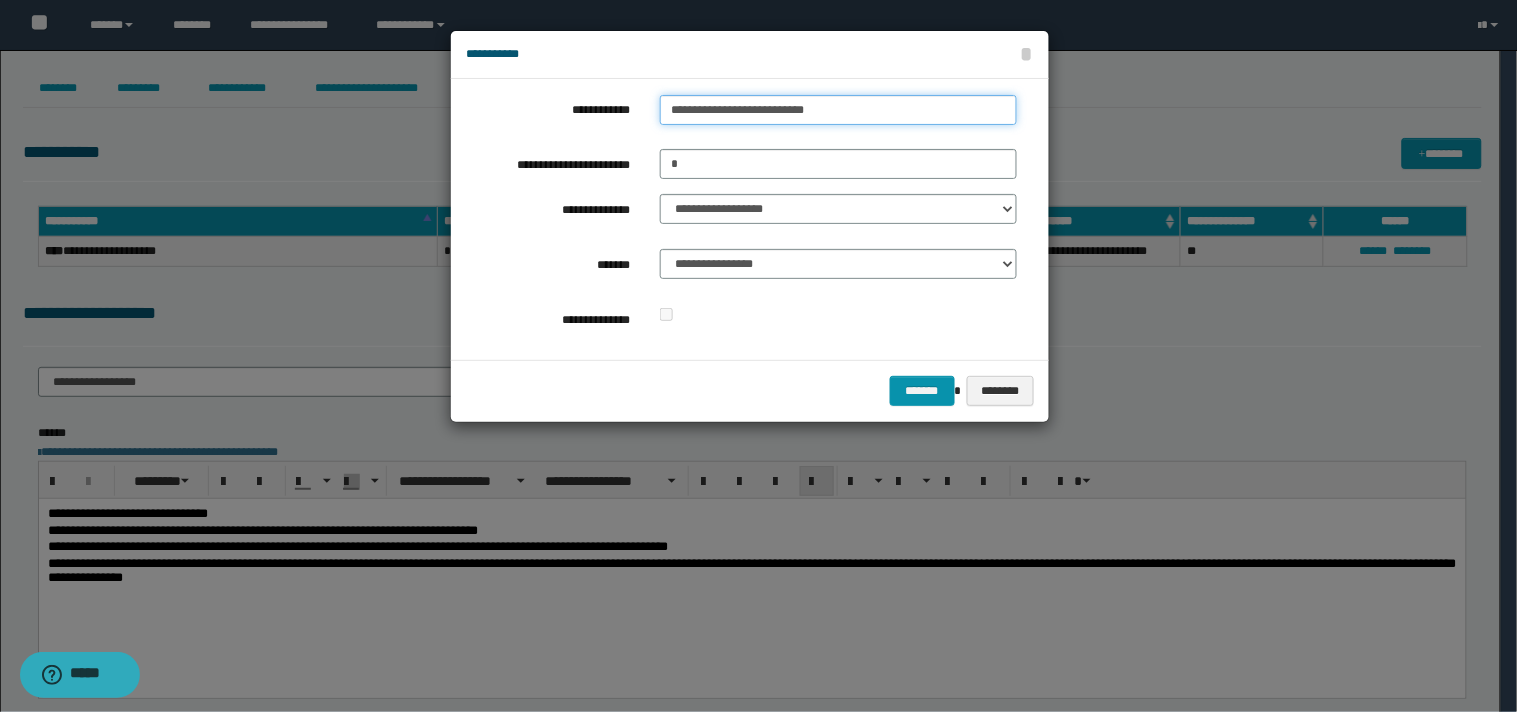 type on "**********" 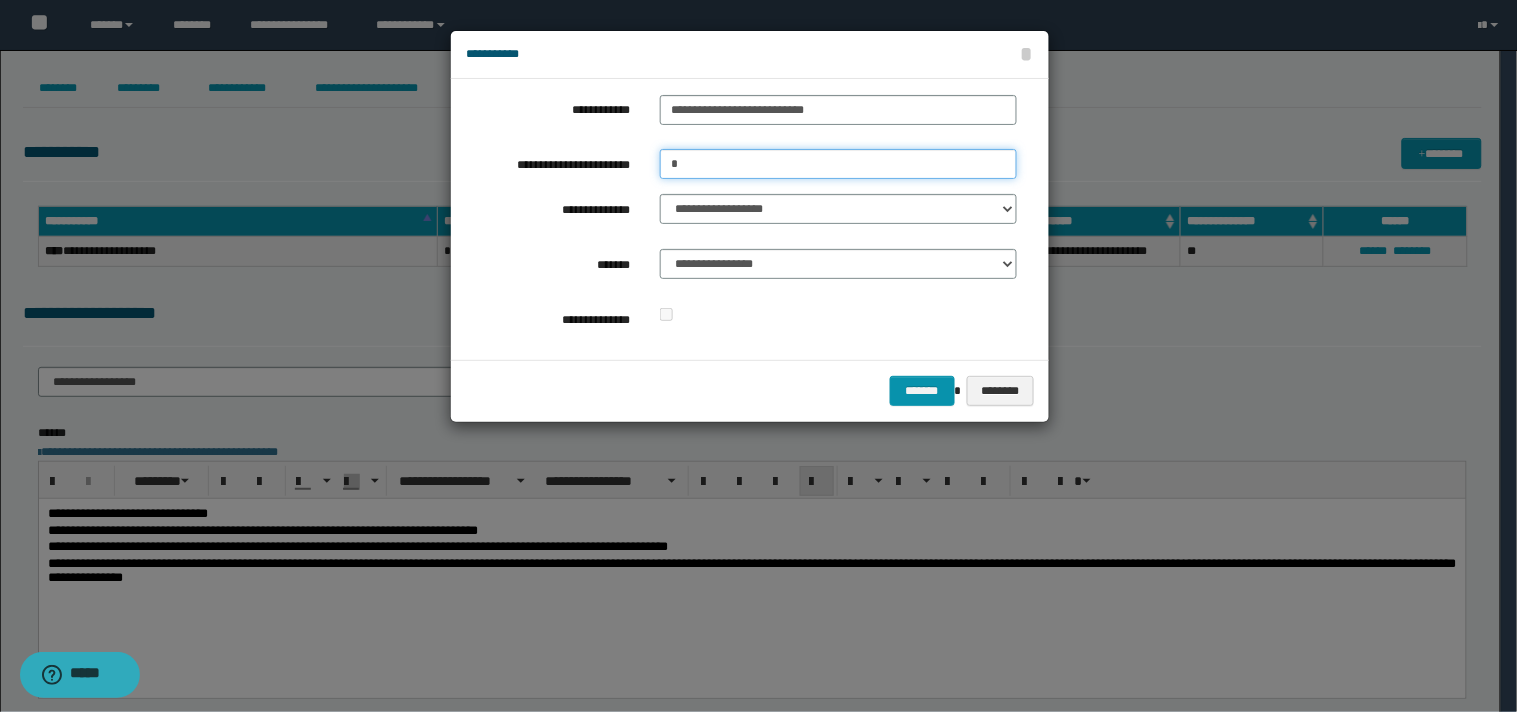 type on "*********" 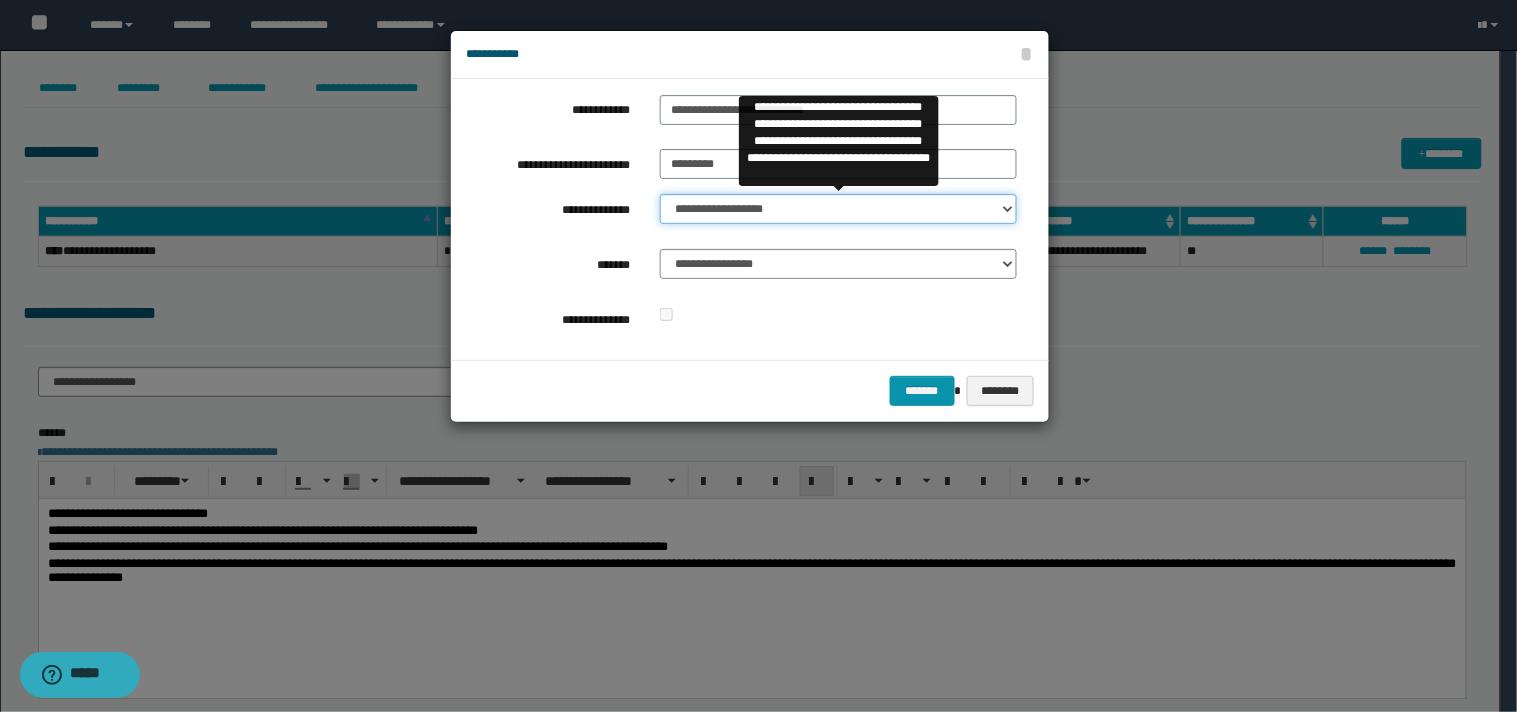 select on "**" 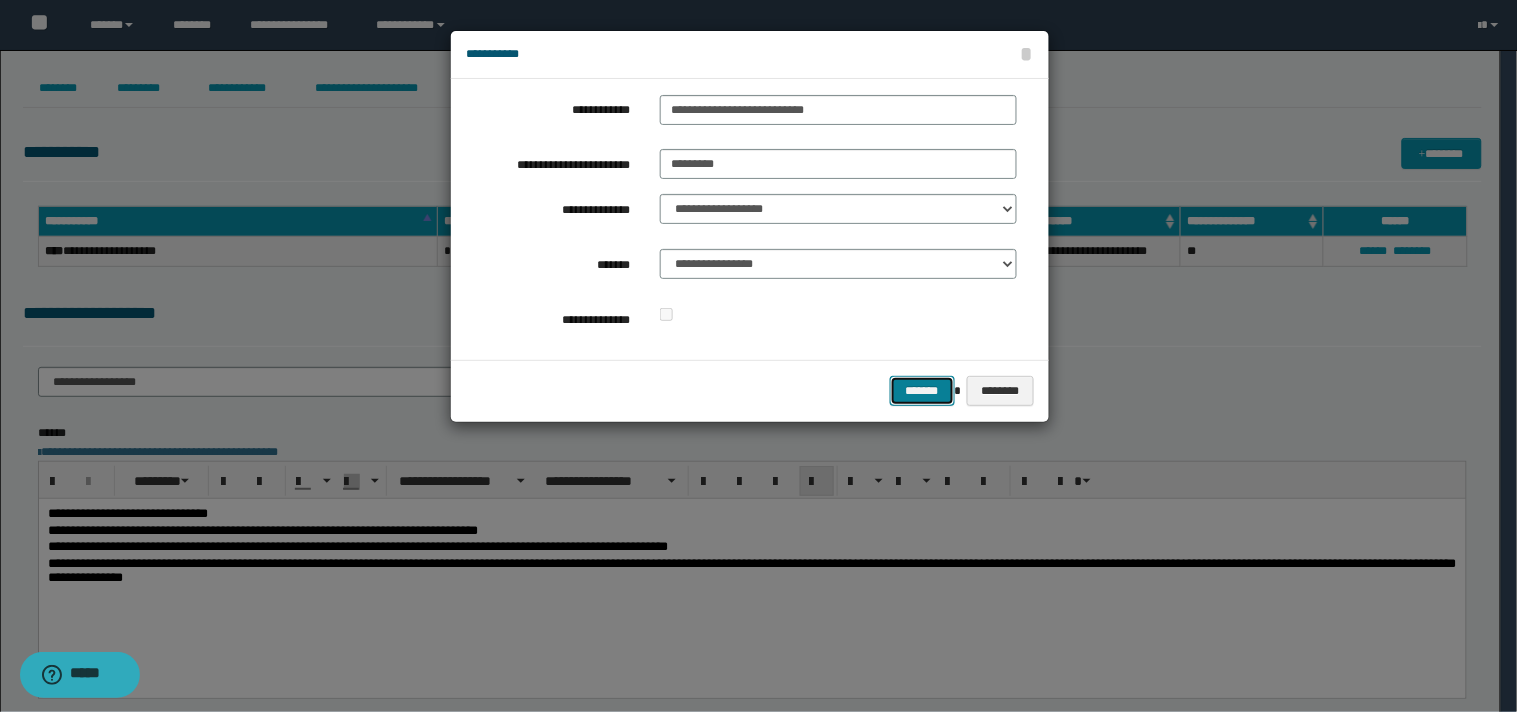click on "*******" at bounding box center (922, 391) 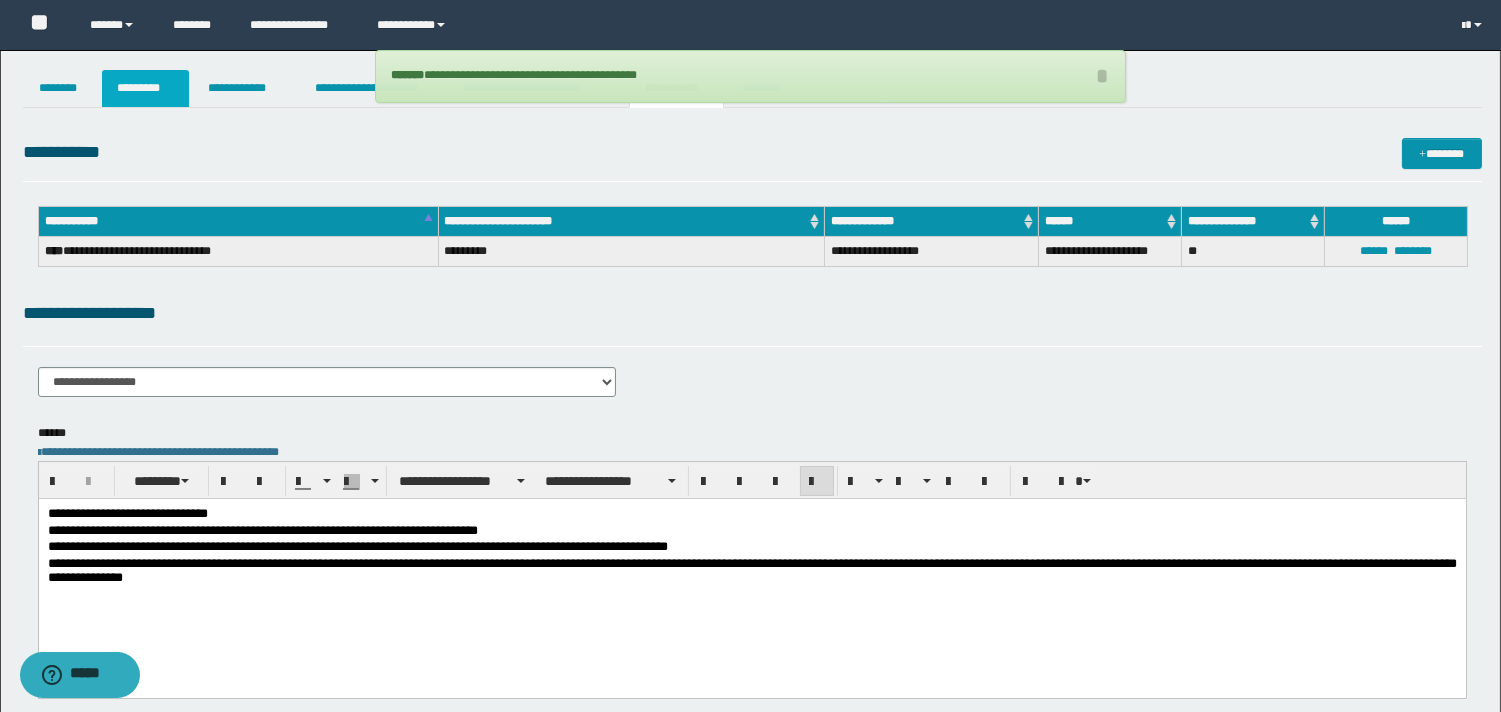 click on "*********" at bounding box center (145, 88) 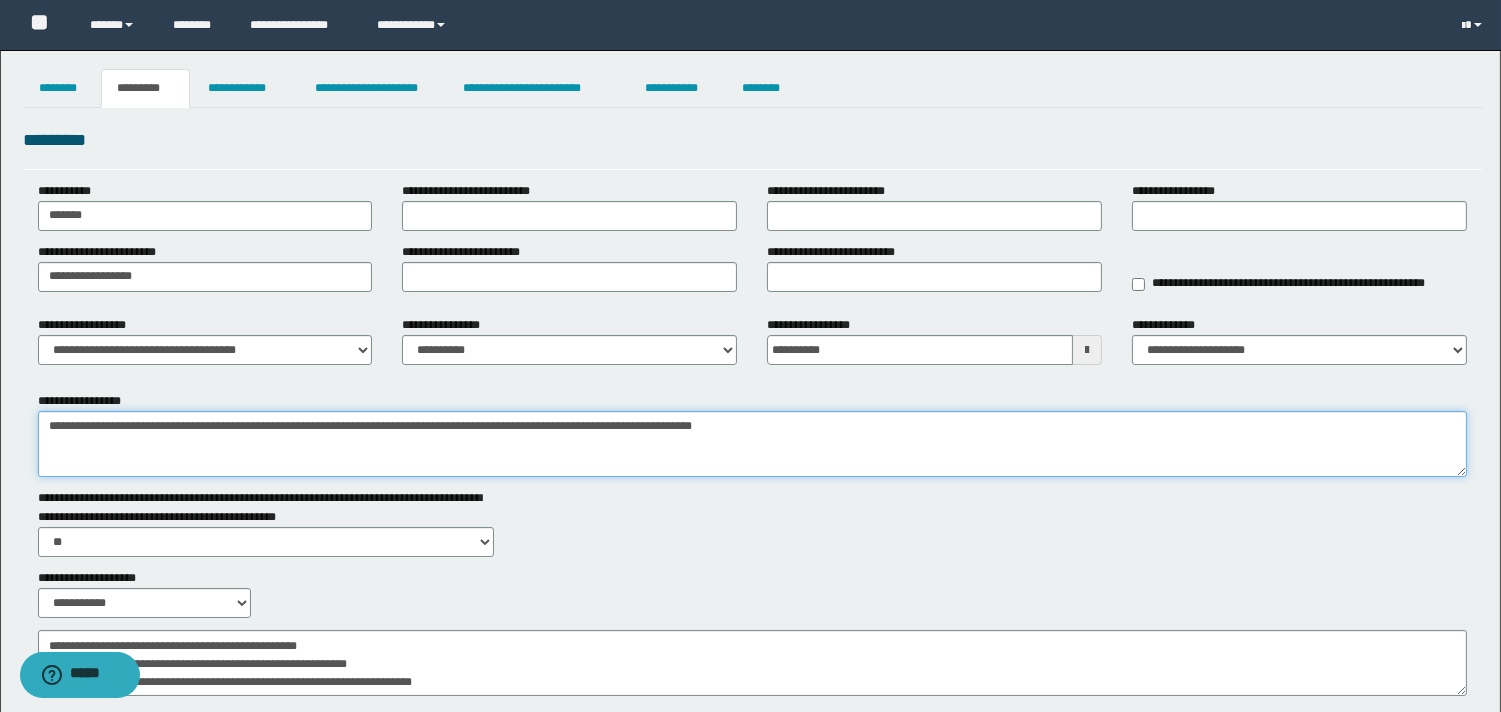 click on "**********" at bounding box center (752, 444) 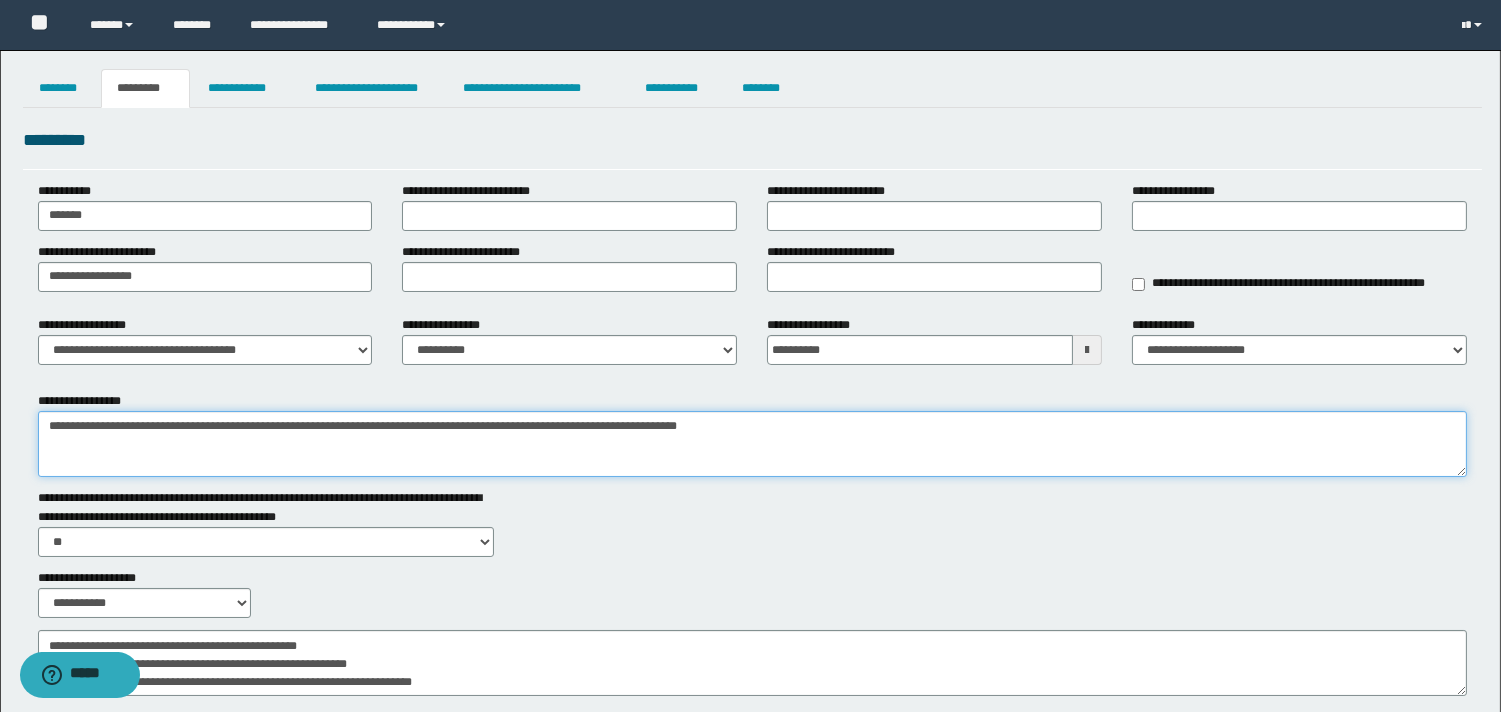 type on "**********" 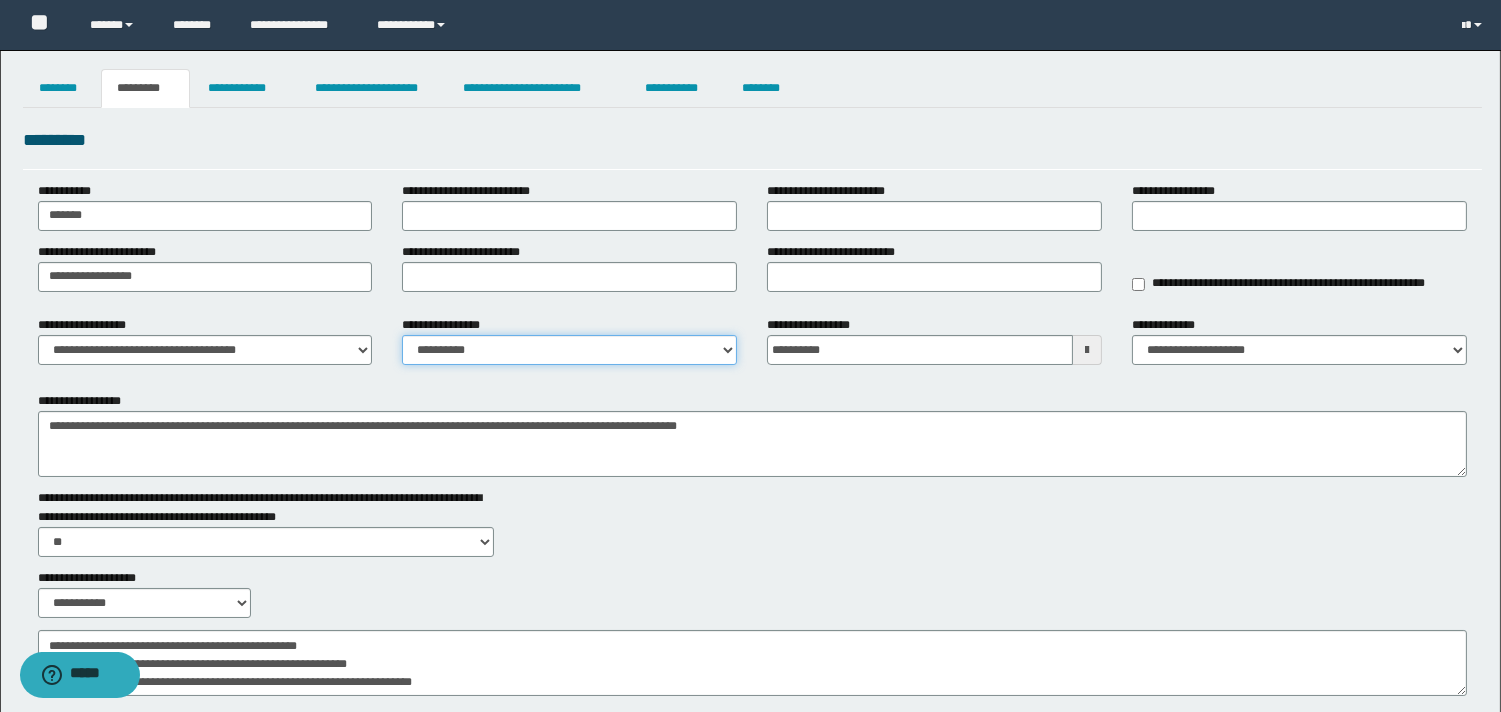 click on "**********" at bounding box center (569, 350) 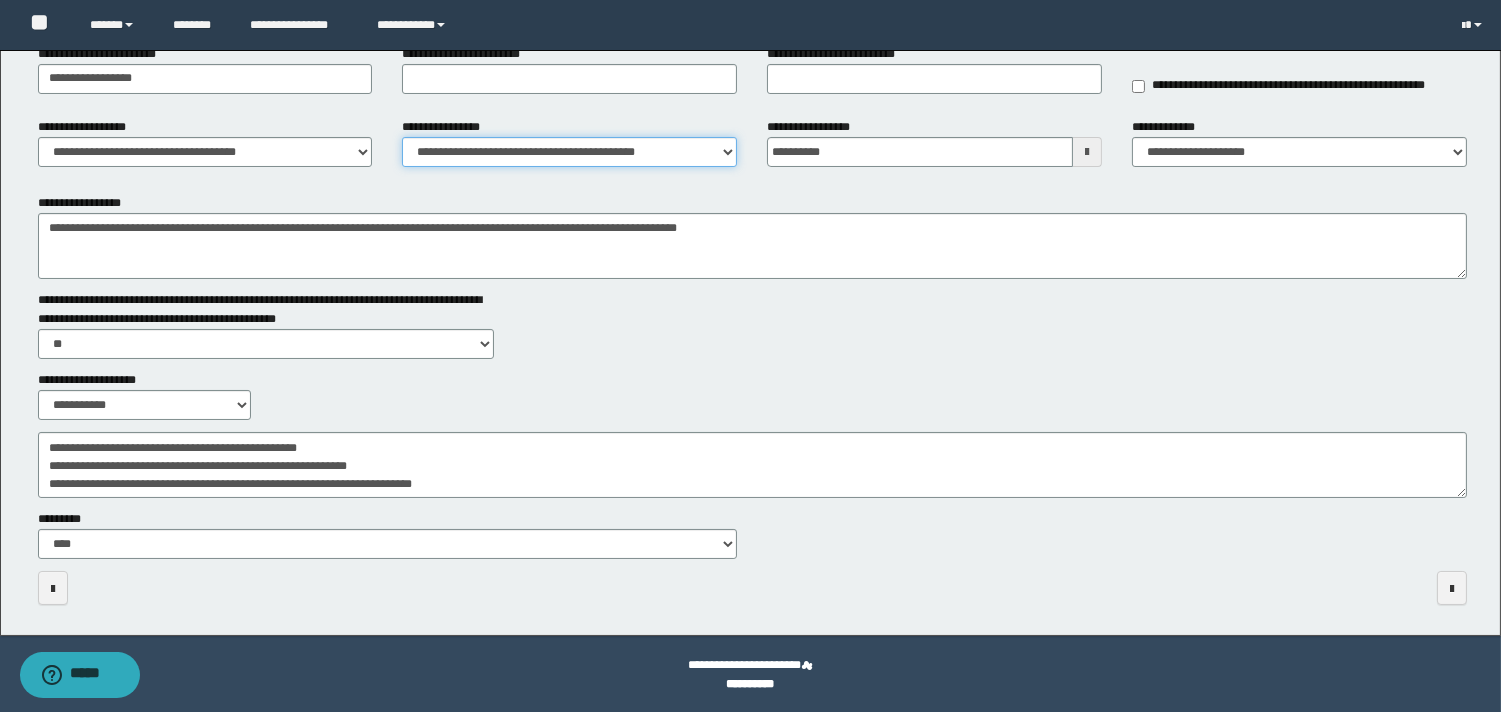 scroll, scrollTop: 200, scrollLeft: 0, axis: vertical 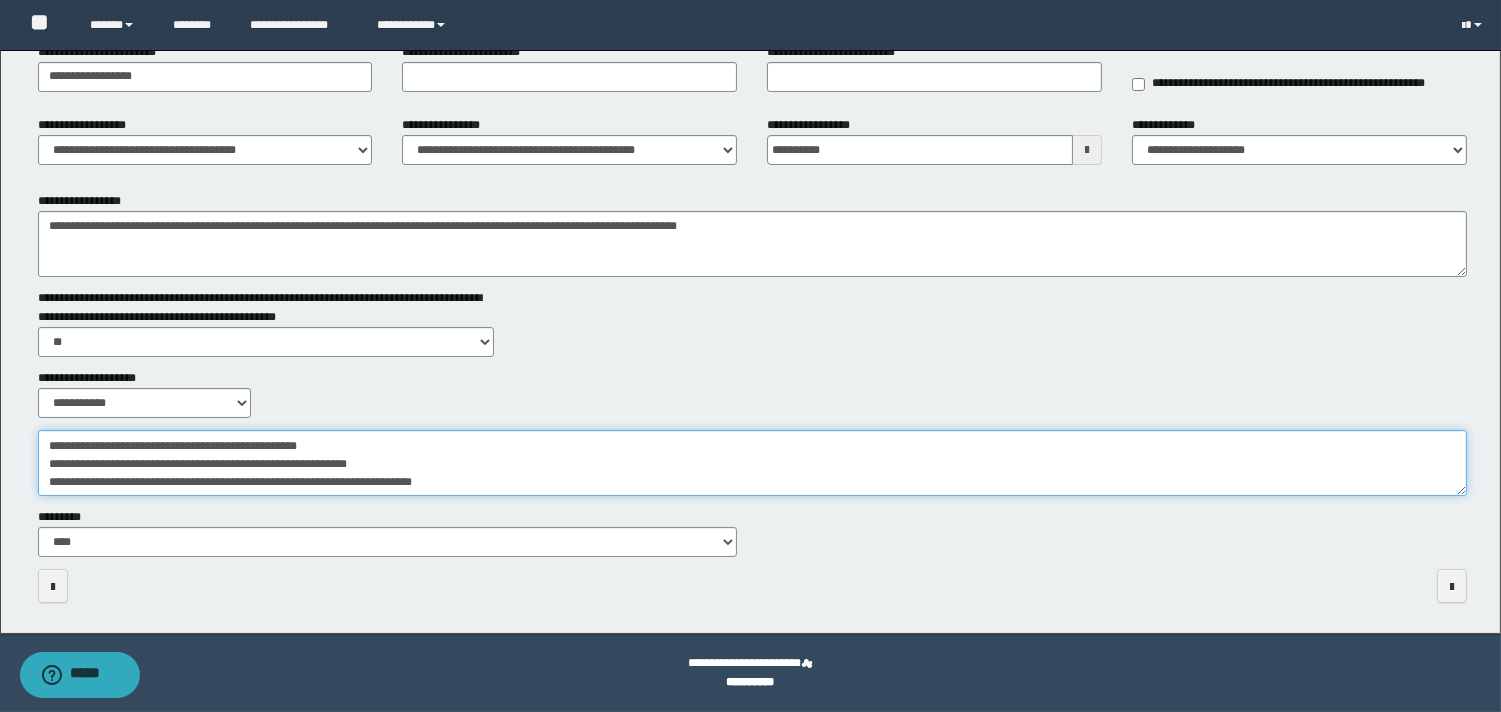 click on "**********" at bounding box center [752, 463] 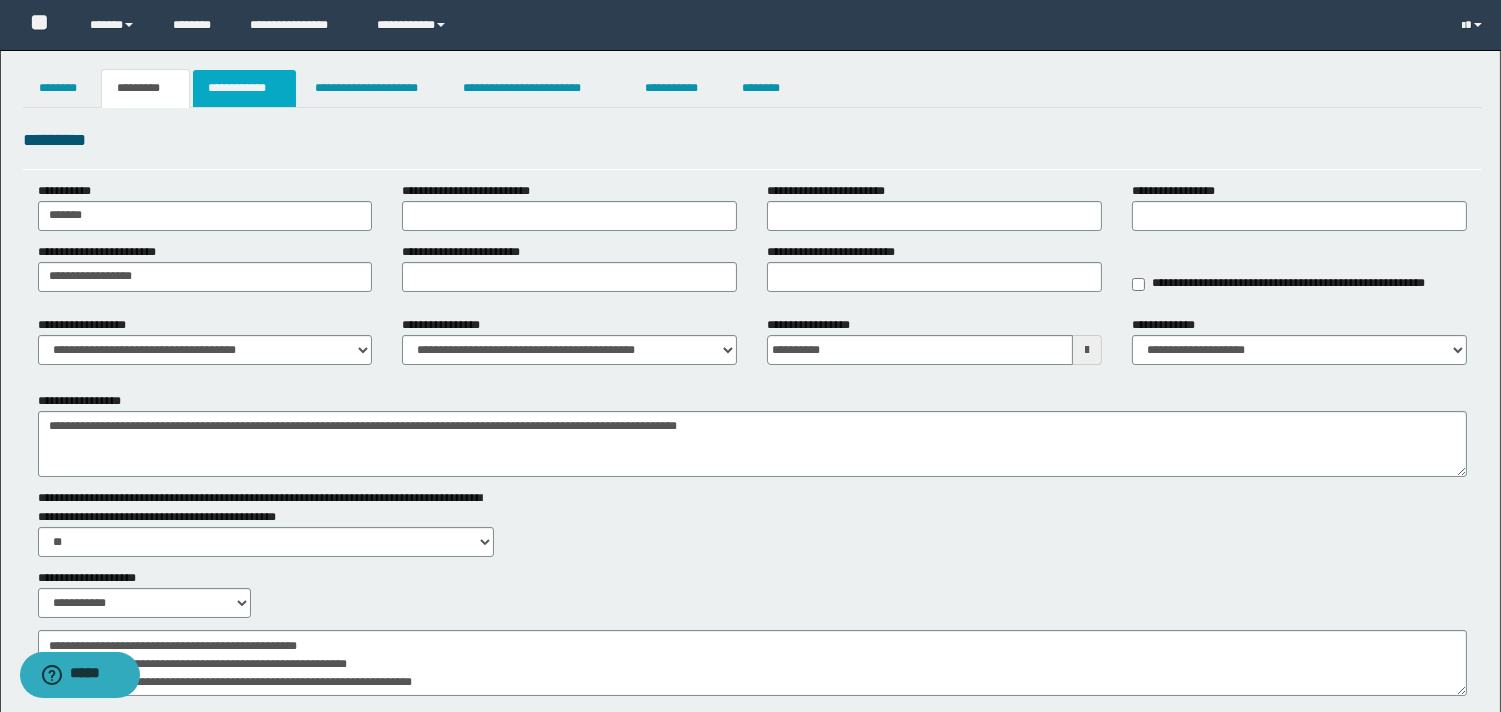 click on "**********" at bounding box center [244, 88] 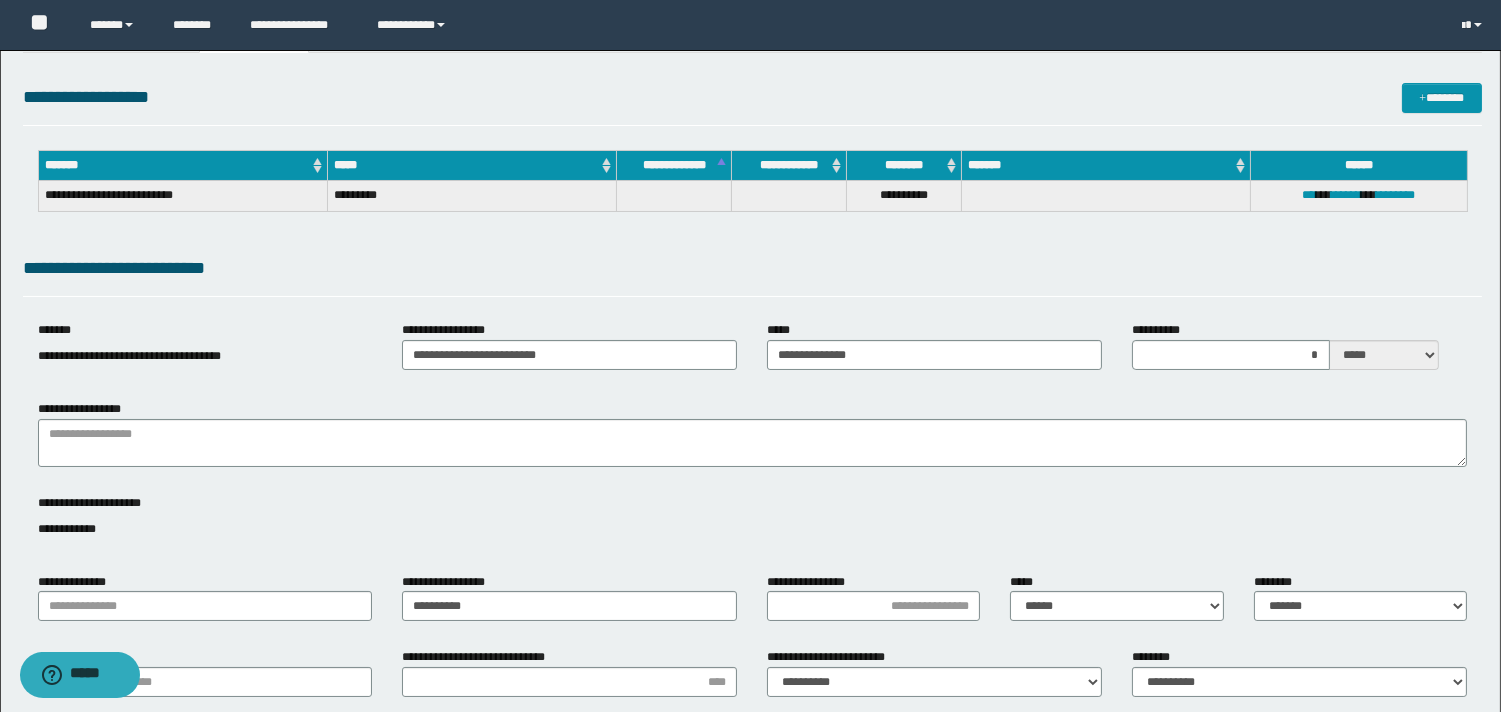 scroll, scrollTop: 0, scrollLeft: 0, axis: both 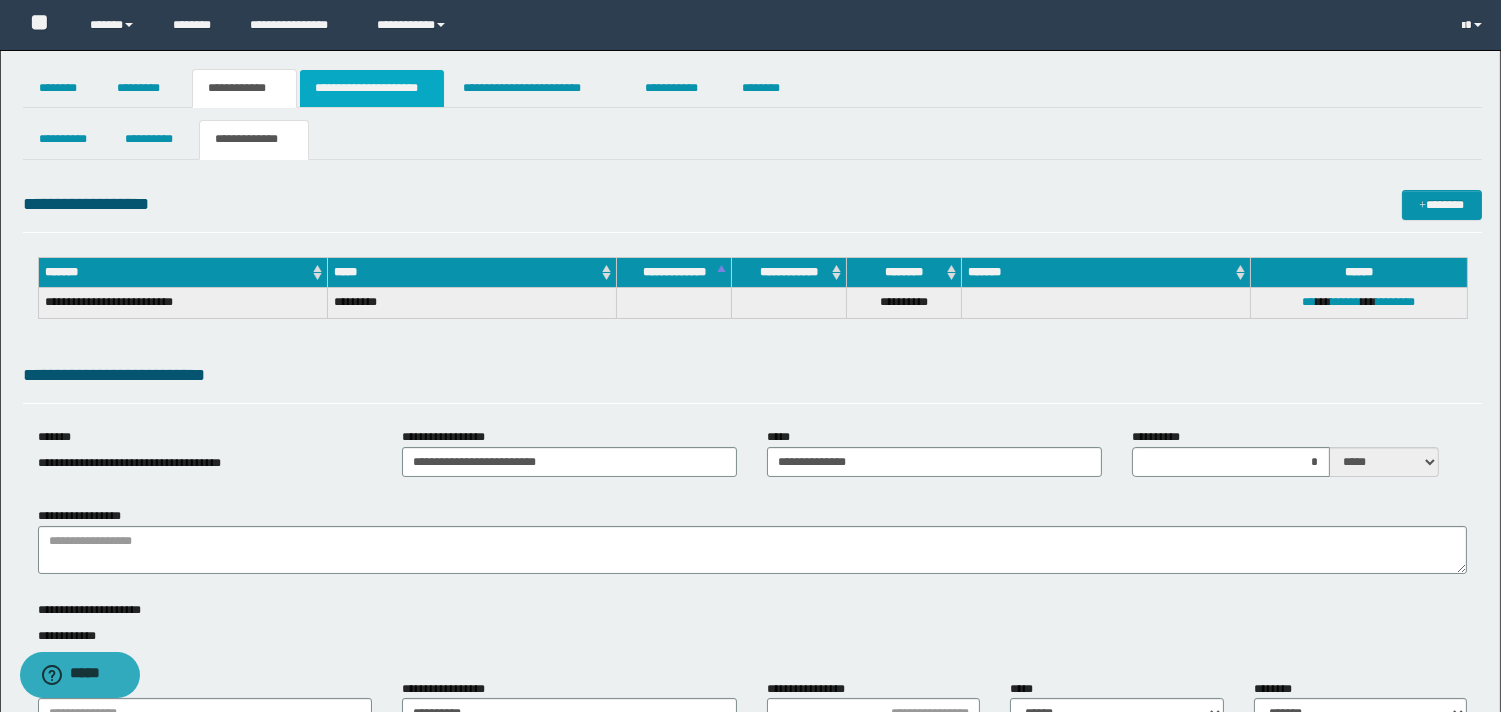 click on "**********" at bounding box center (372, 88) 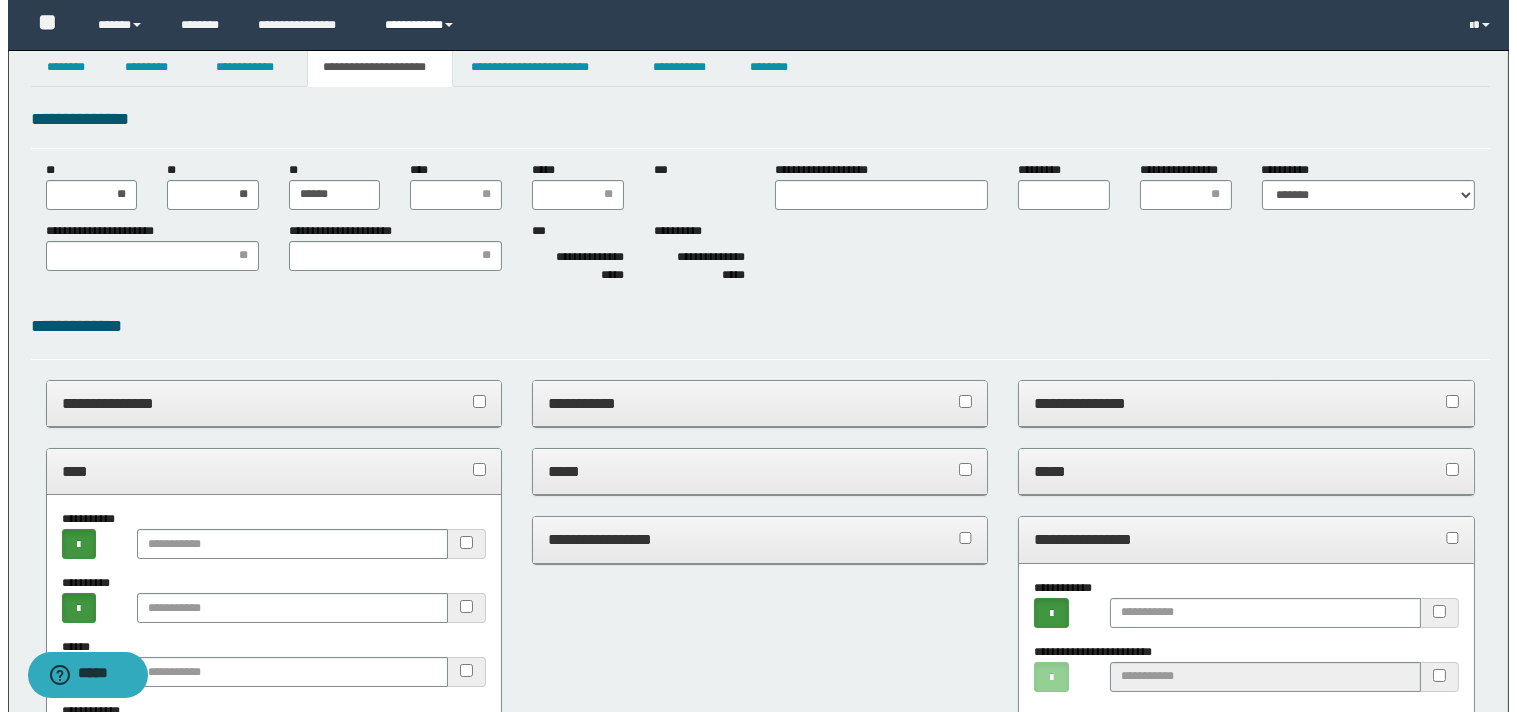 scroll, scrollTop: 0, scrollLeft: 0, axis: both 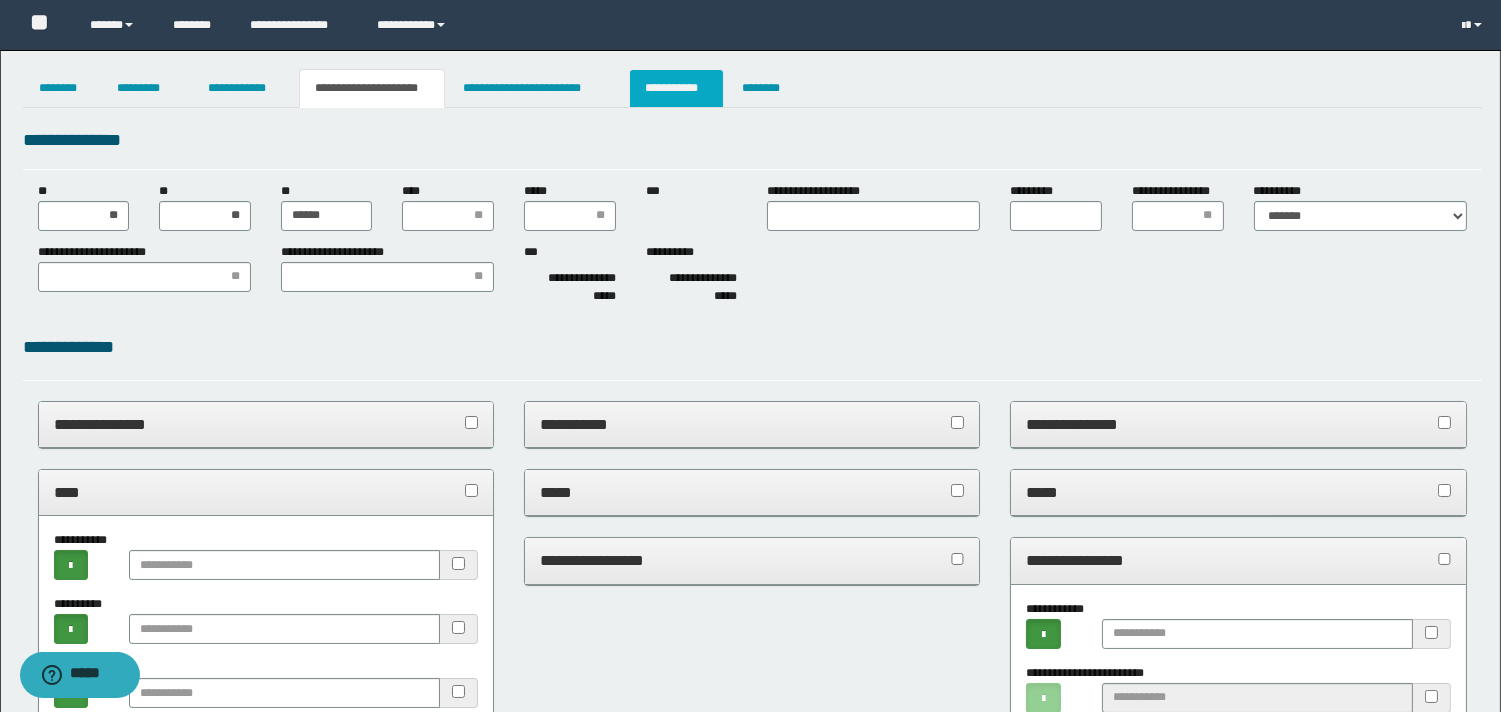 click on "**********" at bounding box center (676, 88) 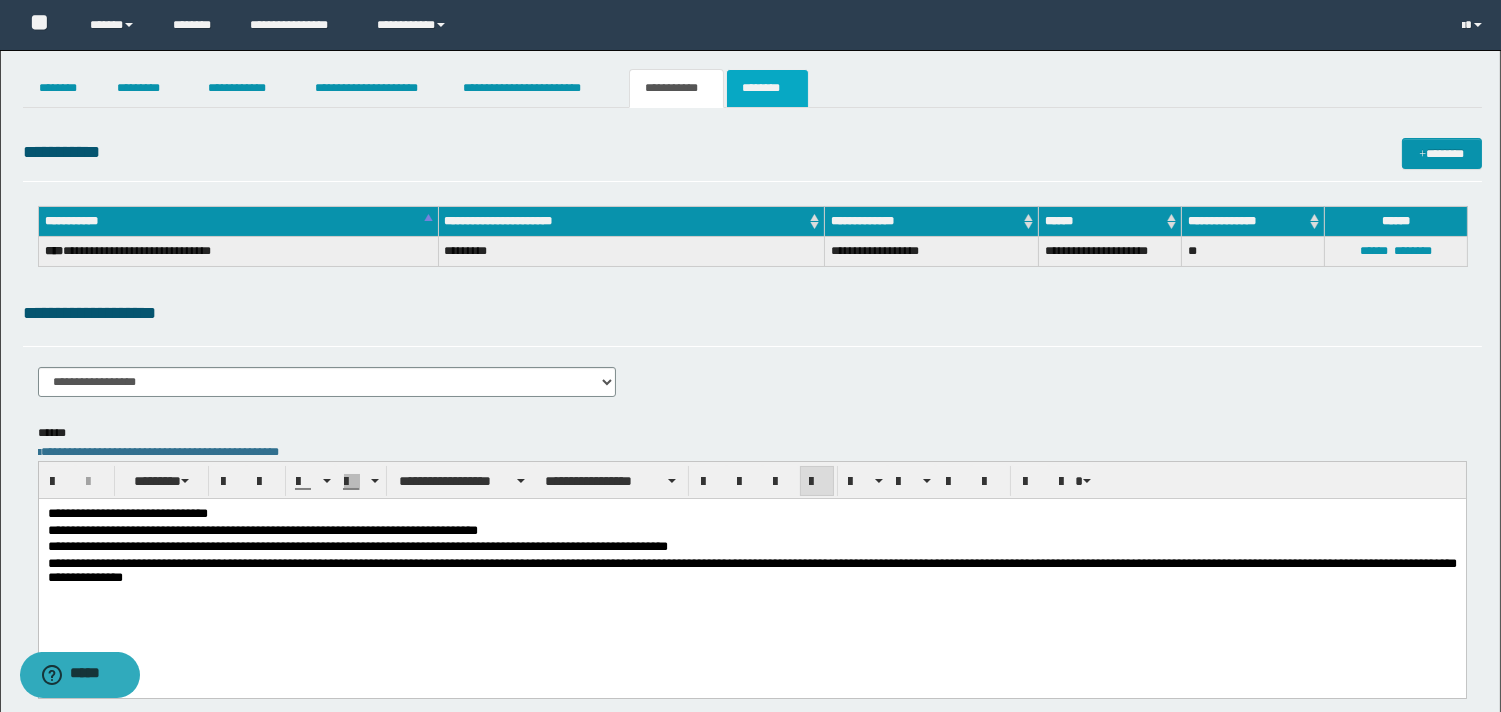 drag, startPoint x: 785, startPoint y: 90, endPoint x: 836, endPoint y: 186, distance: 108.706024 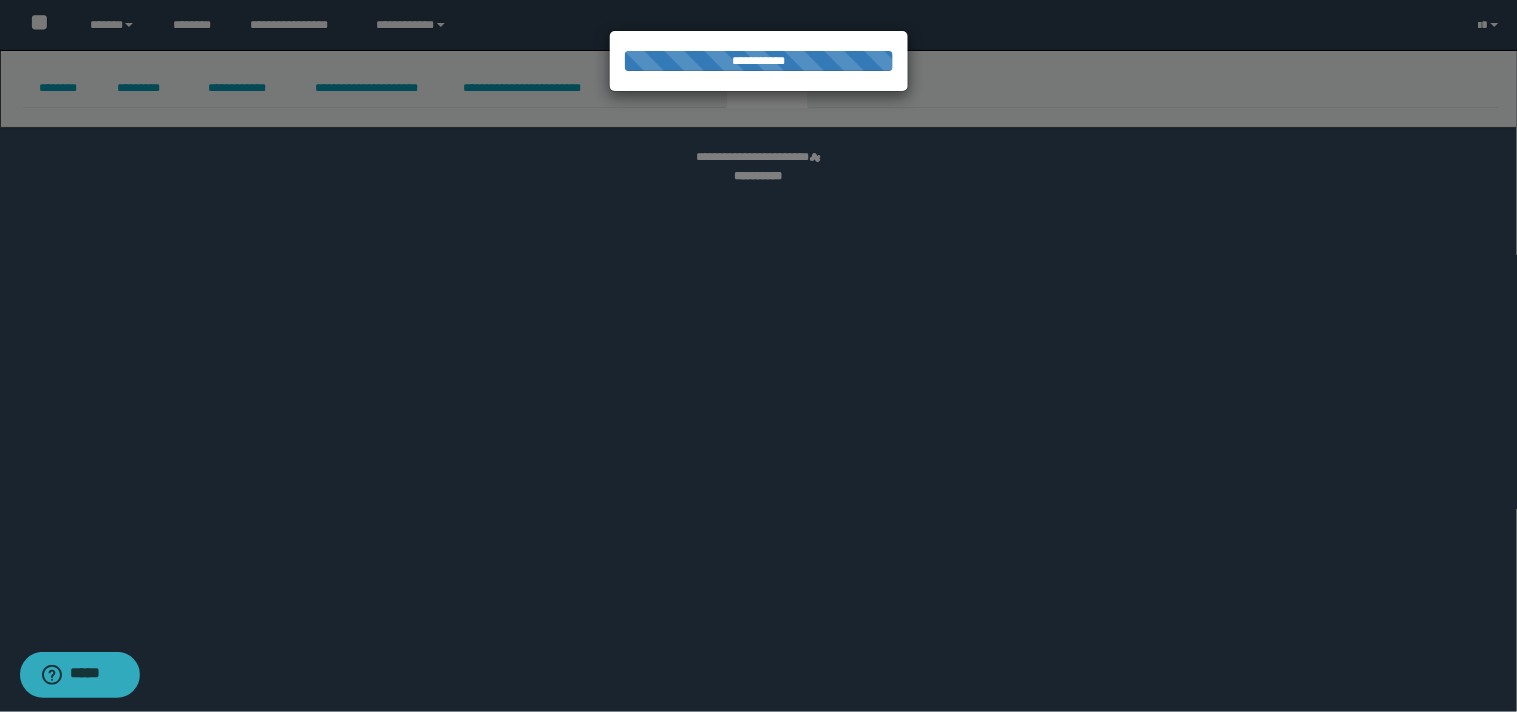 select 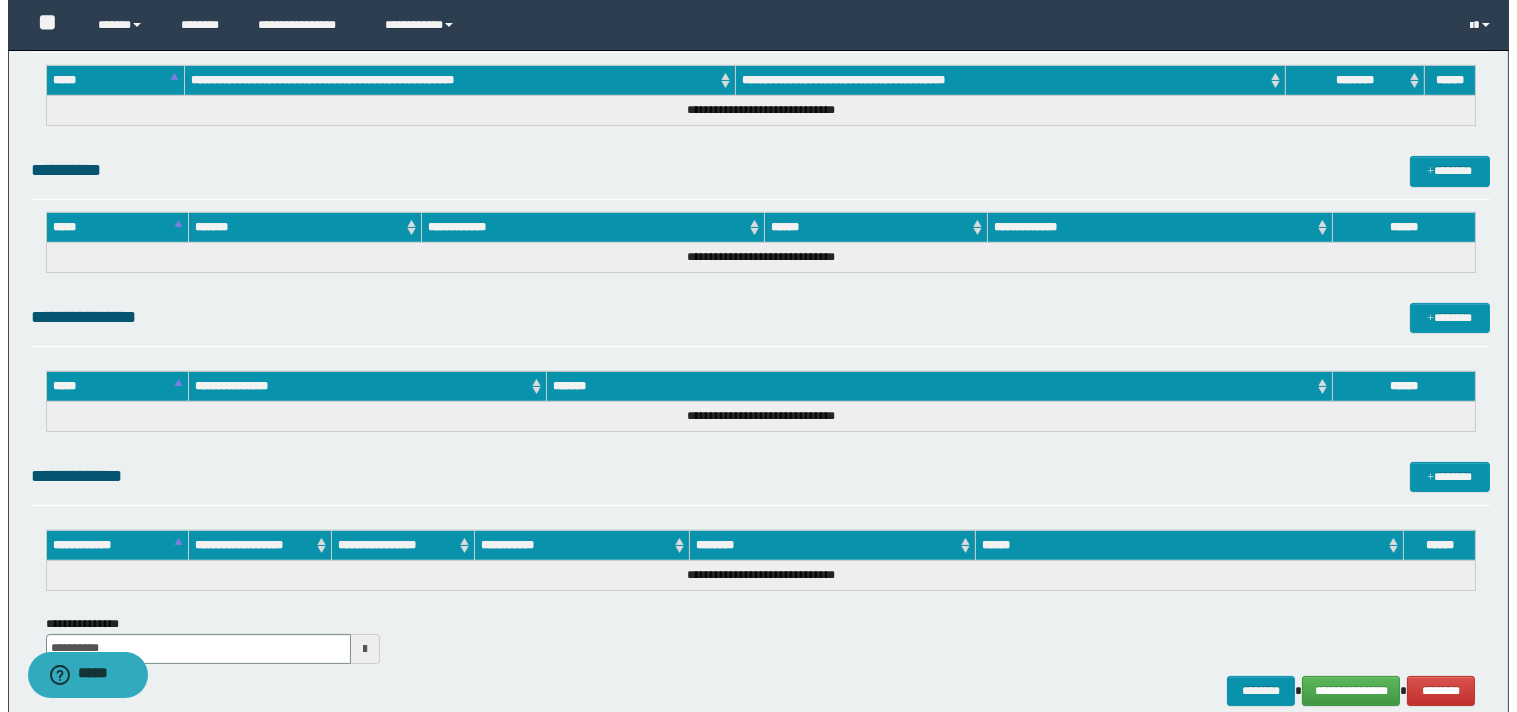 scroll, scrollTop: 925, scrollLeft: 0, axis: vertical 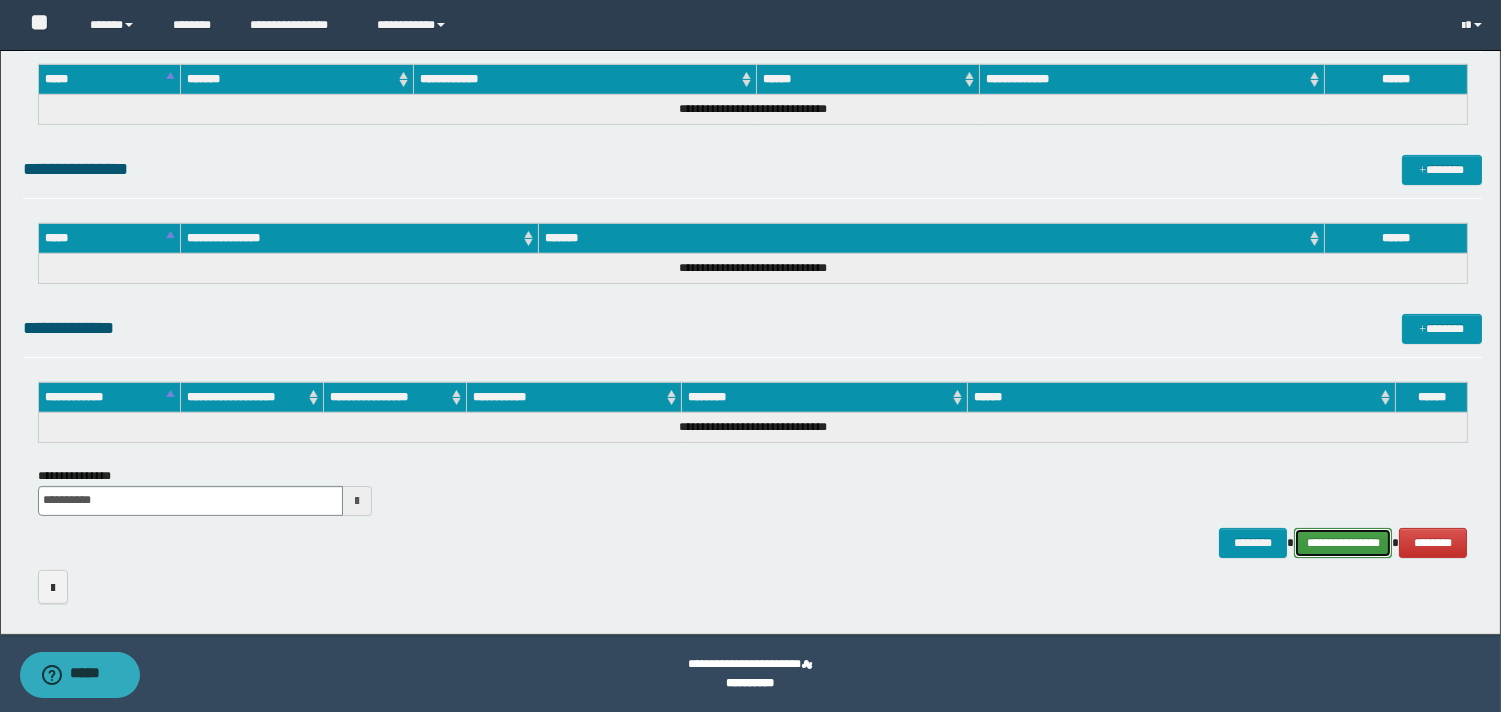 click on "**********" at bounding box center (1343, 543) 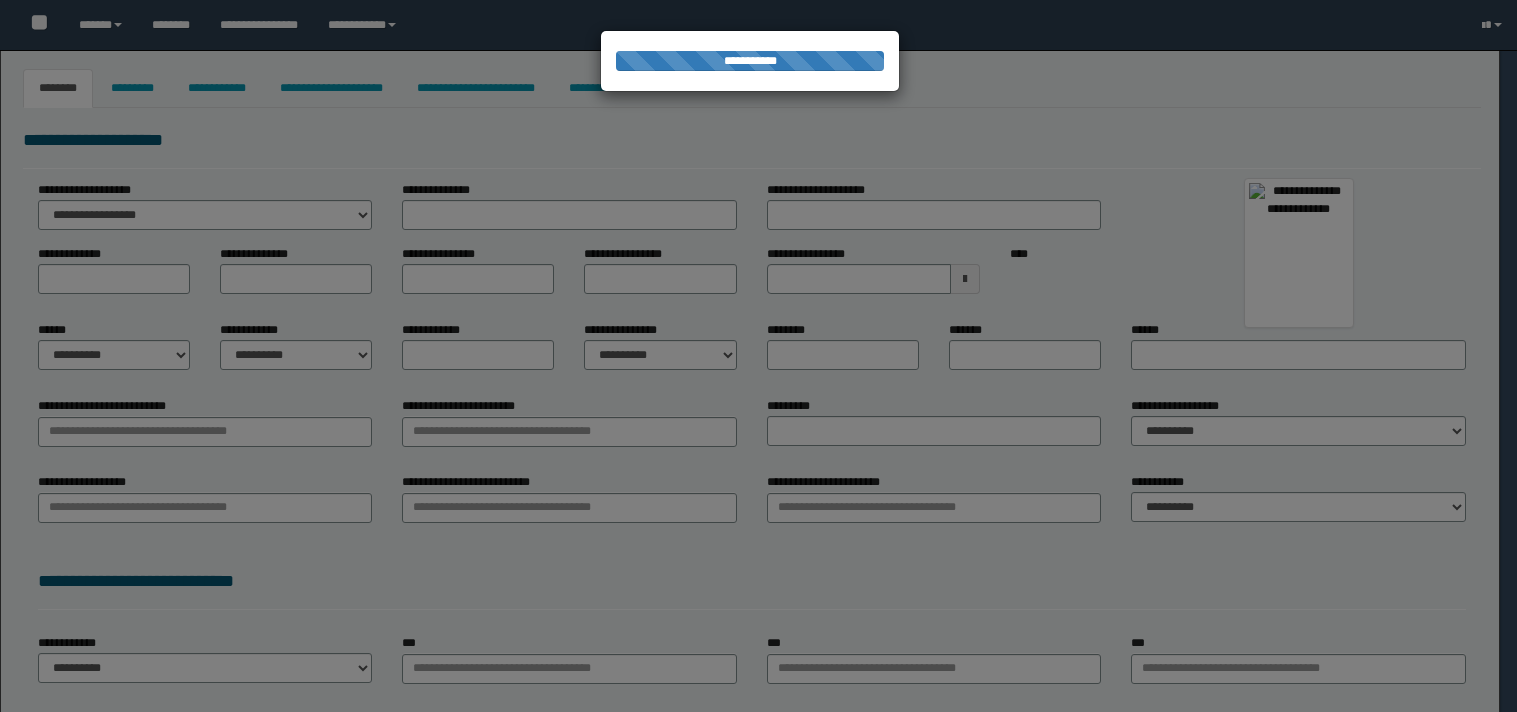 type on "********" 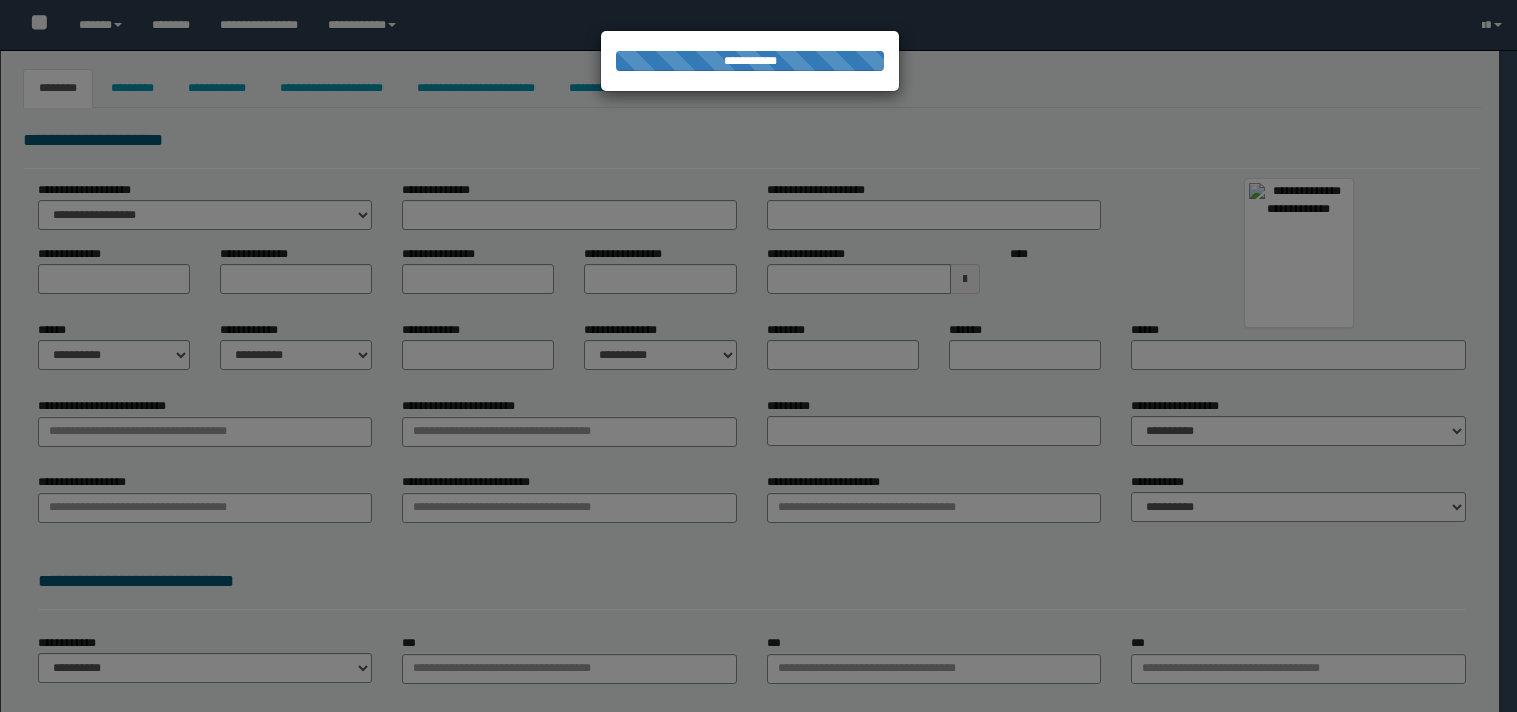 type on "*****" 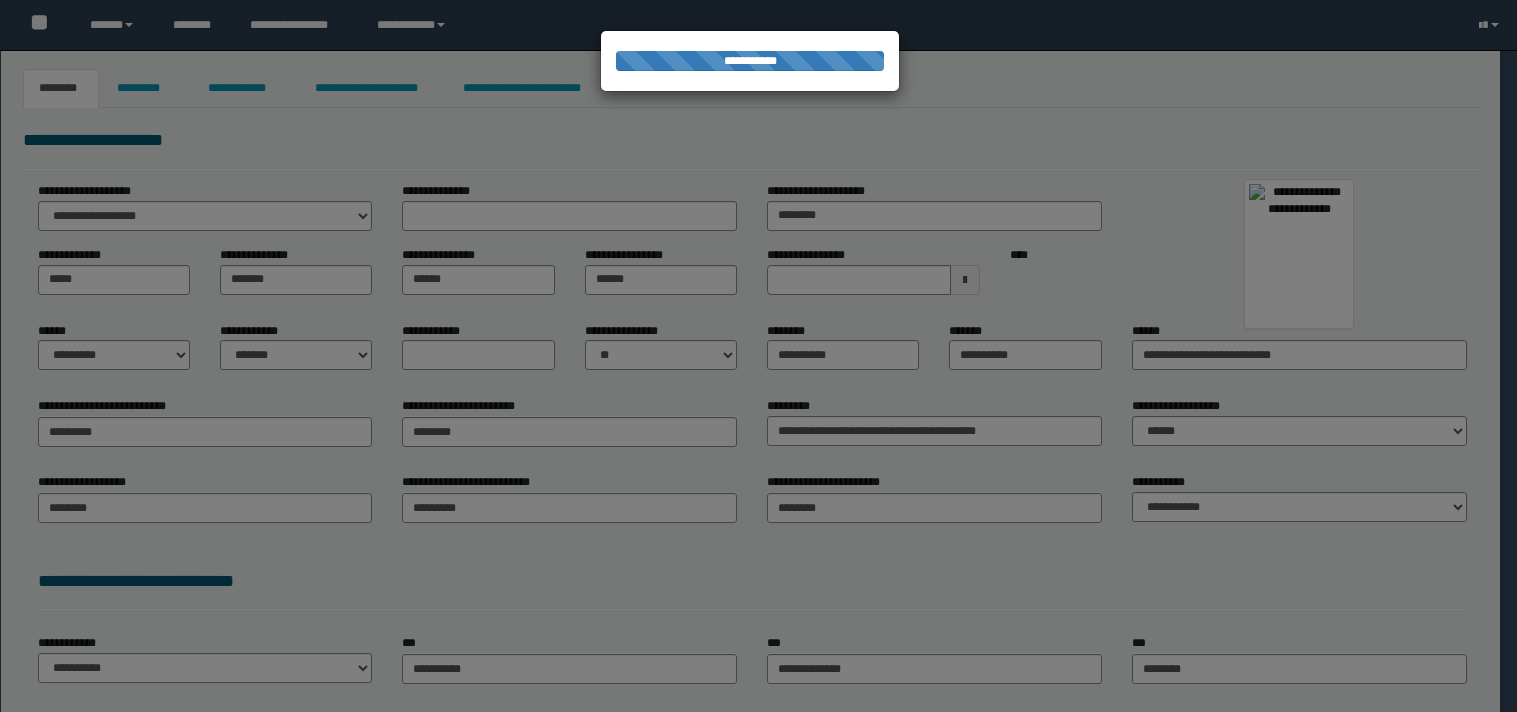 scroll, scrollTop: 0, scrollLeft: 0, axis: both 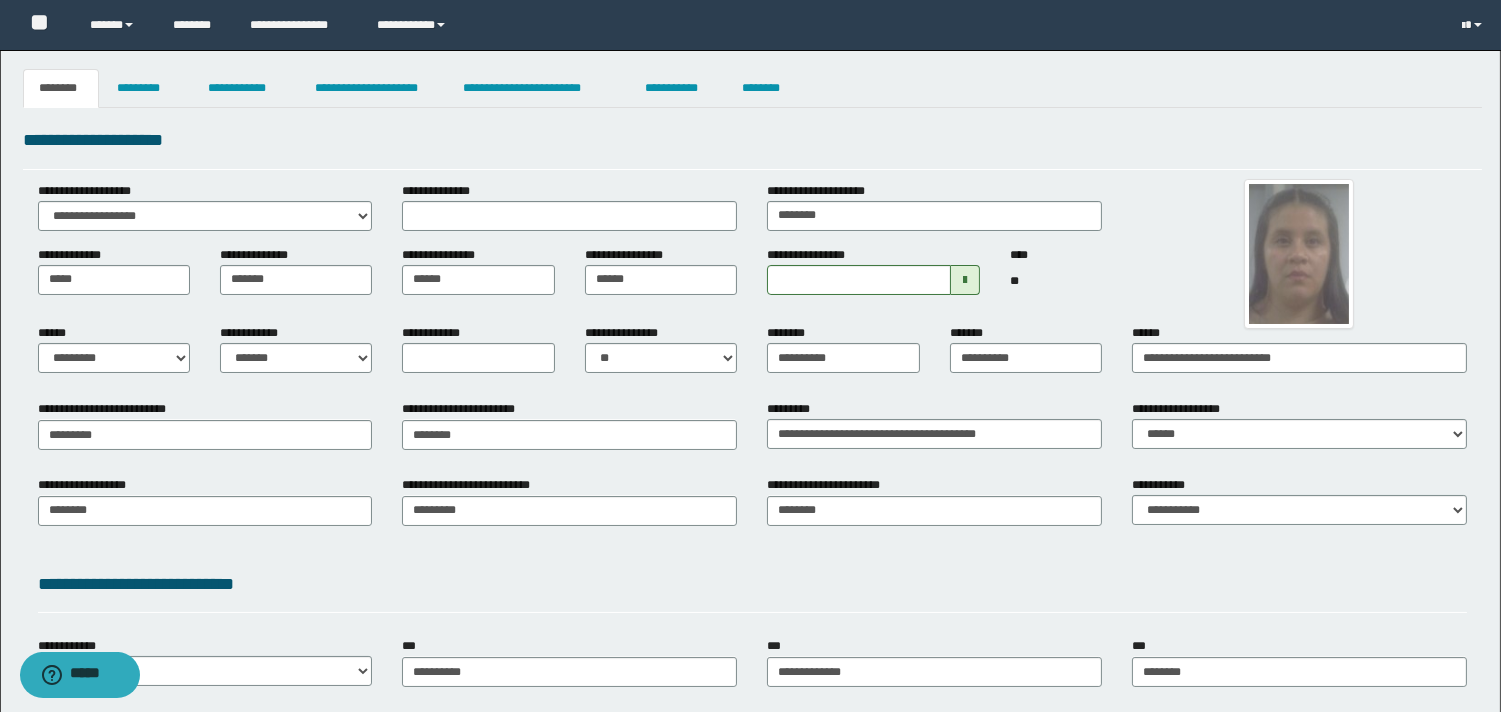 click on "**********" at bounding box center (750, 495) 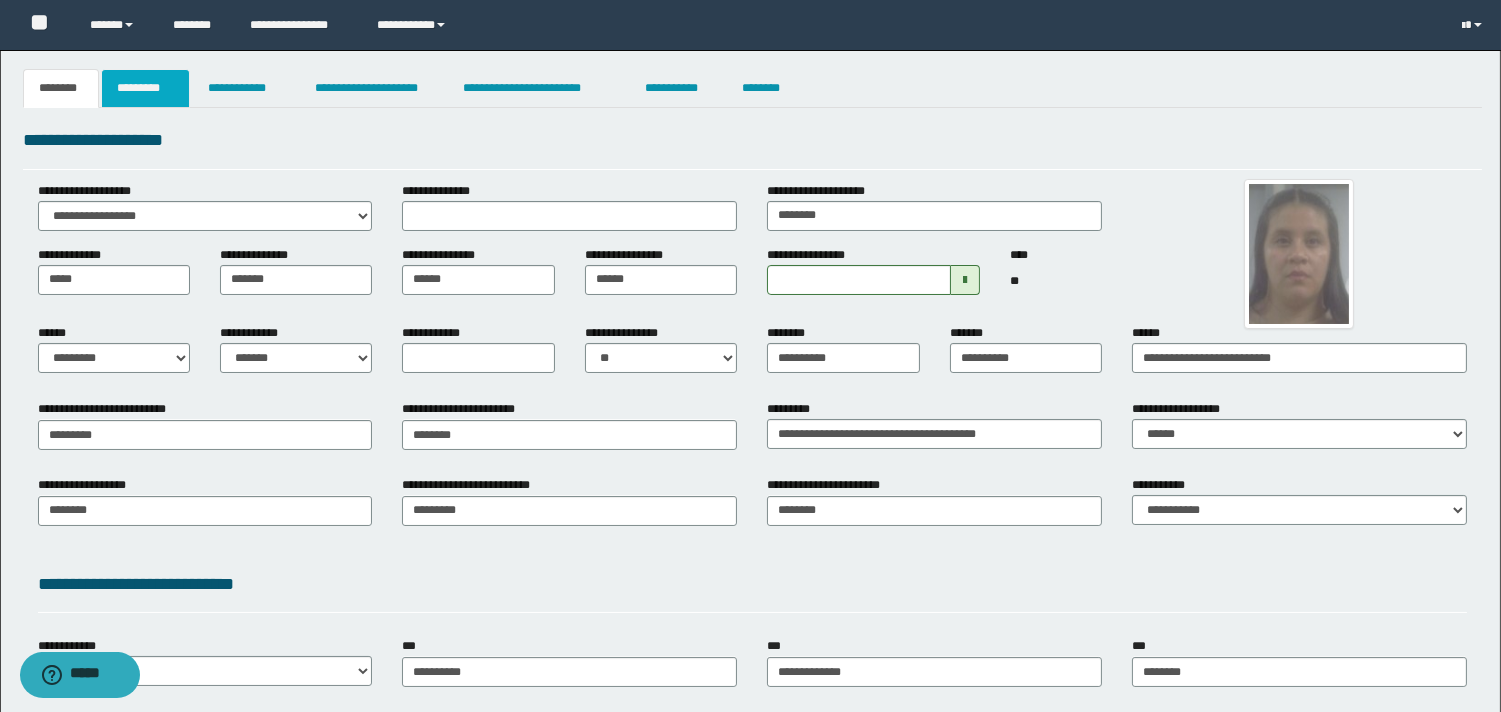 click on "*********" at bounding box center (145, 88) 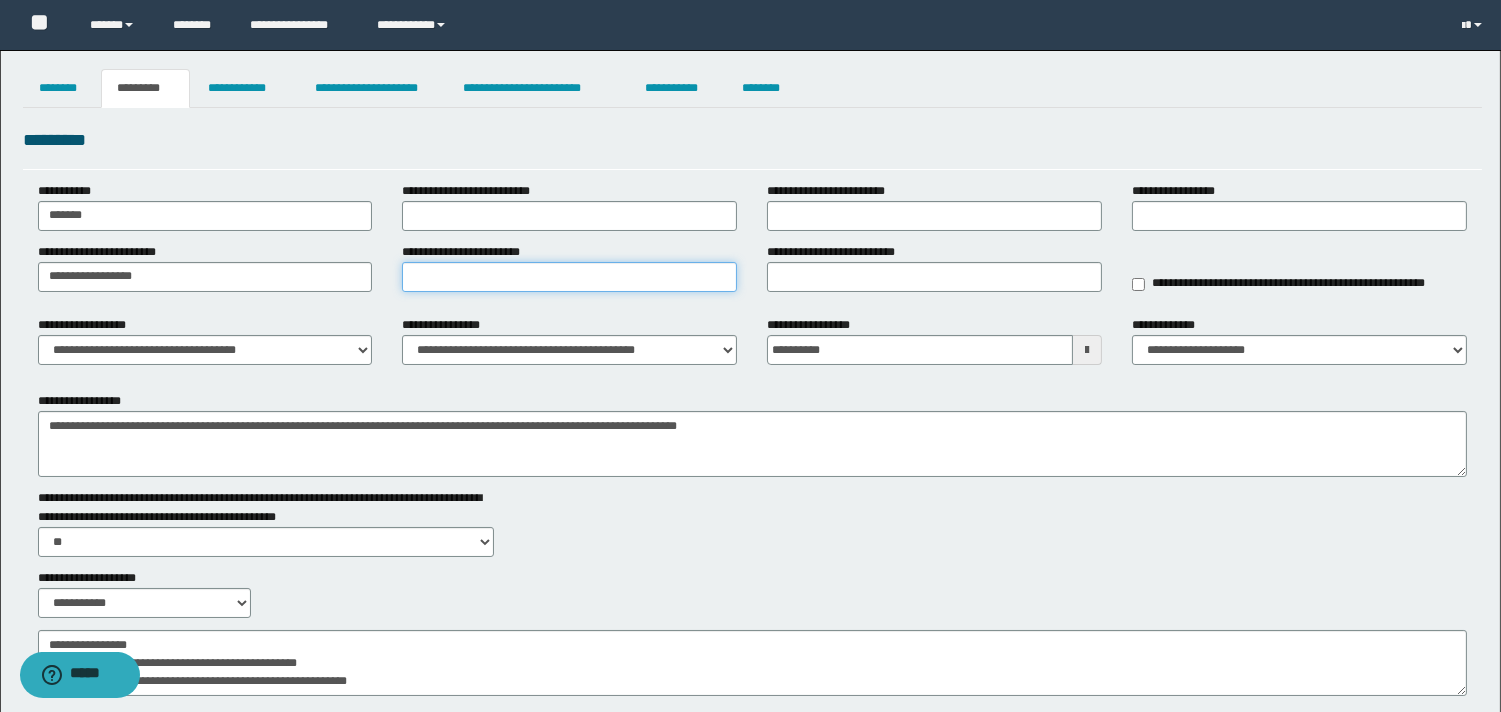 click on "**********" at bounding box center [569, 277] 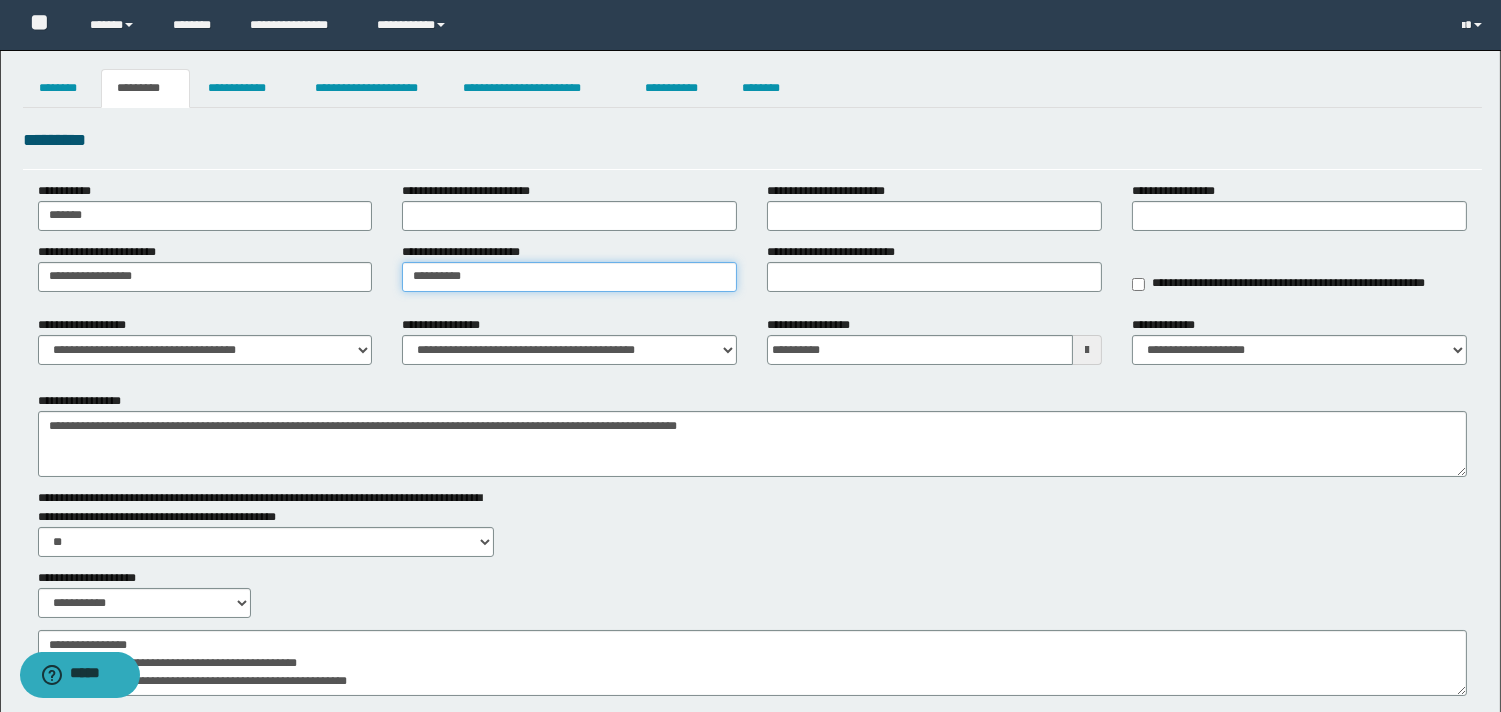 type on "**********" 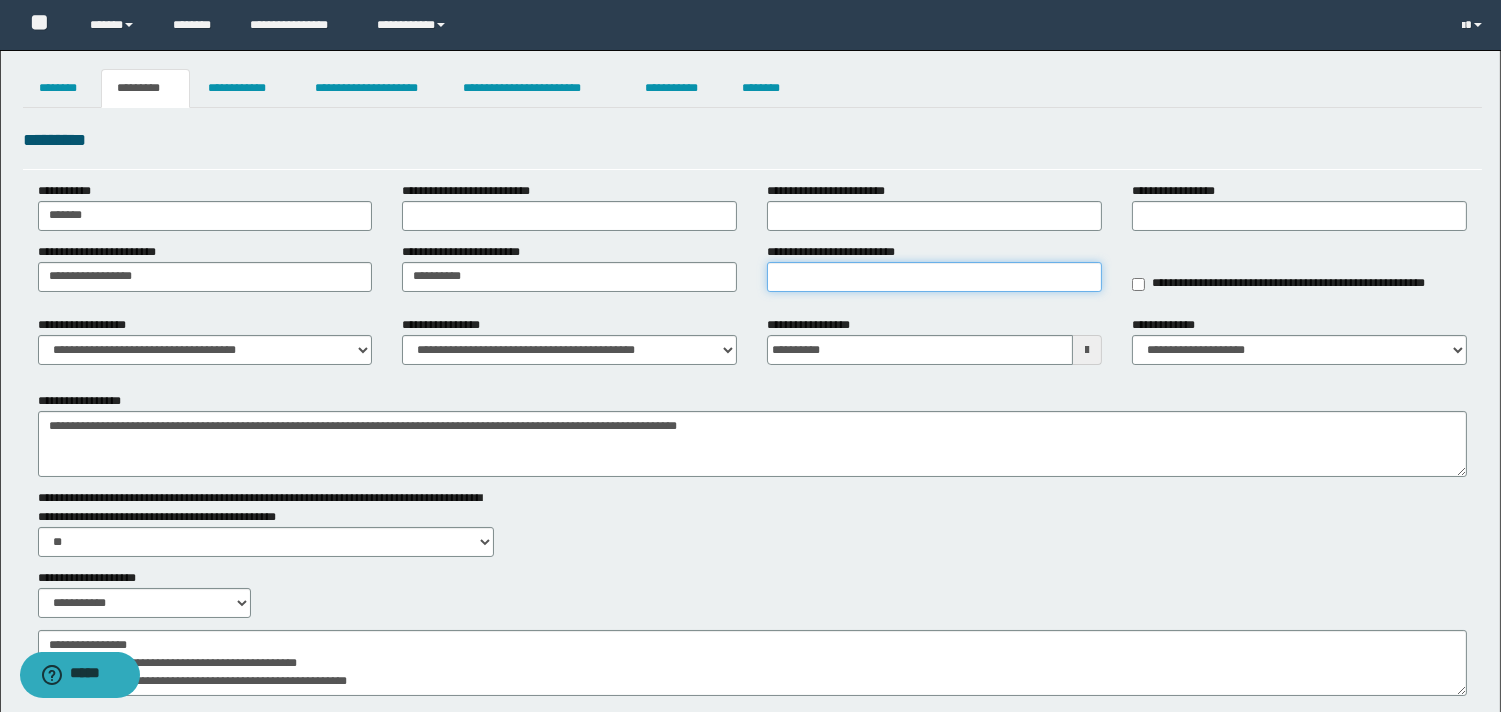 click on "**********" at bounding box center [934, 277] 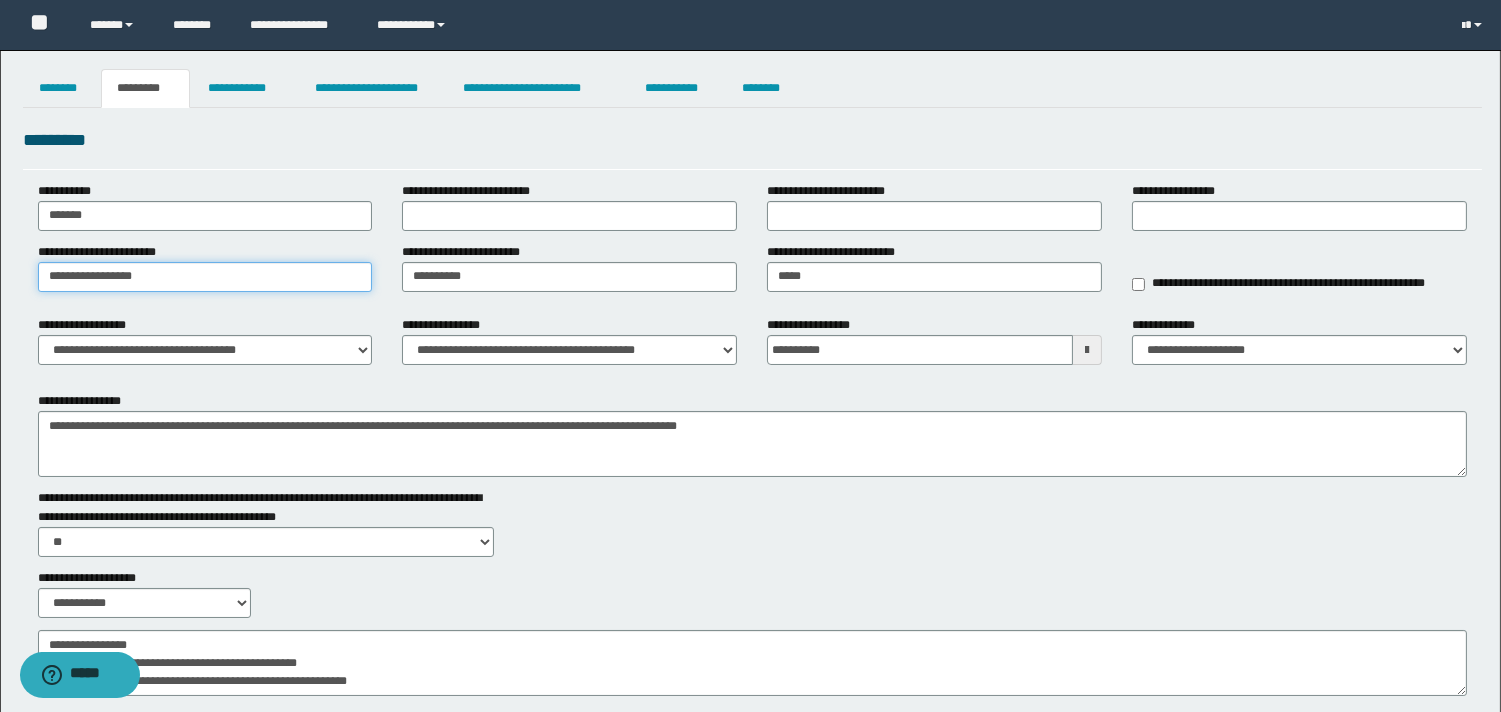 click on "**********" at bounding box center (205, 277) 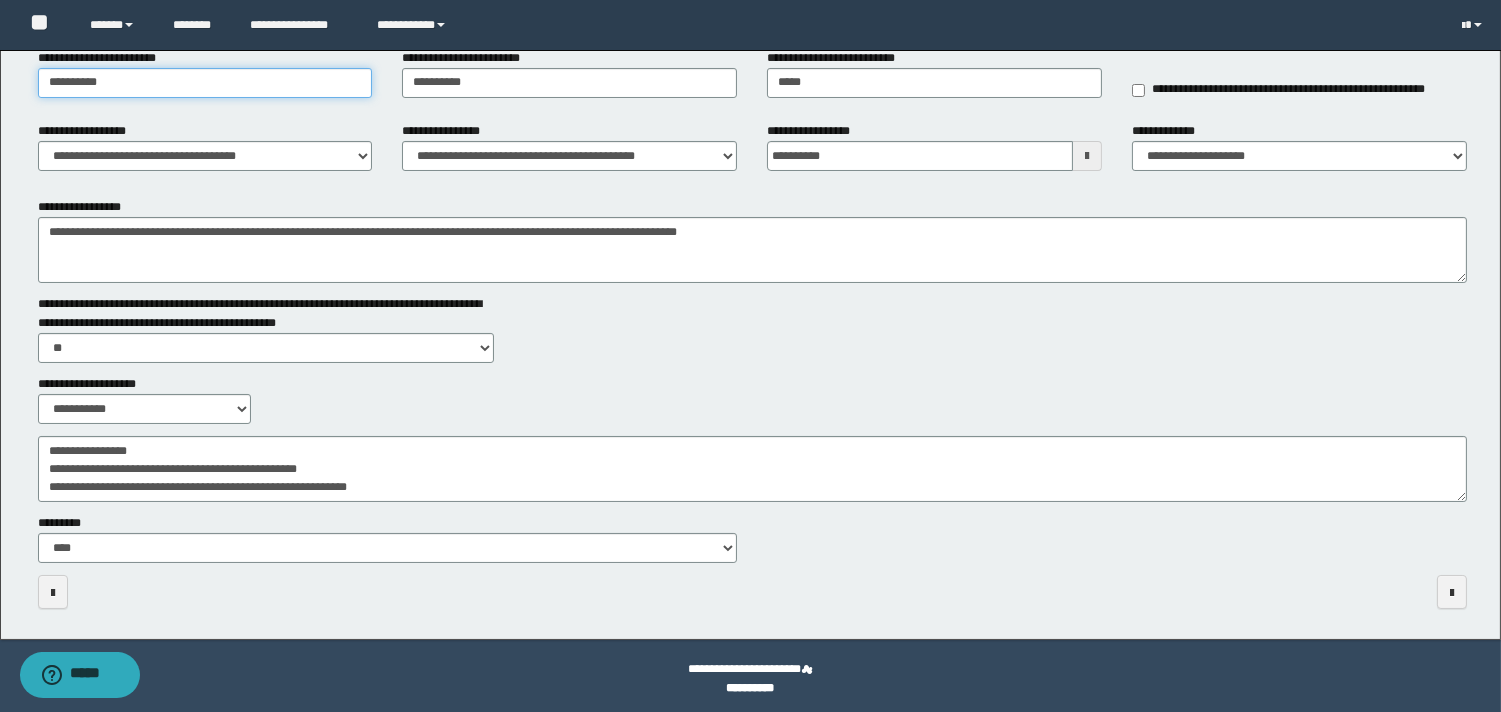 scroll, scrollTop: 200, scrollLeft: 0, axis: vertical 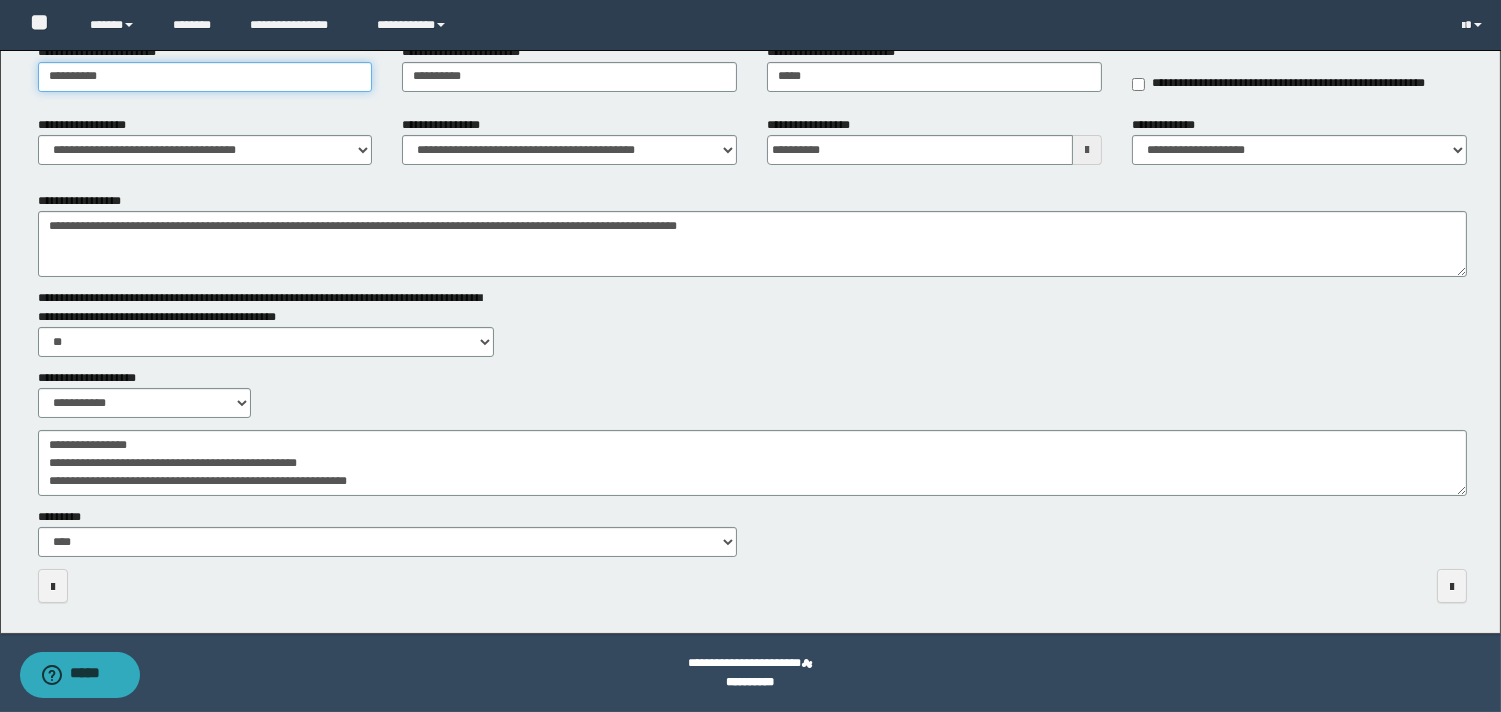 type on "**********" 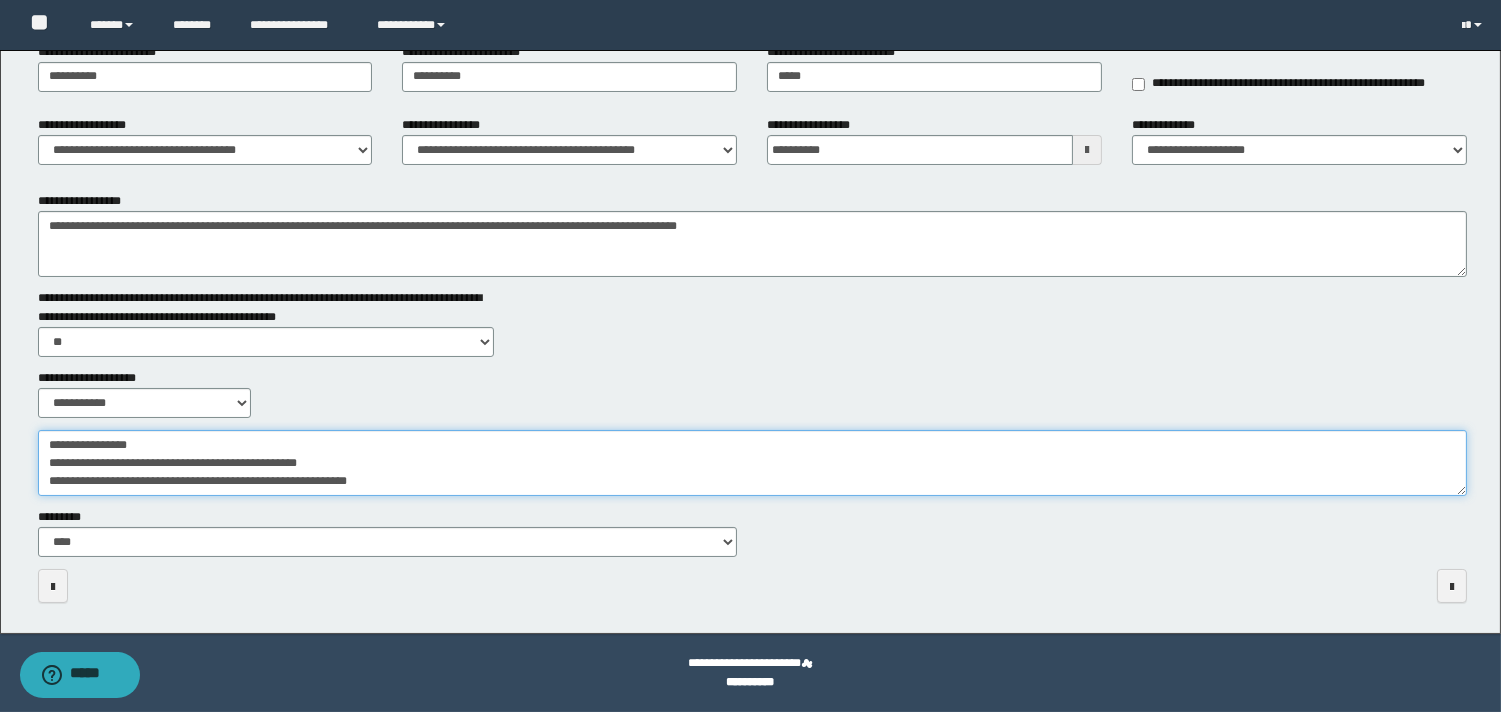 click on "**********" at bounding box center (752, 463) 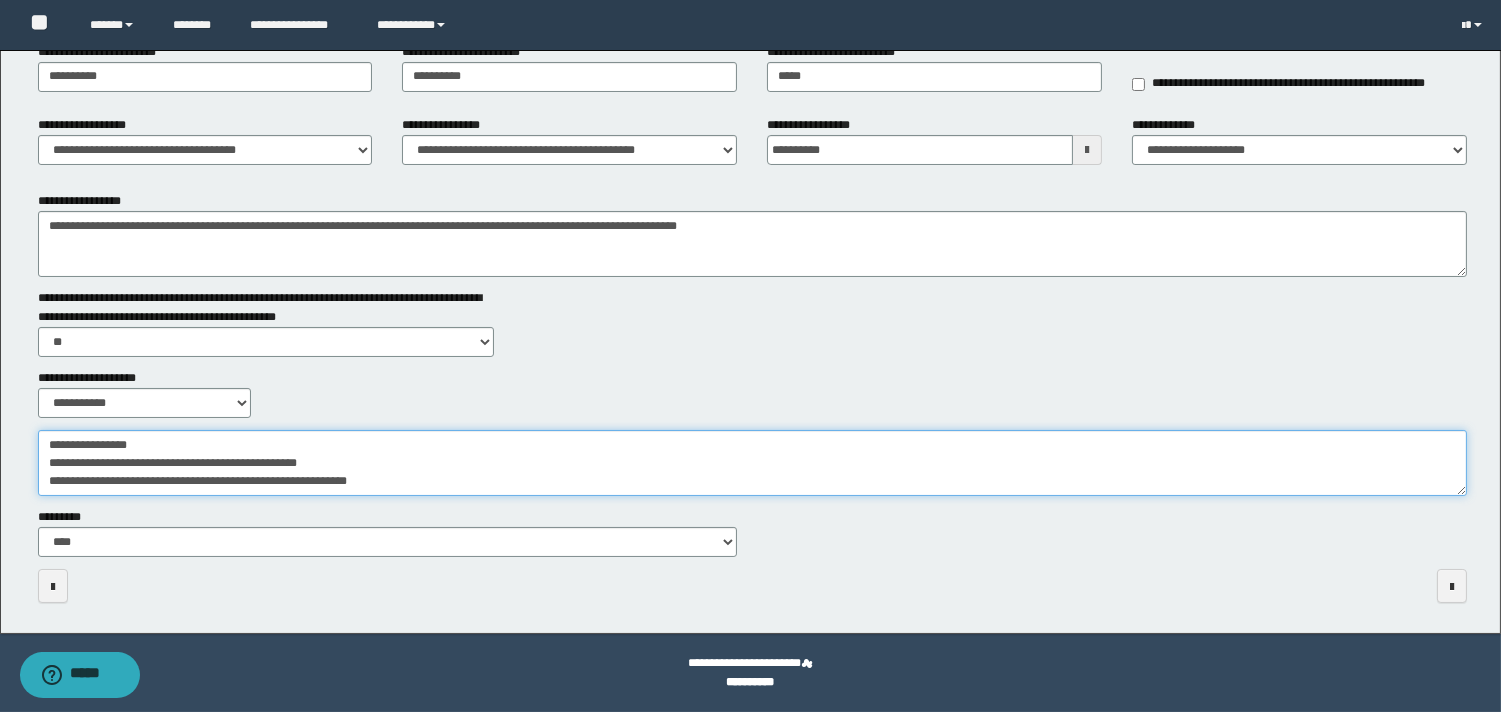click on "**********" at bounding box center [752, 463] 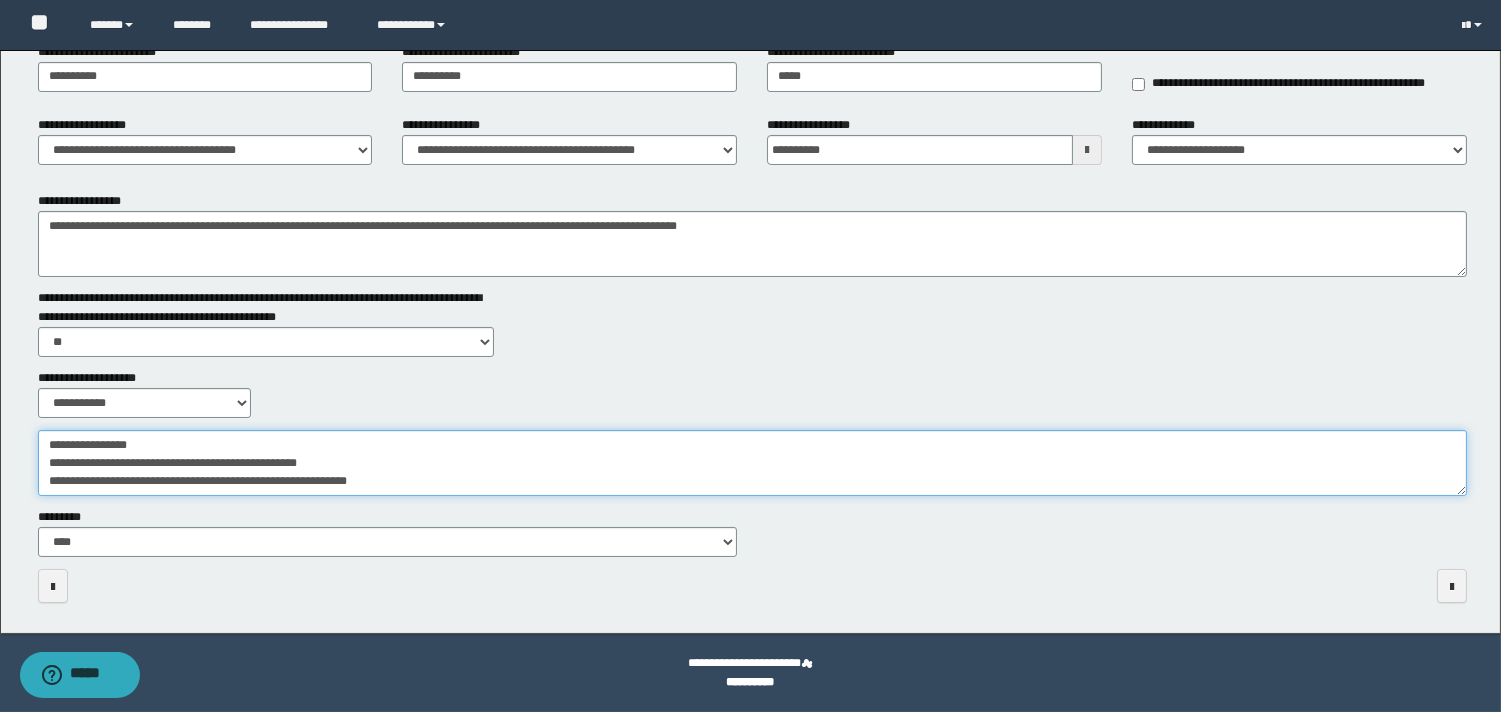 scroll, scrollTop: 17, scrollLeft: 0, axis: vertical 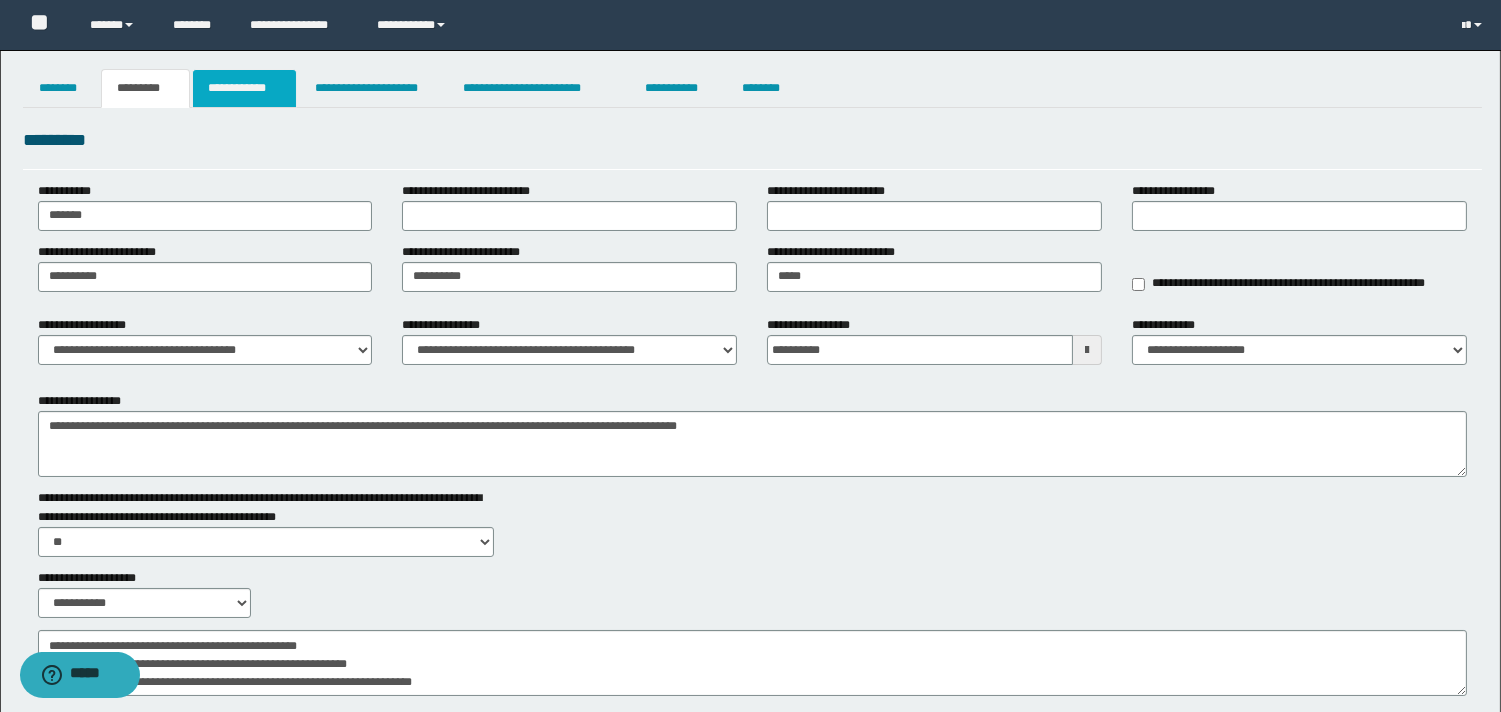 click on "**********" at bounding box center [244, 88] 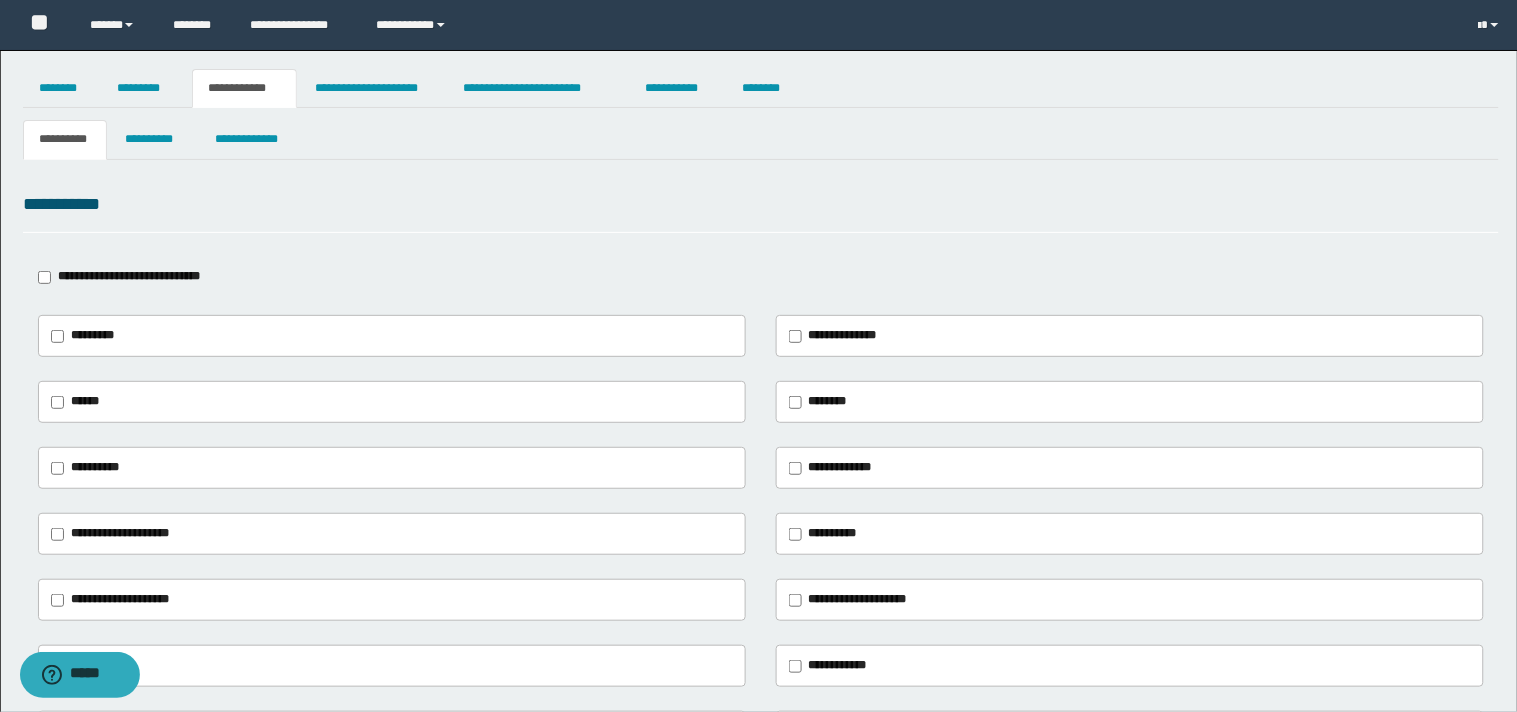 type on "******" 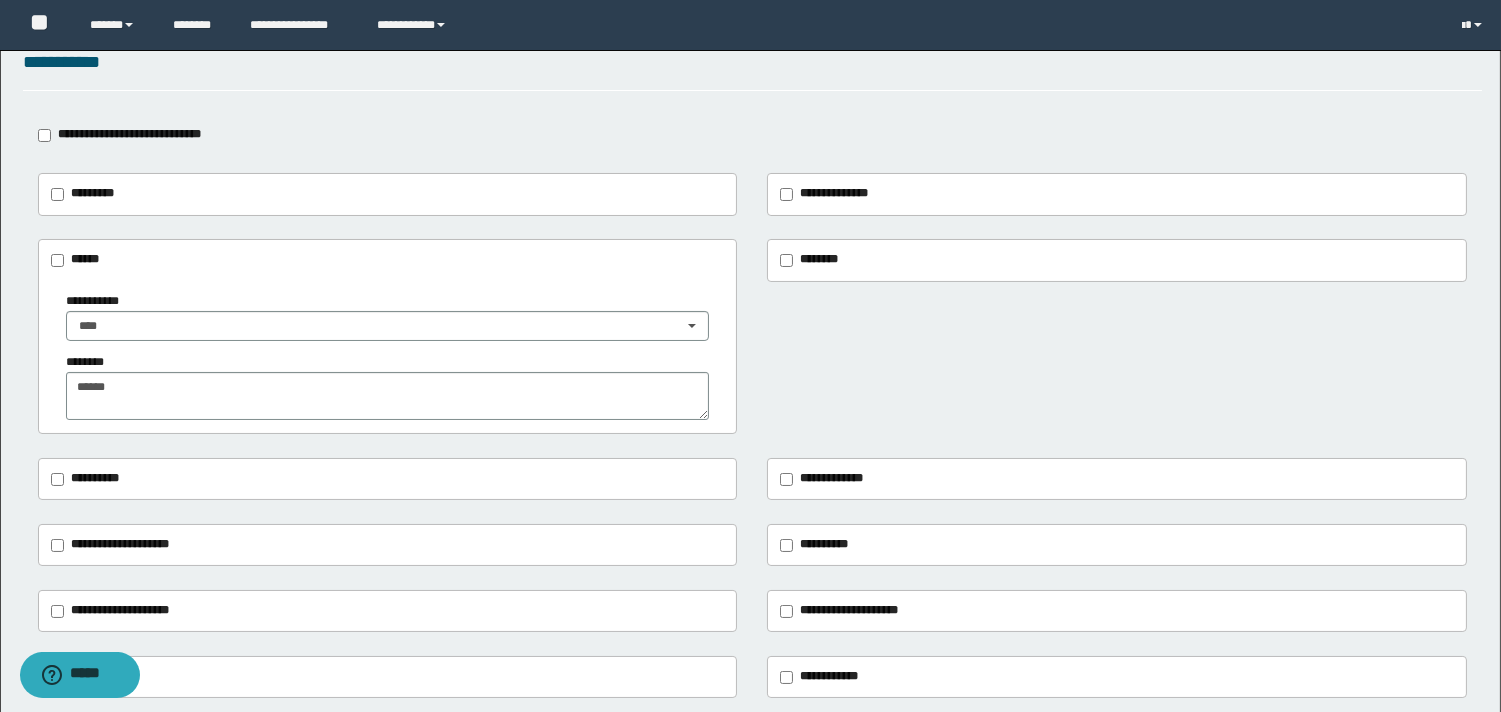 scroll, scrollTop: 222, scrollLeft: 0, axis: vertical 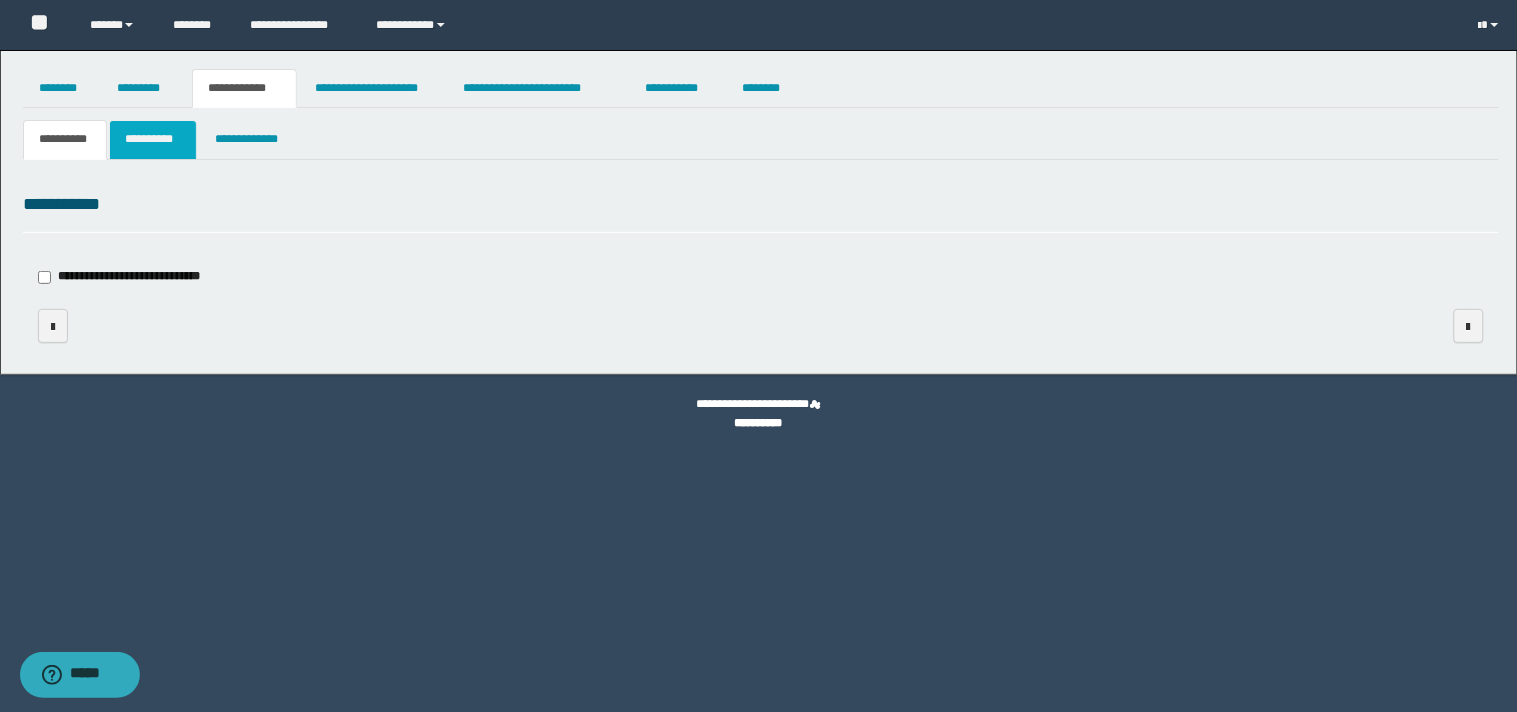 click on "**********" at bounding box center [153, 139] 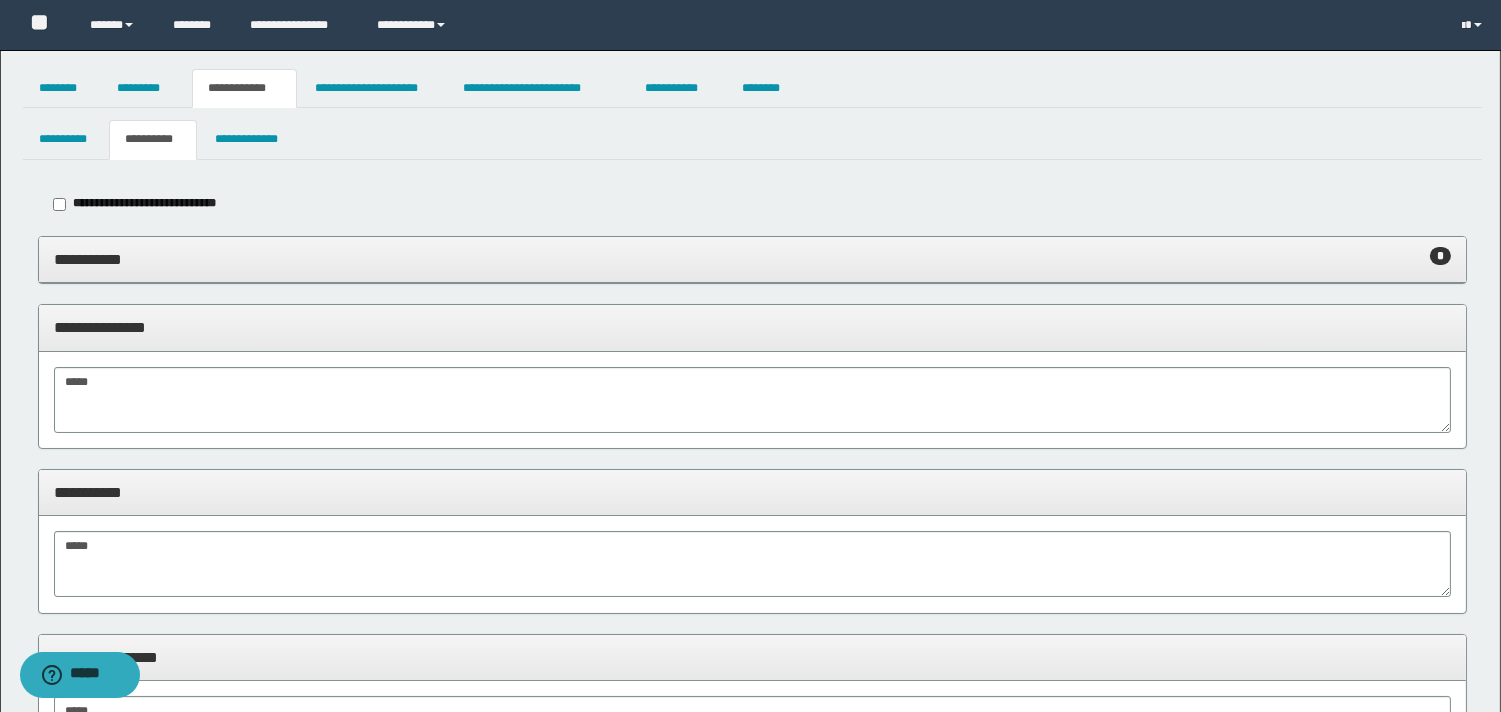 click on "**********" at bounding box center (752, 259) 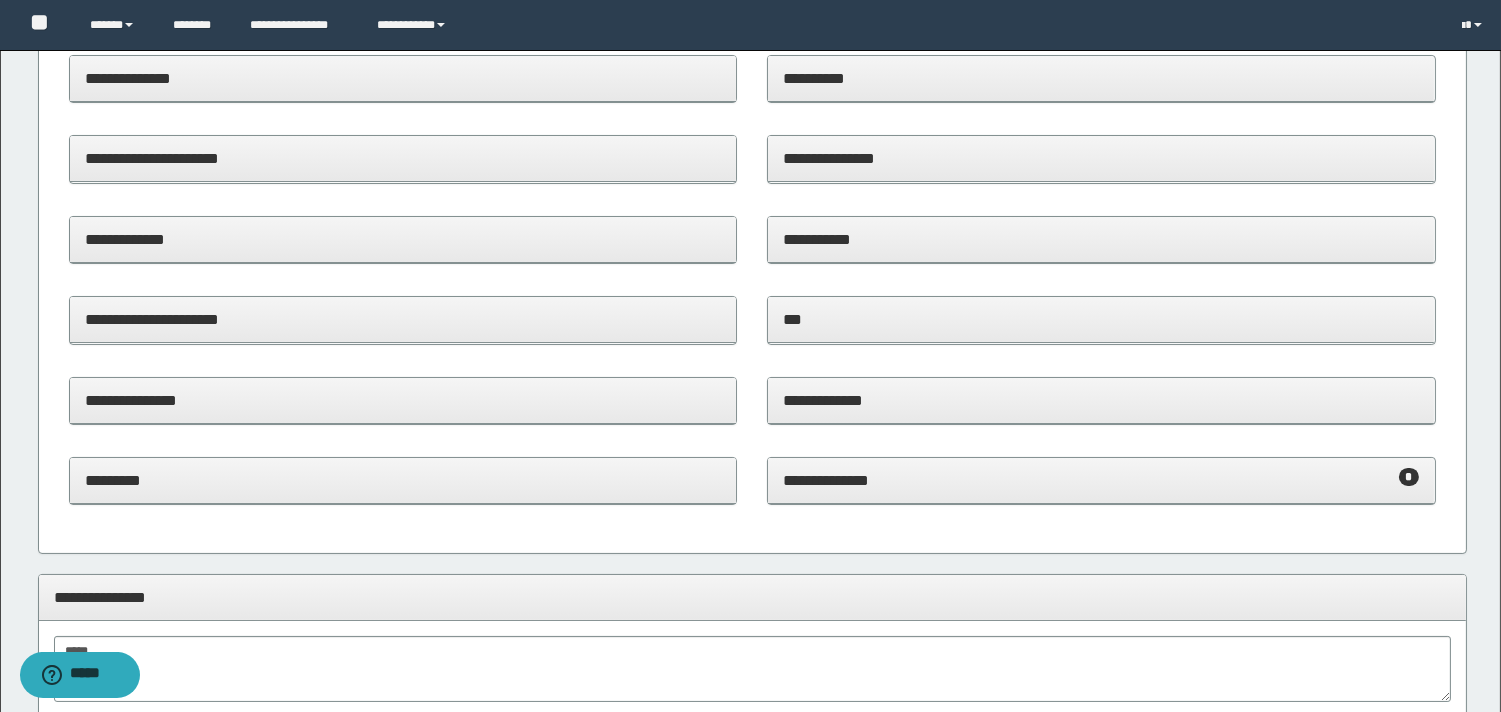 scroll, scrollTop: 444, scrollLeft: 0, axis: vertical 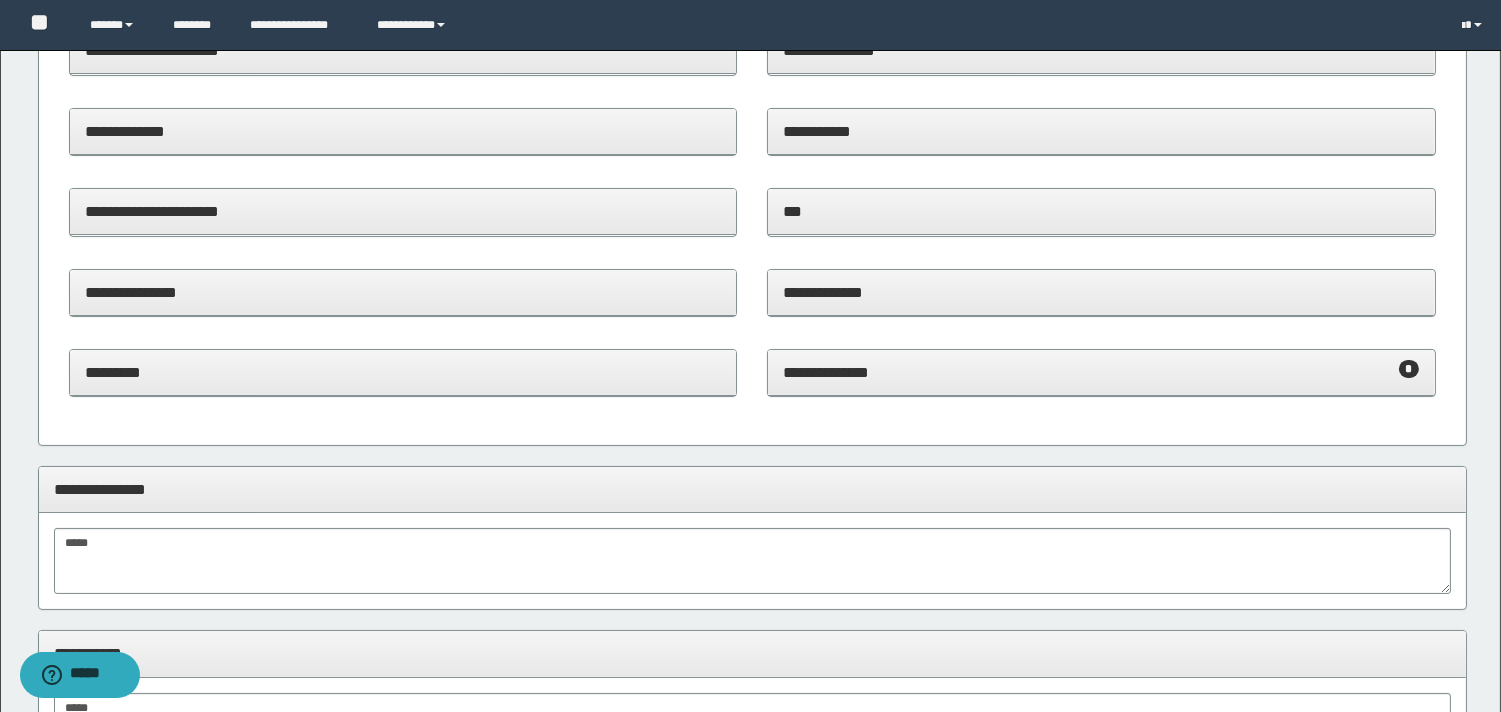 click on "**********" at bounding box center (1101, 372) 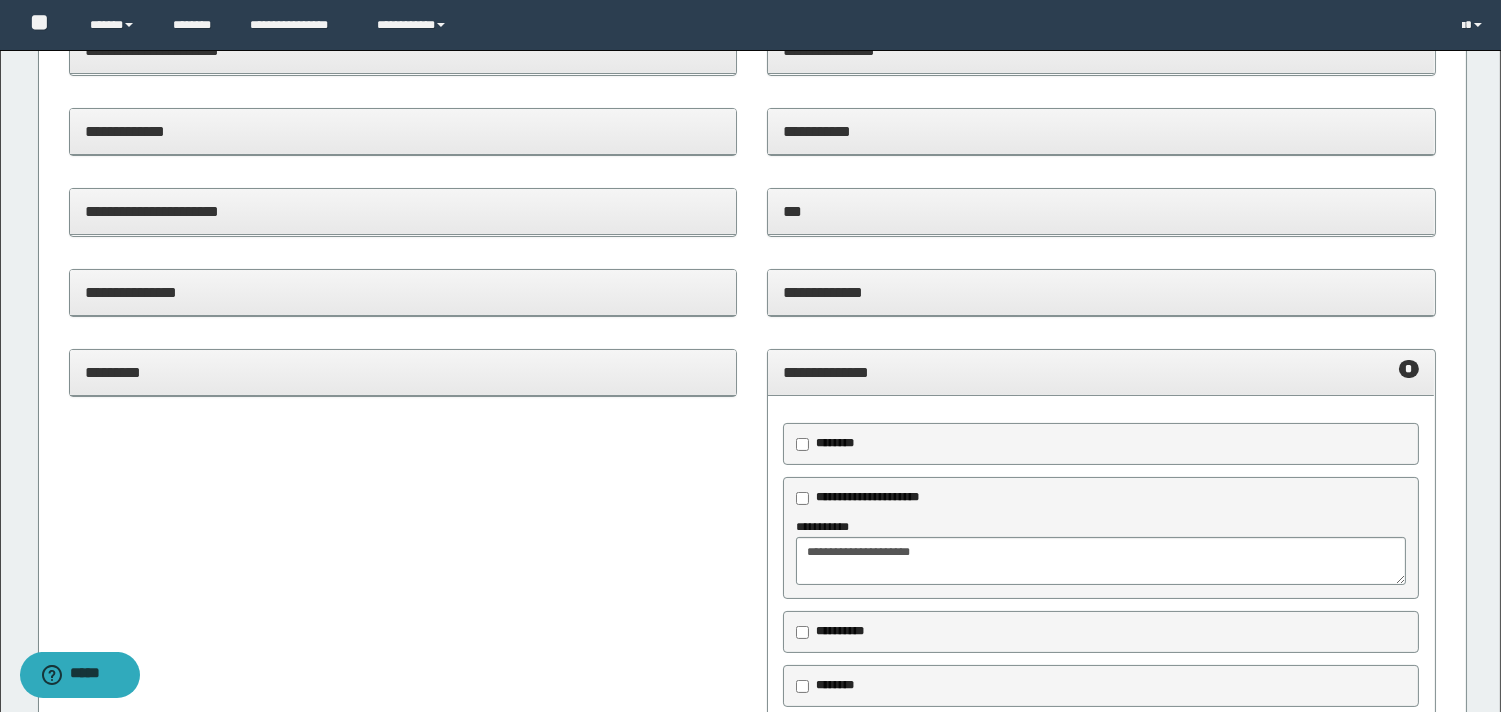 click on "**********" at bounding box center [1101, 372] 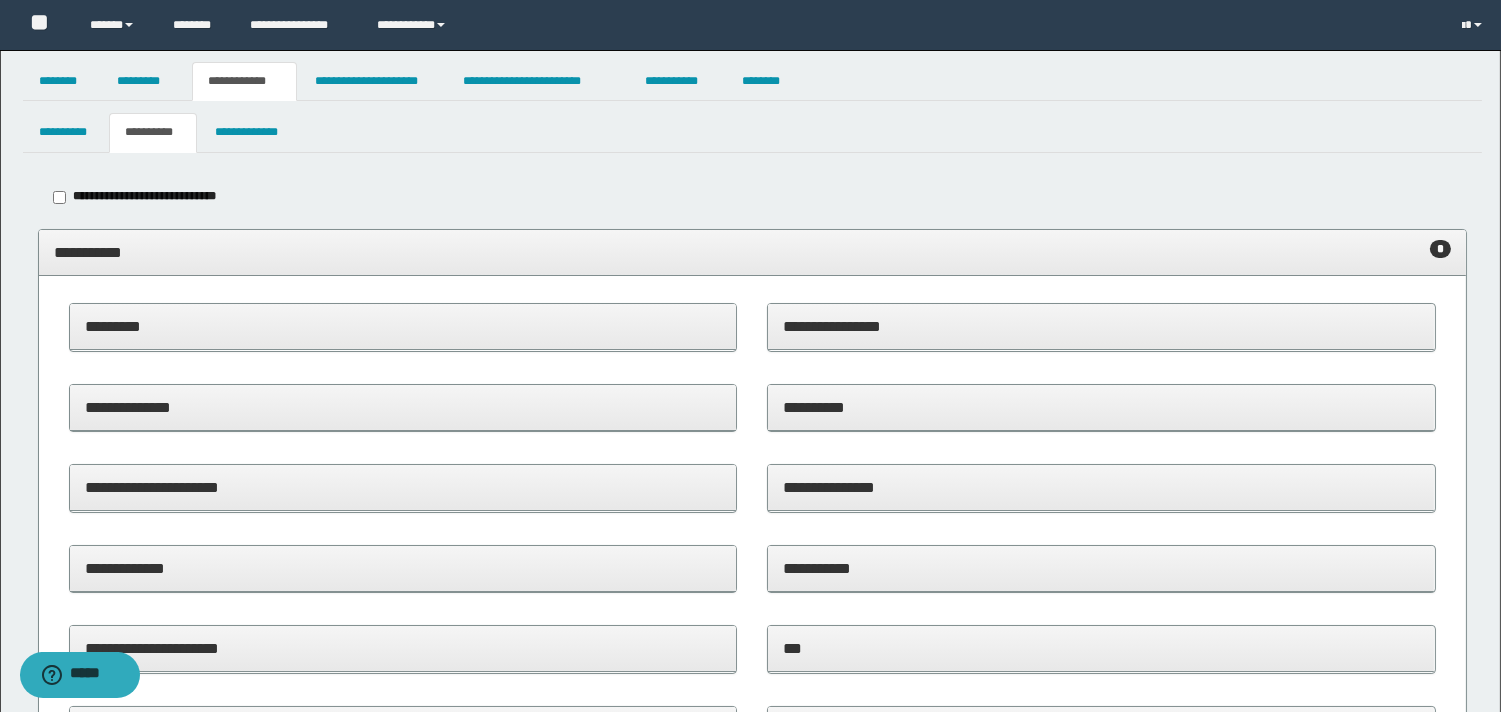 scroll, scrollTop: 0, scrollLeft: 0, axis: both 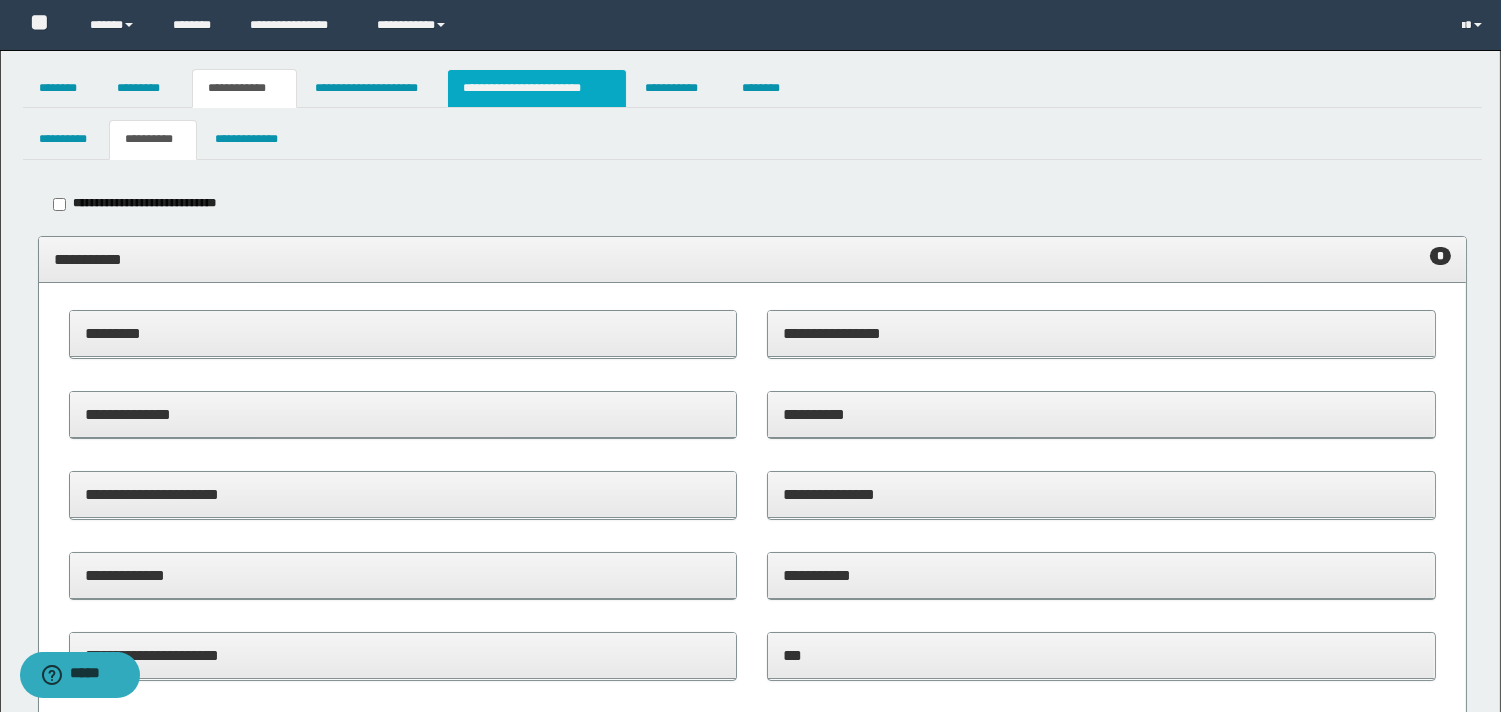 click on "**********" at bounding box center (537, 88) 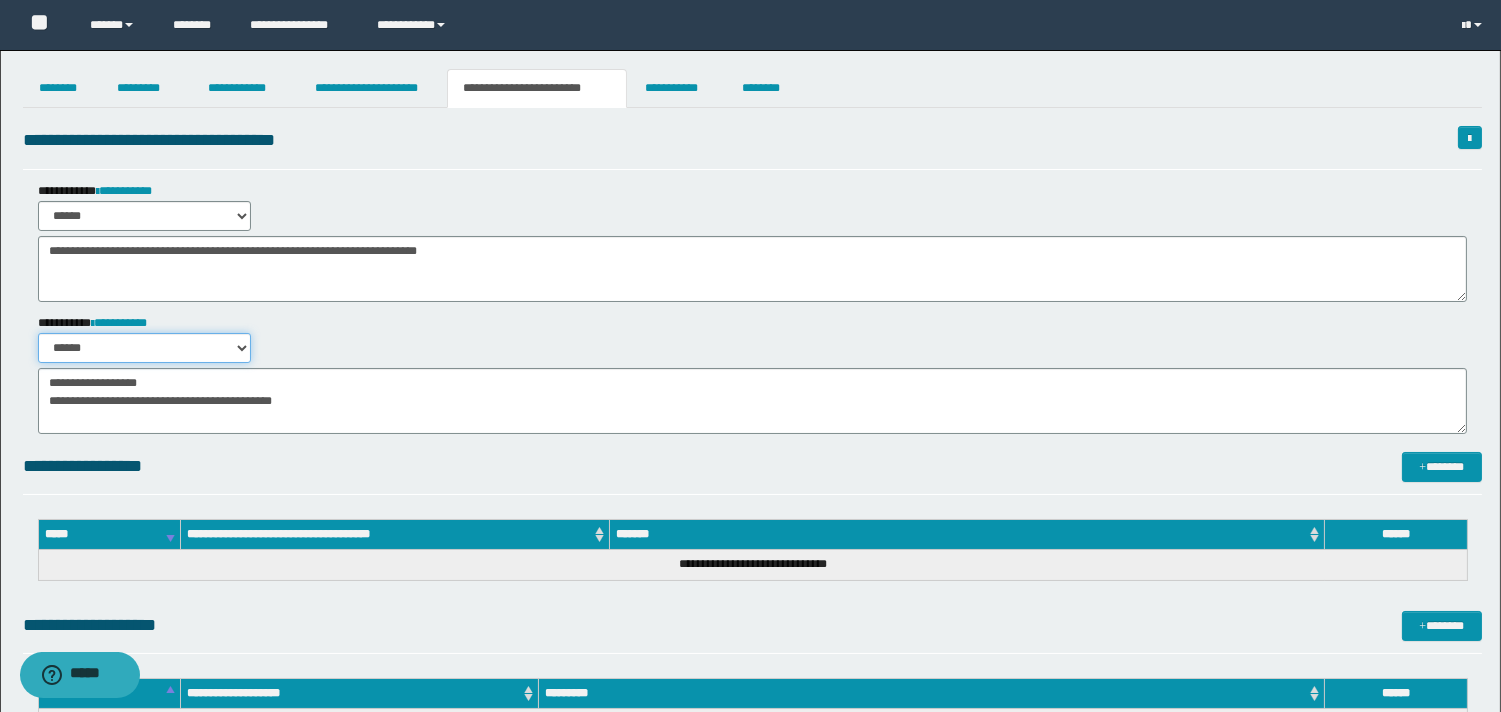 click on "******
*******" at bounding box center [144, 348] 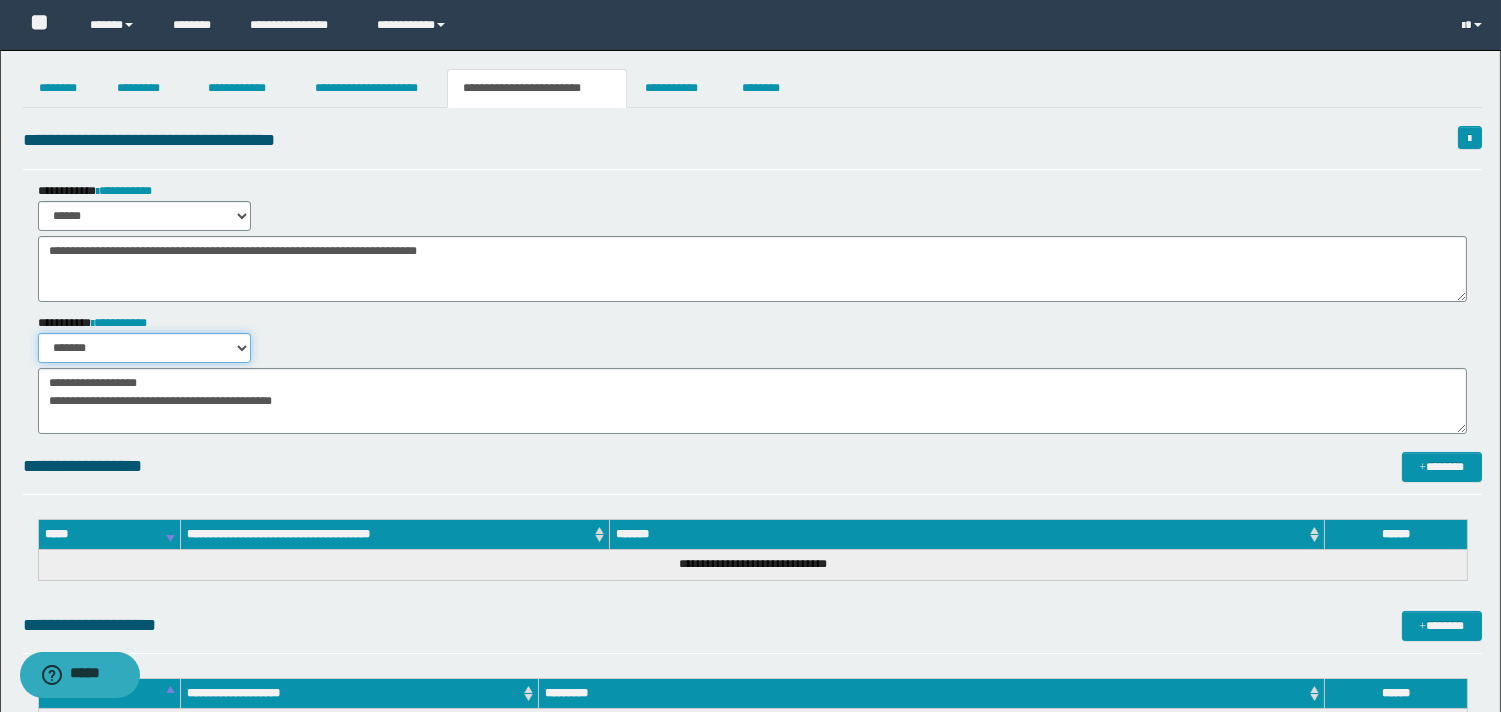 click on "******
*******" at bounding box center (144, 348) 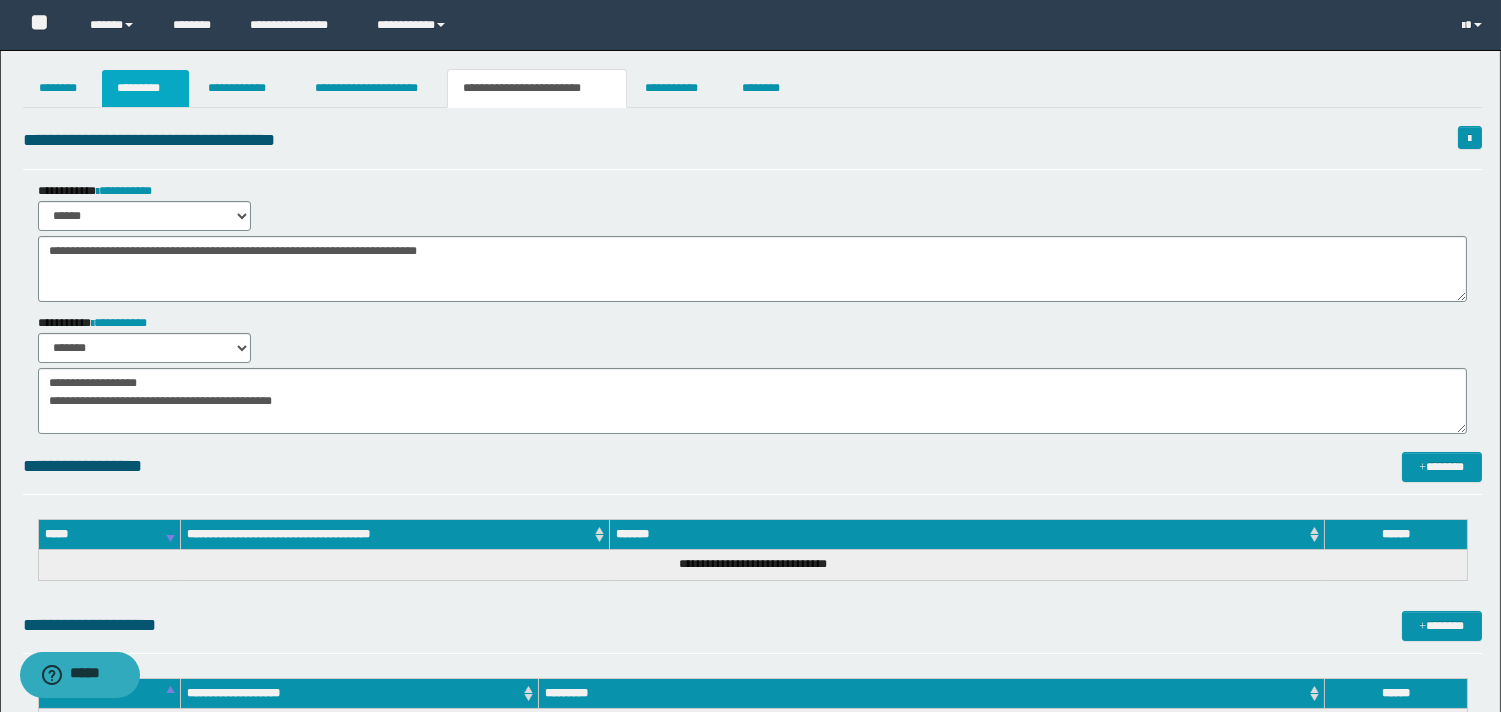 click on "*********" at bounding box center [145, 88] 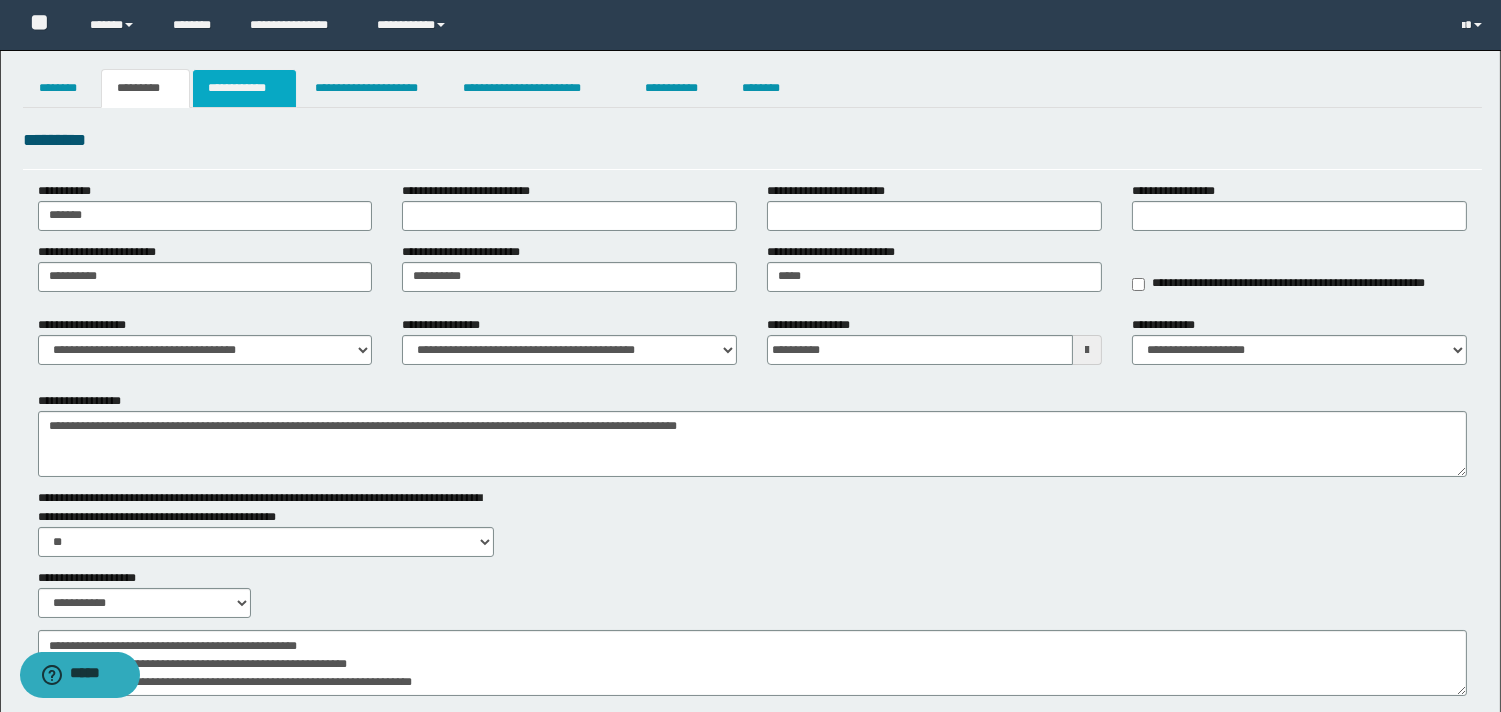 click on "**********" at bounding box center [244, 88] 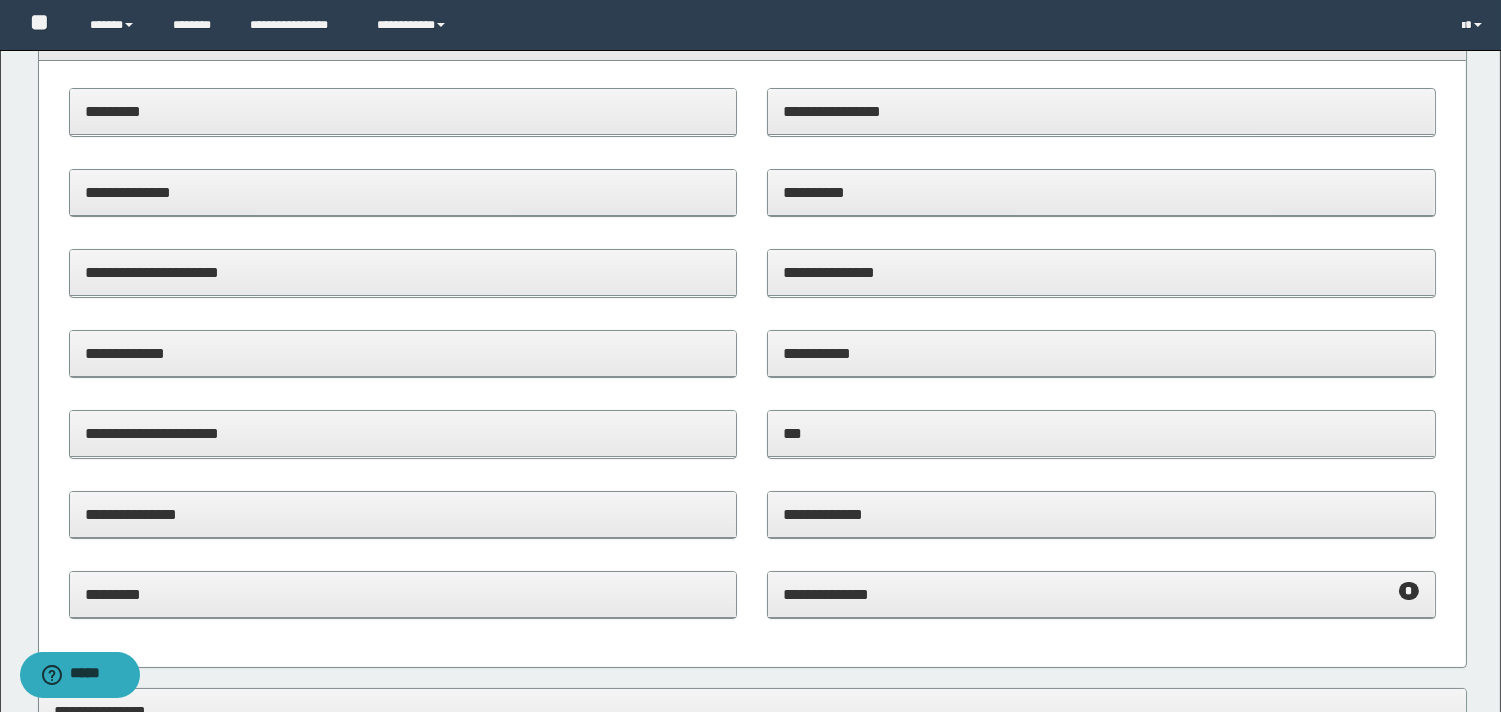 click on "**********" at bounding box center (1101, 594) 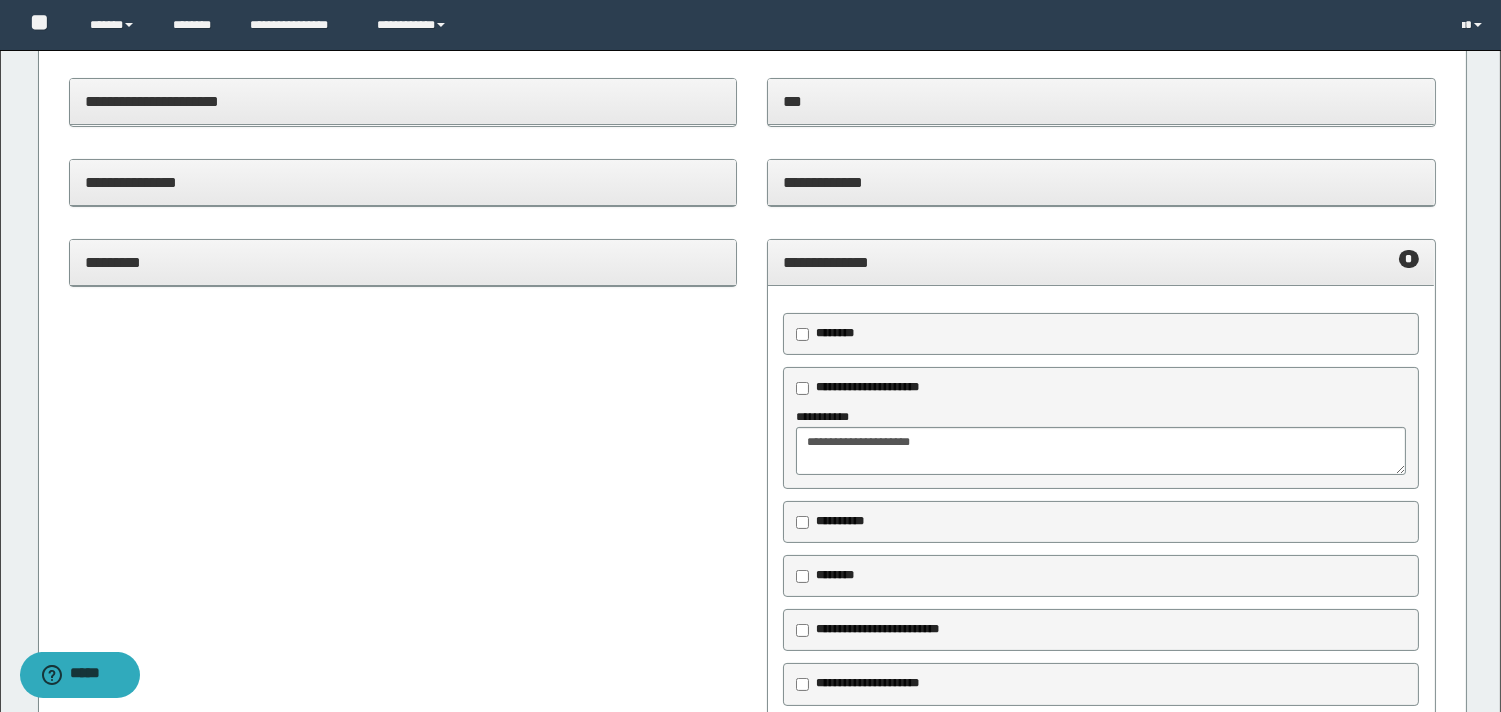 scroll, scrollTop: 555, scrollLeft: 0, axis: vertical 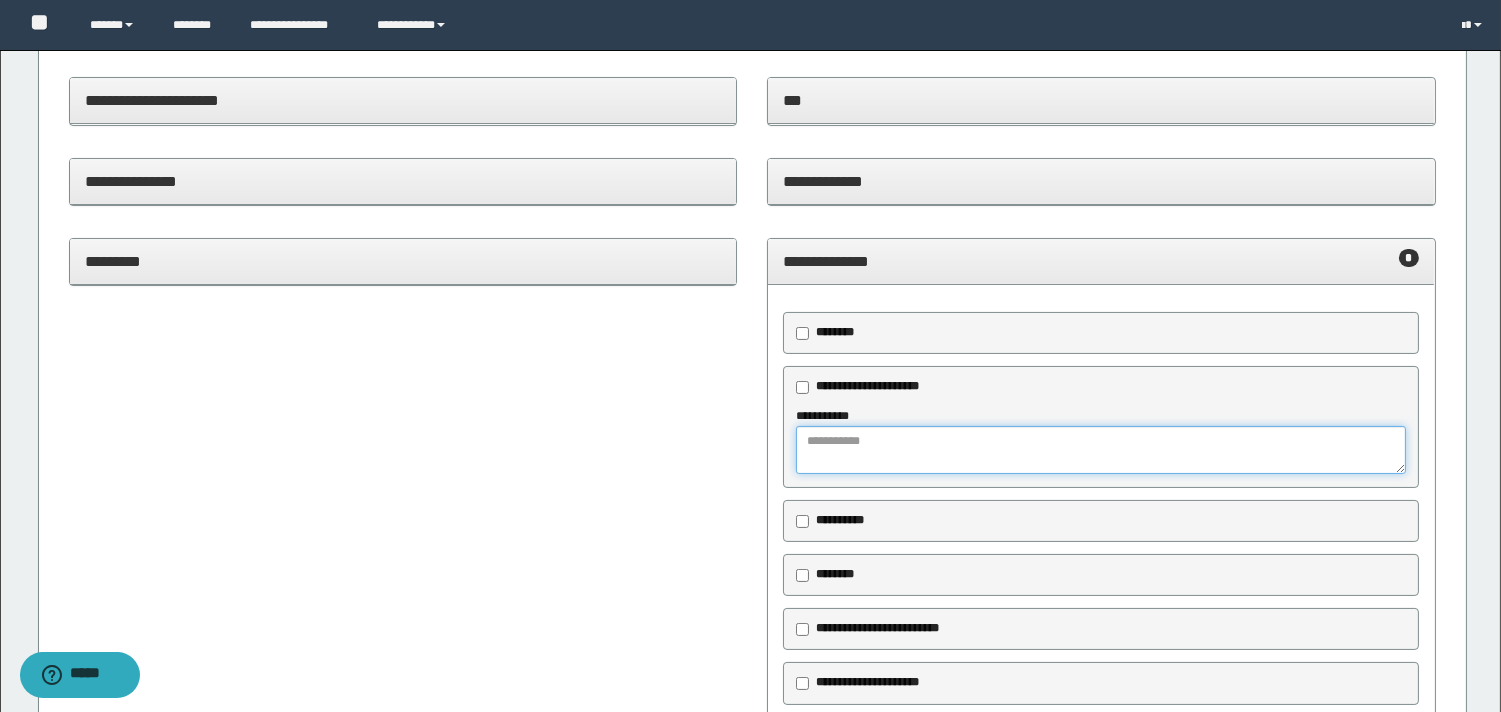click at bounding box center [1101, 450] 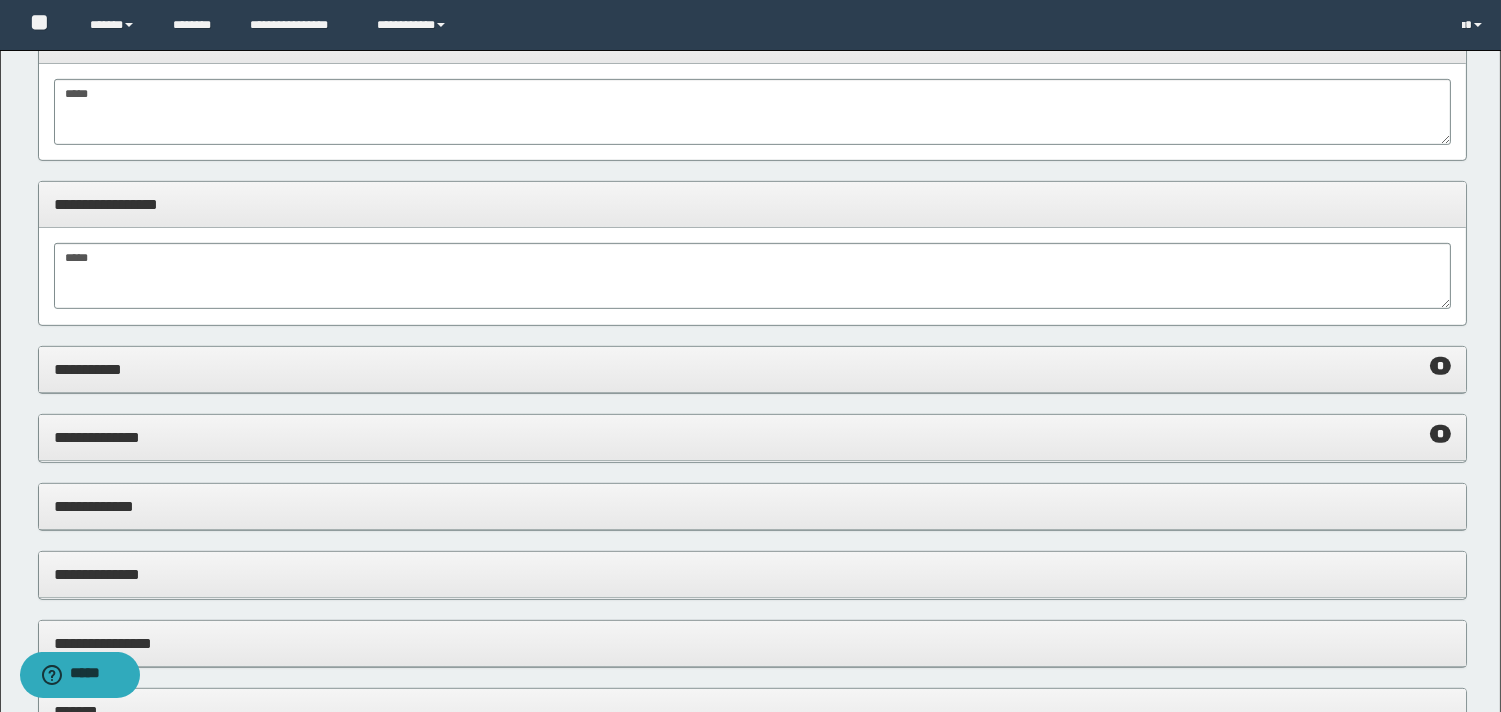 scroll, scrollTop: 1866, scrollLeft: 0, axis: vertical 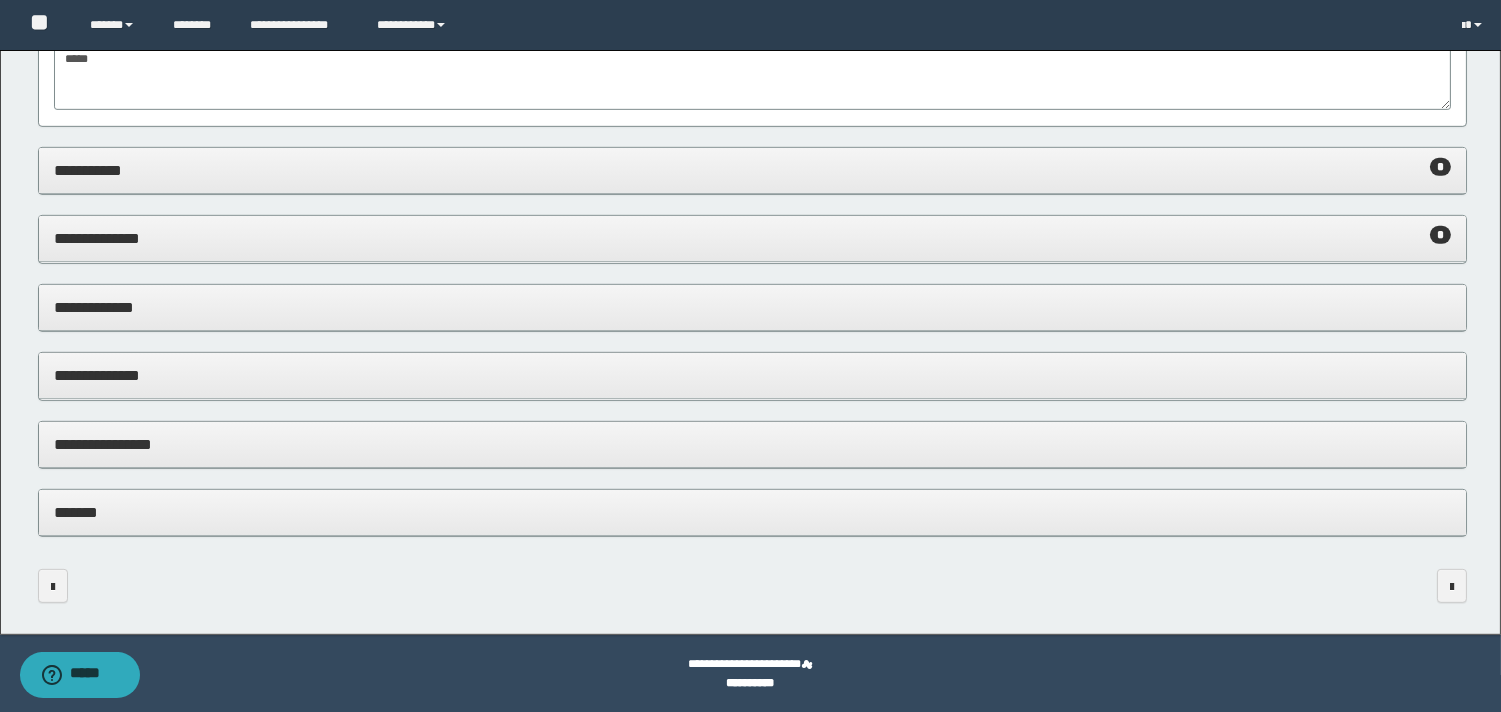 type on "**********" 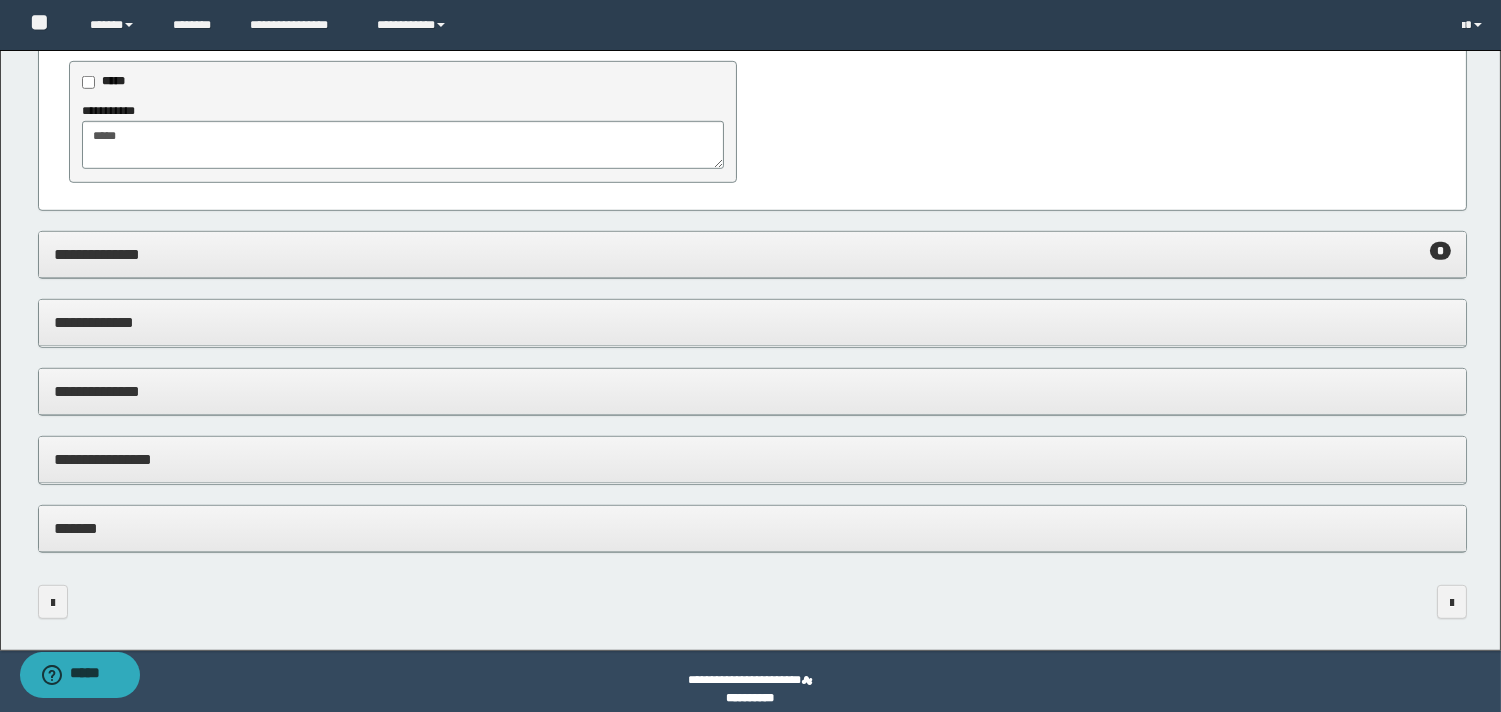scroll, scrollTop: 2228, scrollLeft: 0, axis: vertical 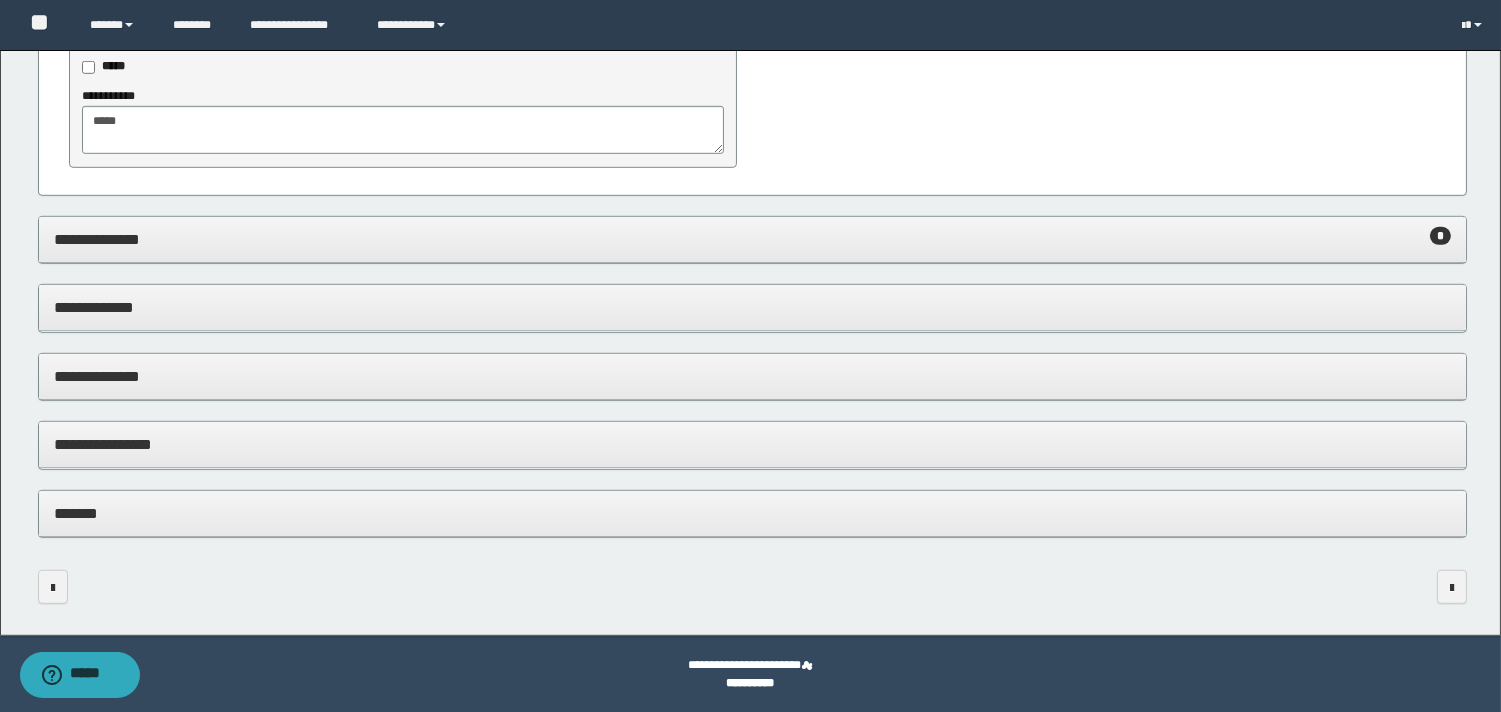 click on "**********" at bounding box center [752, 239] 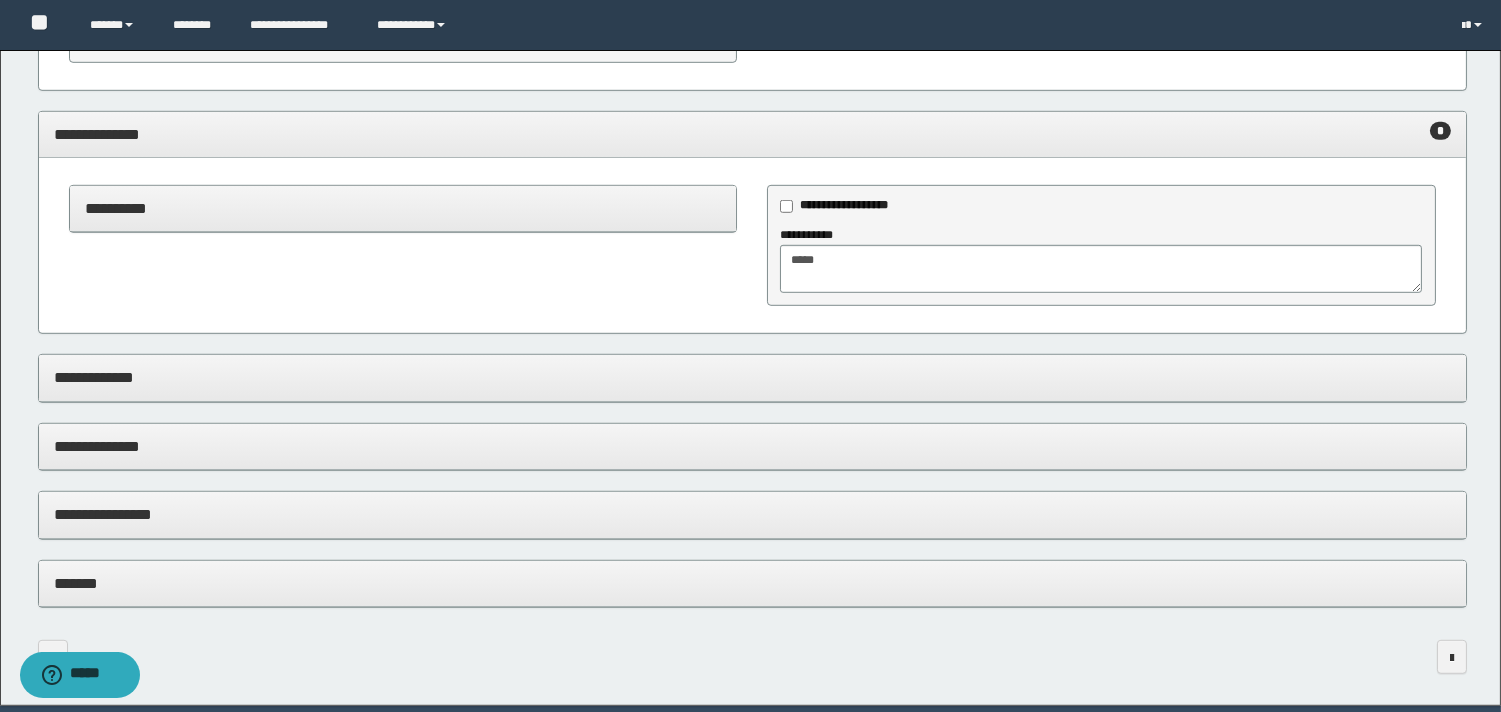 scroll, scrollTop: 2404, scrollLeft: 0, axis: vertical 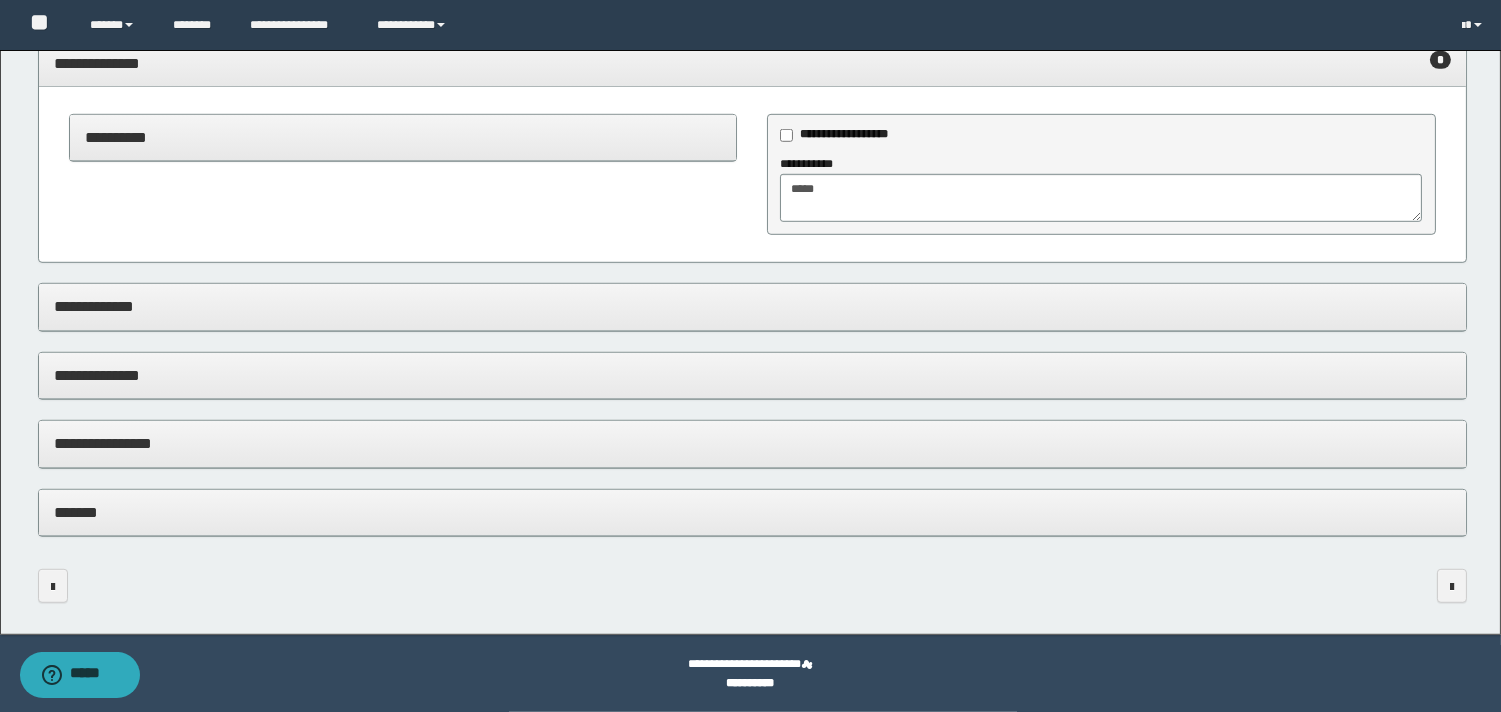click on "**********" at bounding box center [752, 443] 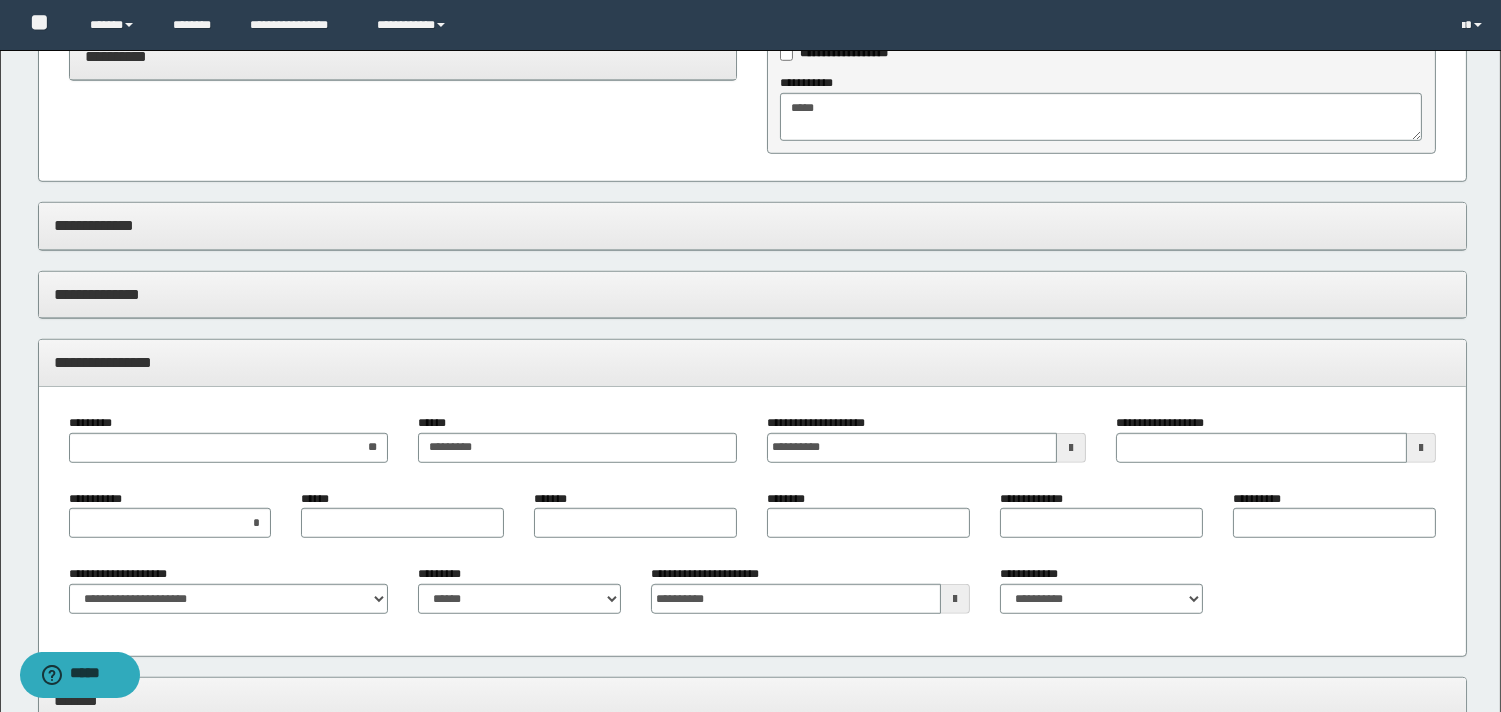 scroll, scrollTop: 2673, scrollLeft: 0, axis: vertical 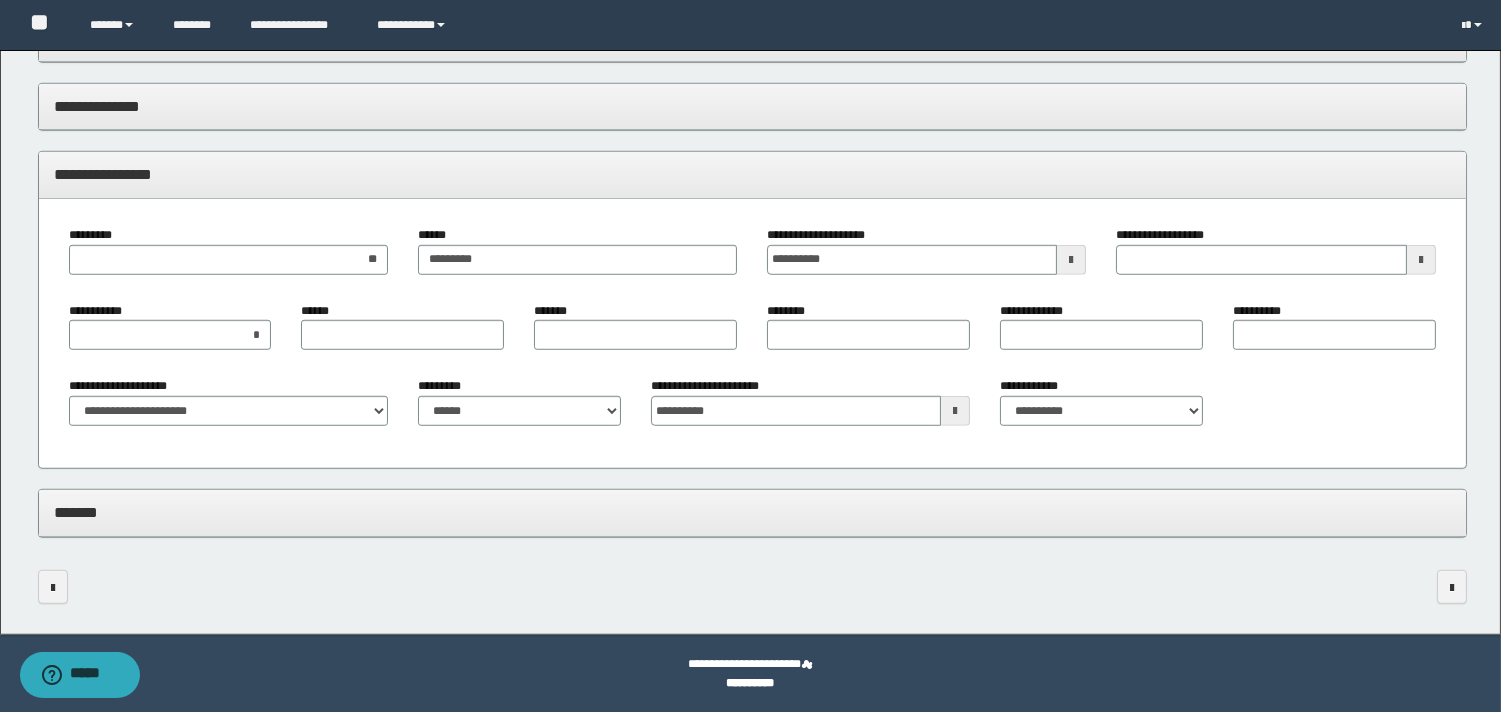 click on "*********
**" at bounding box center (228, 258) 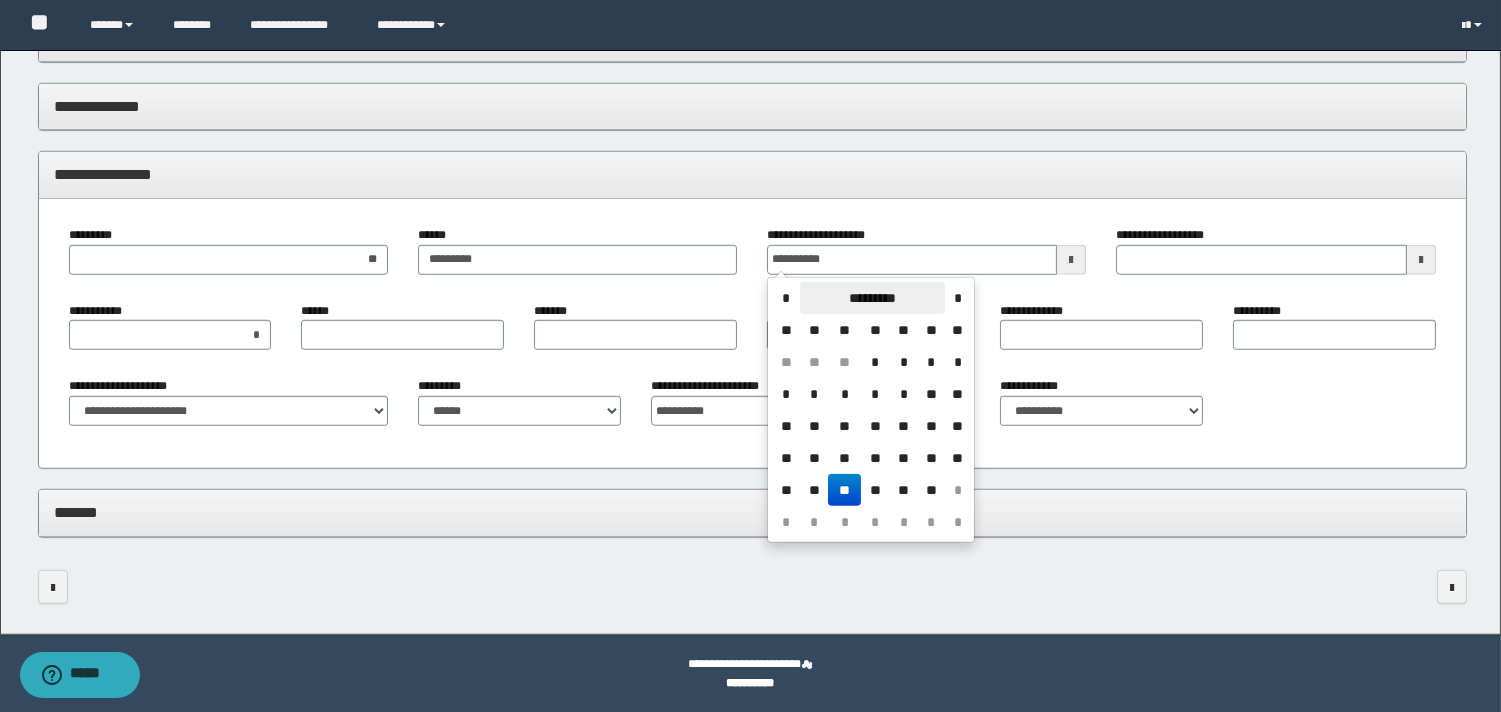 click on "*********" at bounding box center [872, 298] 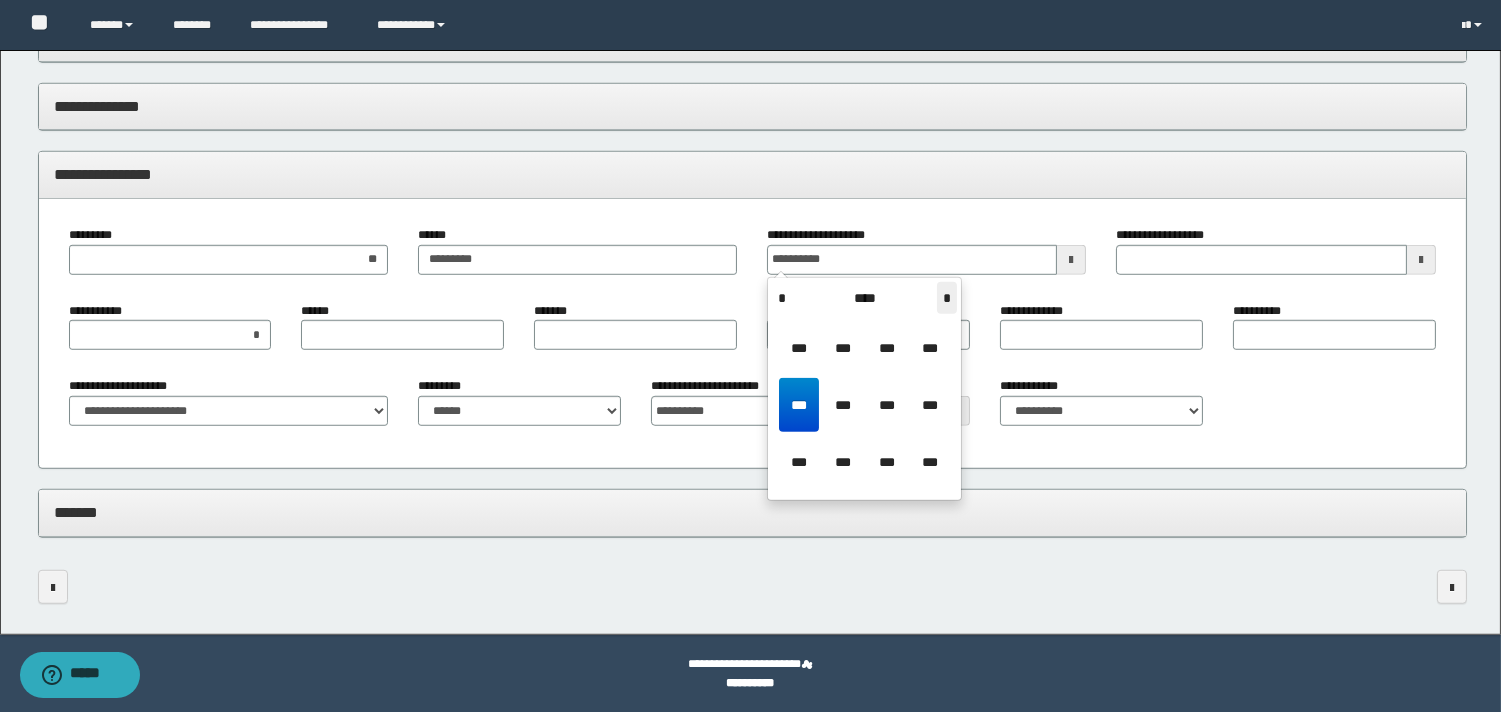click on "*" at bounding box center [947, 298] 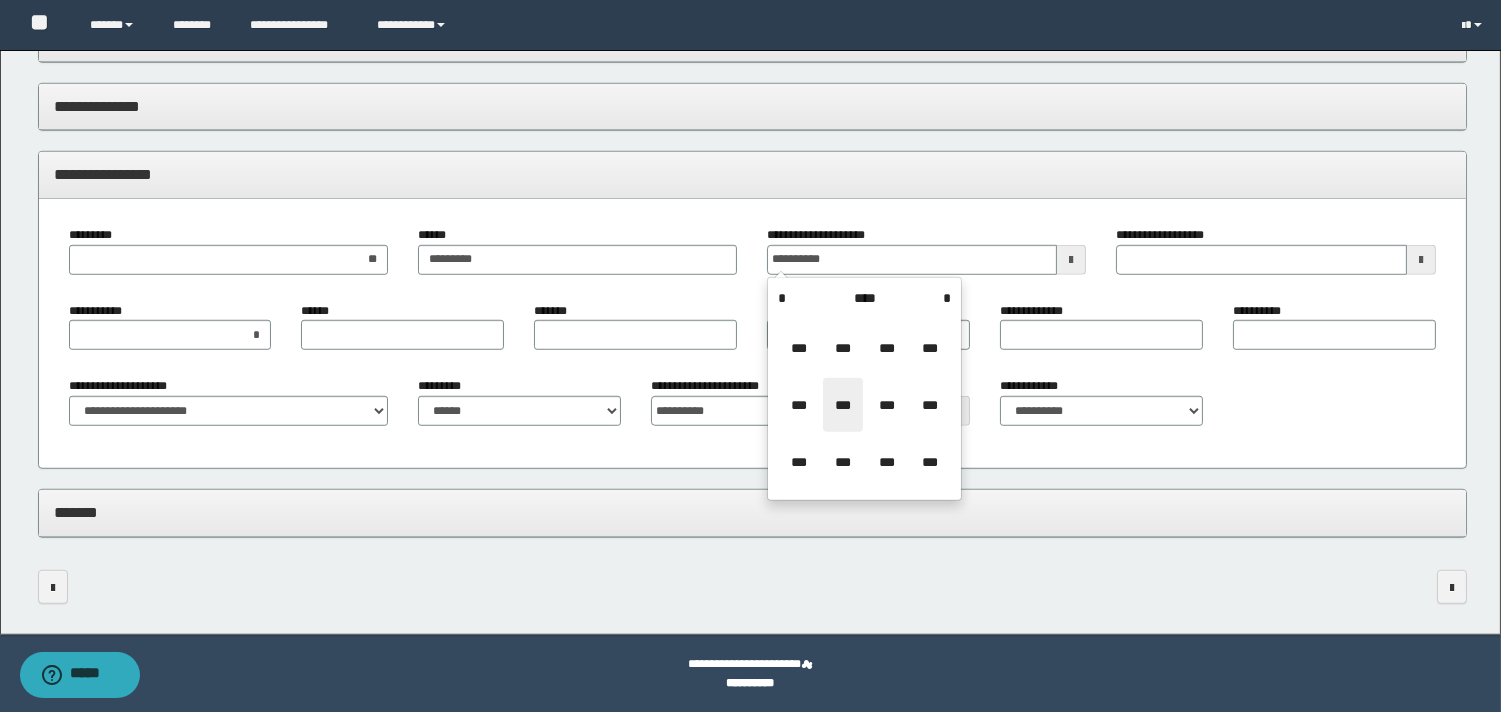 click on "***" at bounding box center (843, 405) 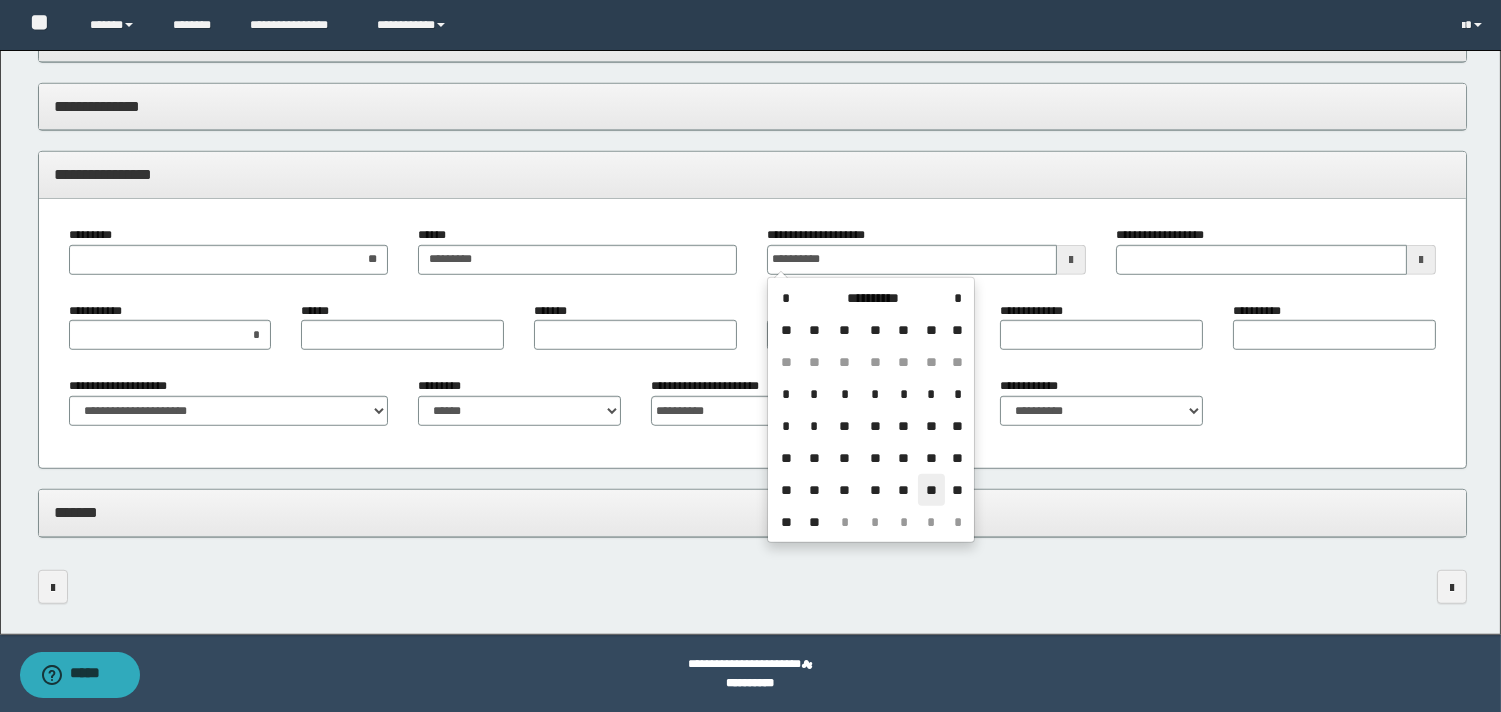 click on "**" at bounding box center (932, 490) 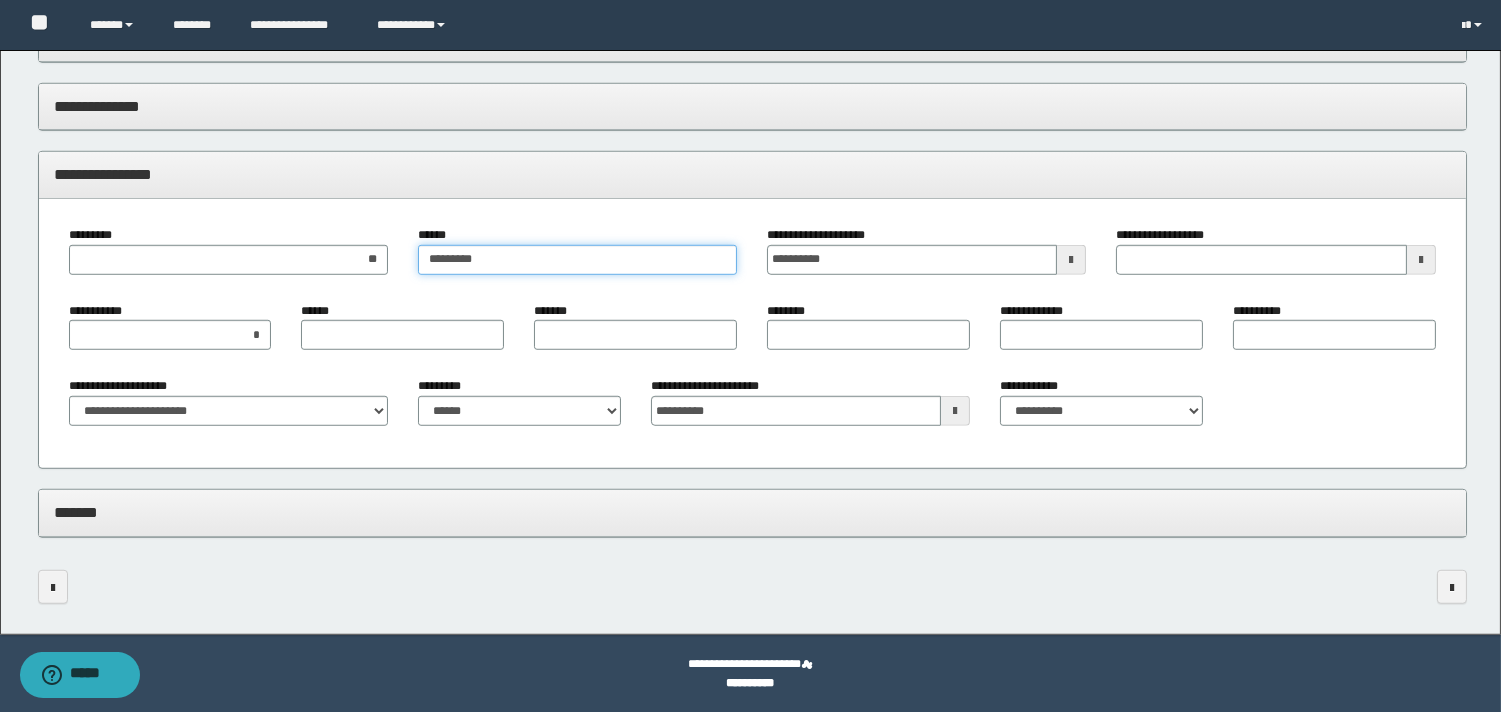 click on "*********" at bounding box center [577, 260] 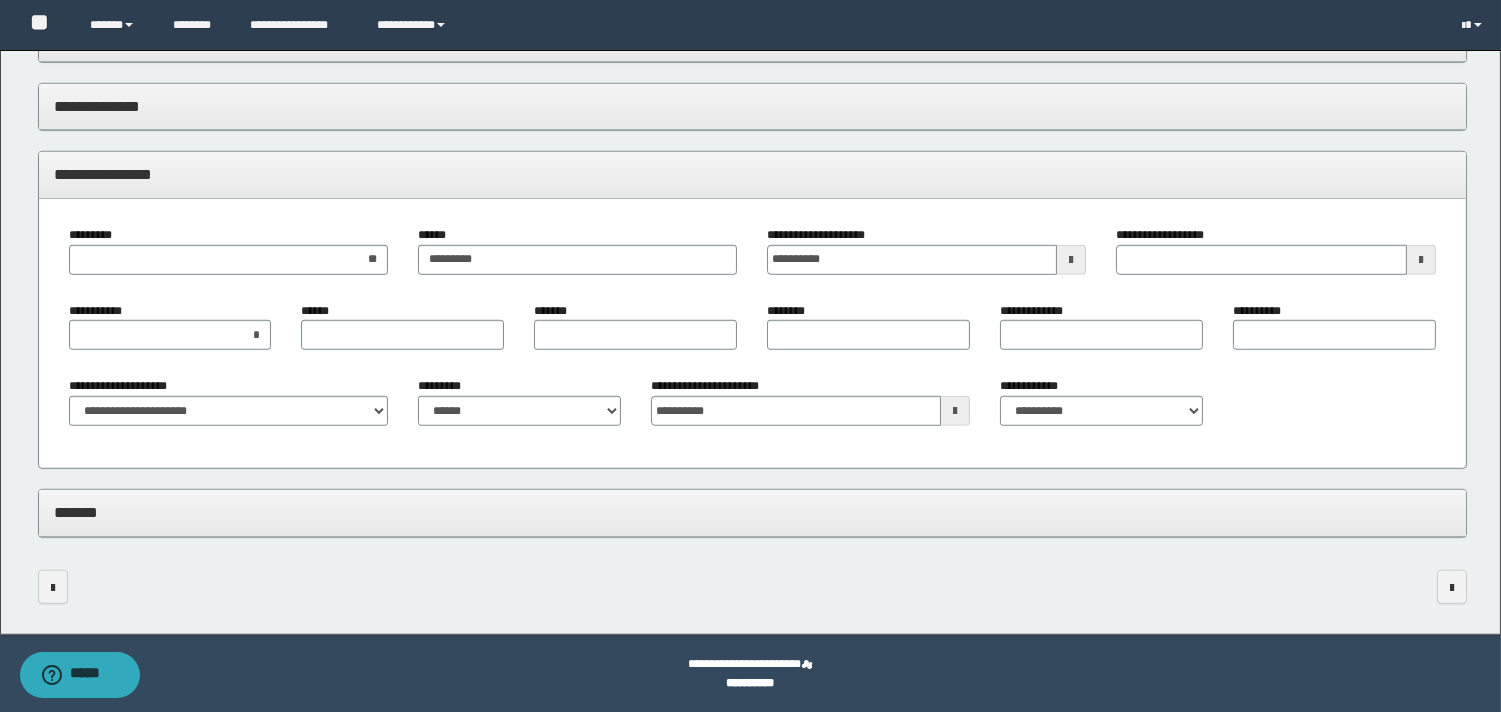 click on "*******" at bounding box center (752, 512) 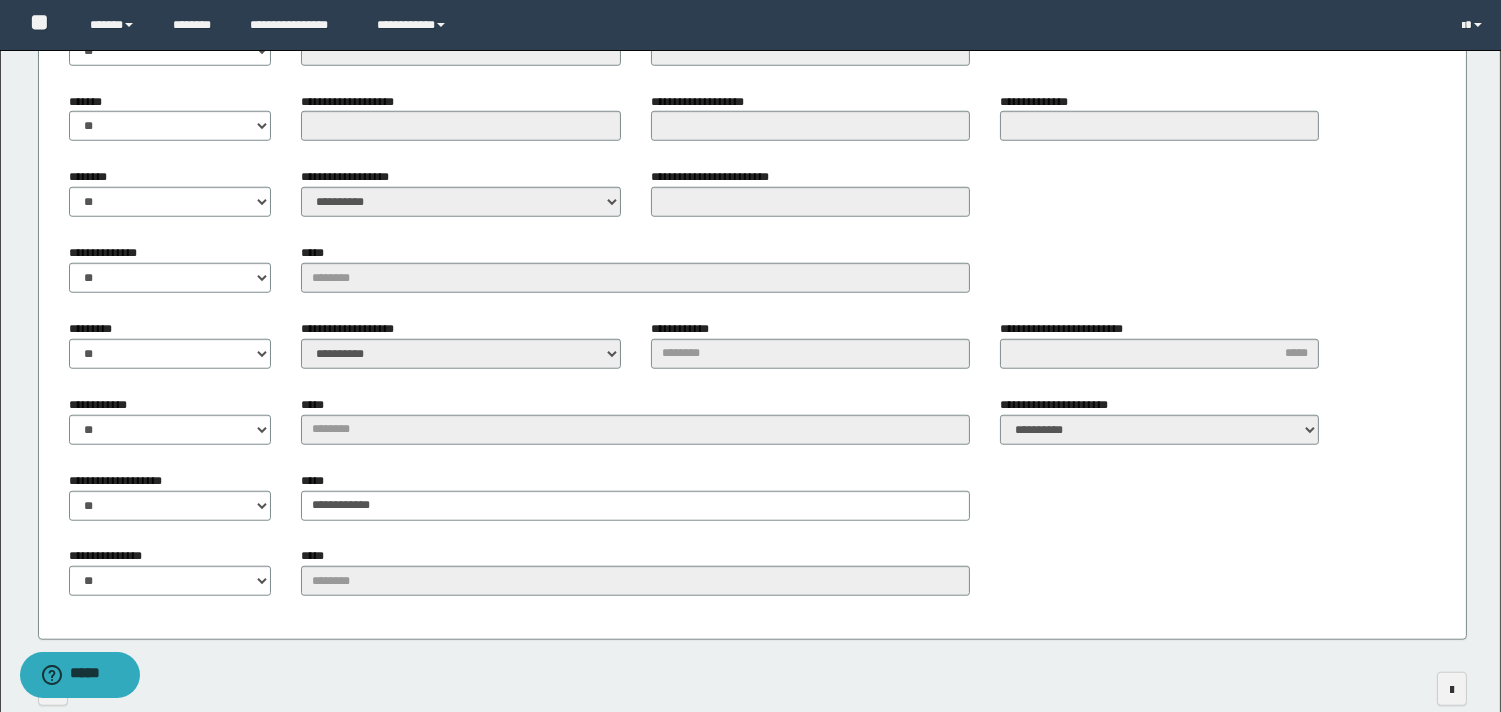 scroll, scrollTop: 3228, scrollLeft: 0, axis: vertical 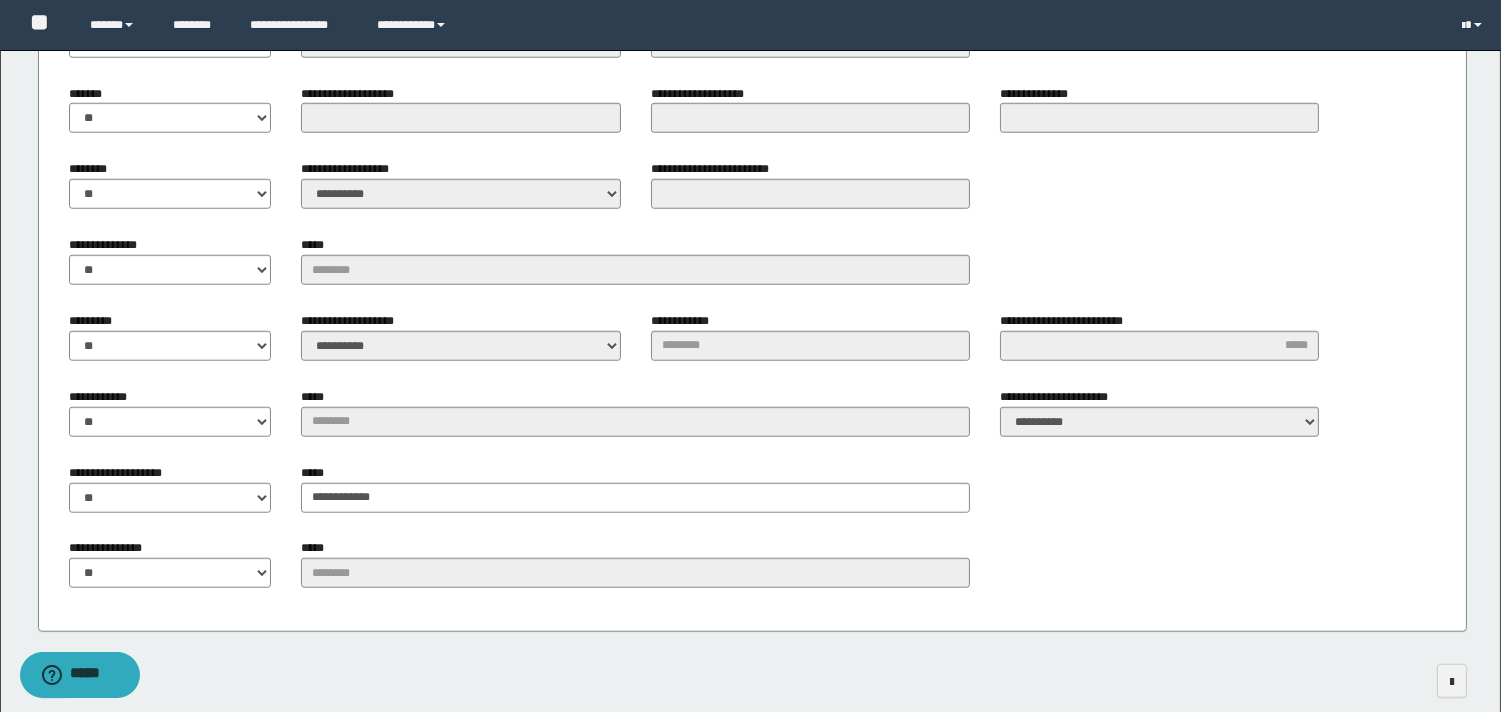 click on "*********
**
**" at bounding box center (170, 344) 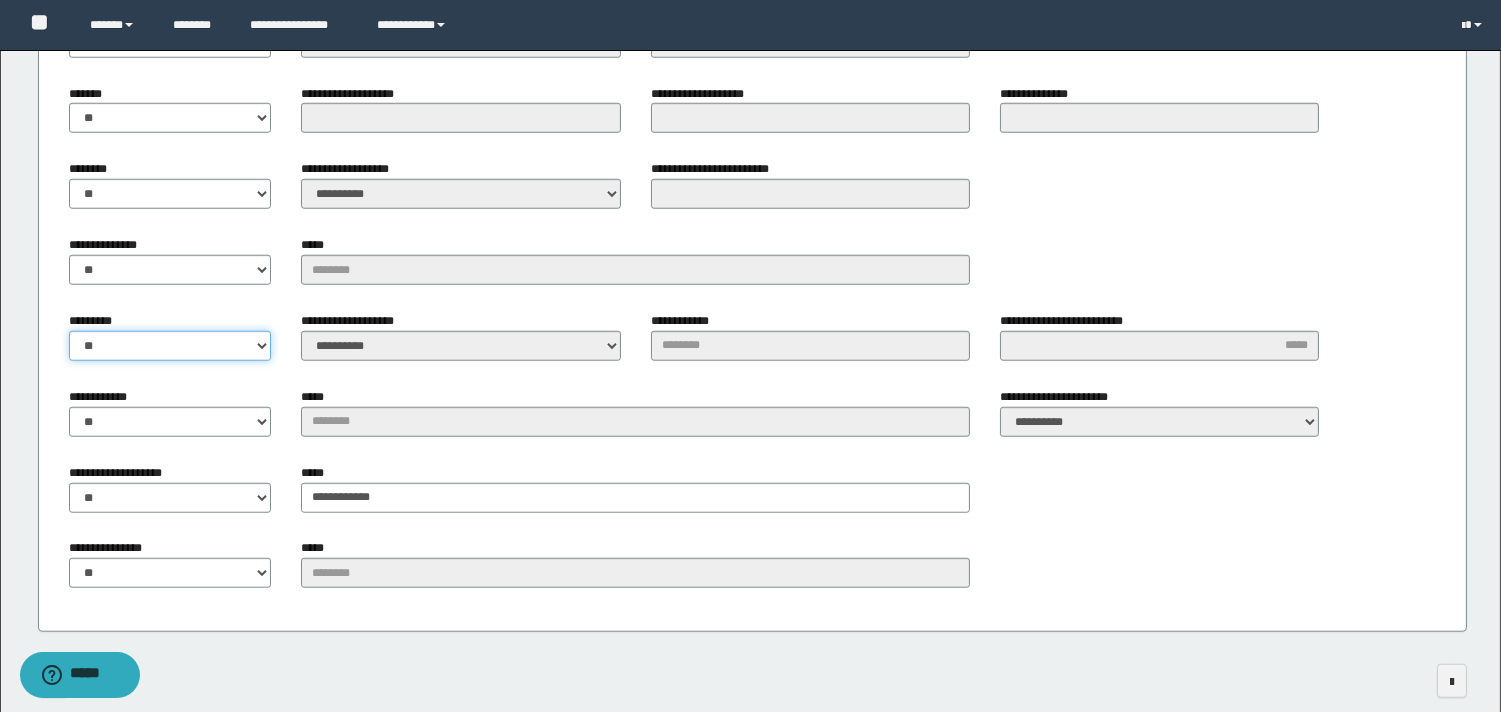 click on "**
**" at bounding box center [170, 346] 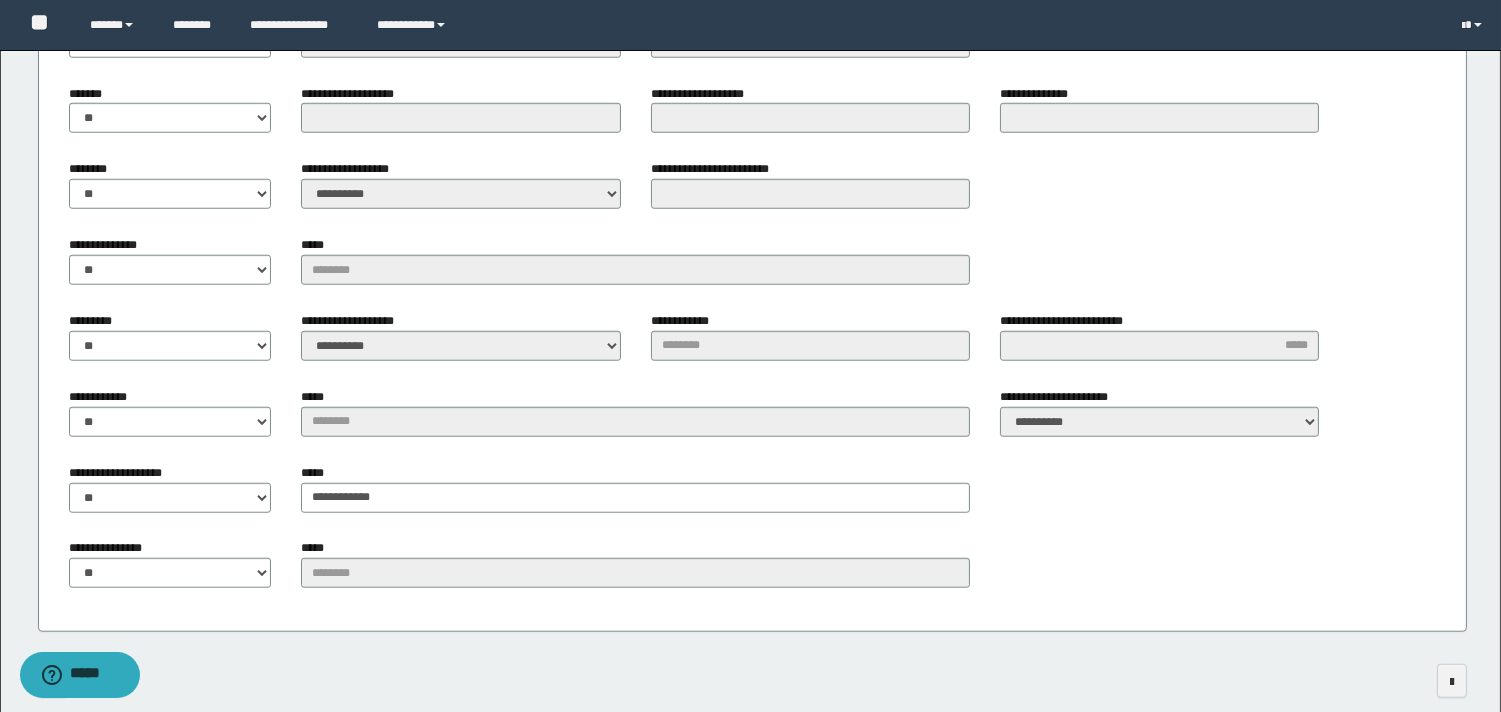 click on "**********" at bounding box center [750, -1225] 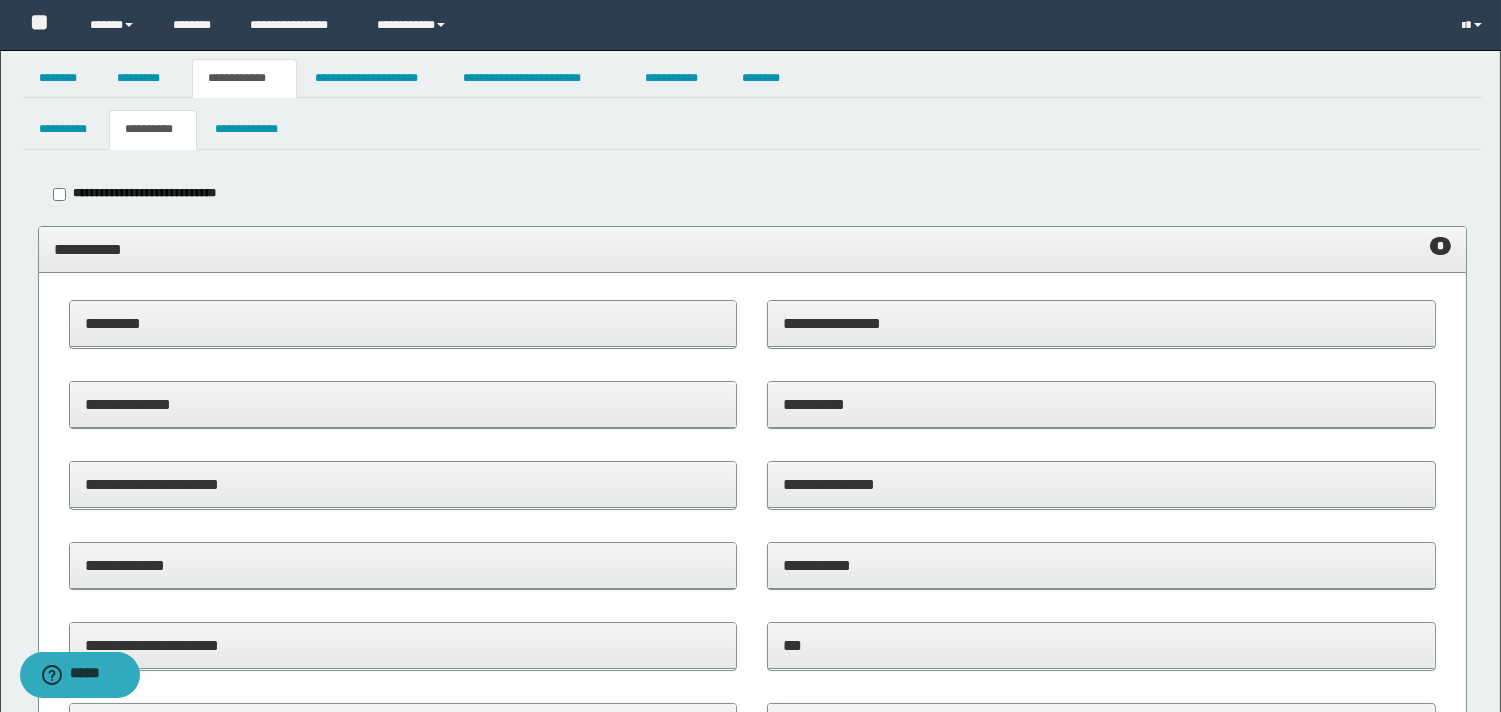 scroll, scrollTop: 0, scrollLeft: 0, axis: both 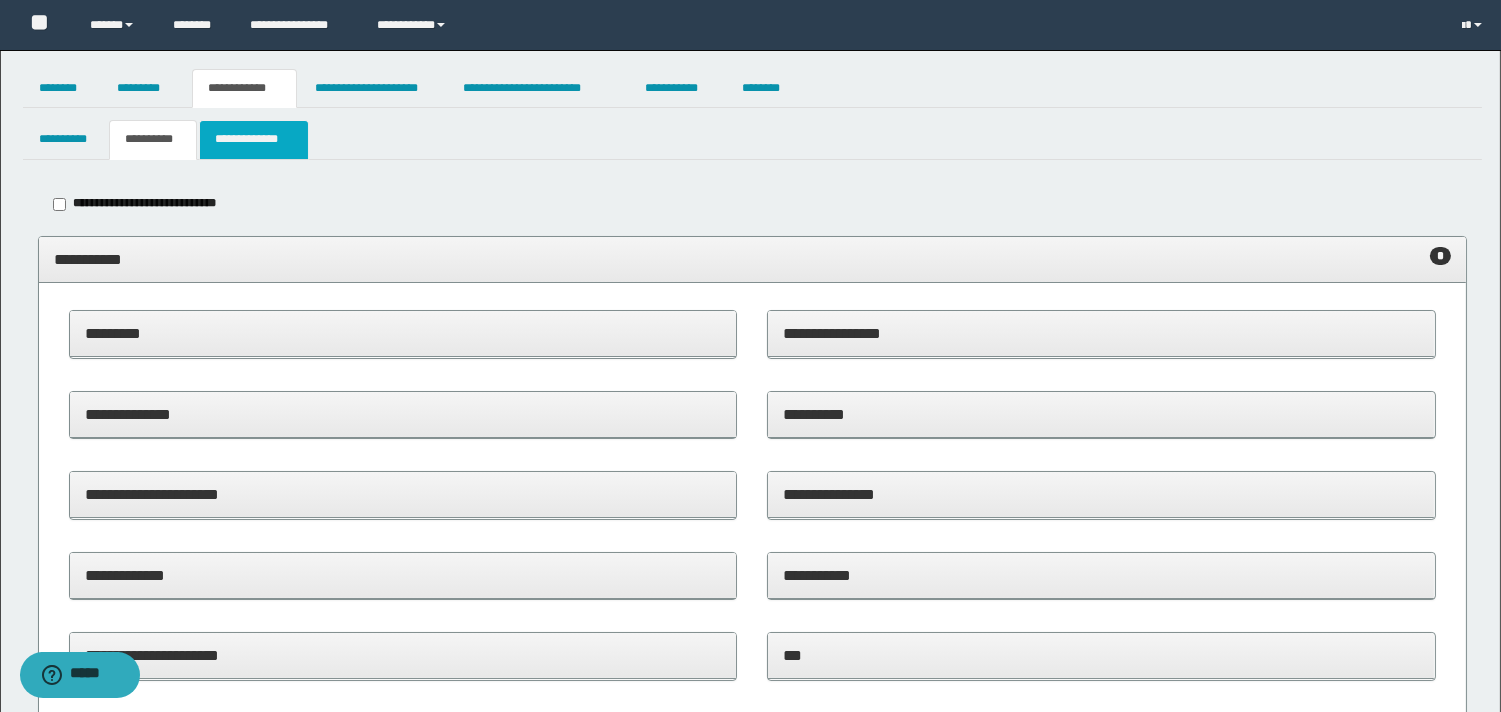 click on "**********" at bounding box center [253, 139] 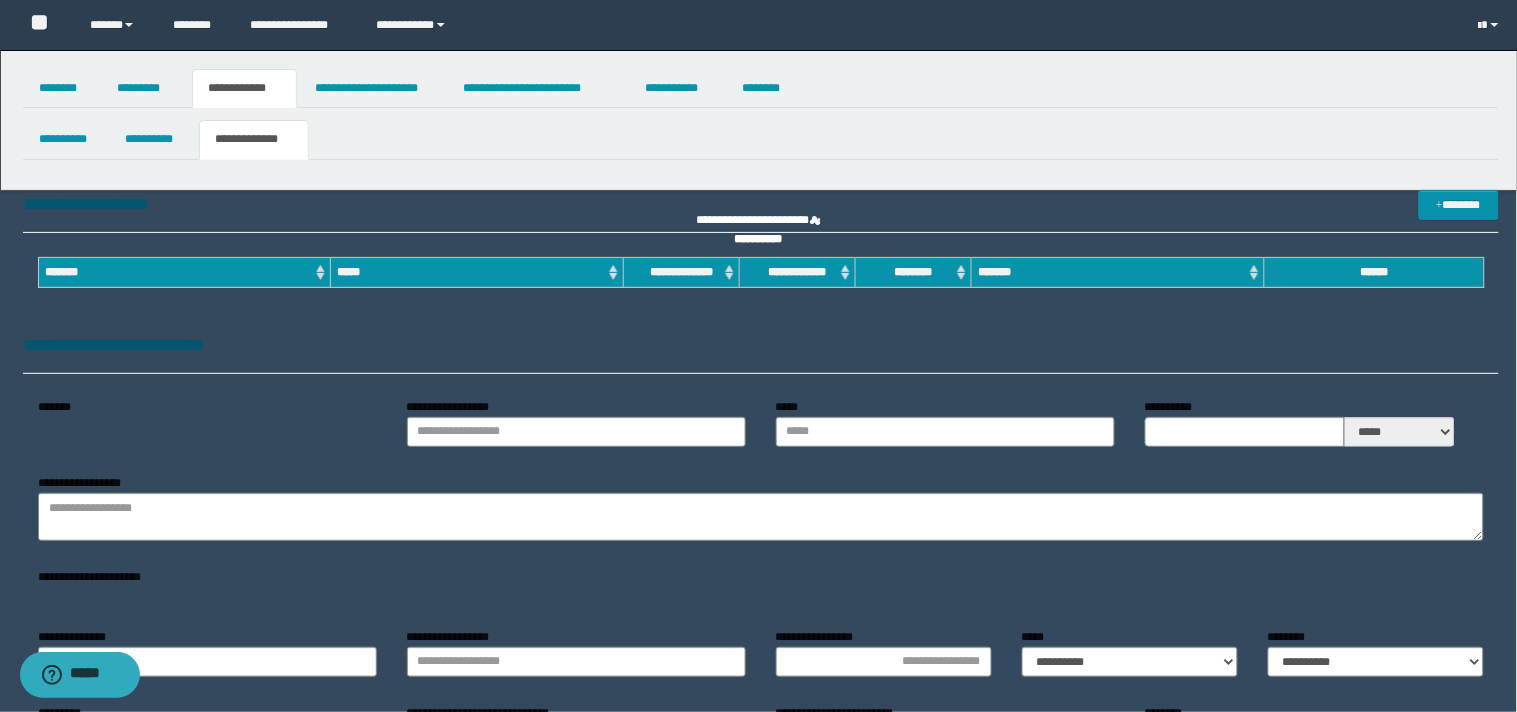 type on "**********" 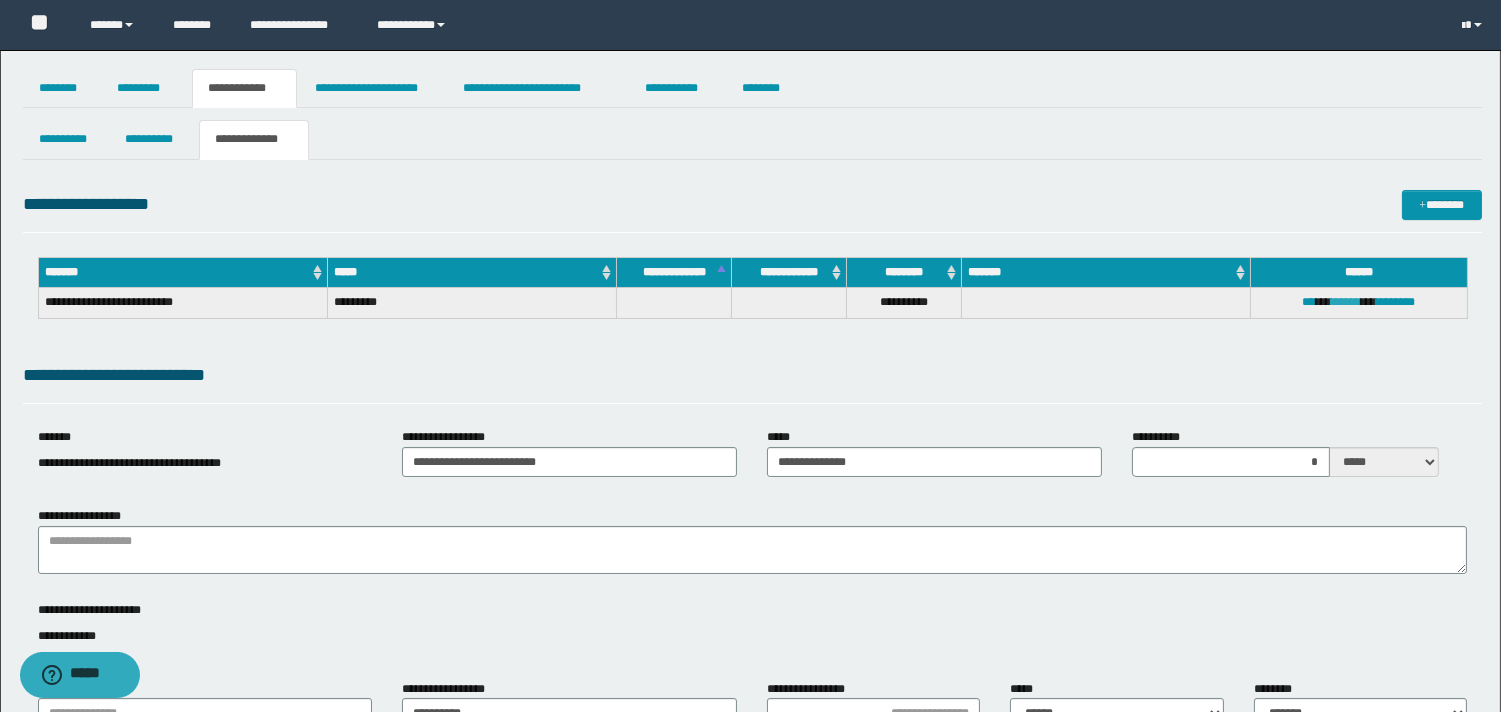 click on "******" at bounding box center (1347, 302) 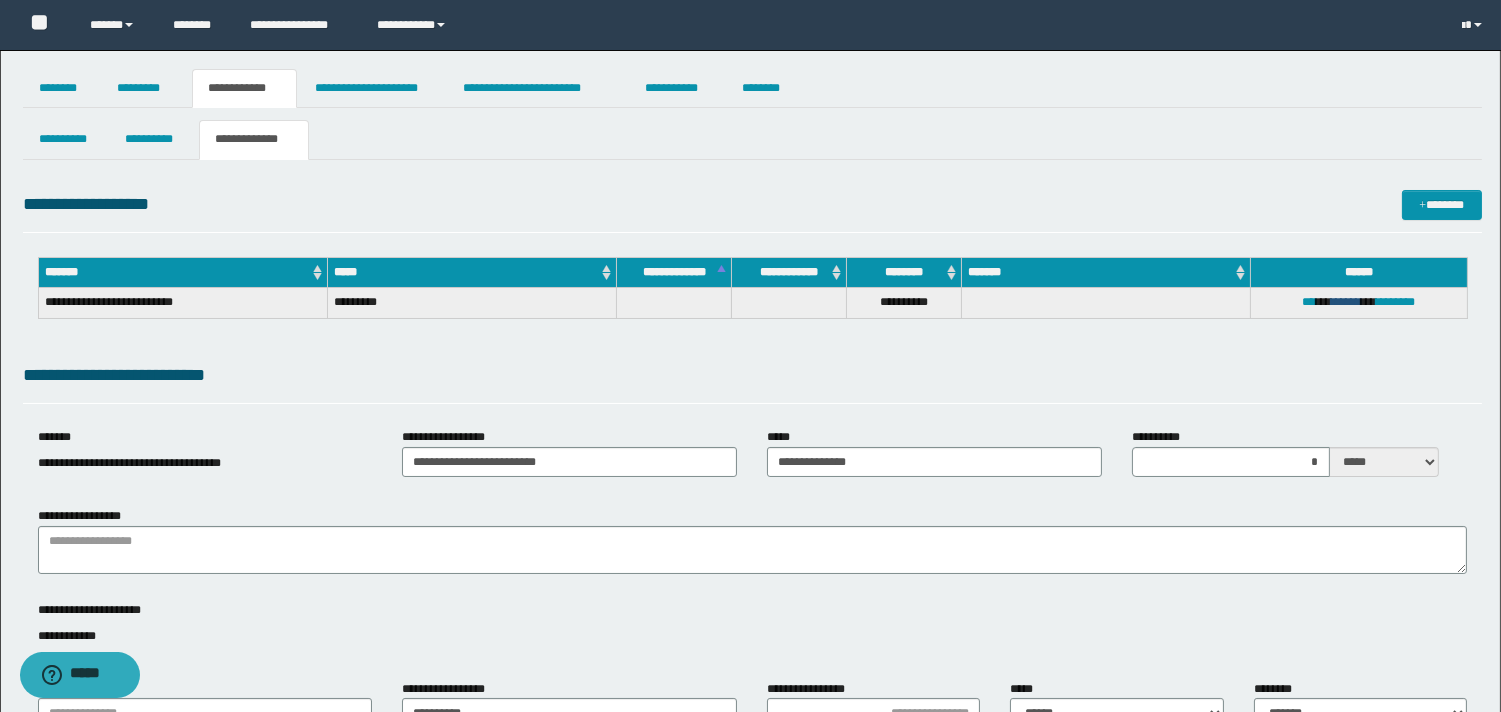 type on "**********" 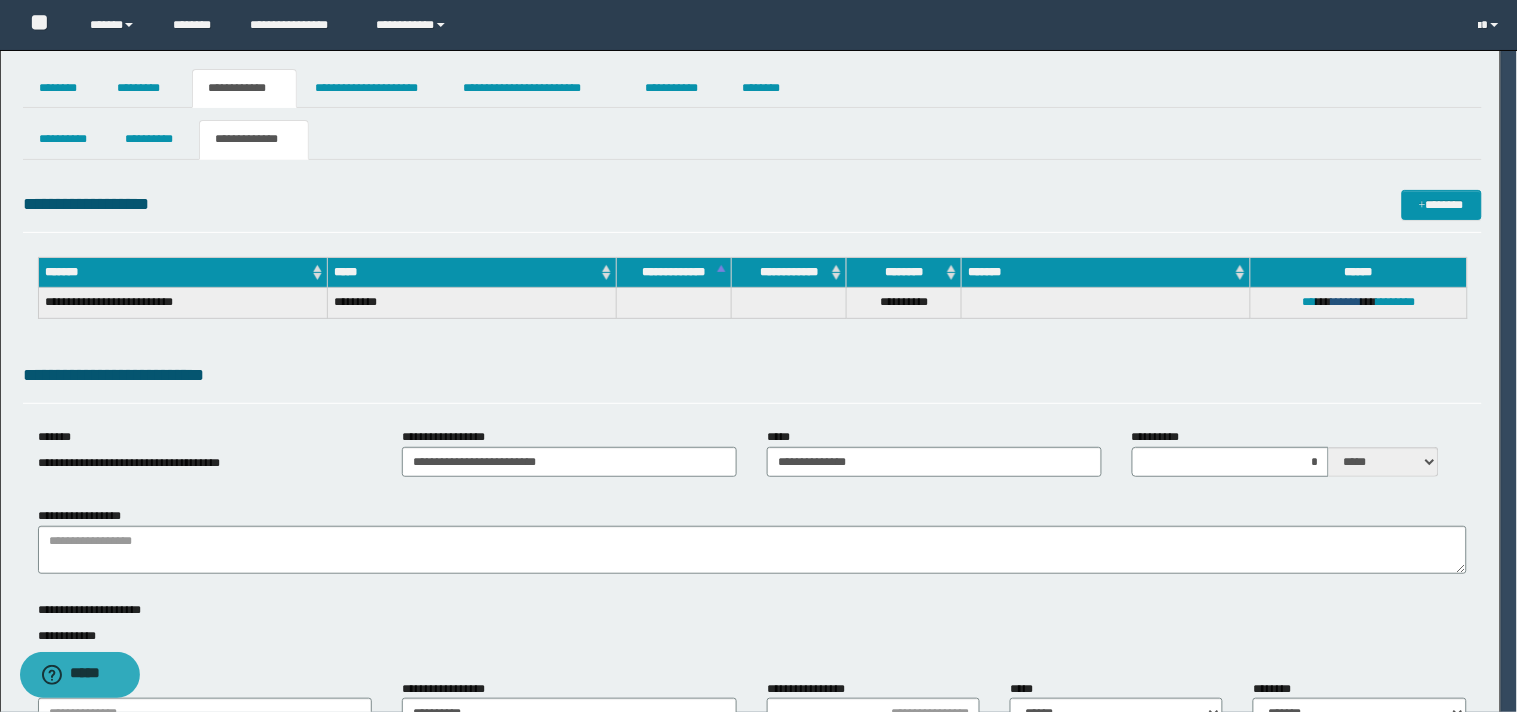 type 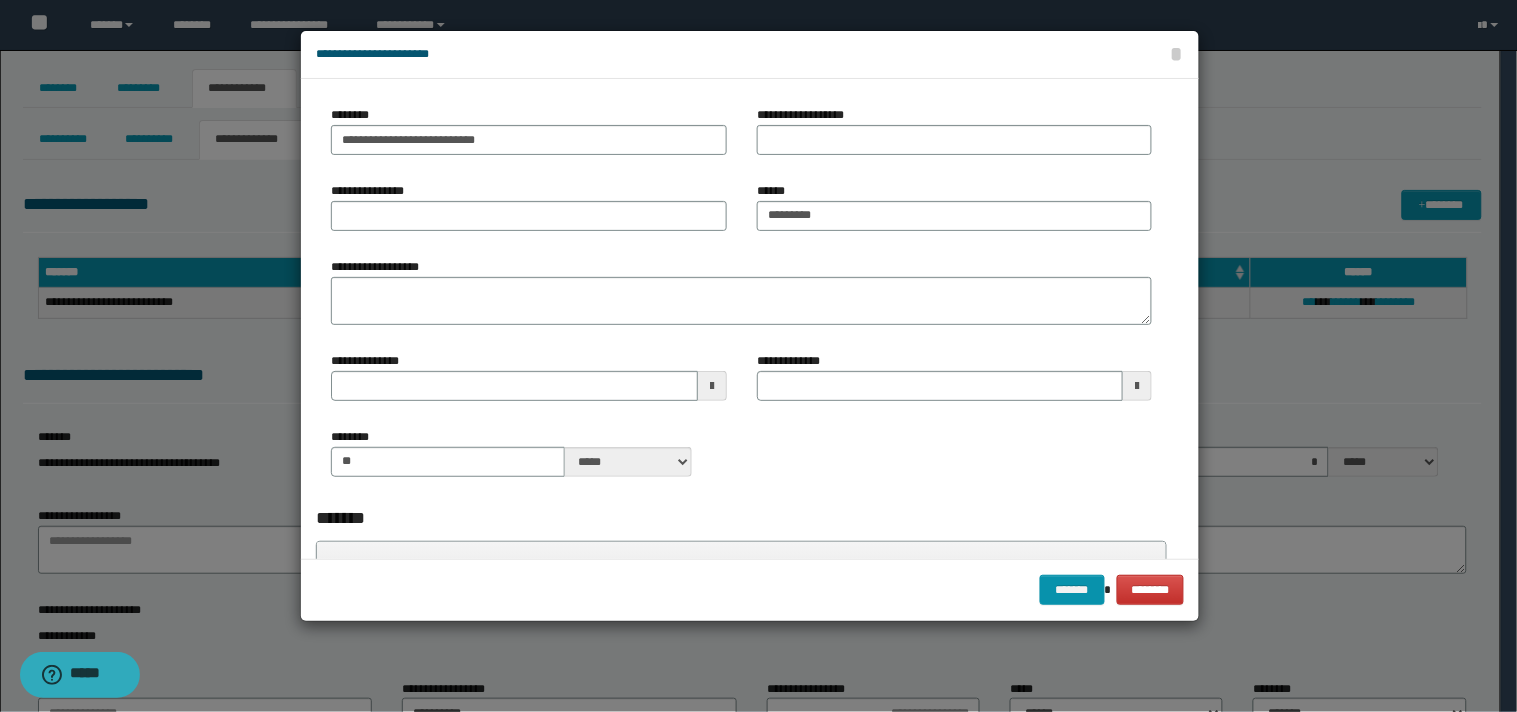 type 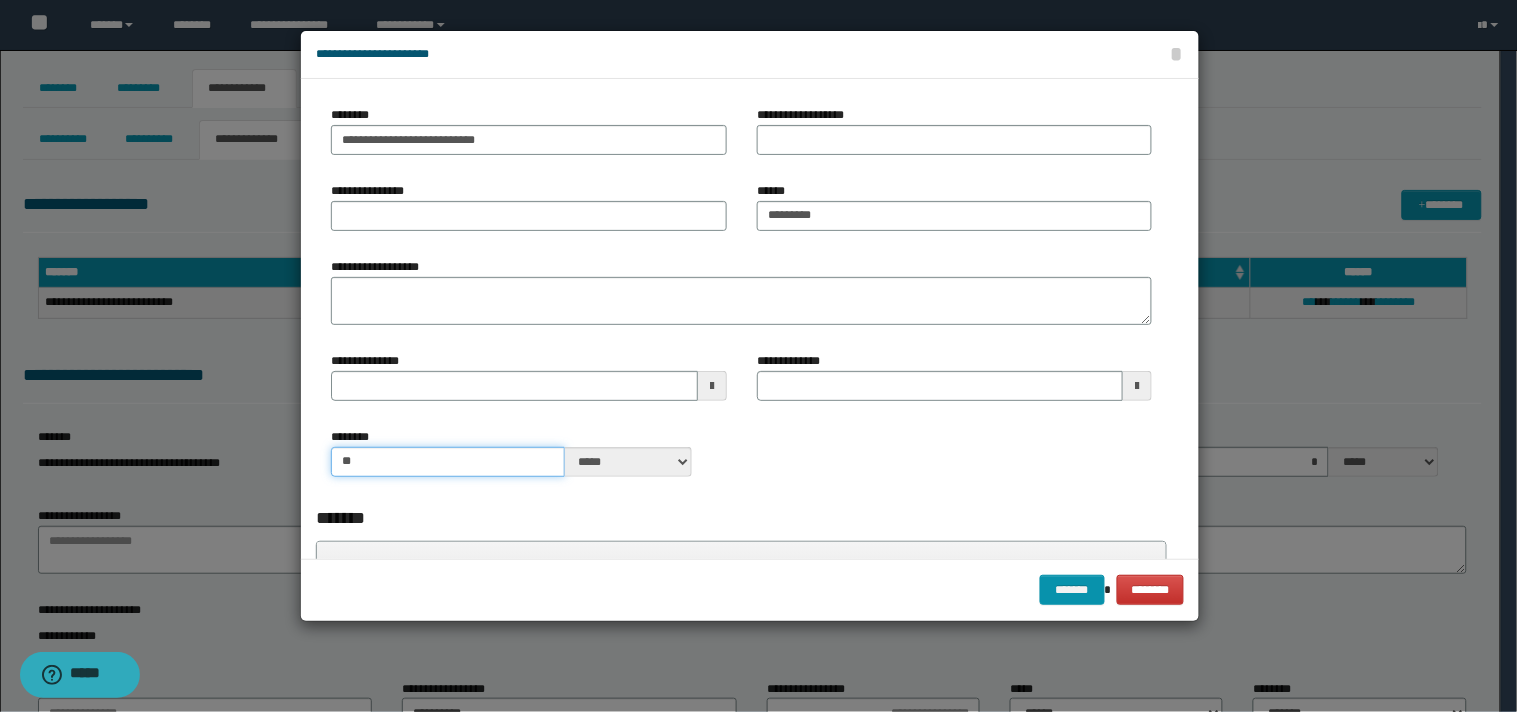 click on "**" at bounding box center [447, 462] 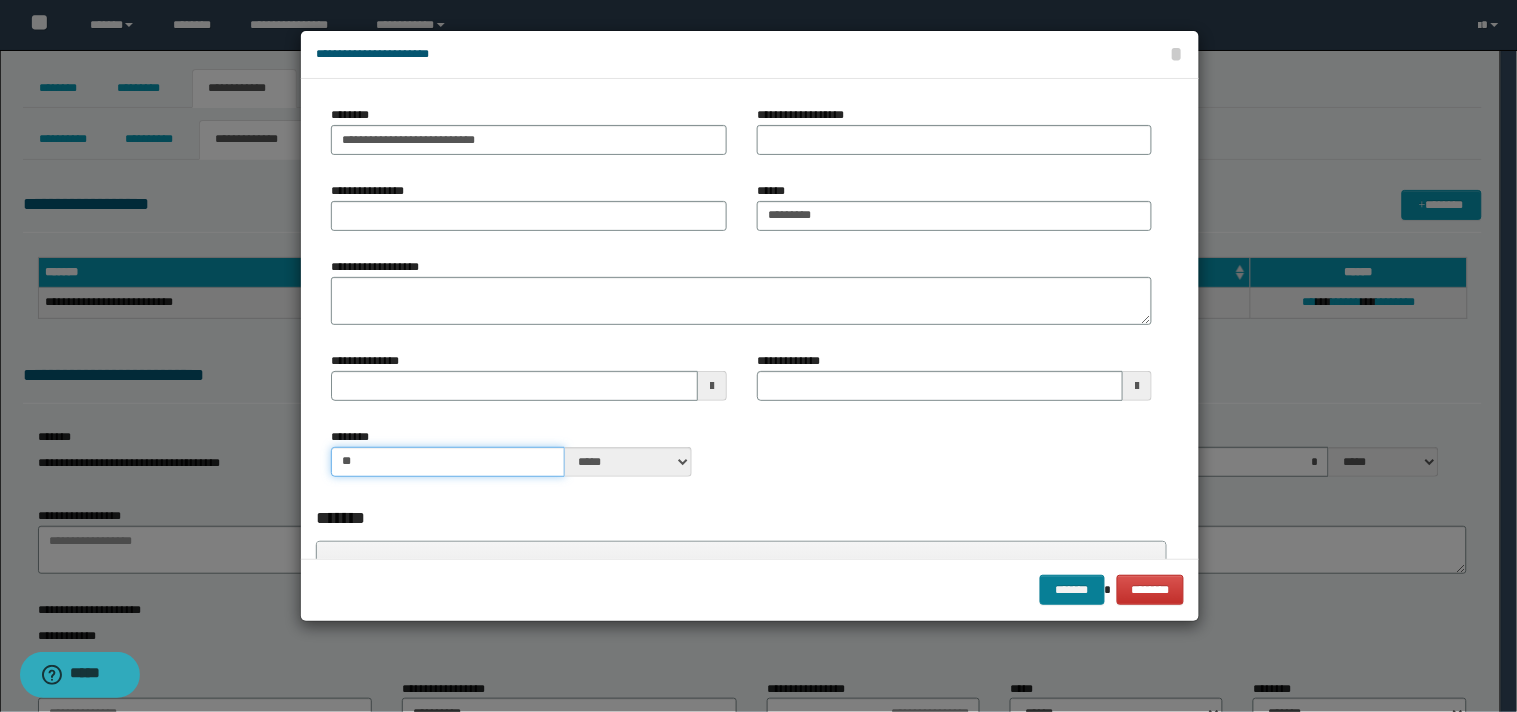 type on "**" 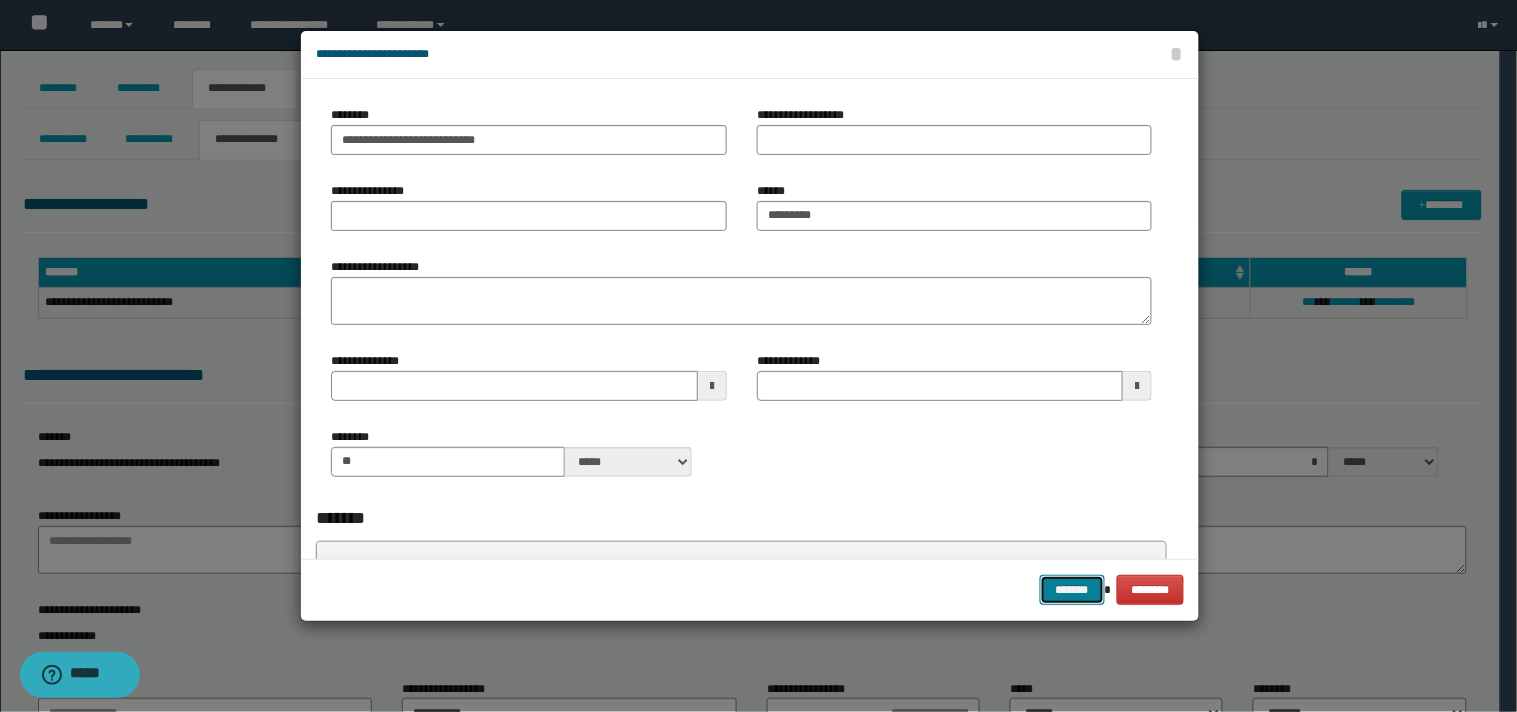 drag, startPoint x: 1076, startPoint y: 585, endPoint x: 1073, endPoint y: 575, distance: 10.440307 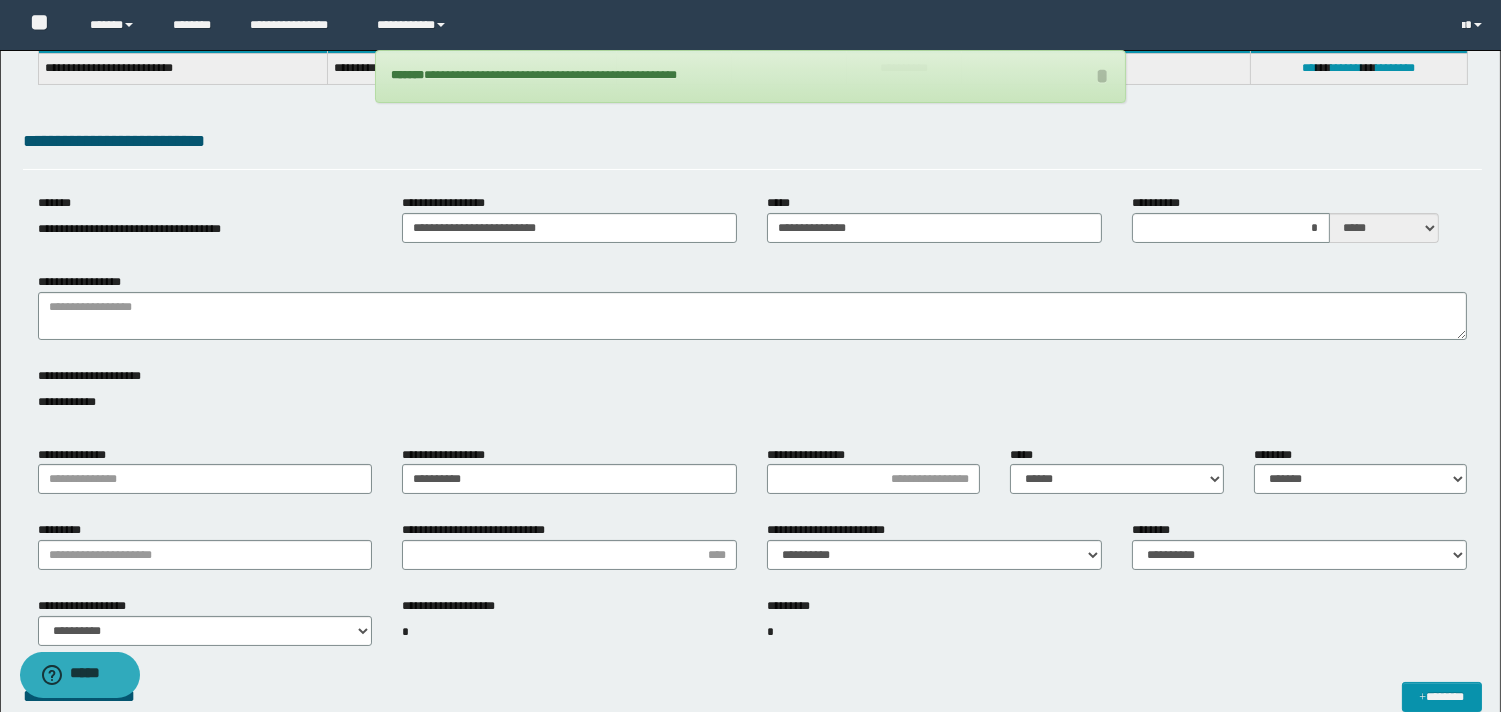 scroll, scrollTop: 555, scrollLeft: 0, axis: vertical 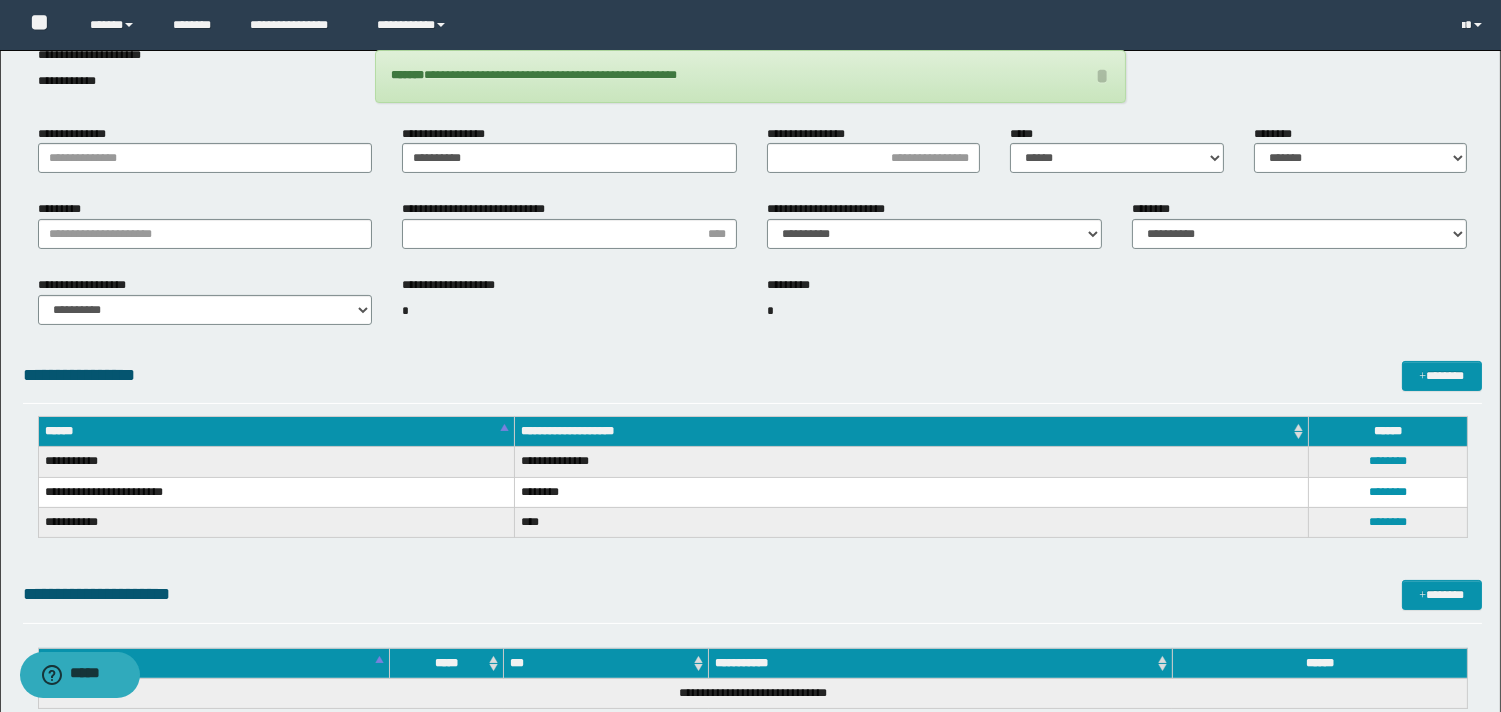 click on "**********" at bounding box center (569, 309) 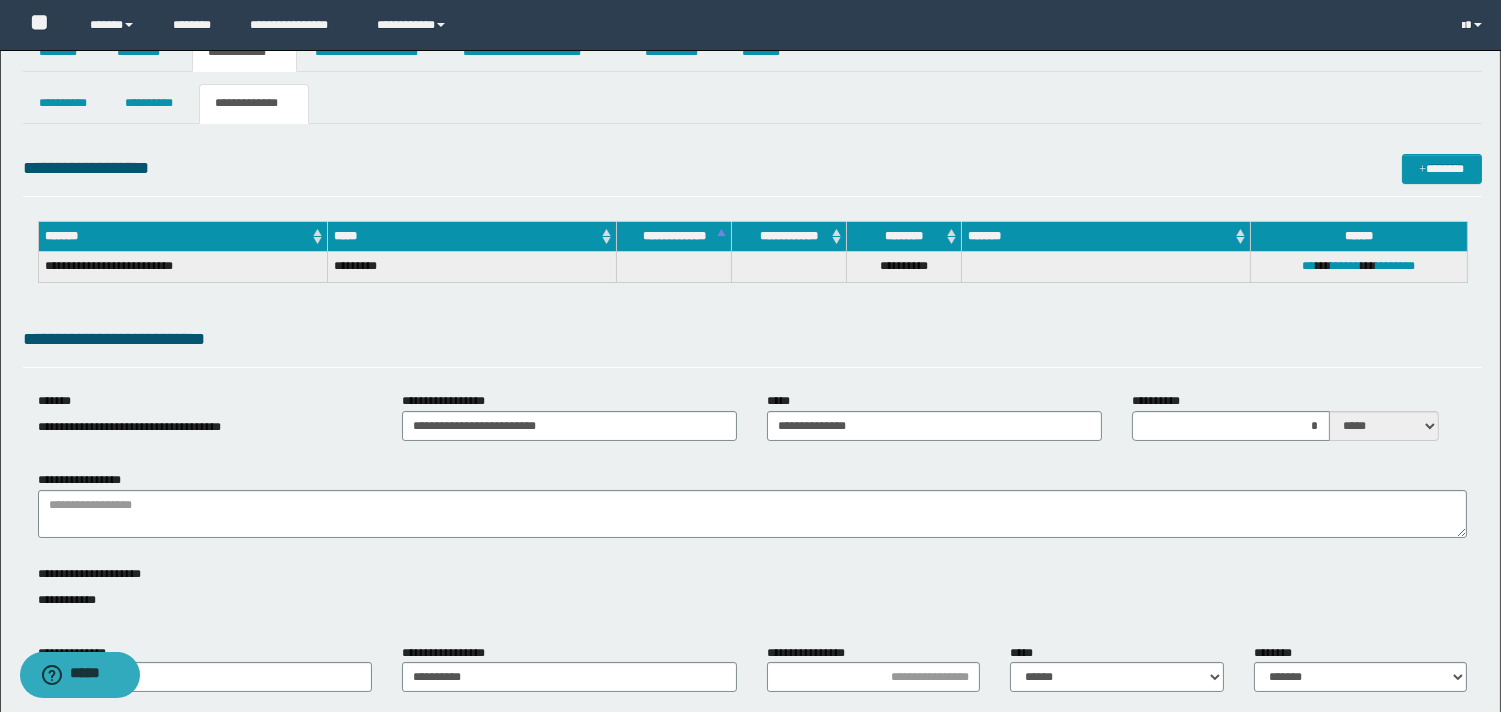 scroll, scrollTop: 0, scrollLeft: 0, axis: both 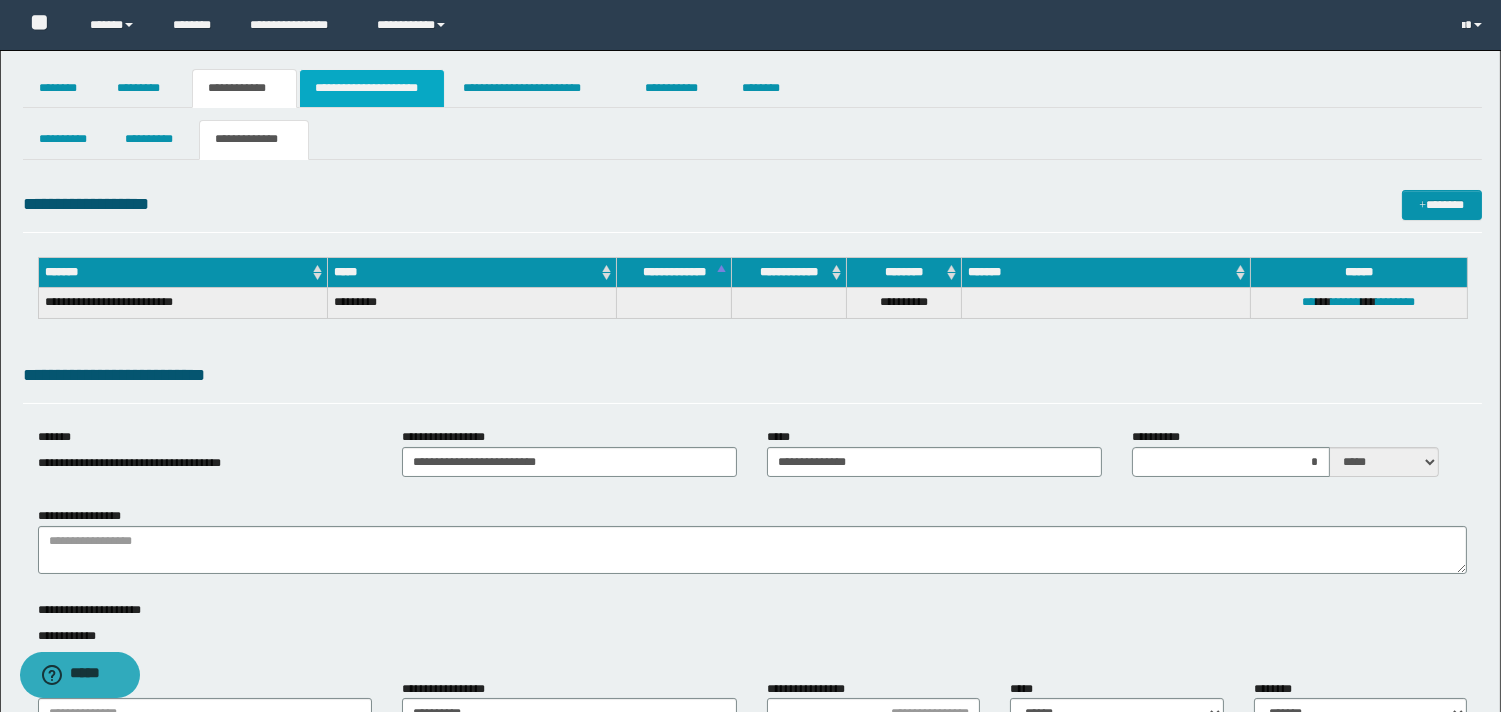 click on "**********" at bounding box center [372, 88] 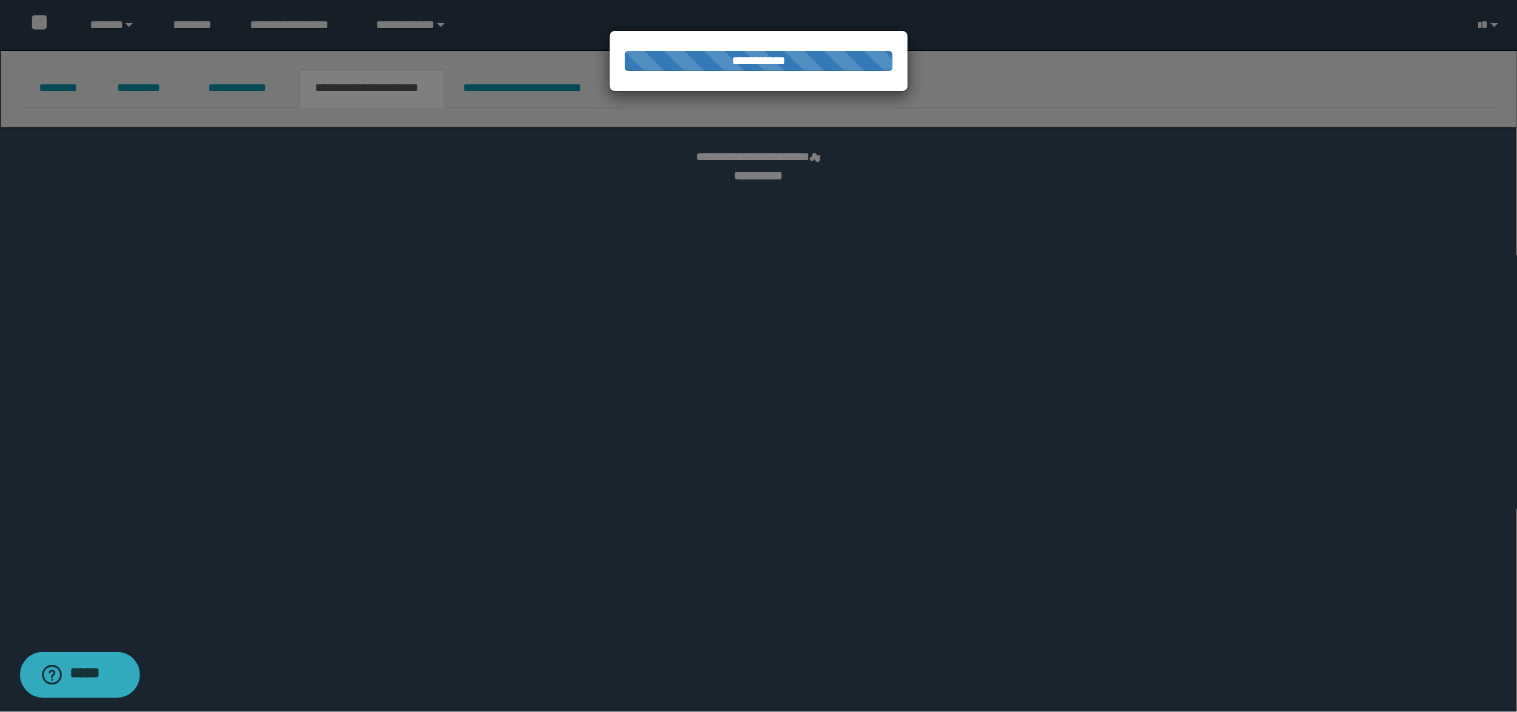 select on "*" 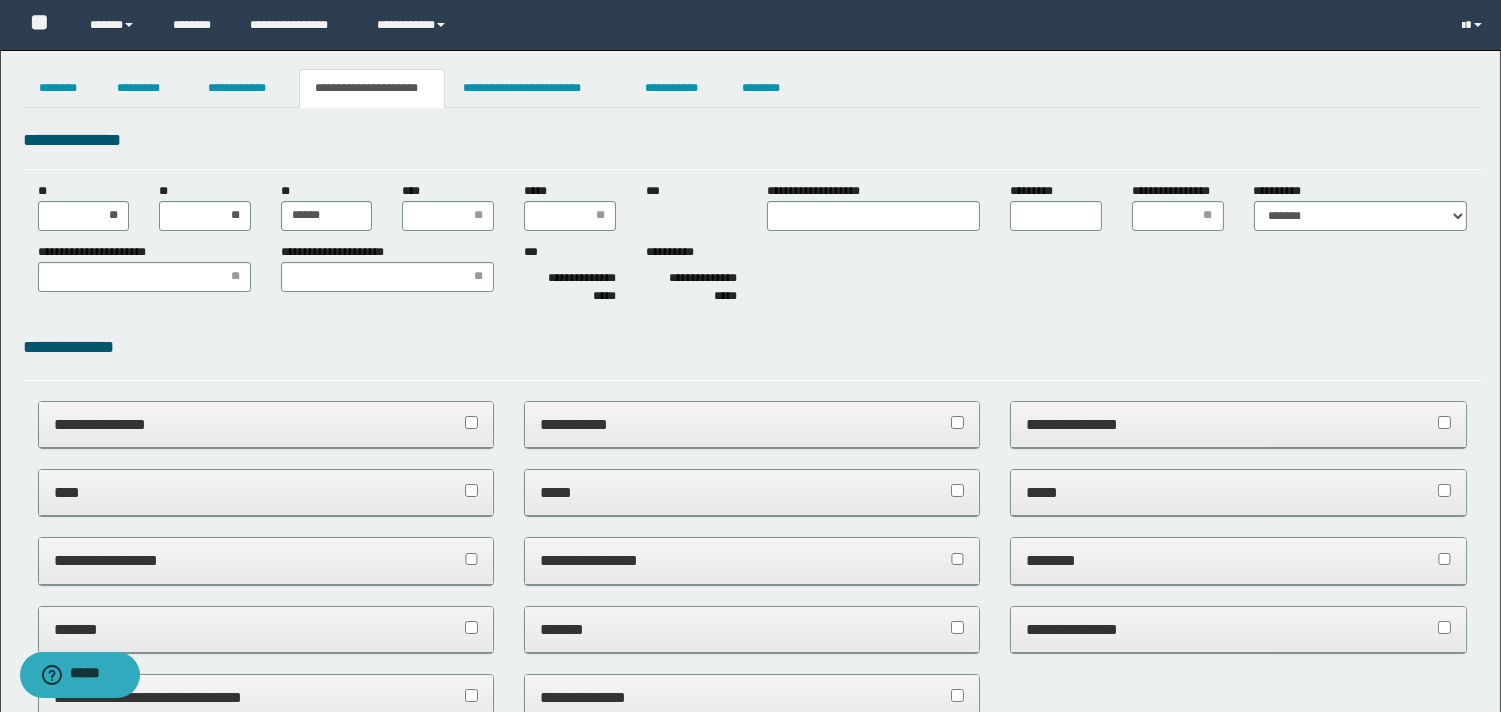 scroll, scrollTop: 0, scrollLeft: 0, axis: both 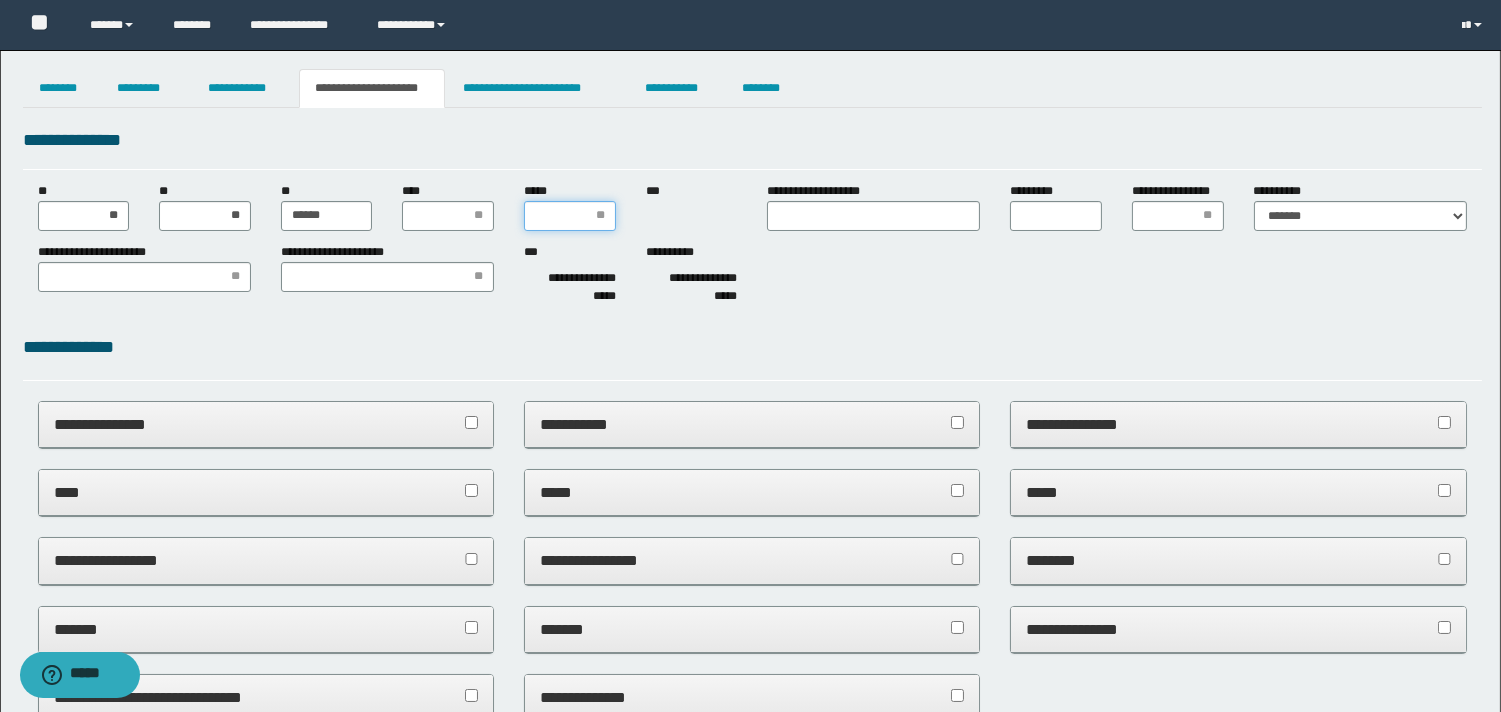 click on "*****" at bounding box center [570, 216] 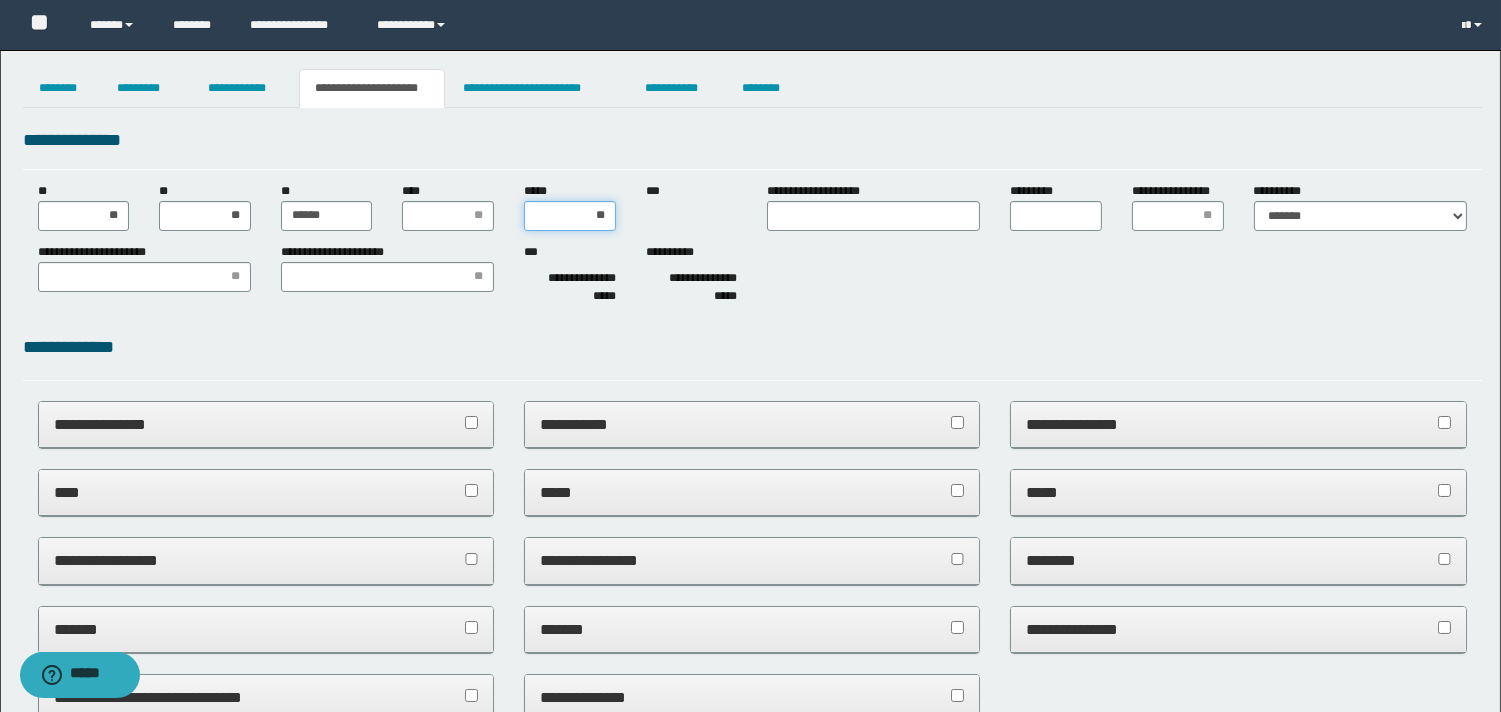 type on "***" 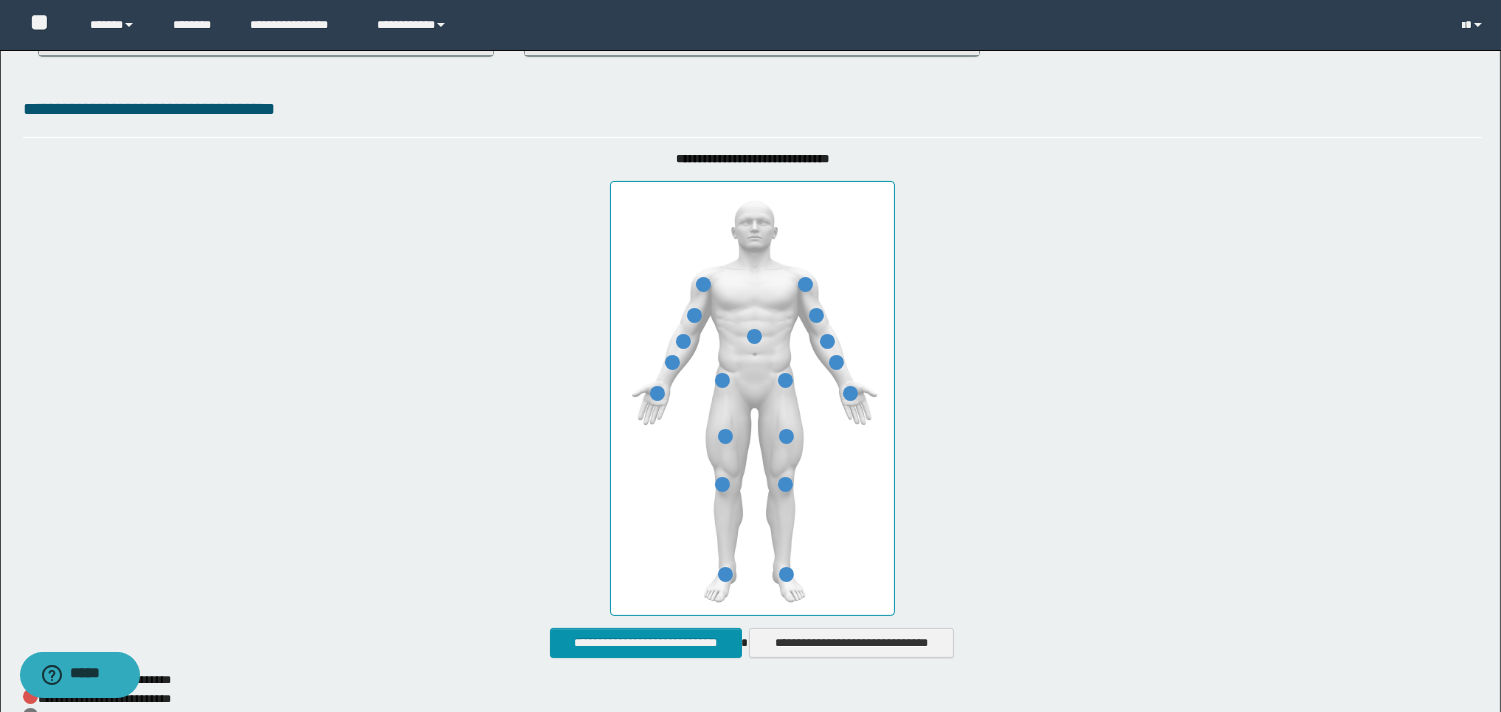 scroll, scrollTop: 1051, scrollLeft: 0, axis: vertical 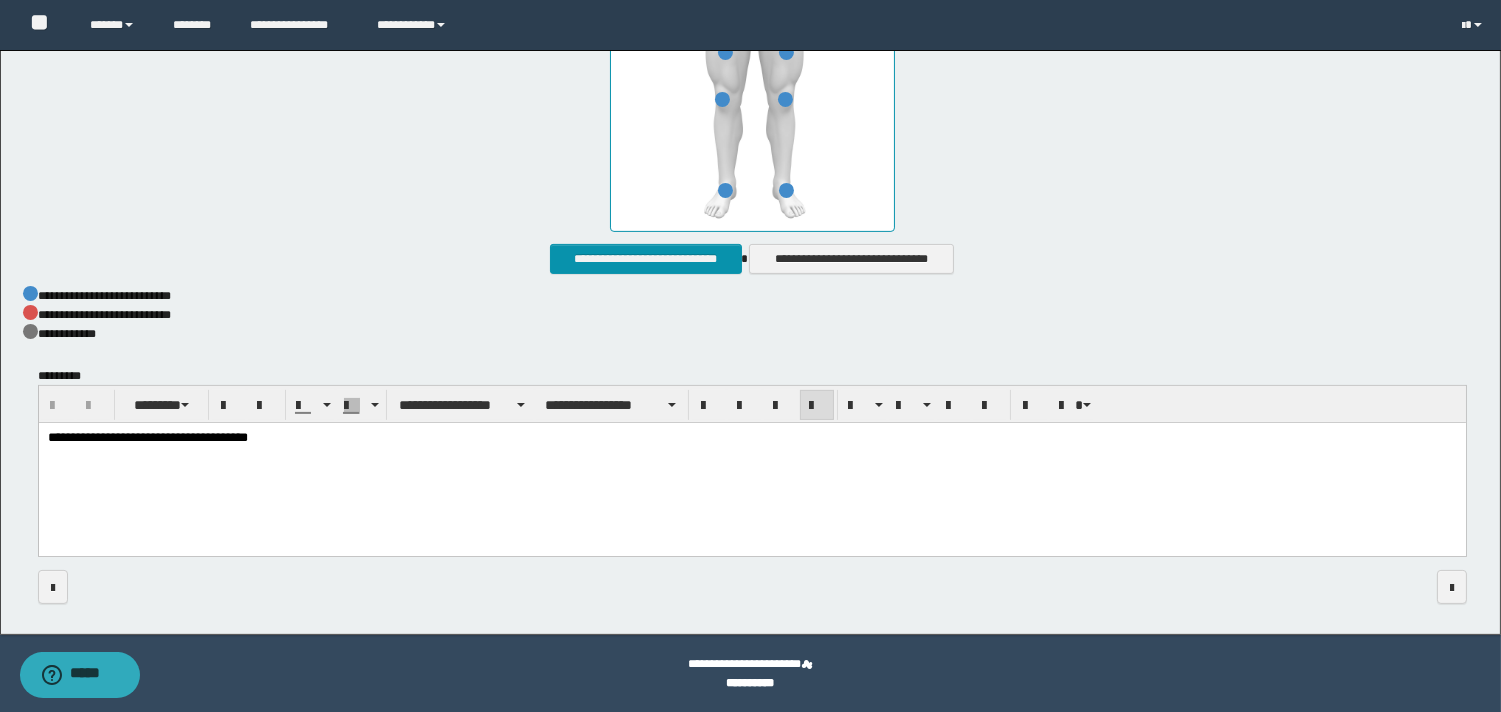 click on "**********" at bounding box center (751, 464) 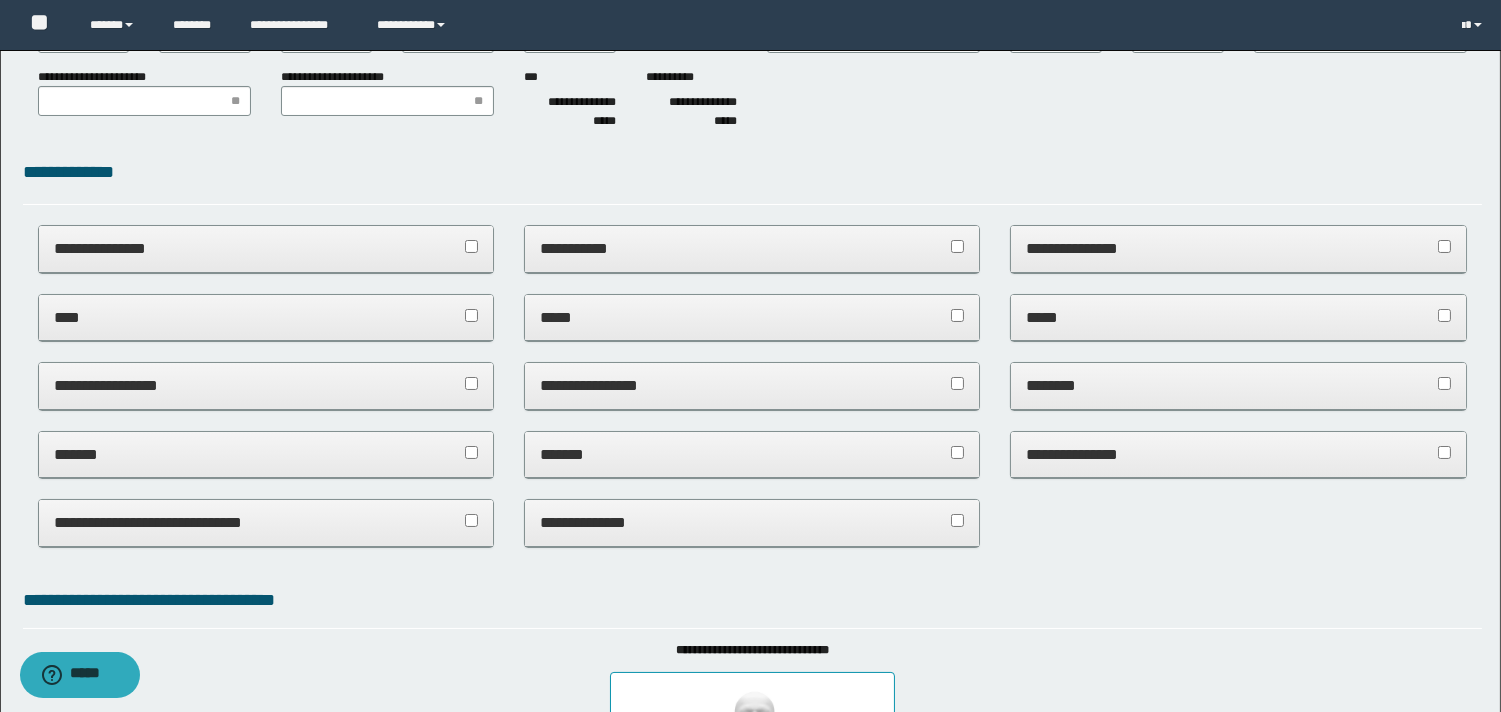 scroll, scrollTop: 0, scrollLeft: 0, axis: both 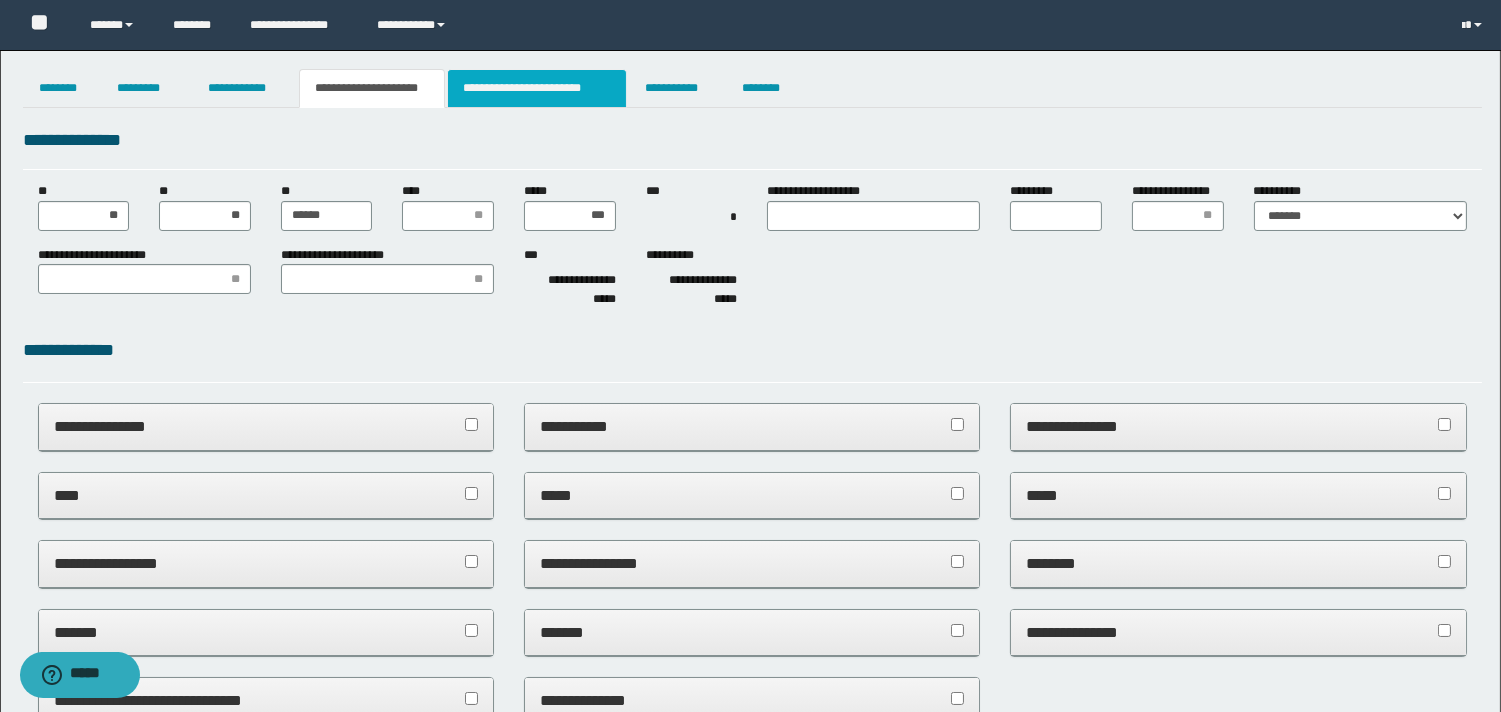 click on "**********" at bounding box center [750, 869] 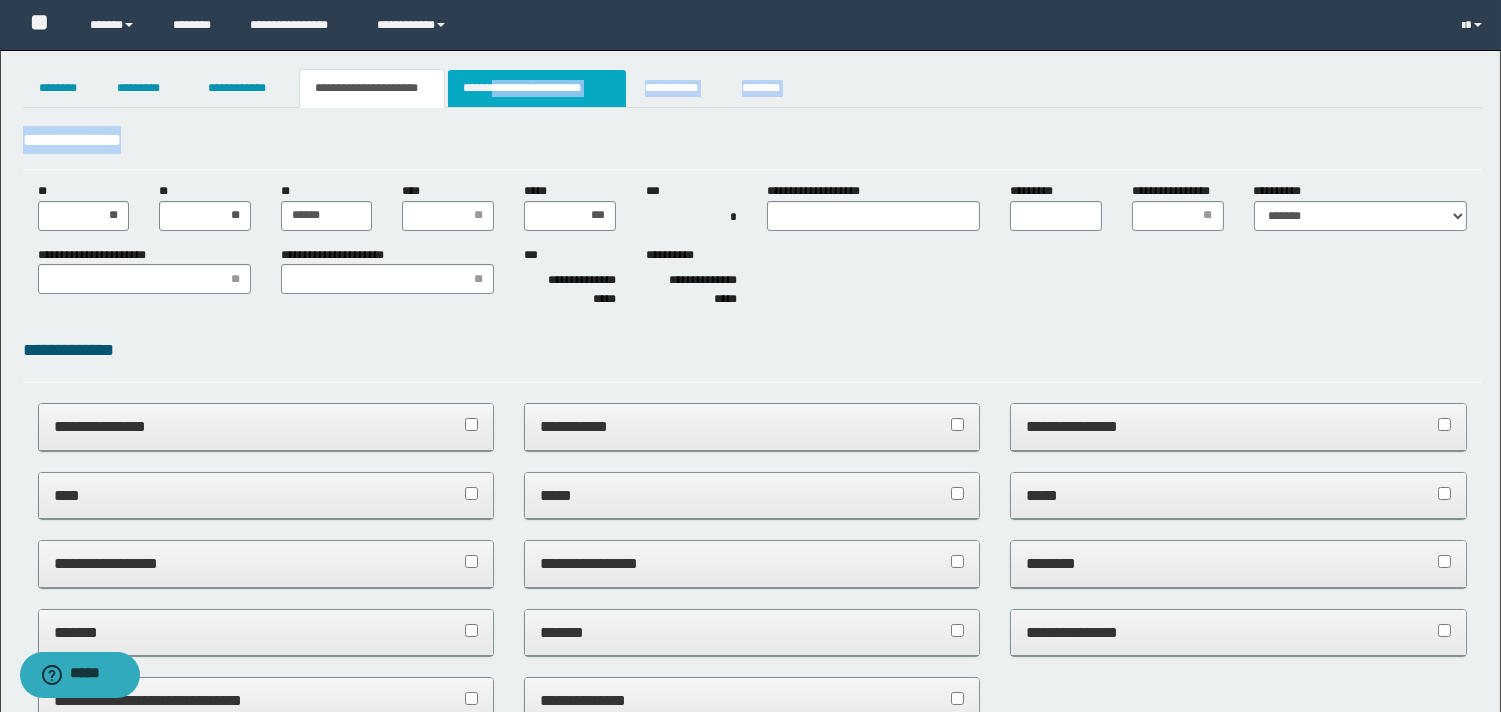 click on "**********" at bounding box center (537, 88) 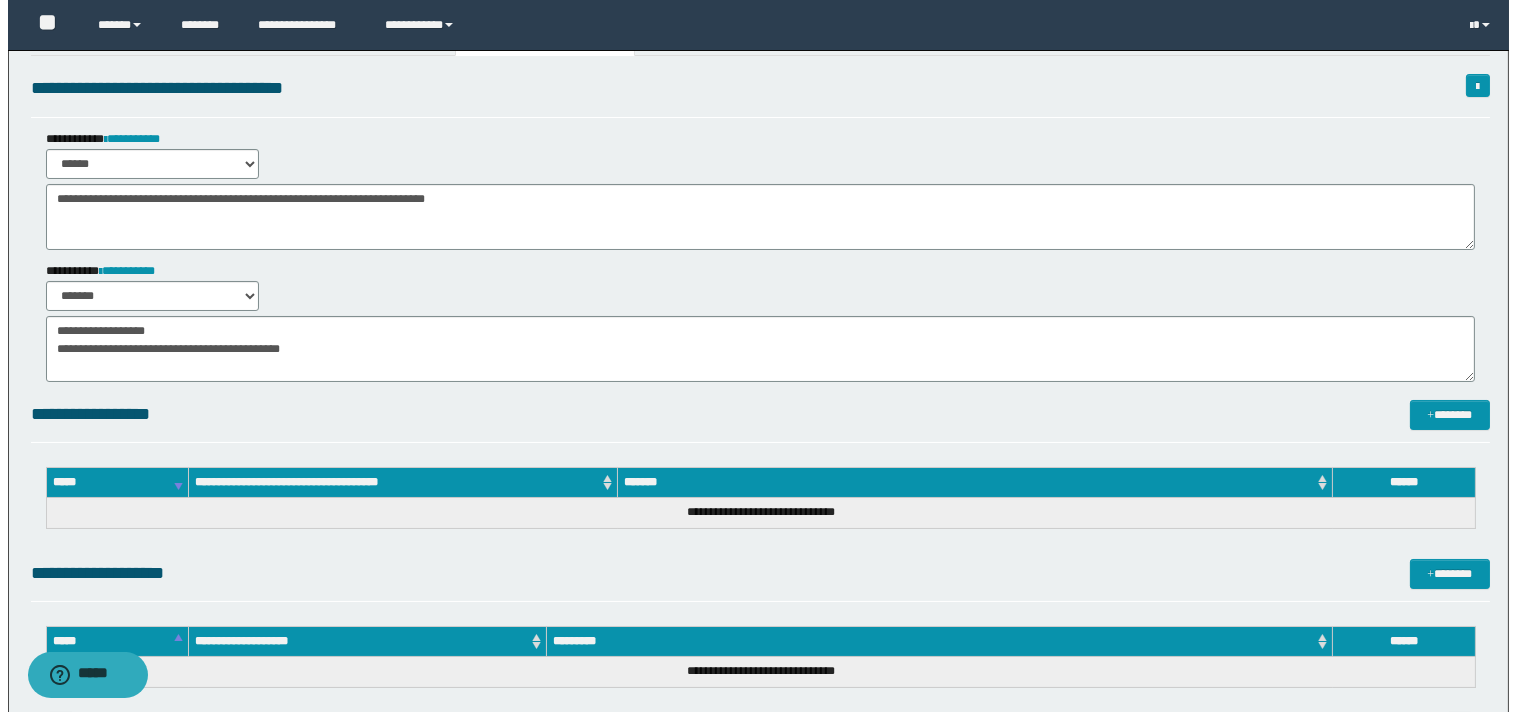 scroll, scrollTop: 0, scrollLeft: 0, axis: both 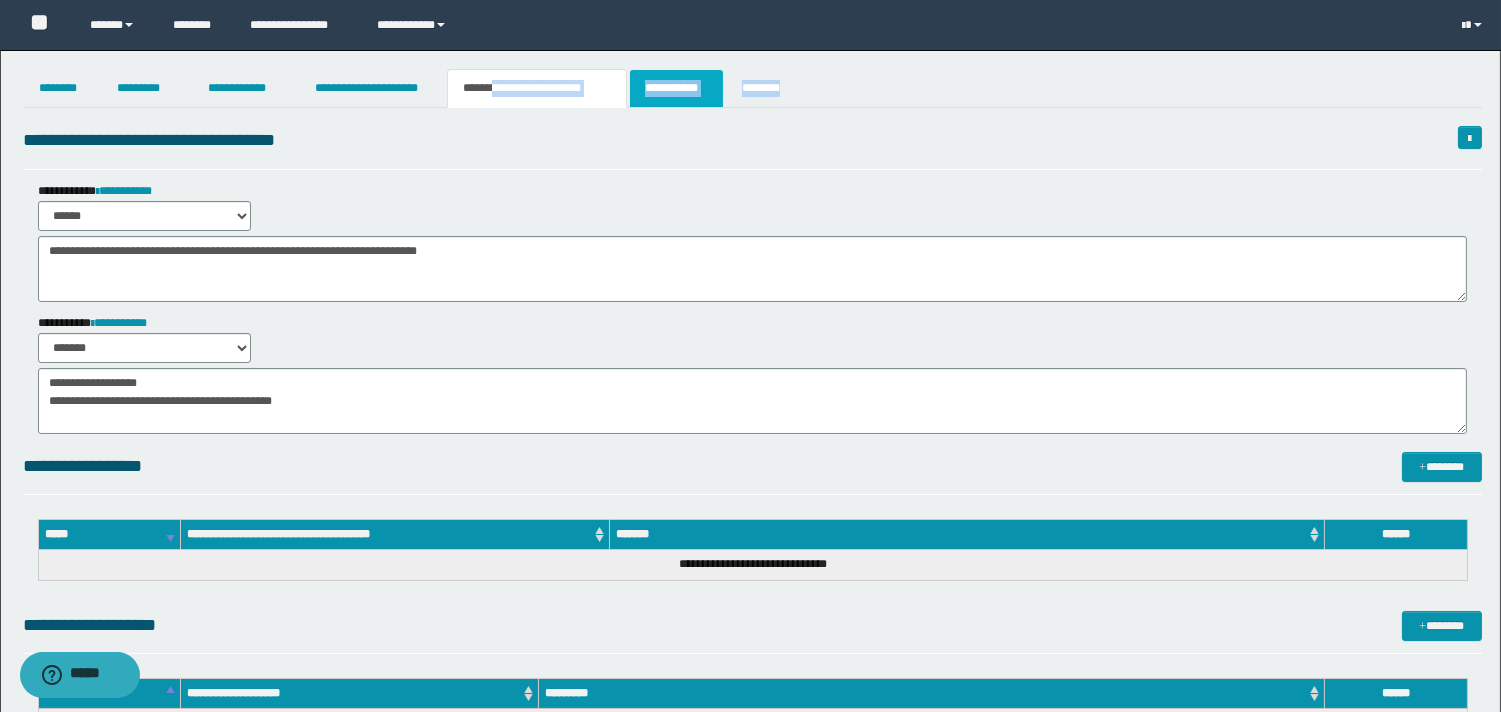 click on "**********" at bounding box center [676, 88] 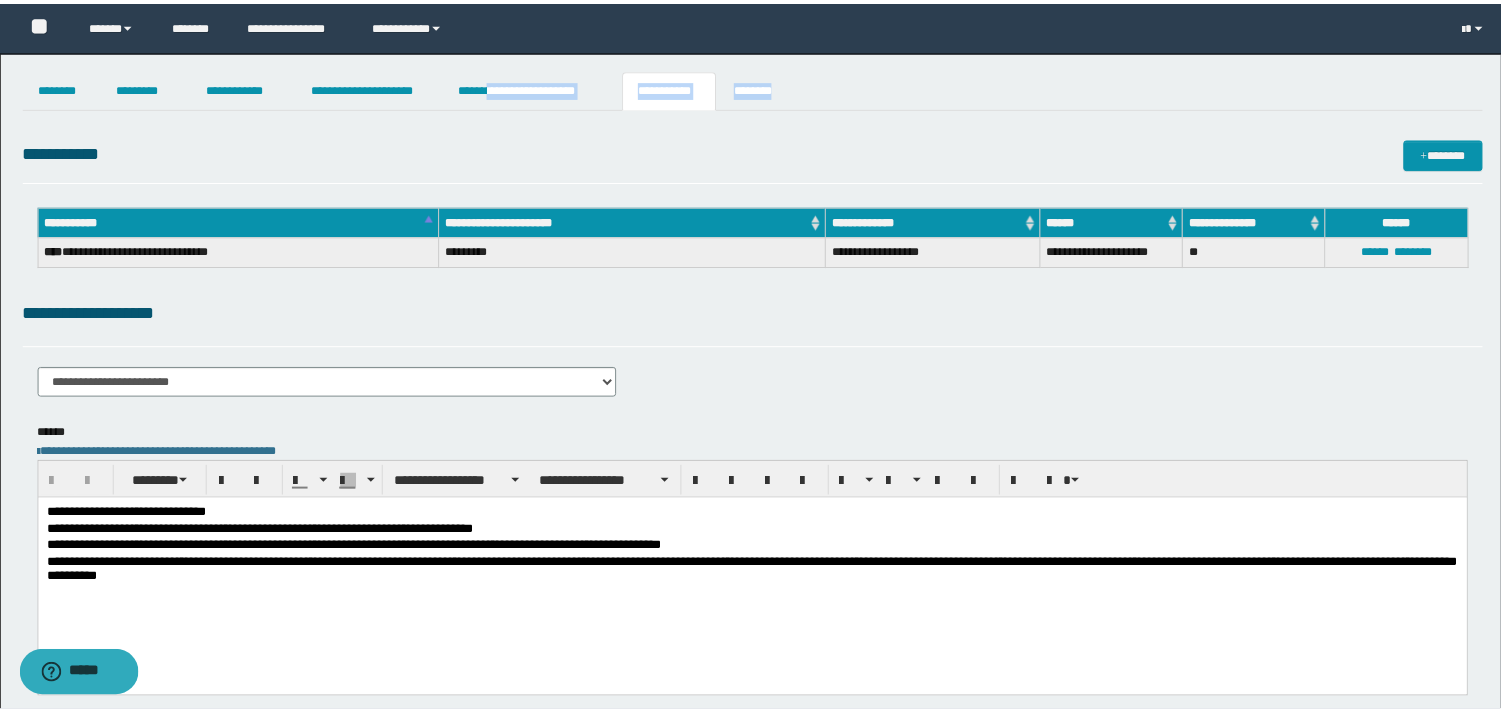 scroll, scrollTop: 0, scrollLeft: 0, axis: both 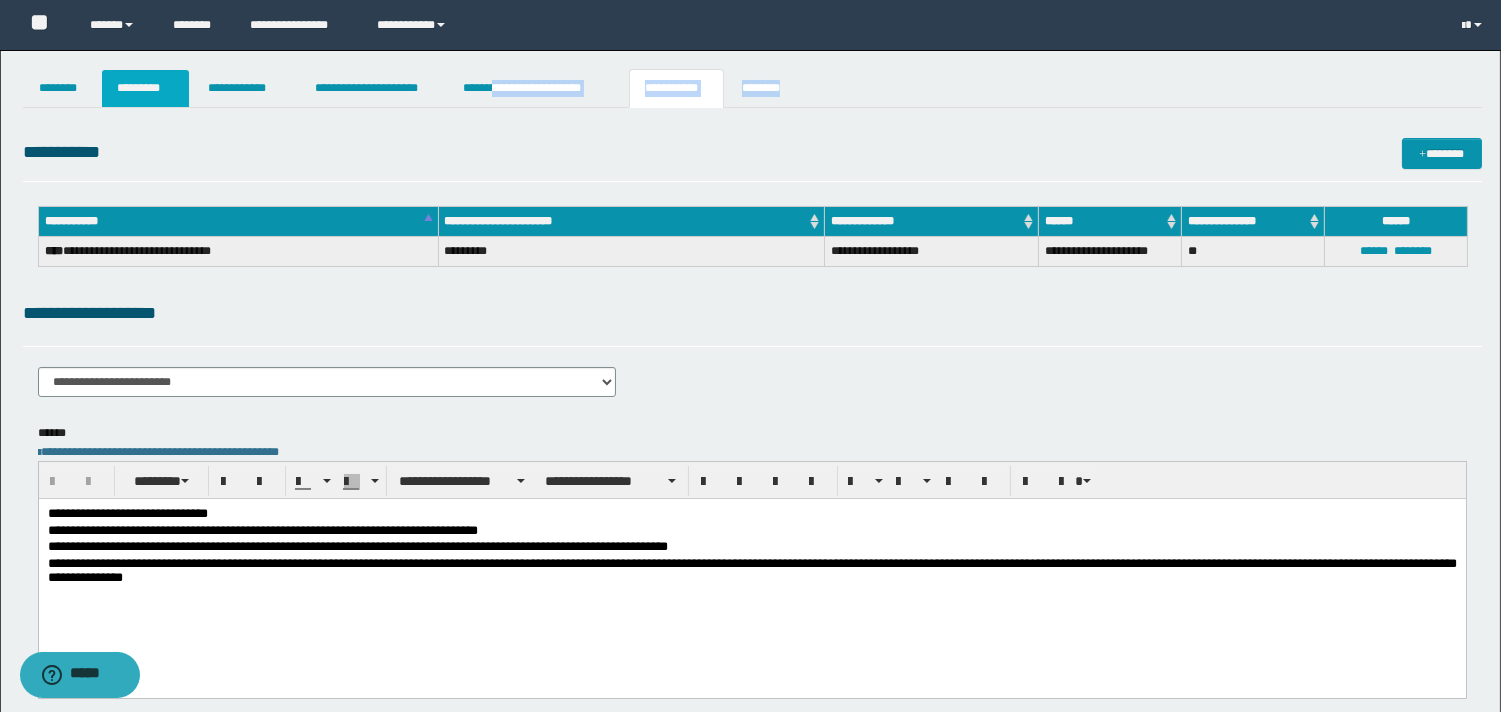 click on "*********" at bounding box center (145, 88) 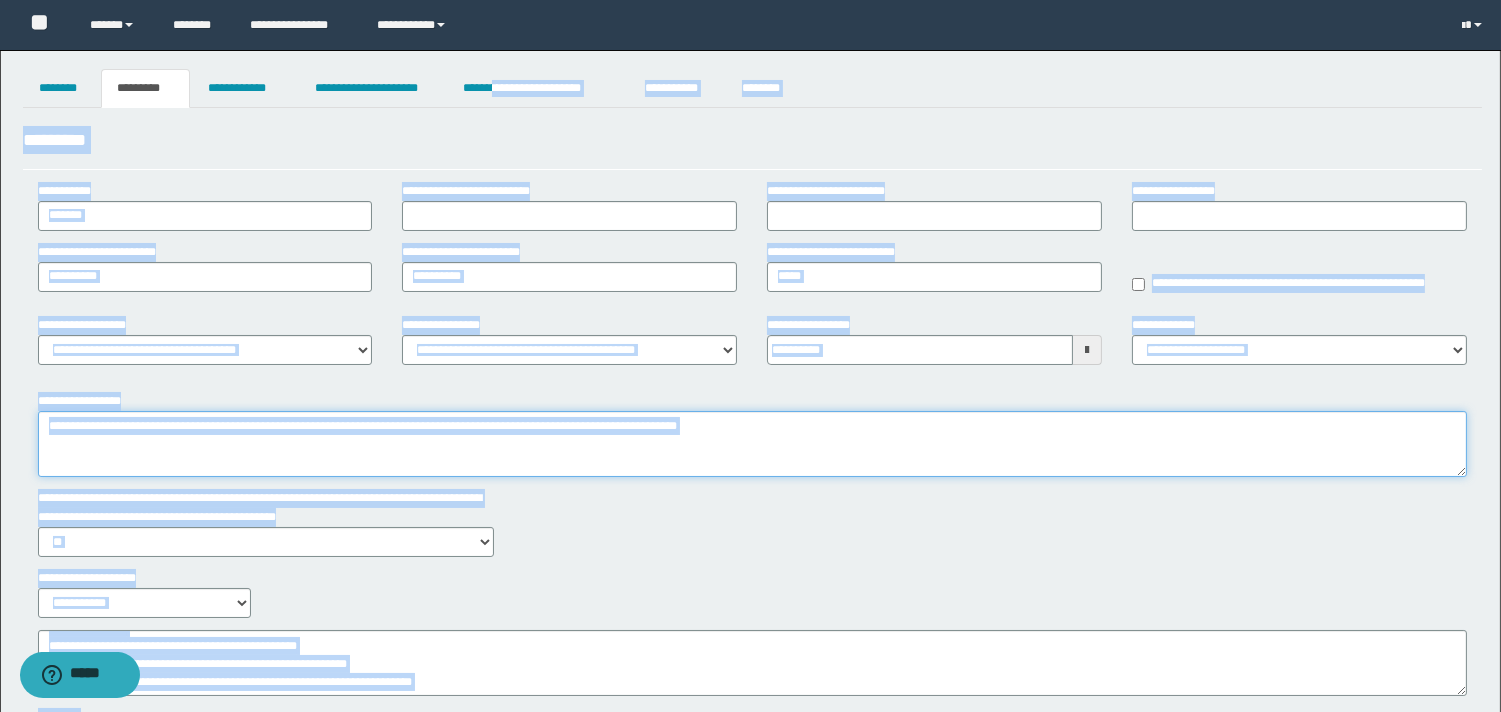 click on "**********" at bounding box center (752, 444) 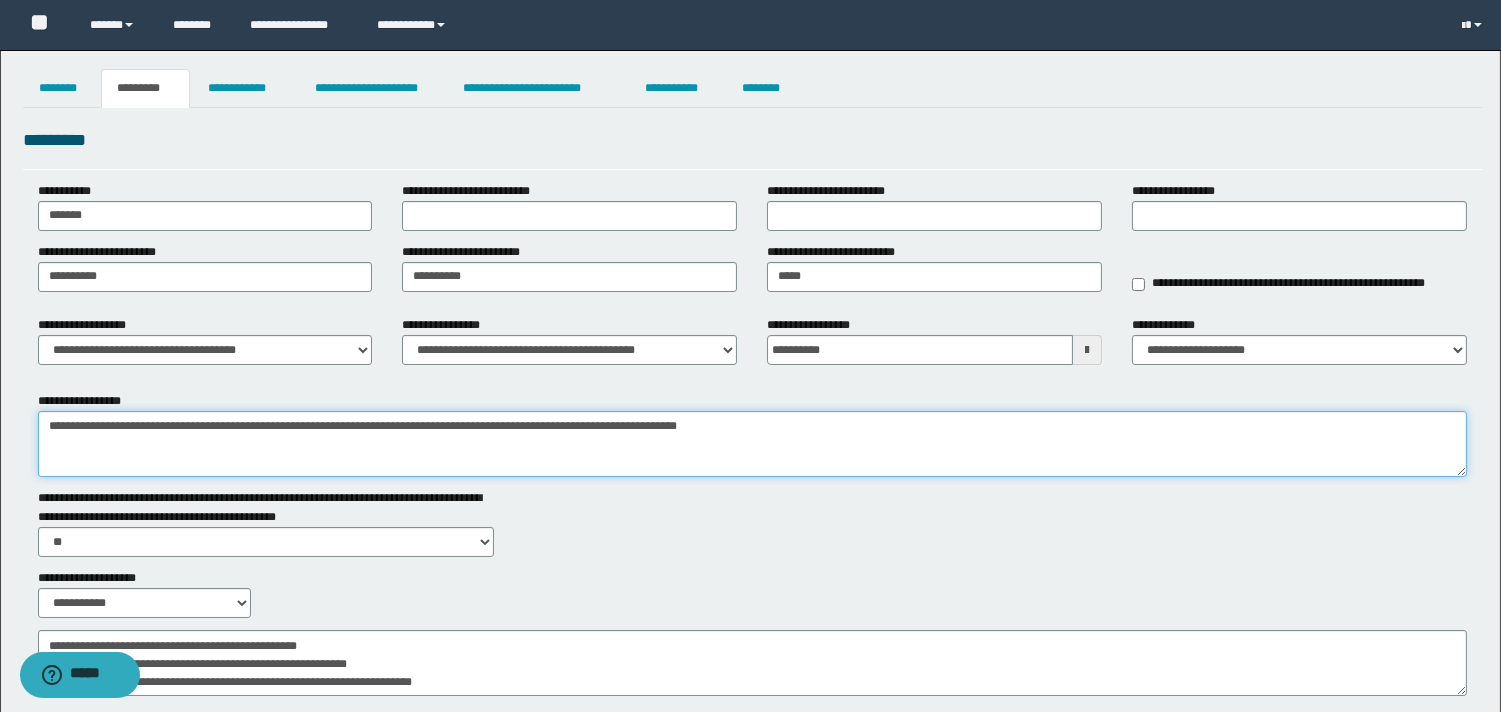 drag, startPoint x: 768, startPoint y: 426, endPoint x: 977, endPoint y: 432, distance: 209.0861 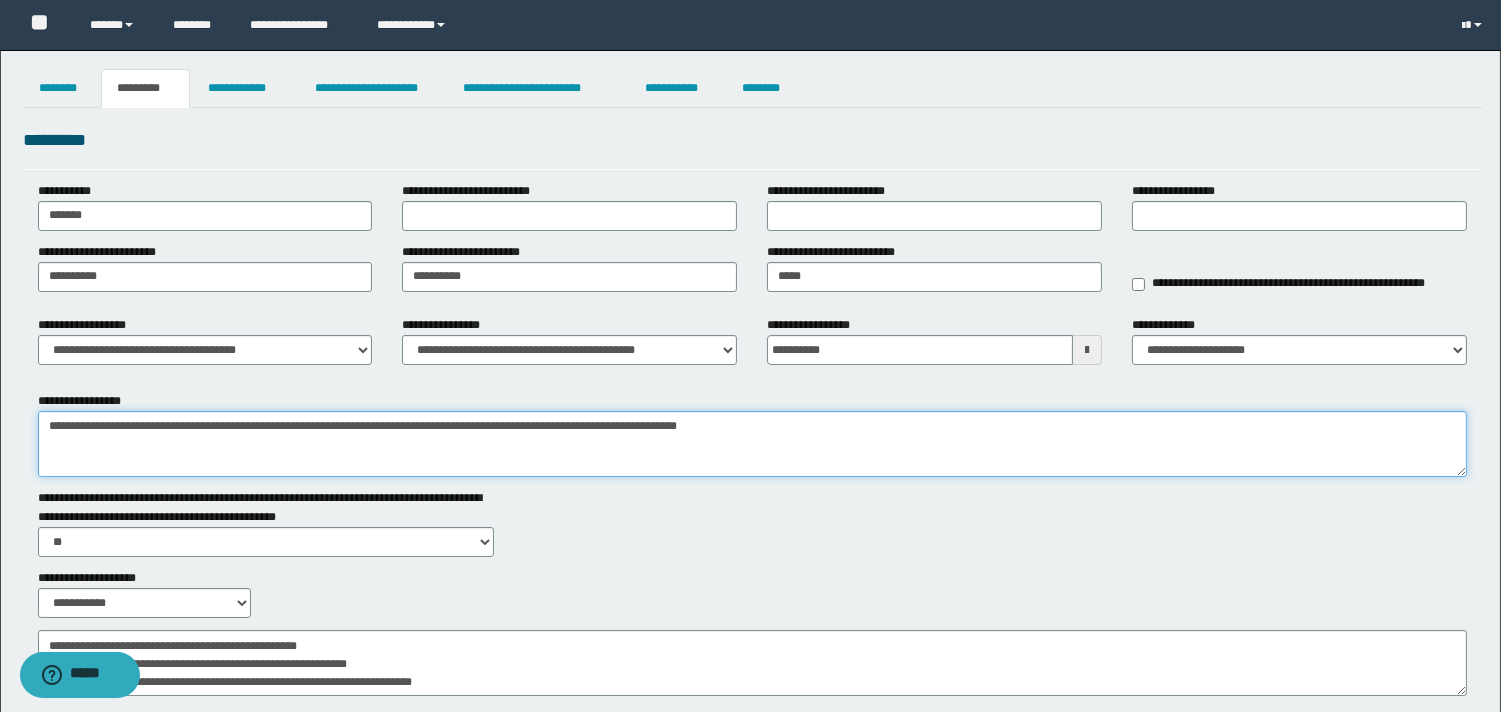 click on "**********" at bounding box center (752, 444) 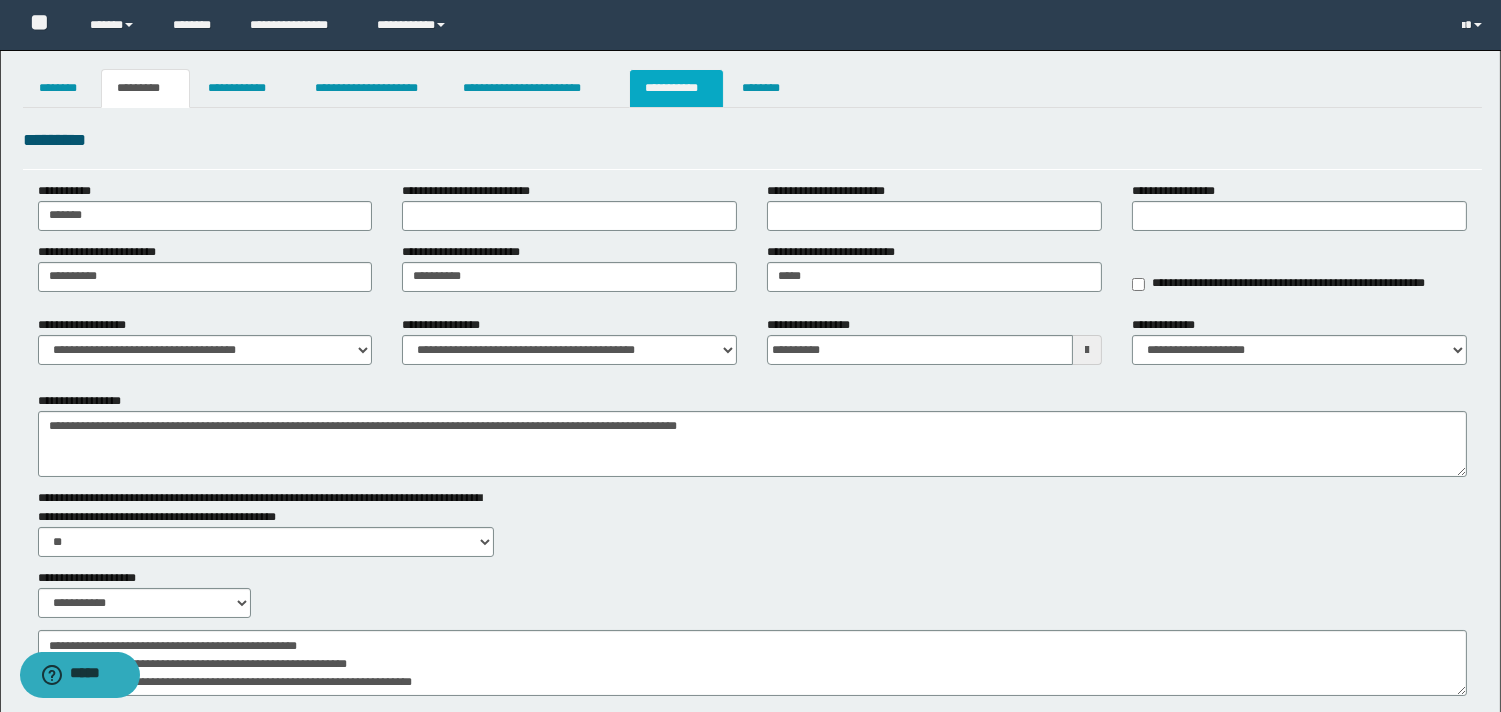 click on "**********" at bounding box center [676, 88] 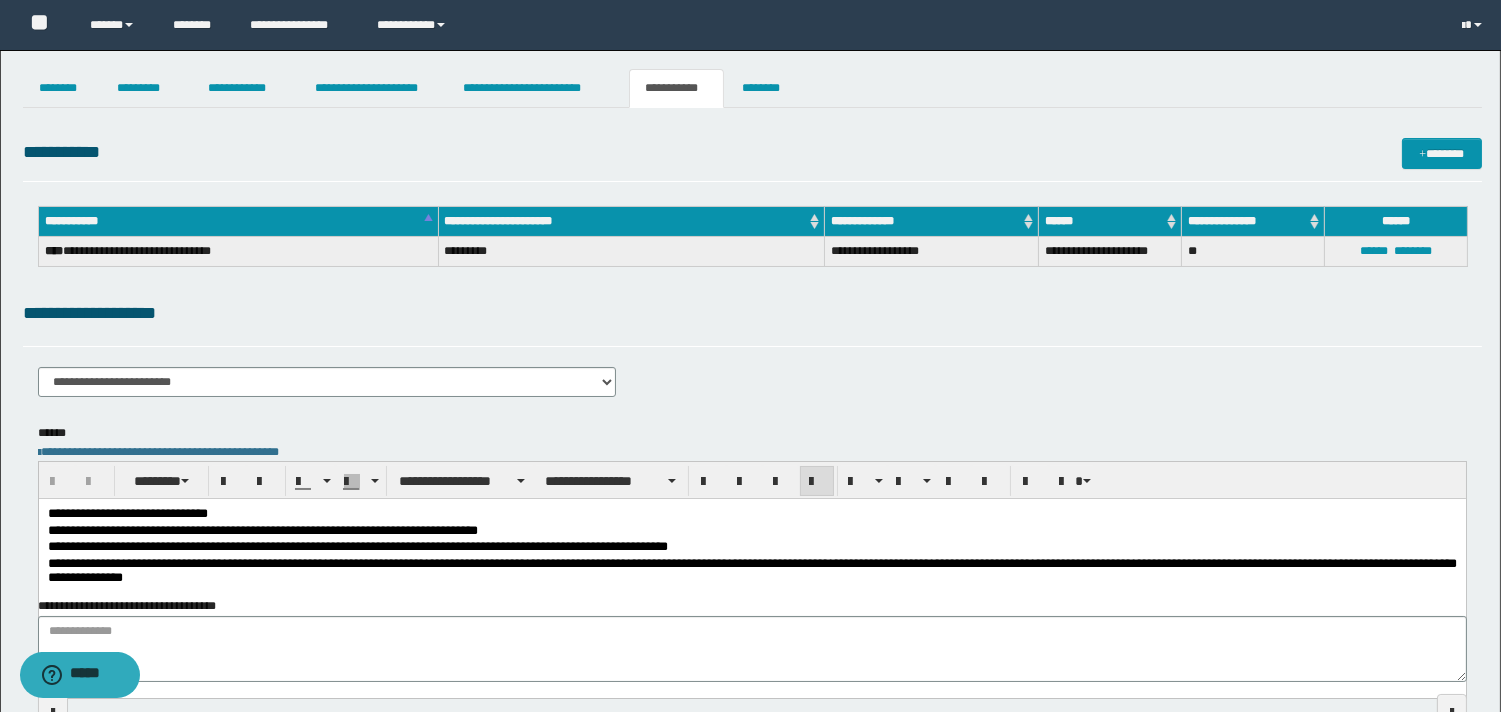 click on "**********" at bounding box center [751, 573] 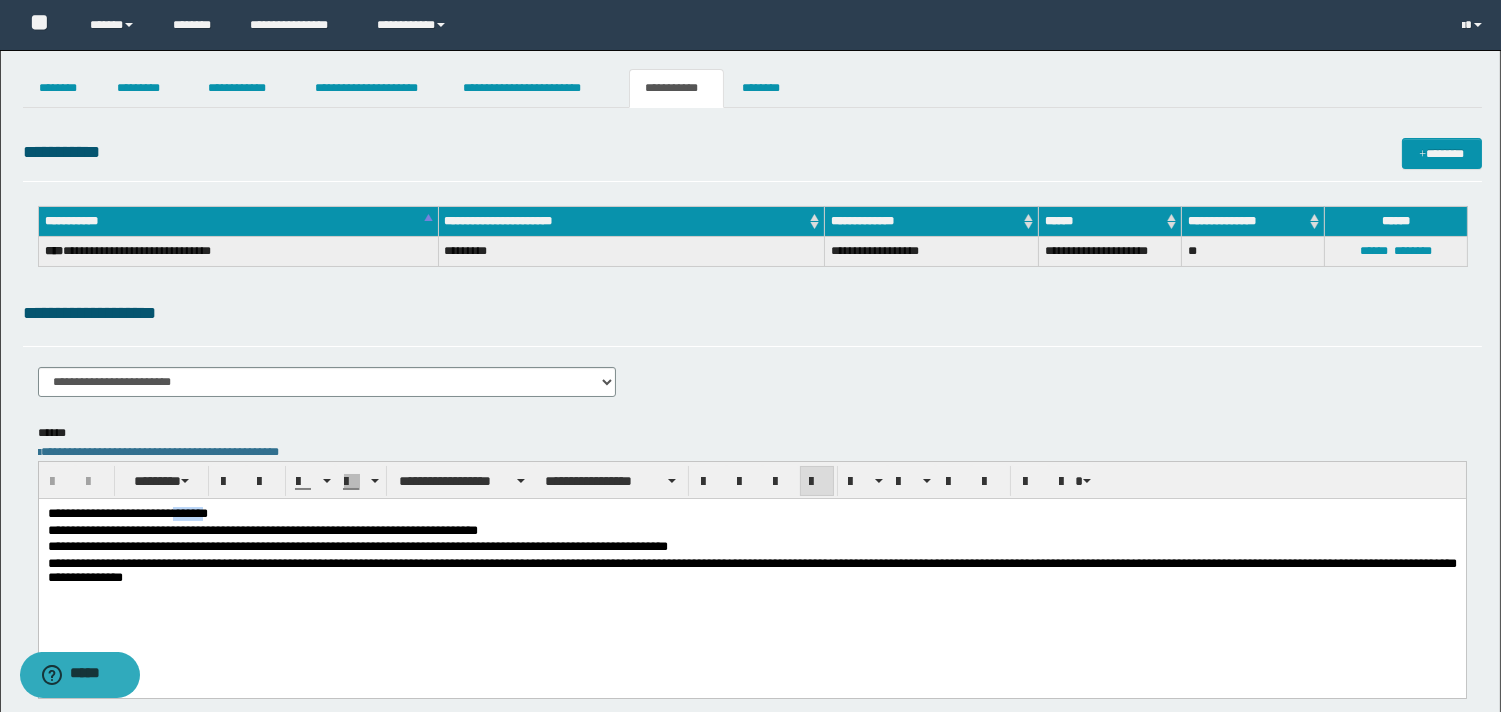 click on "**********" at bounding box center (751, 573) 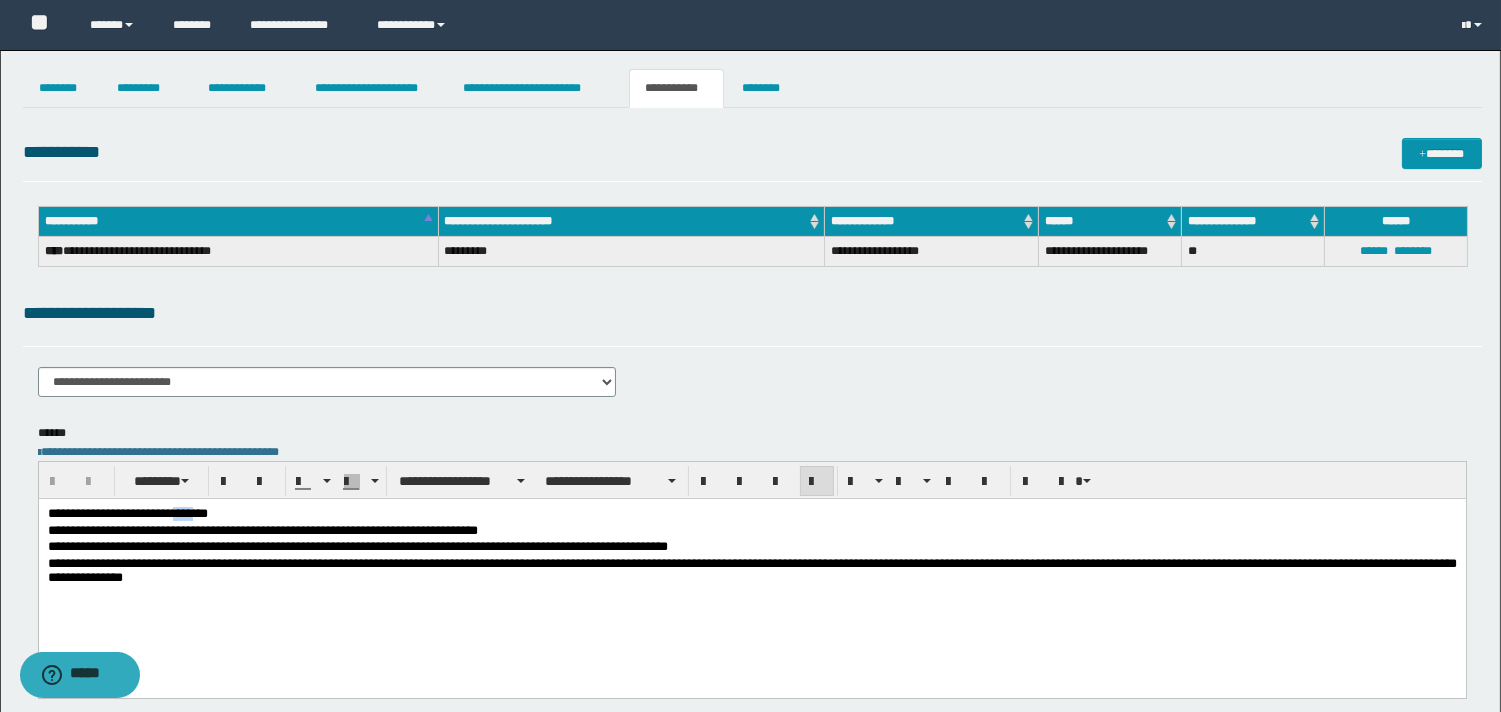 click on "**********" at bounding box center [751, 515] 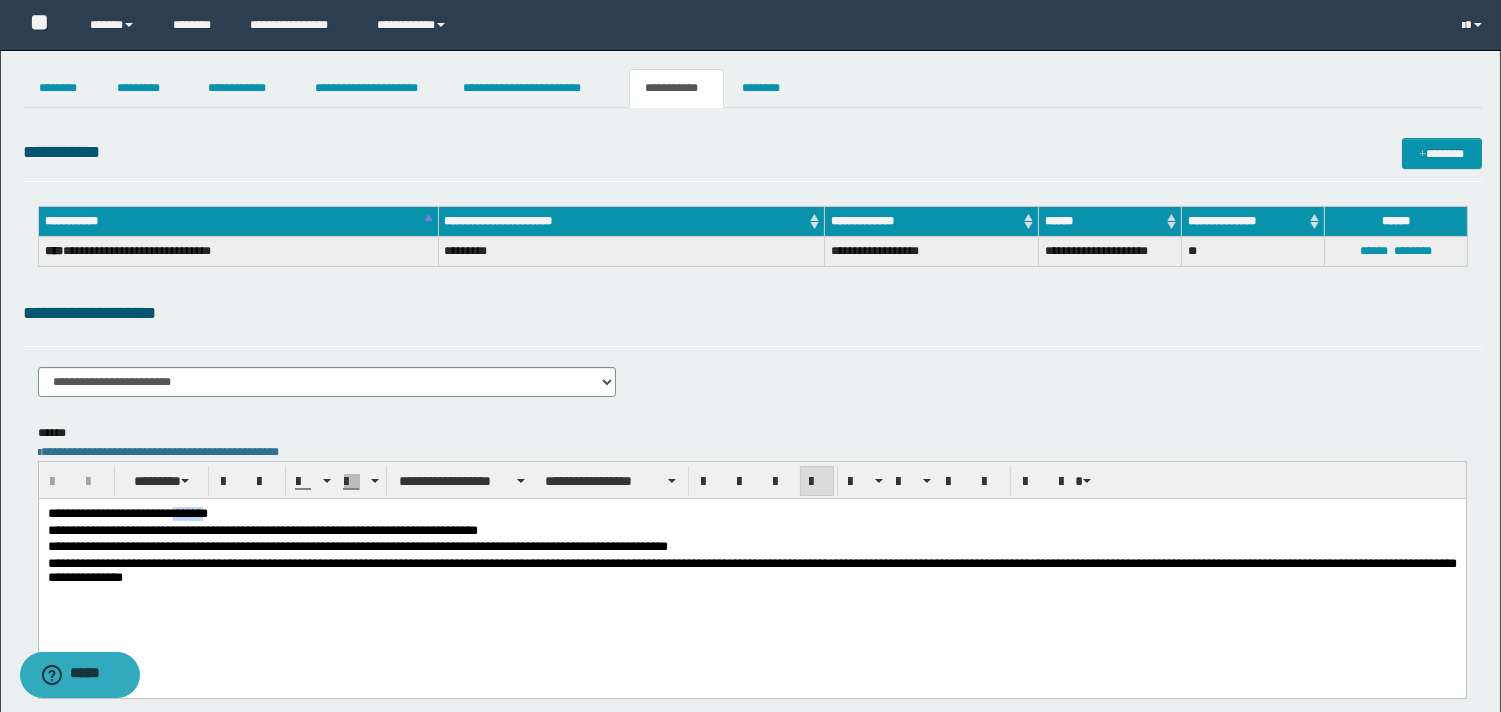 click on "**********" at bounding box center (751, 515) 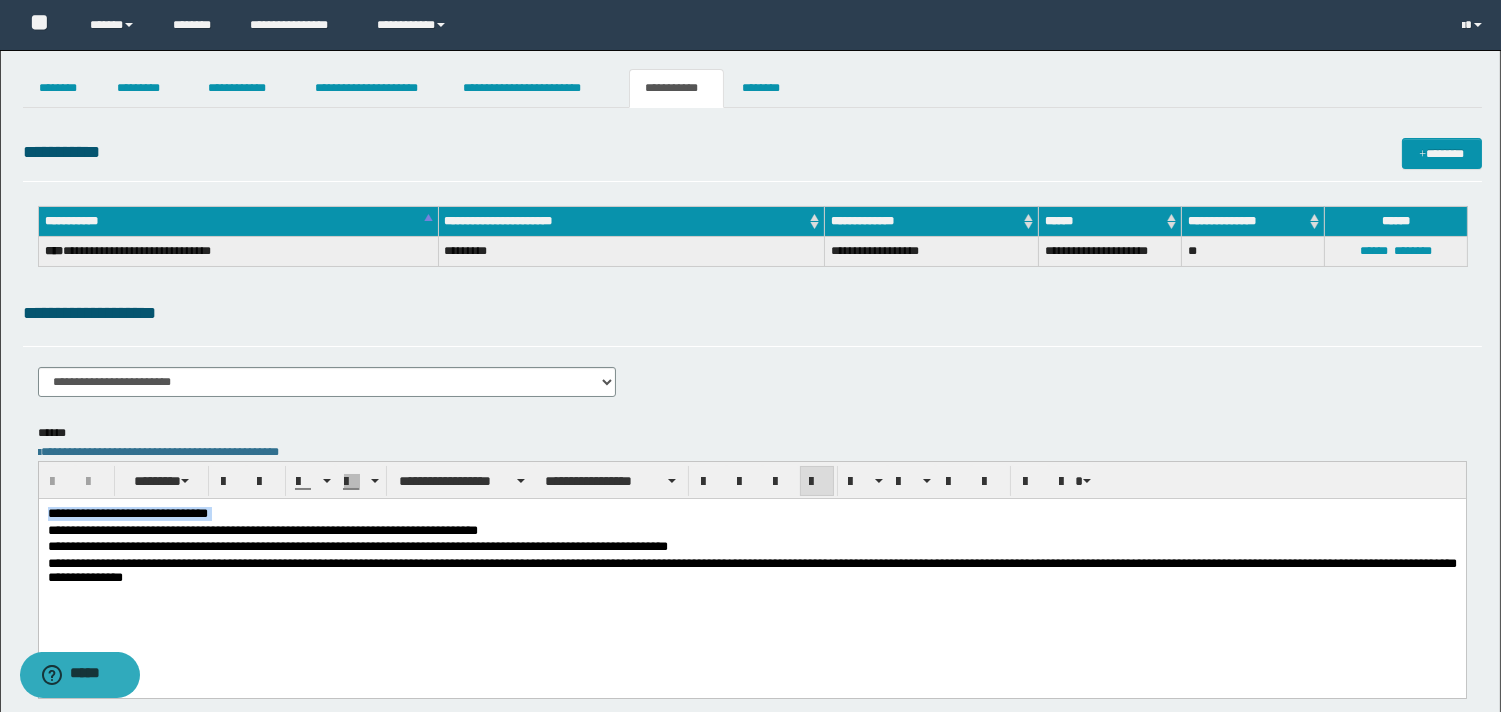 click on "**********" at bounding box center [751, 515] 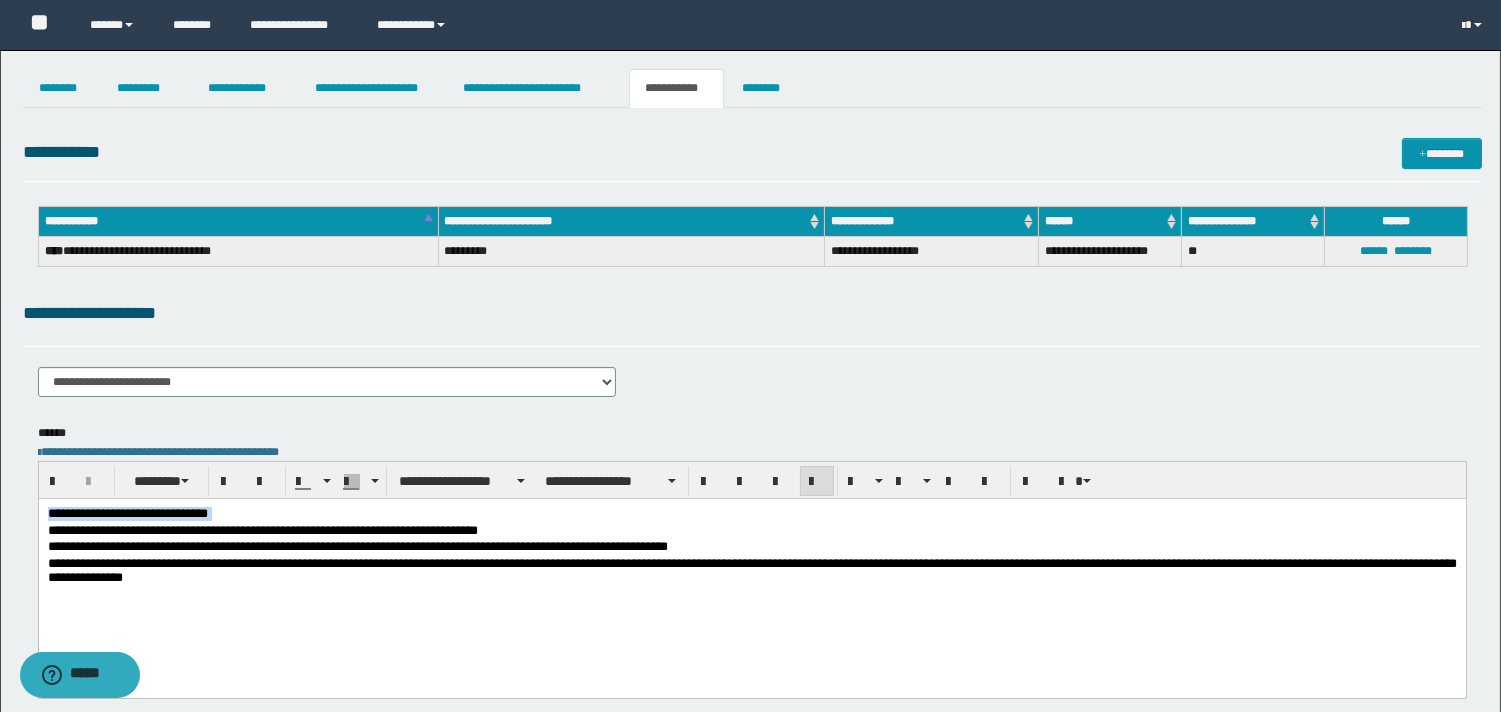 click on "**********" at bounding box center [751, 515] 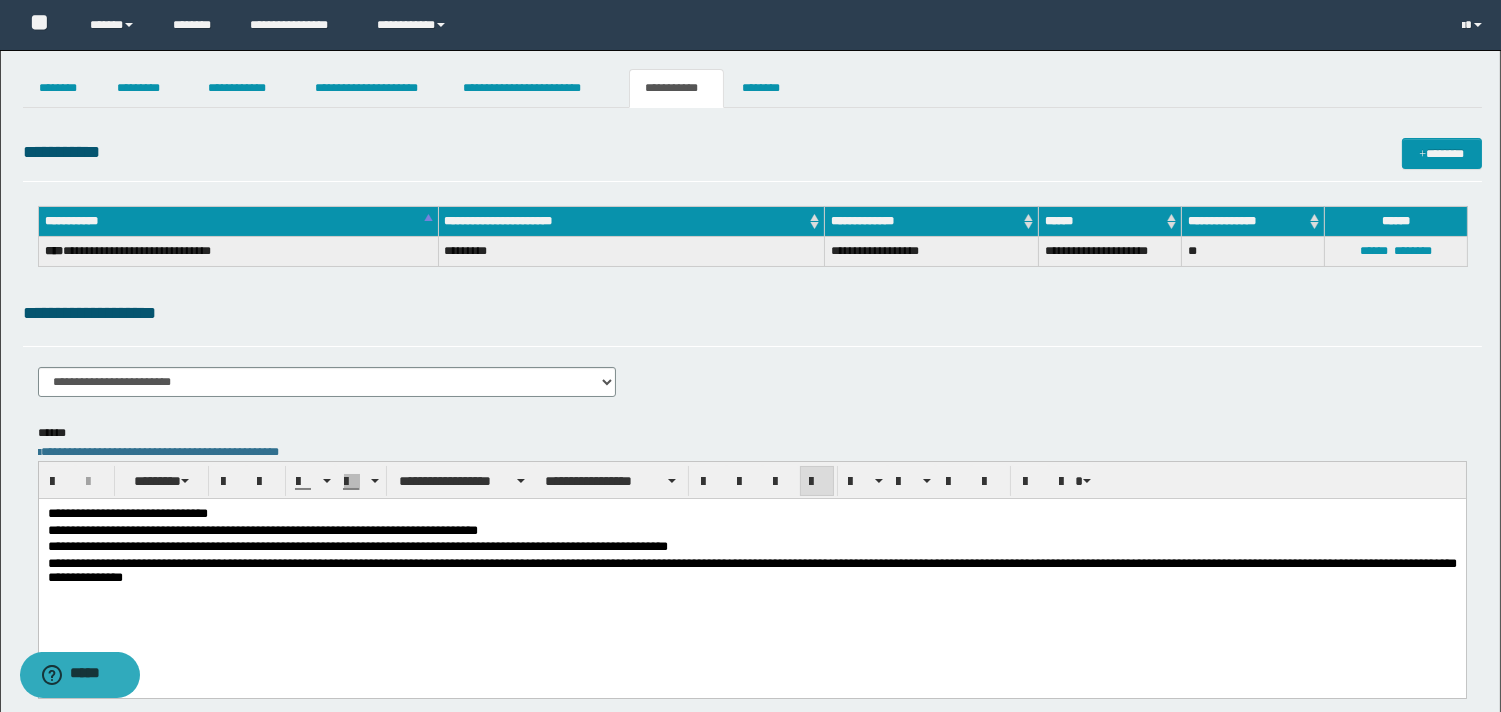 click on "**********" at bounding box center [751, 515] 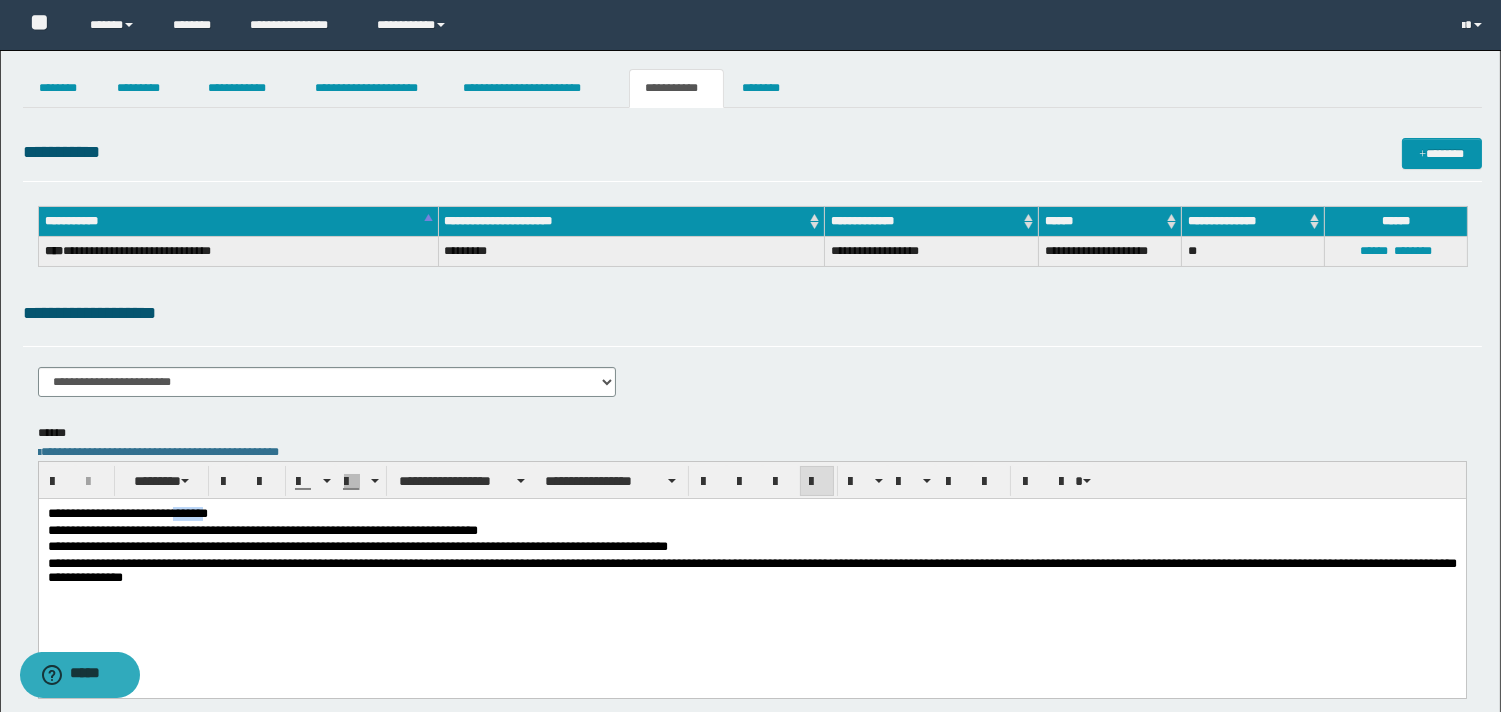 click on "**********" at bounding box center [751, 515] 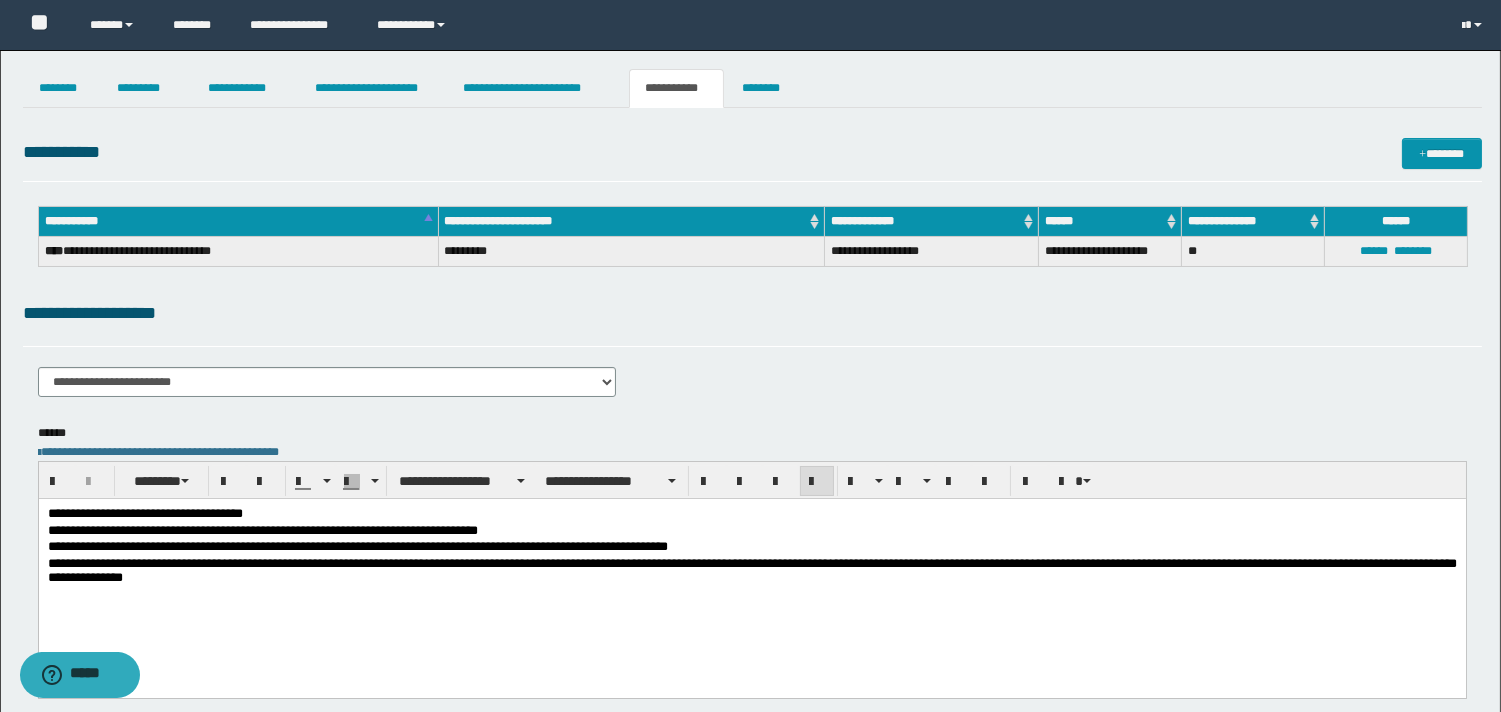click on "**********" at bounding box center [751, 515] 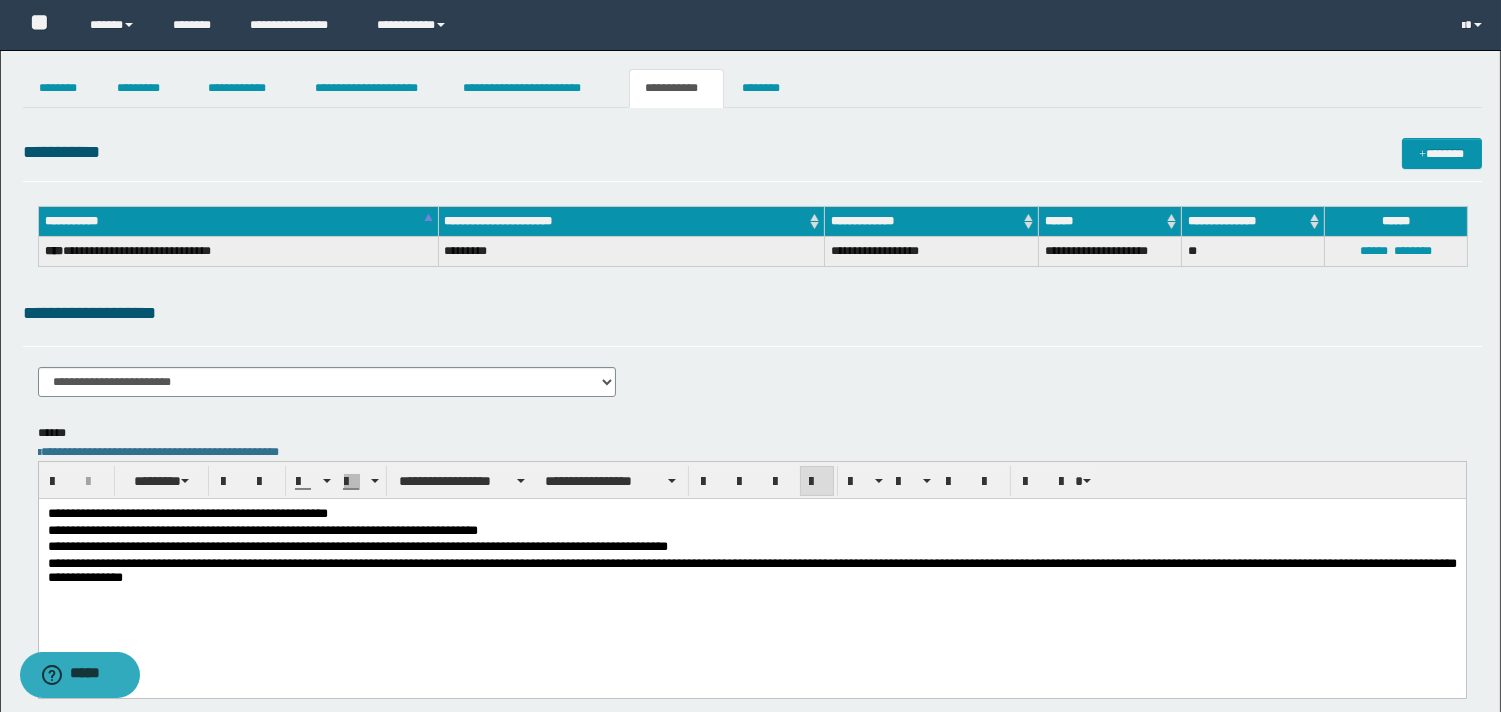click on "**********" at bounding box center [751, 515] 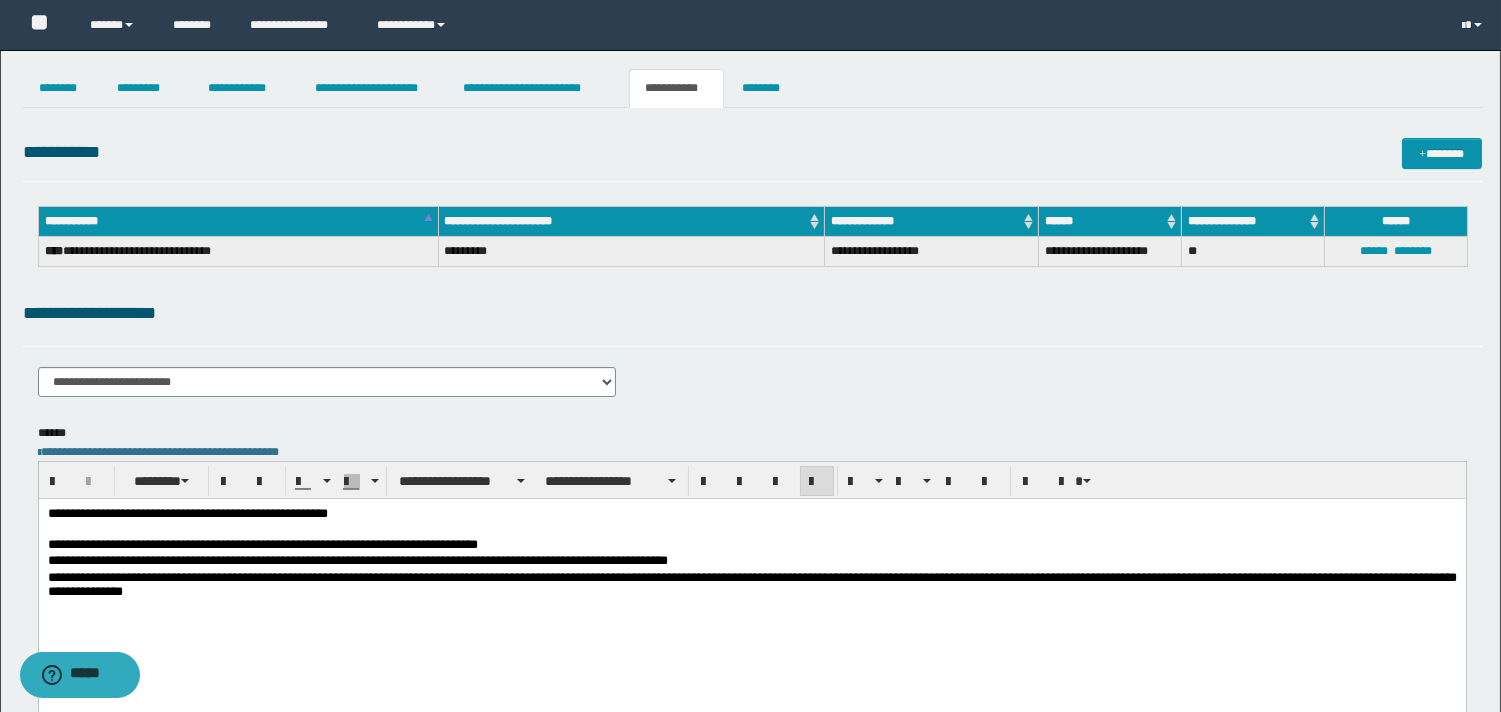 click at bounding box center [751, 531] 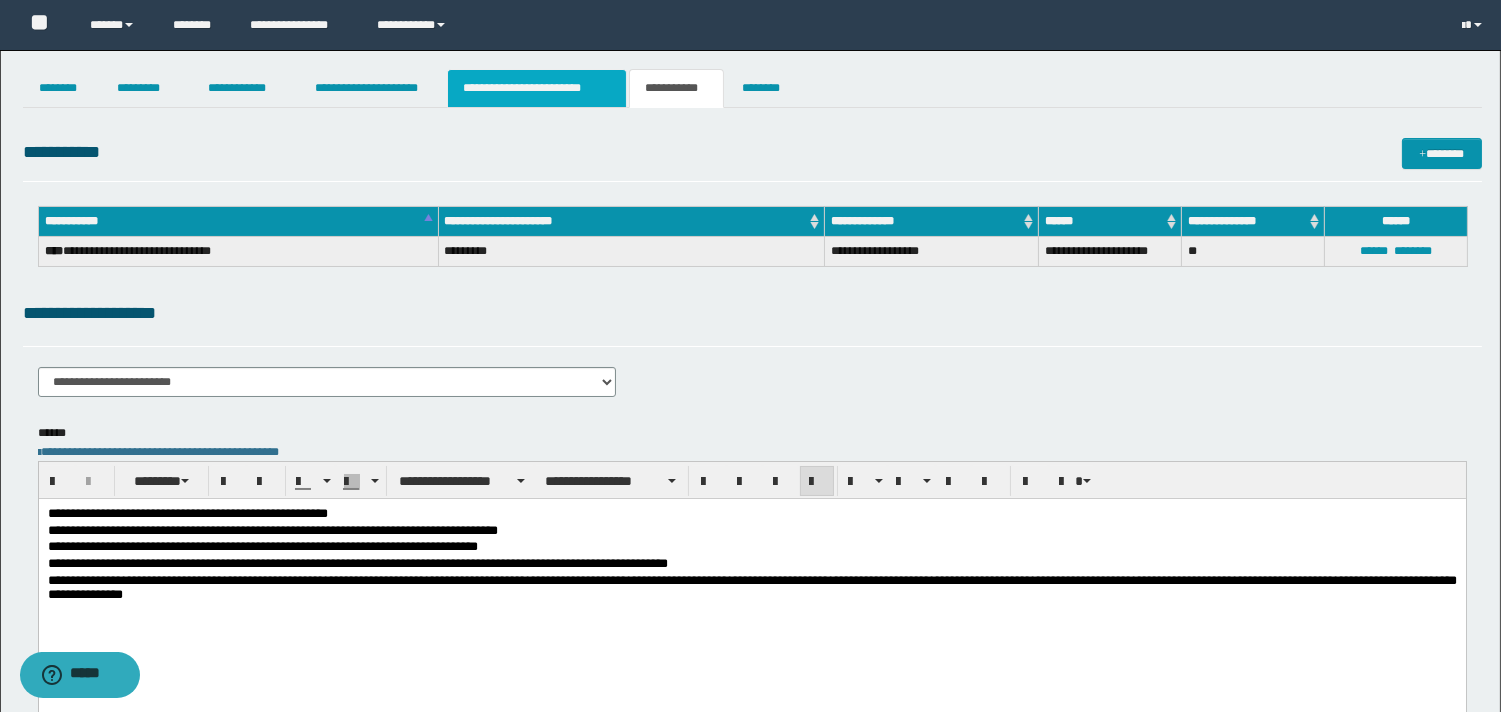 click on "**********" at bounding box center [537, 88] 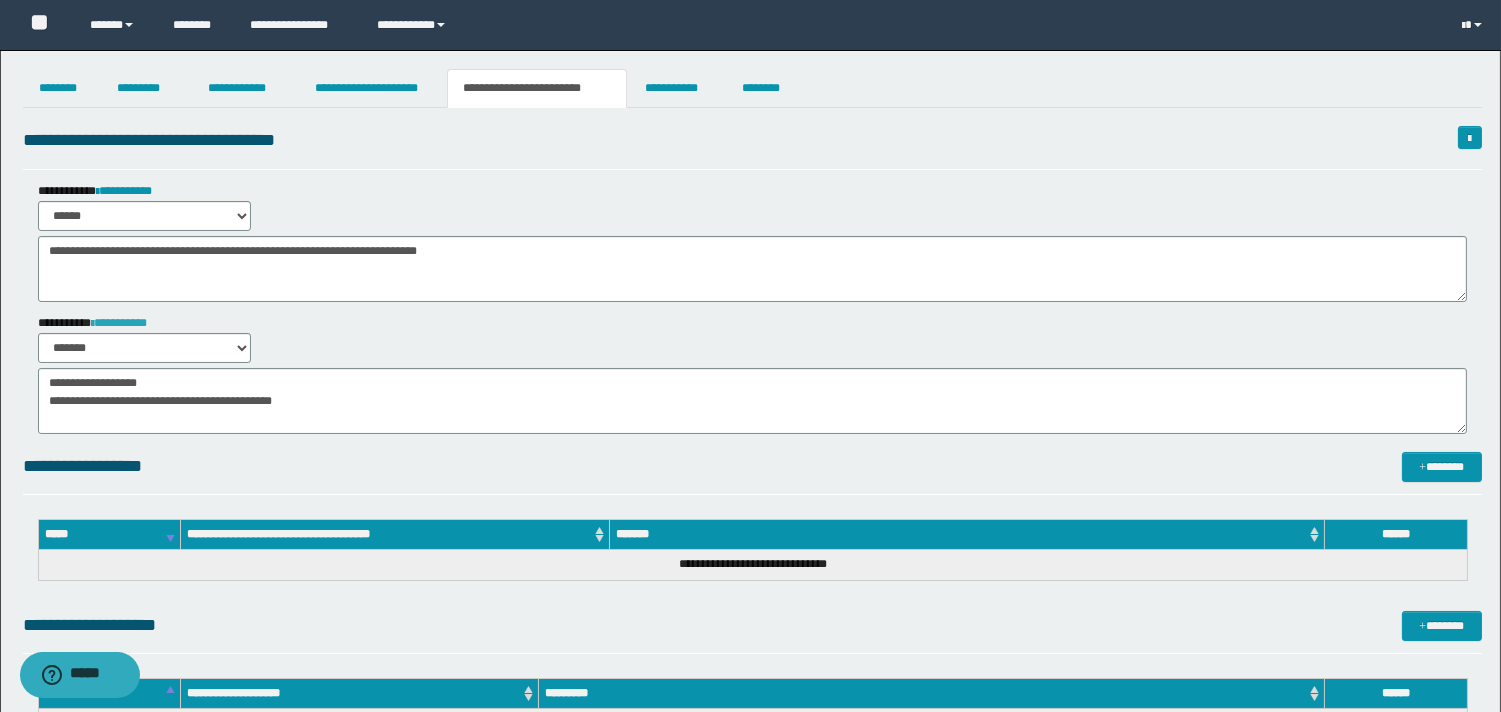 click on "**********" at bounding box center [119, 323] 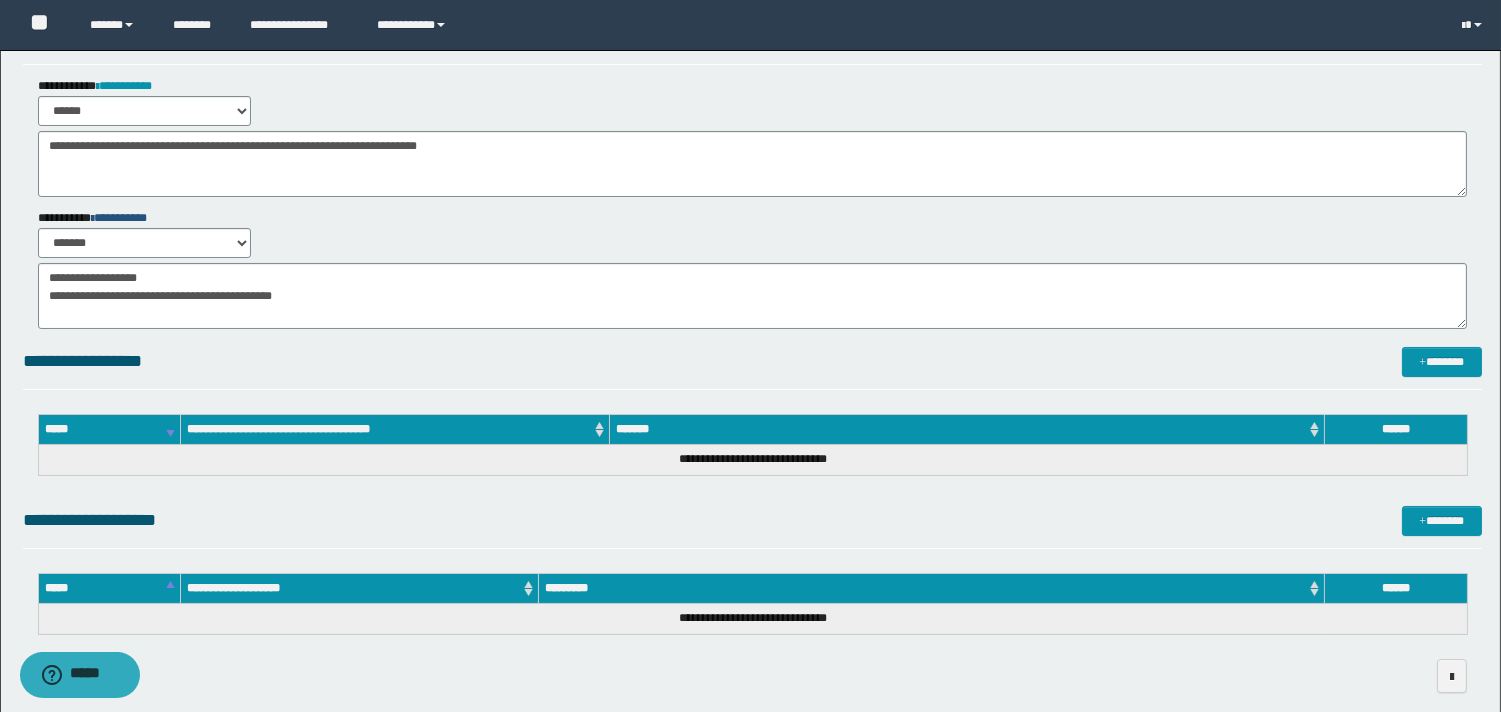 scroll, scrollTop: 0, scrollLeft: 0, axis: both 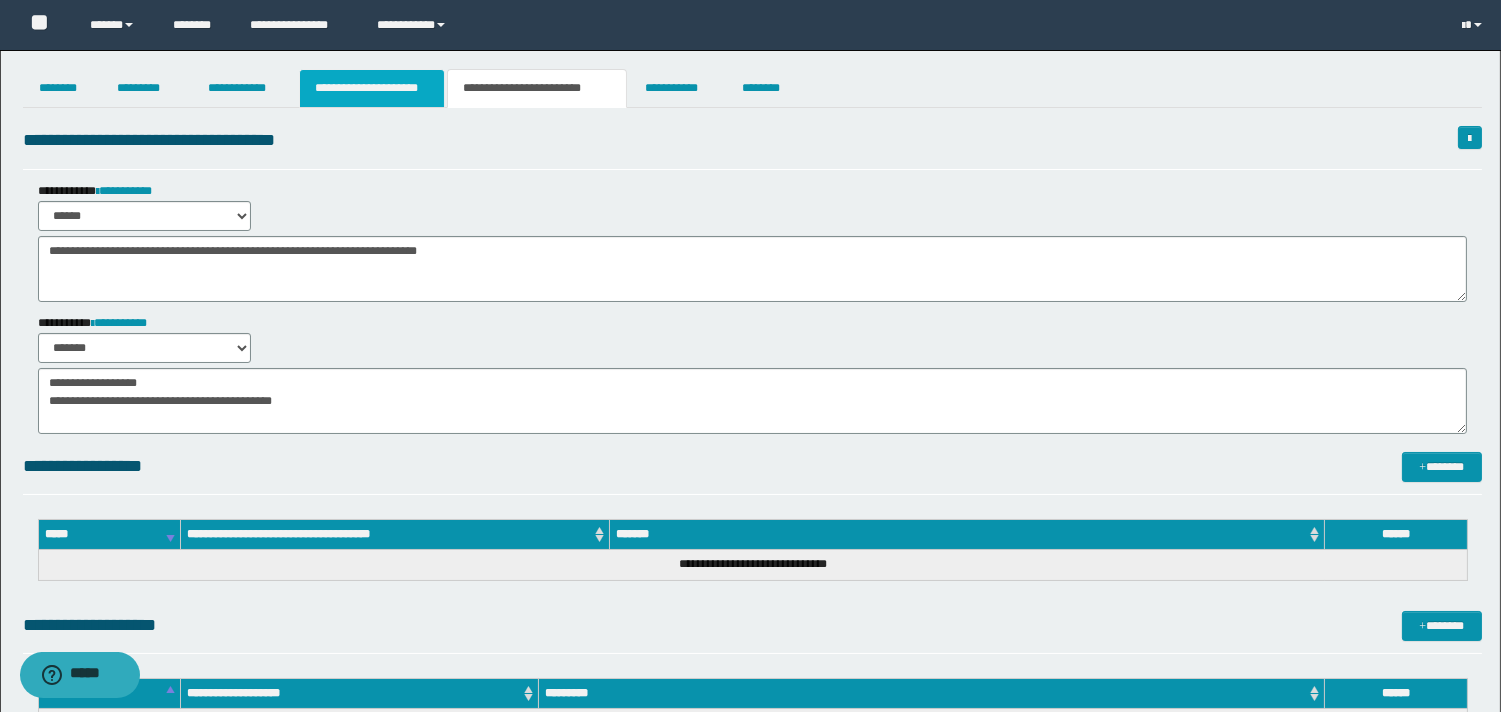 click on "**********" at bounding box center (372, 88) 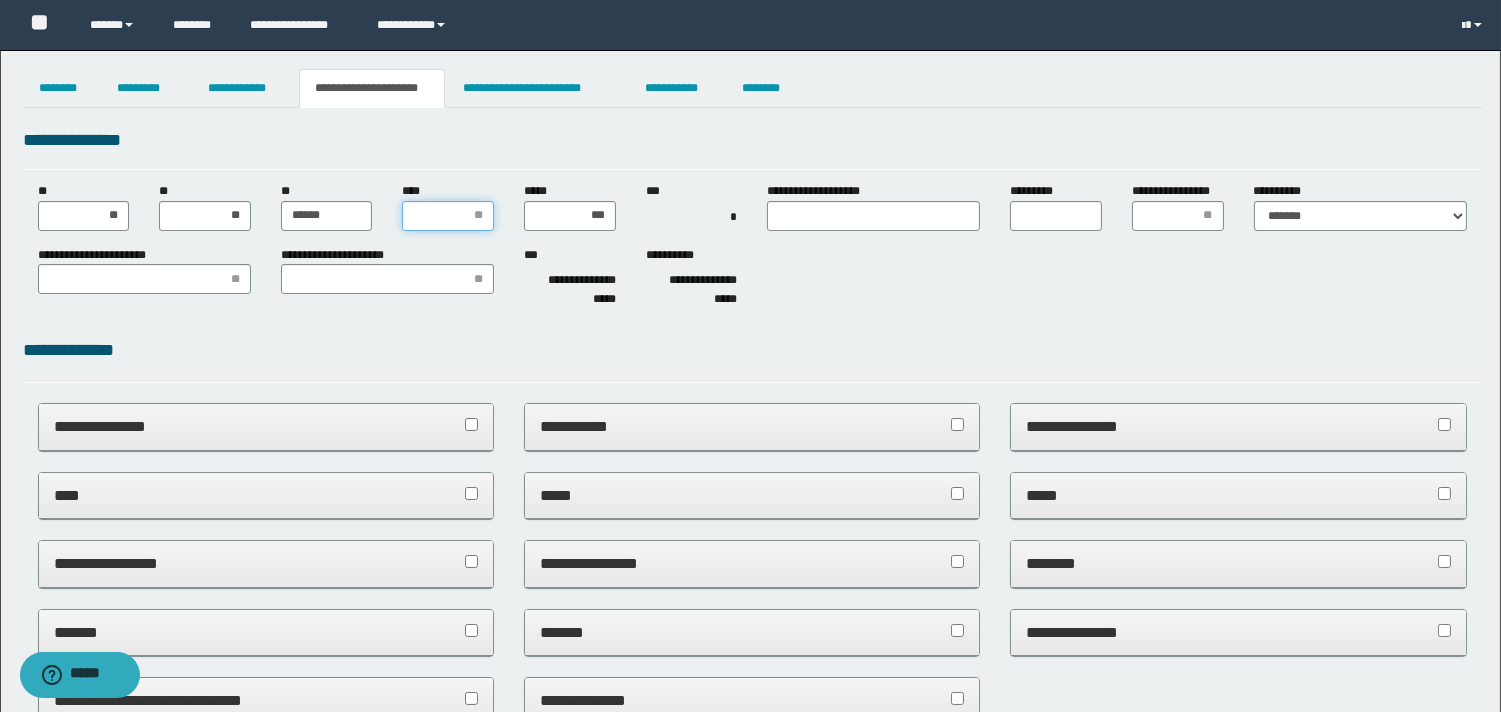 click on "****" at bounding box center (448, 216) 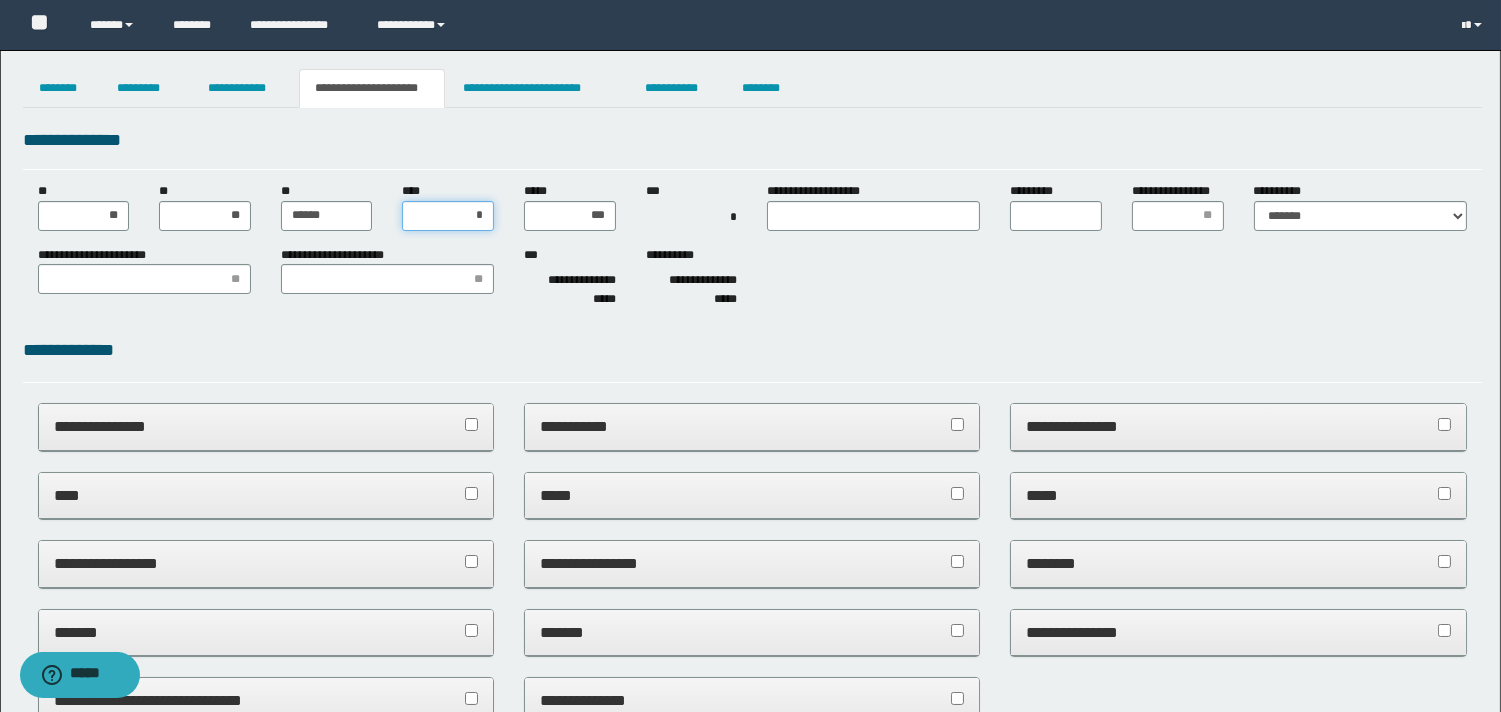 type on "**" 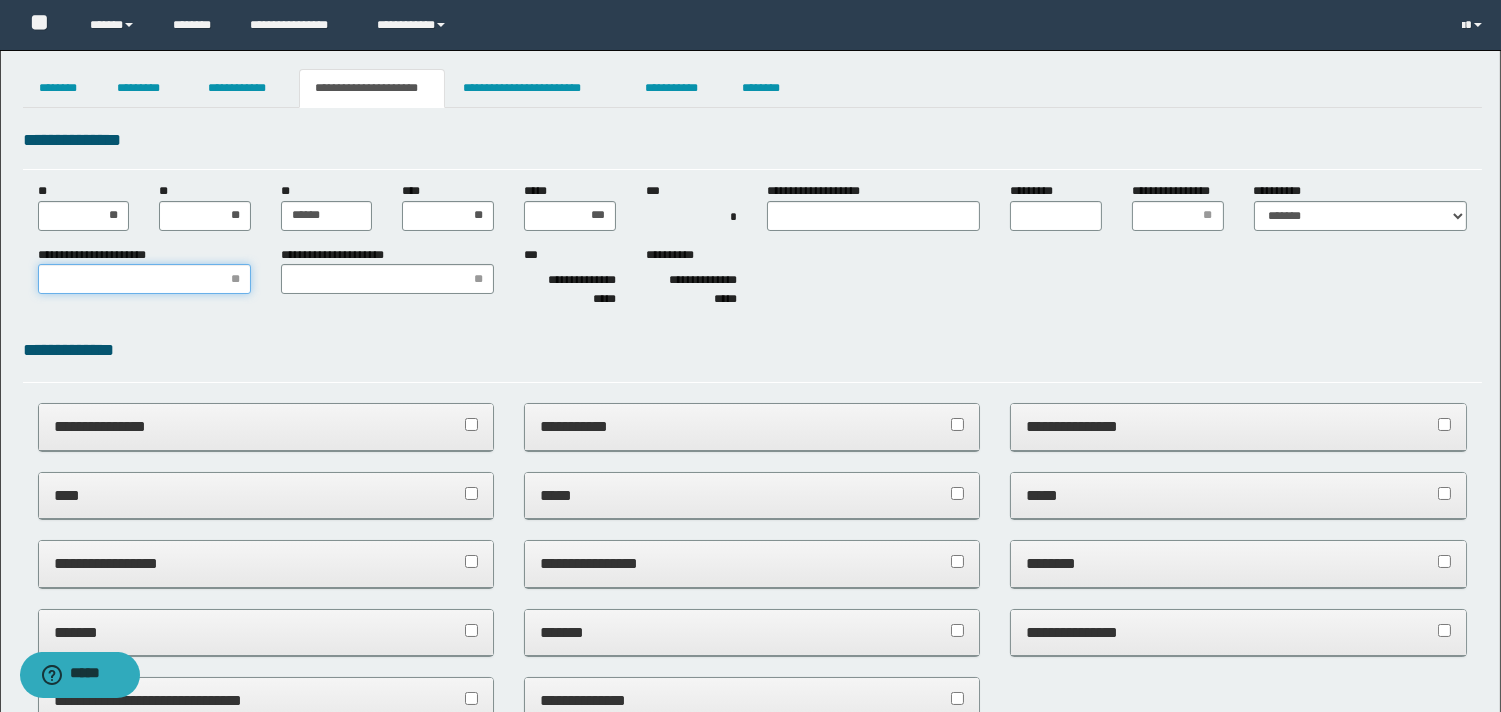 click on "**********" at bounding box center (144, 279) 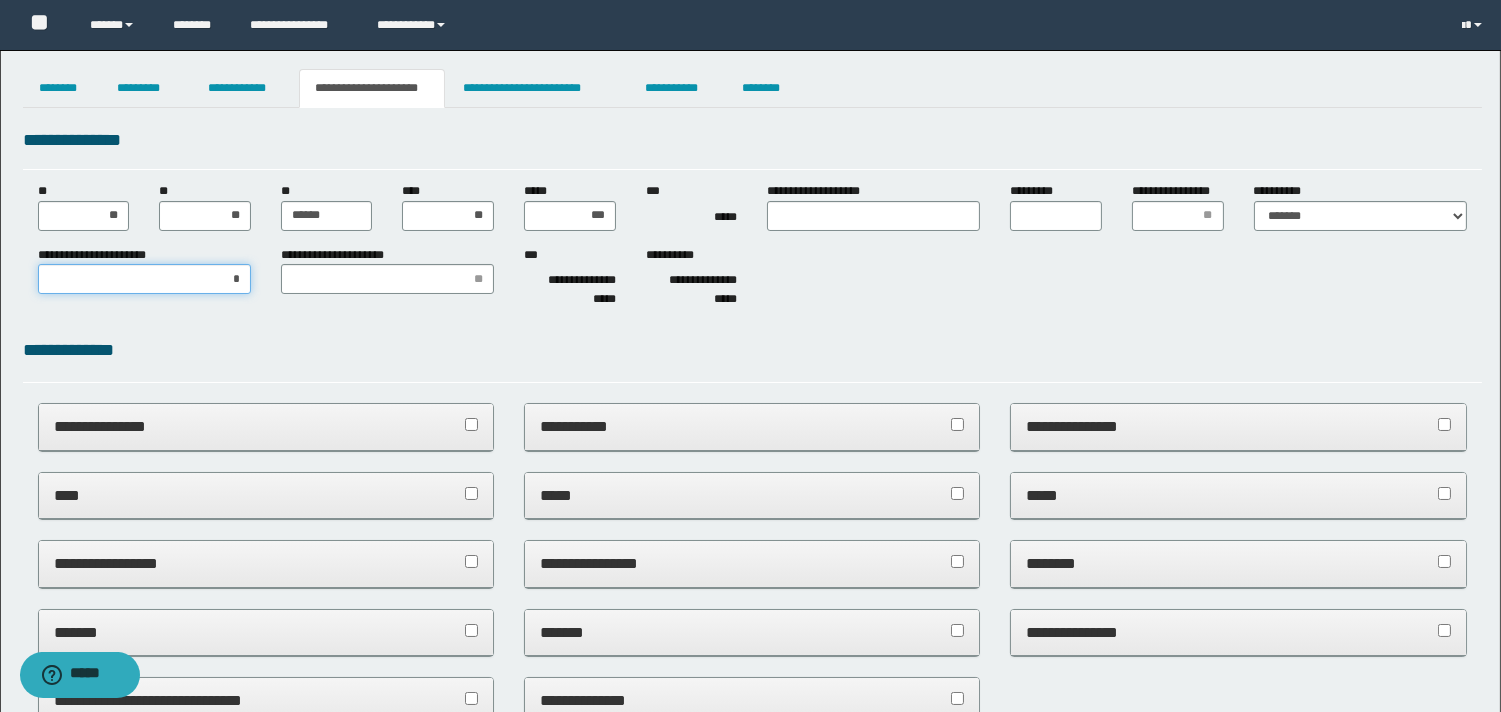 type on "**" 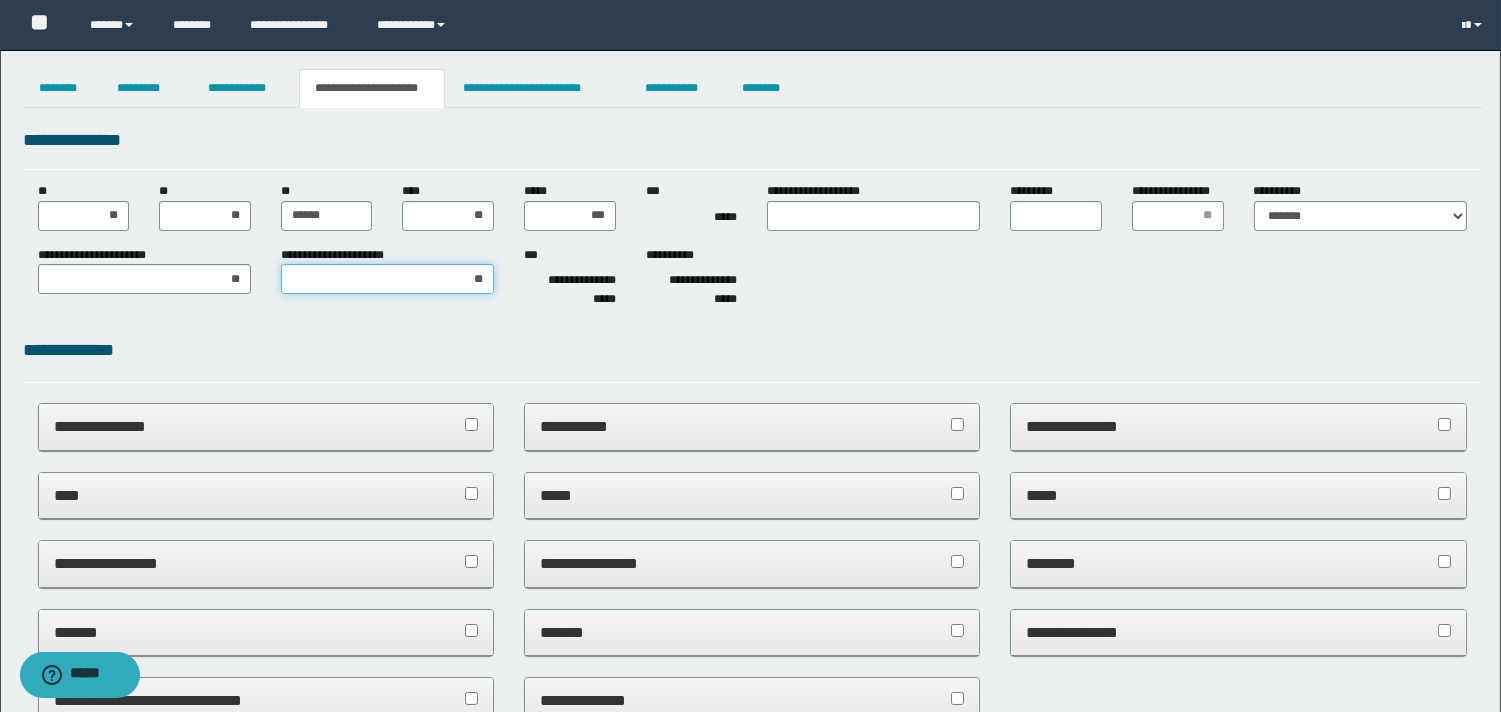 type on "***" 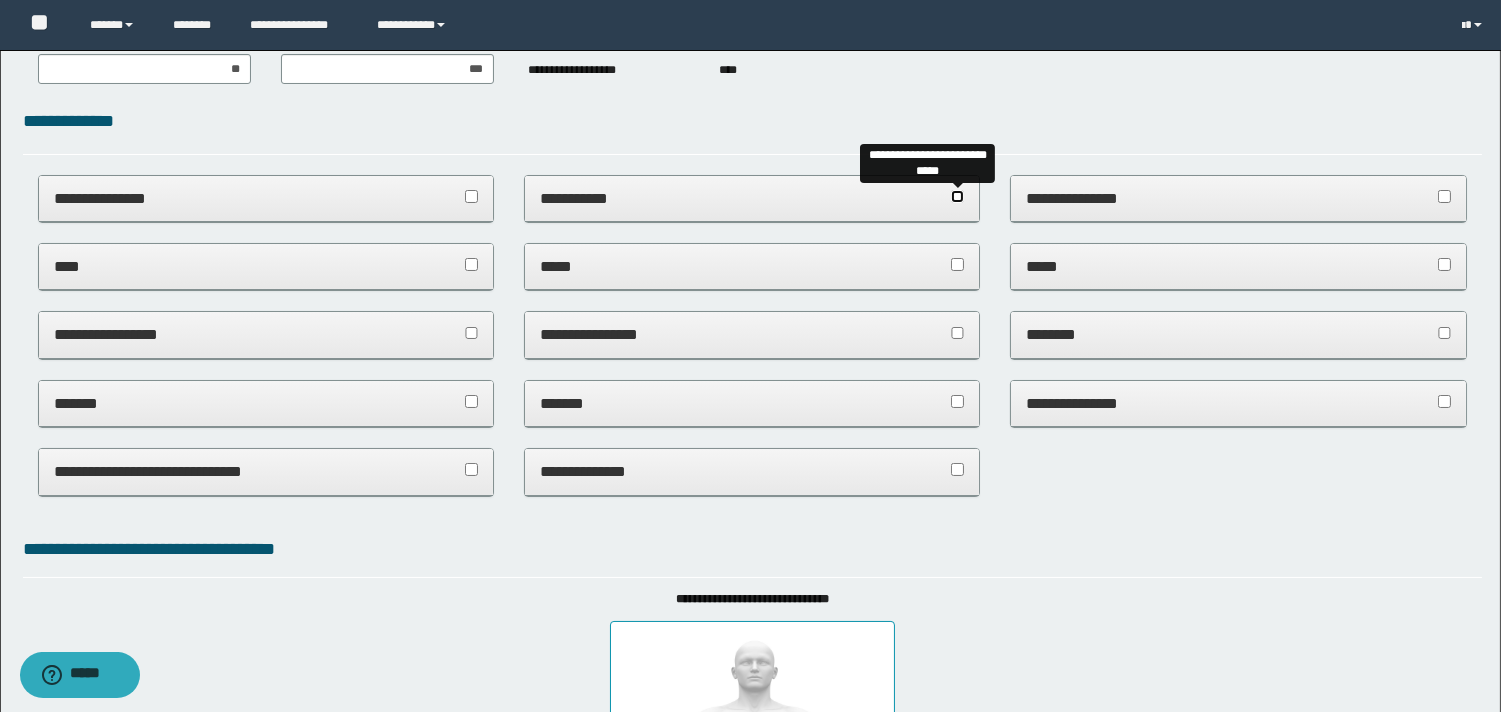 scroll, scrollTop: 0, scrollLeft: 0, axis: both 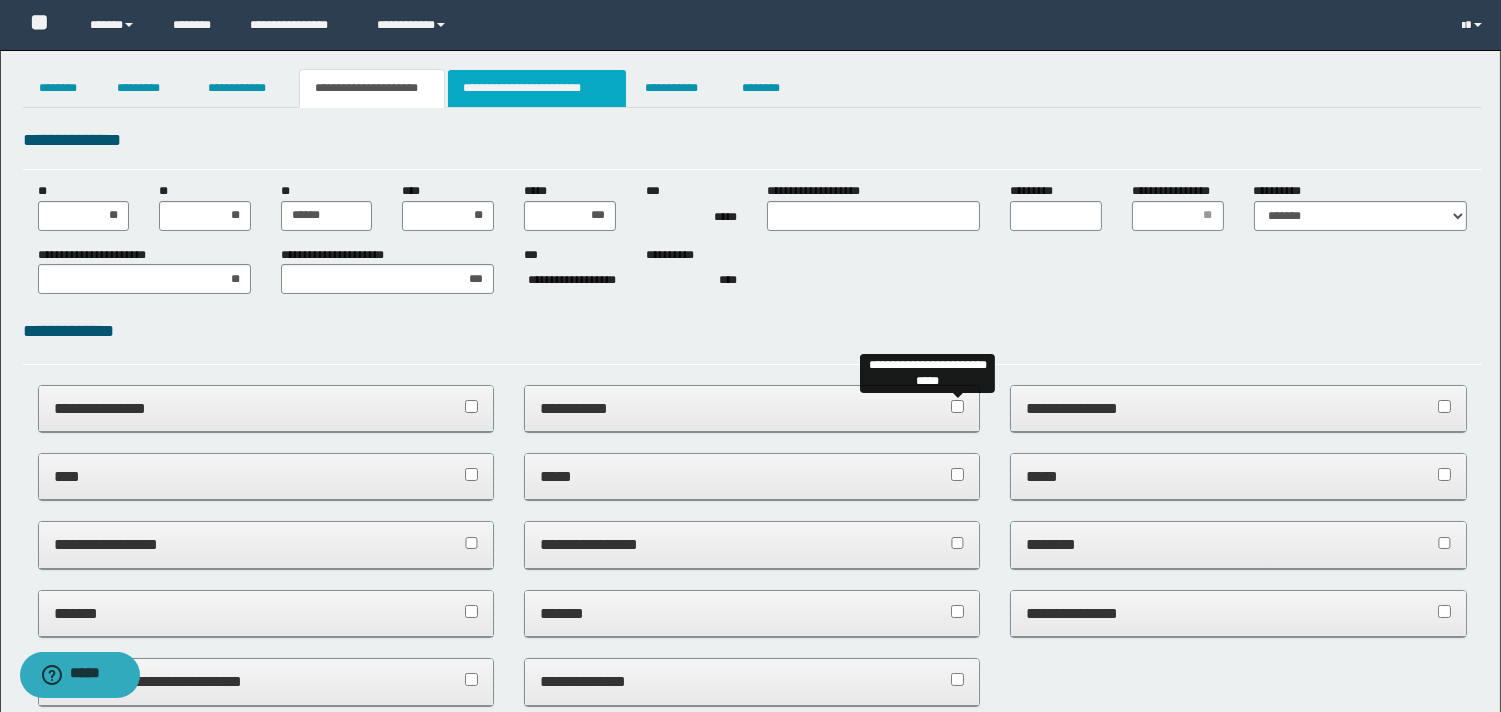 click on "**********" at bounding box center (537, 88) 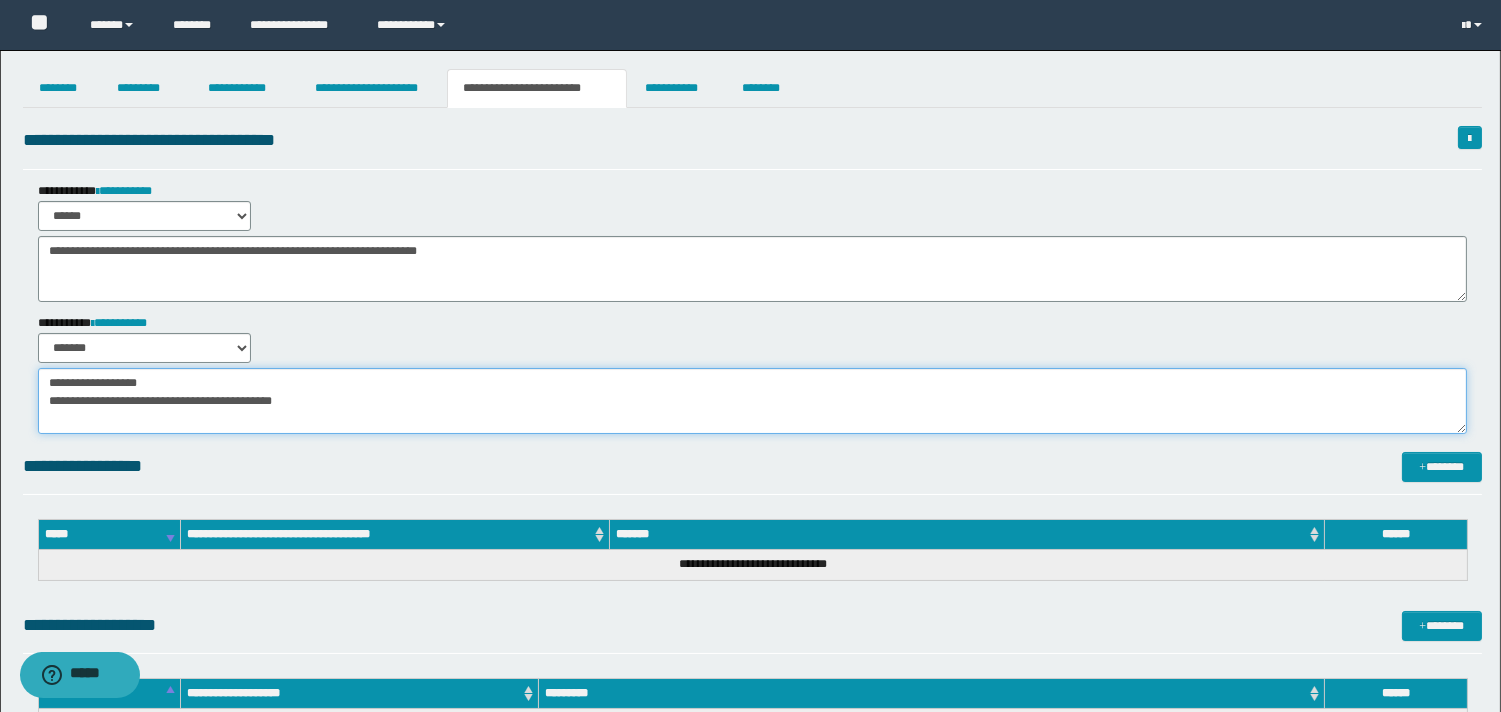 click on "**********" at bounding box center (752, 401) 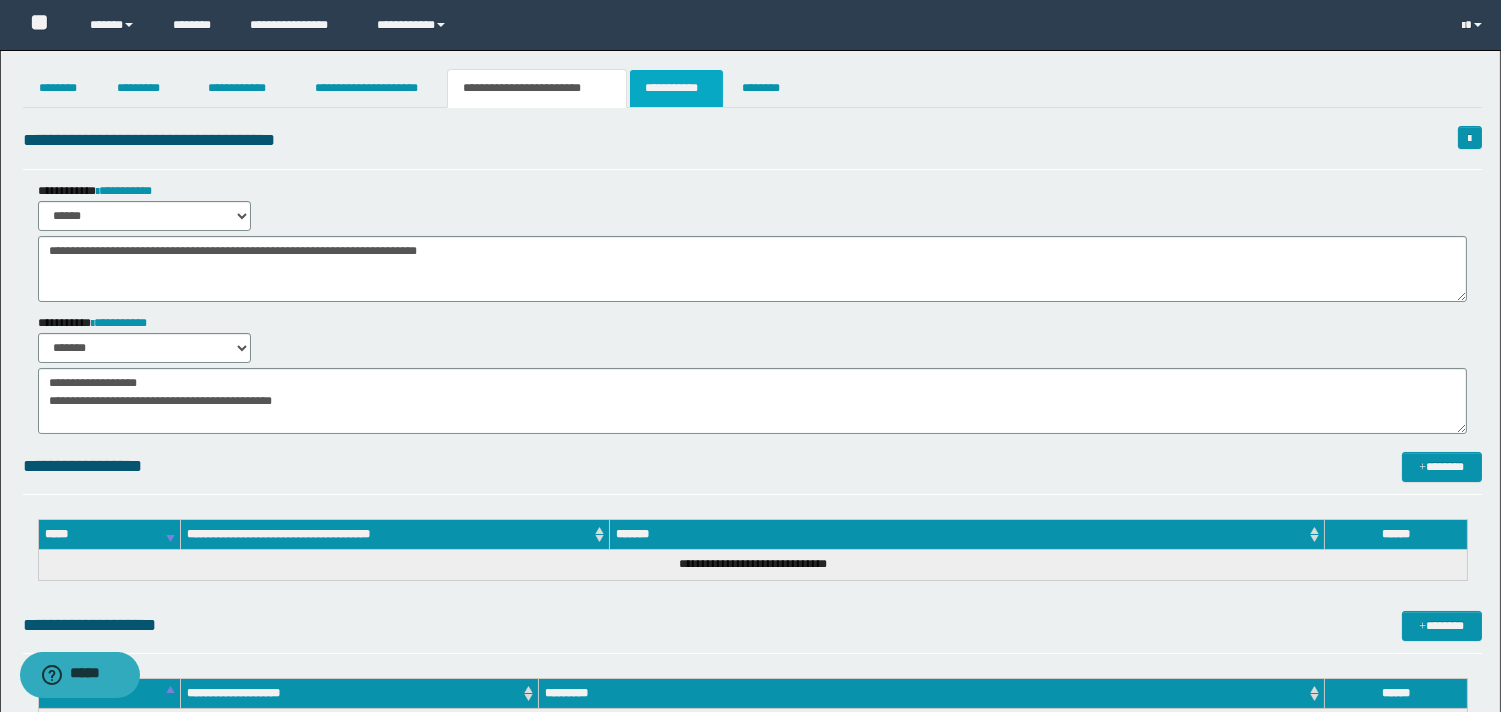 click on "**********" at bounding box center [676, 88] 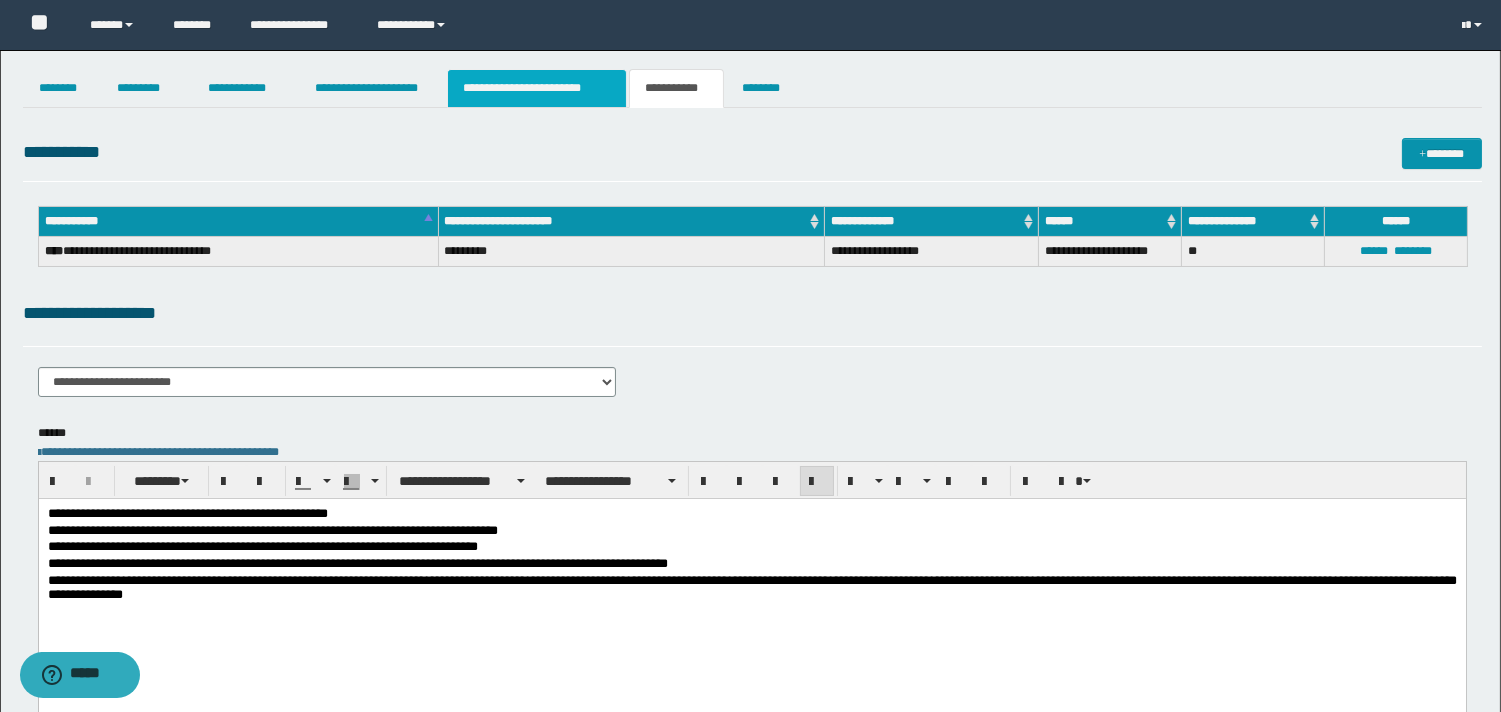 drag, startPoint x: 562, startPoint y: 114, endPoint x: 563, endPoint y: 97, distance: 17.029387 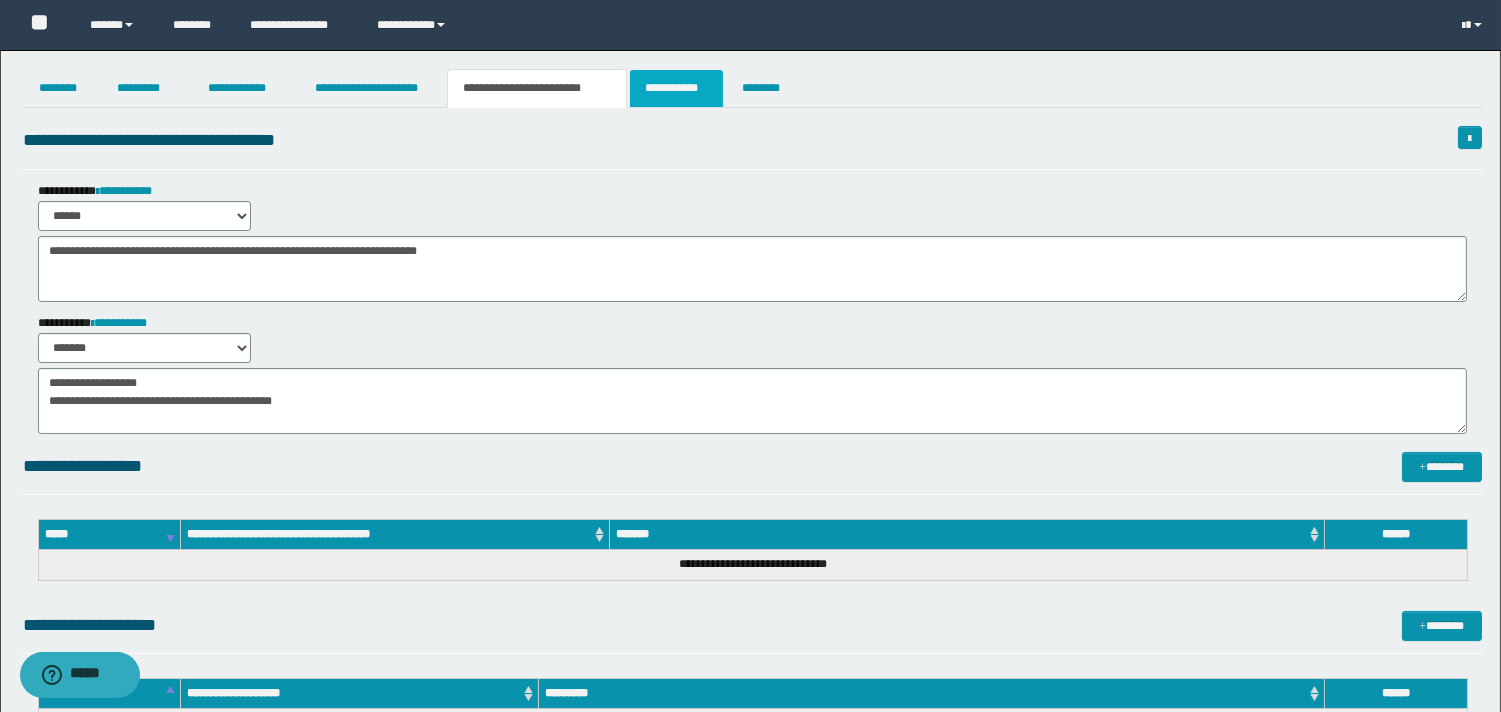 click on "**********" at bounding box center [676, 88] 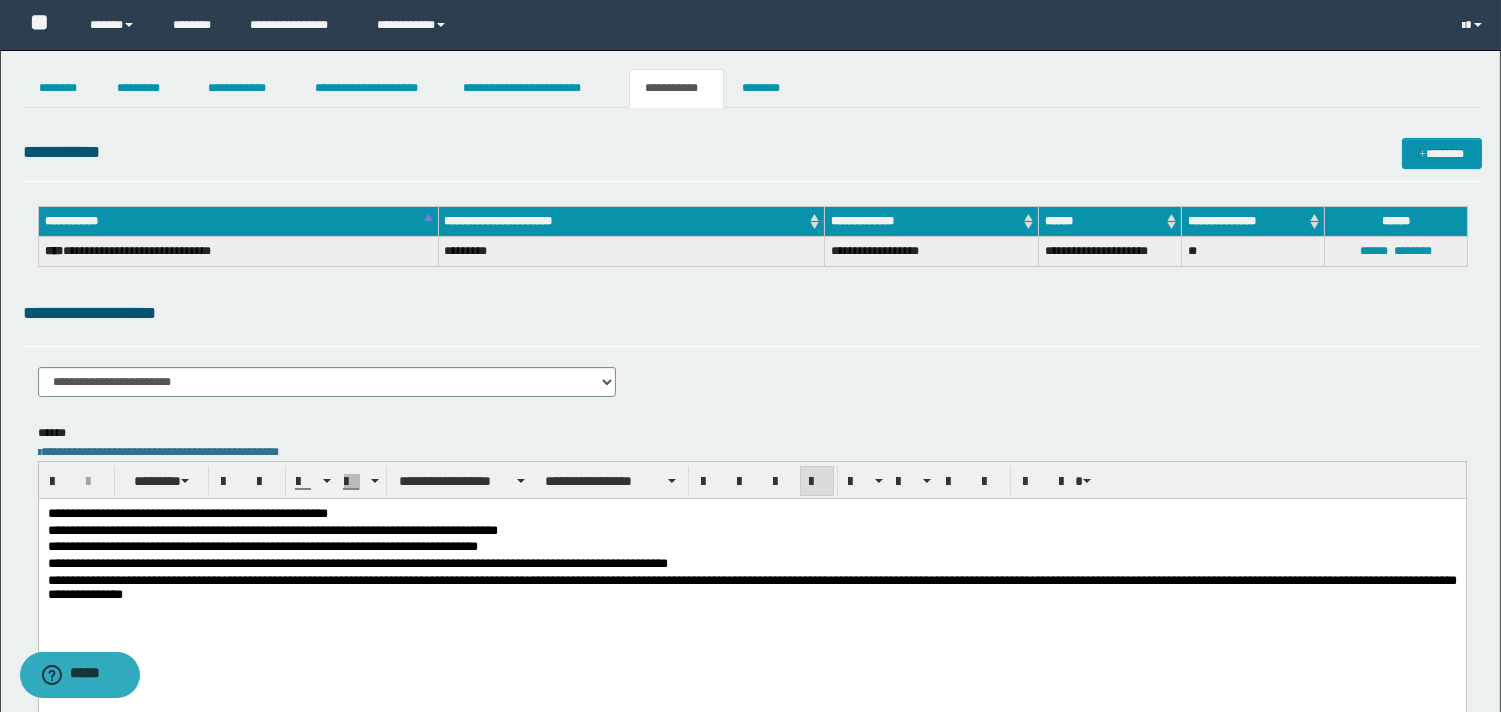 click on "**********" at bounding box center (751, 532) 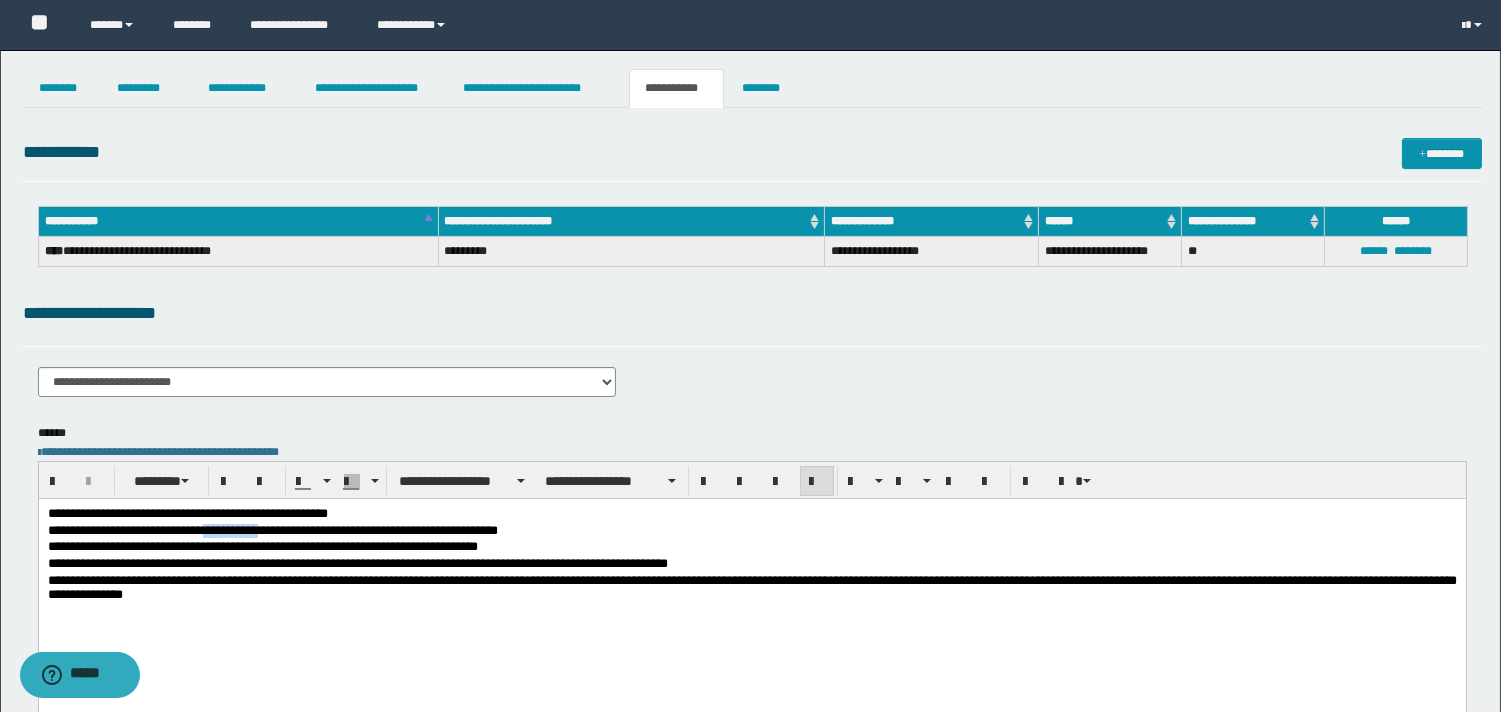 click on "**********" at bounding box center (751, 532) 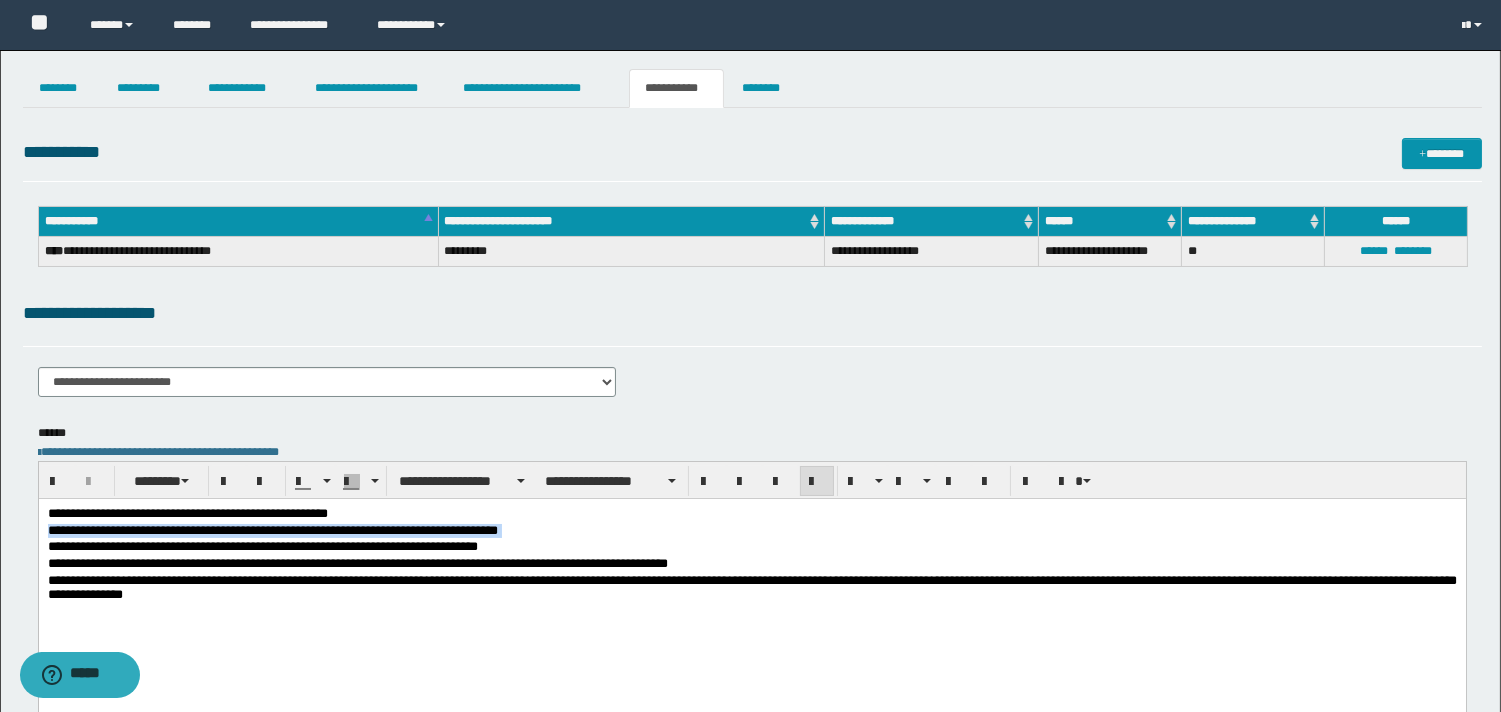 click on "**********" at bounding box center [751, 532] 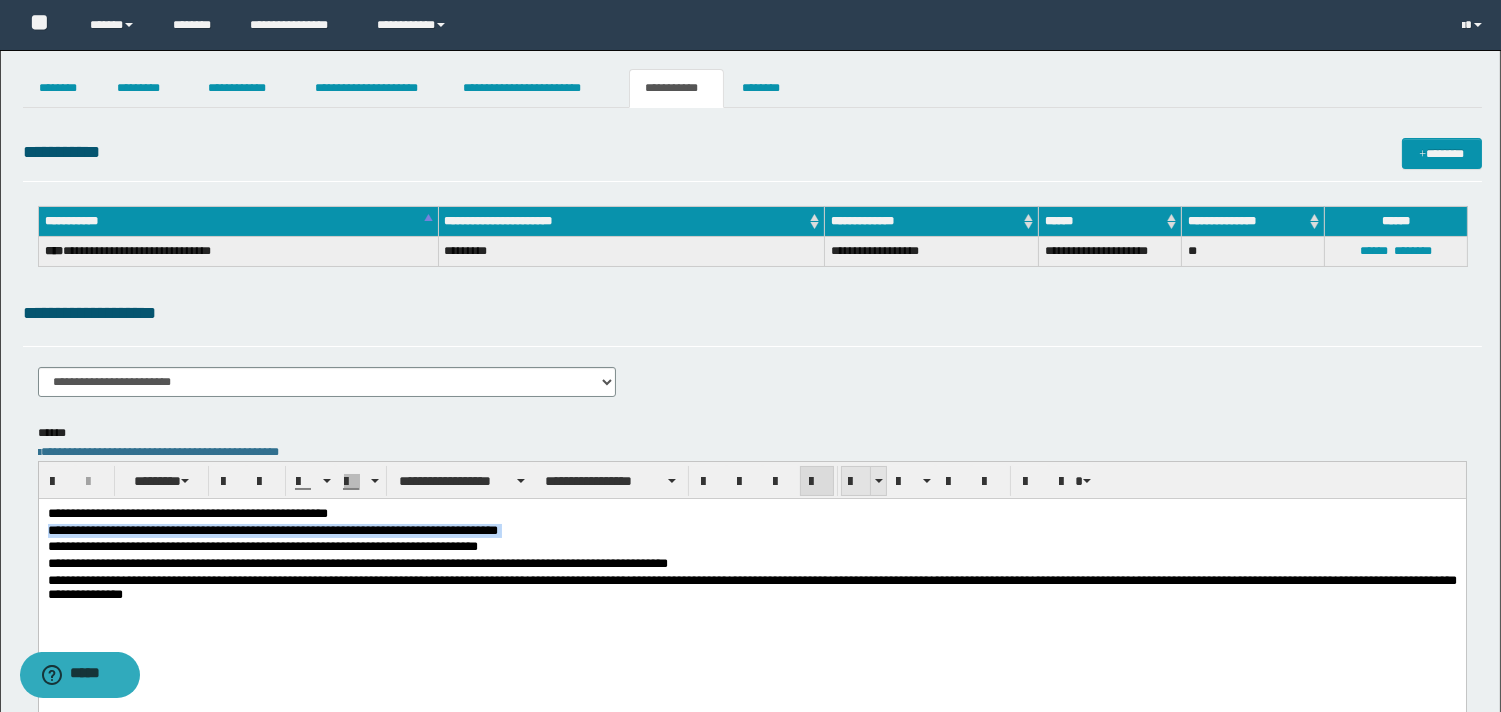copy on "**********" 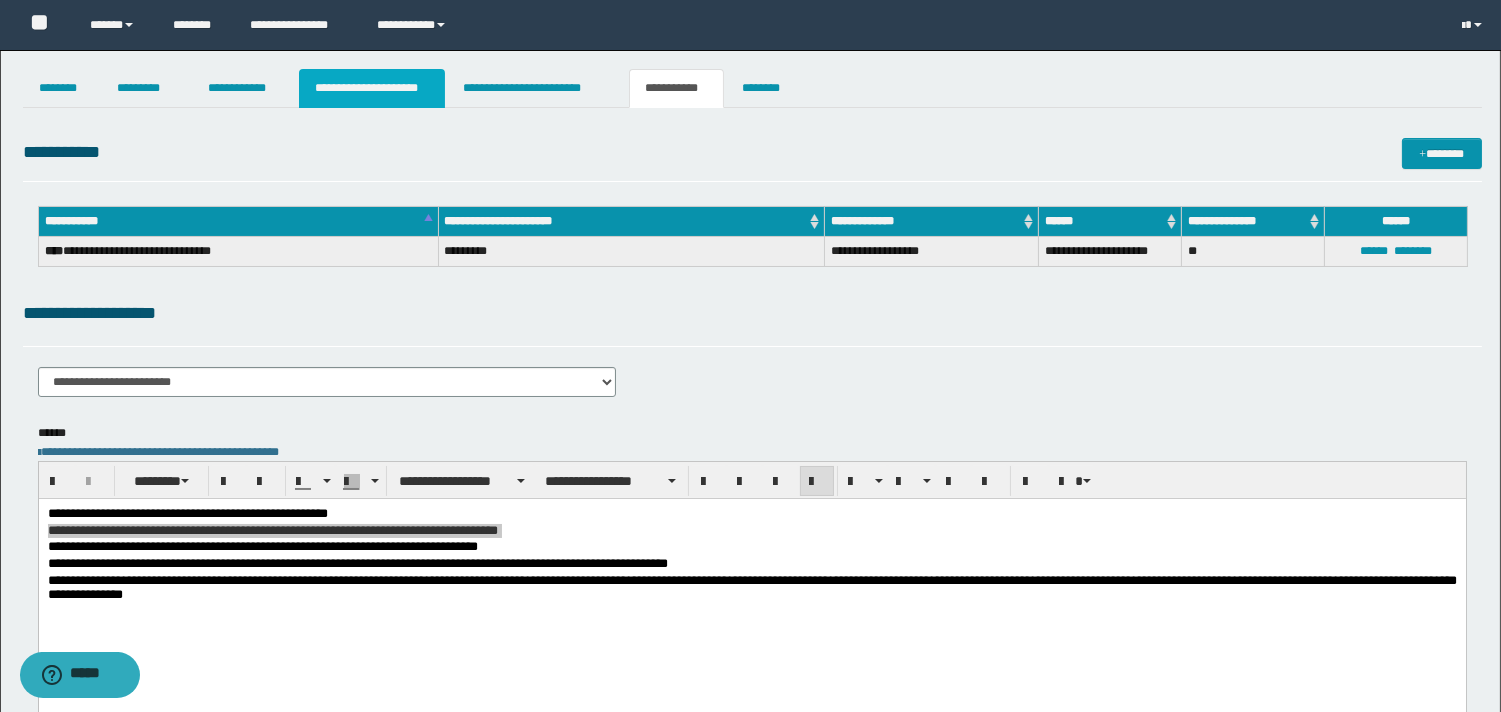 drag, startPoint x: 413, startPoint y: 93, endPoint x: 417, endPoint y: 154, distance: 61.13101 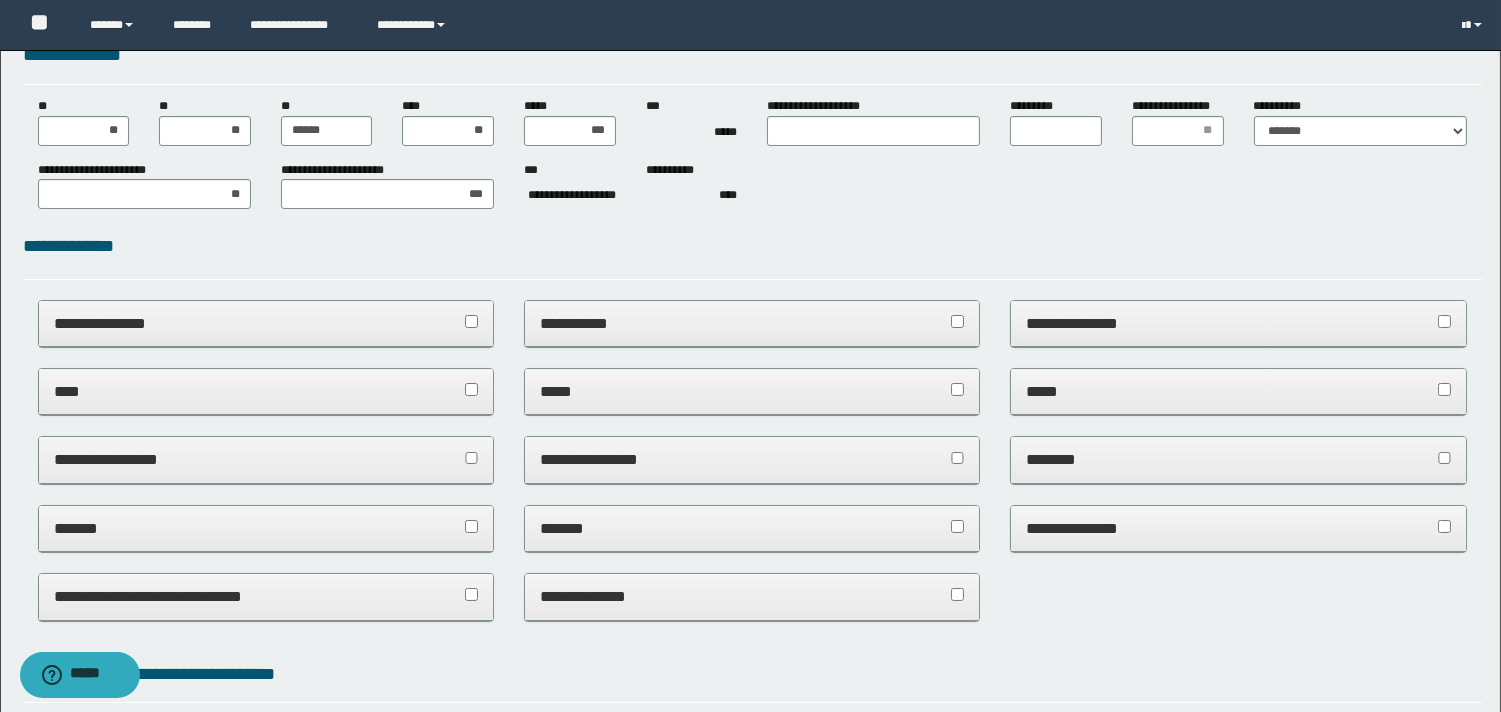 scroll, scrollTop: 0, scrollLeft: 0, axis: both 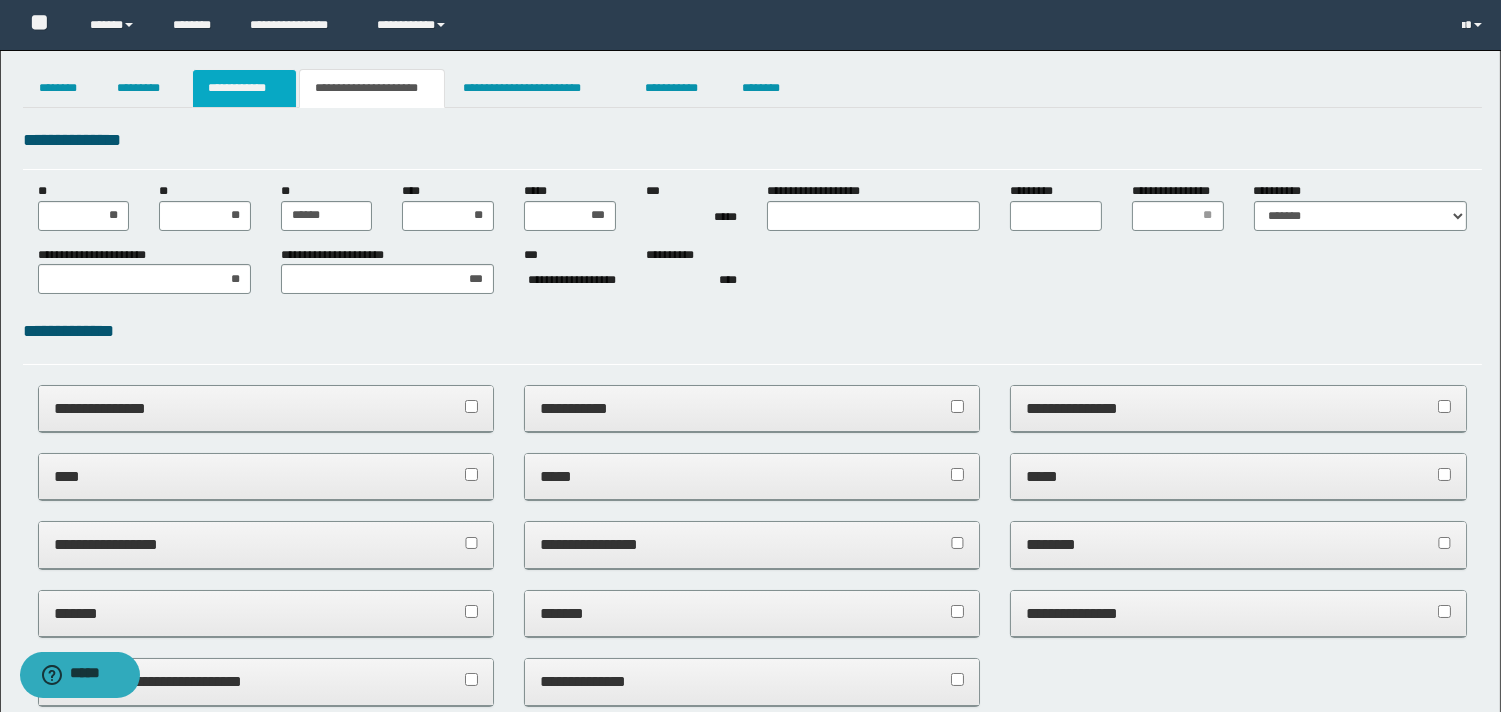click on "**********" at bounding box center (244, 88) 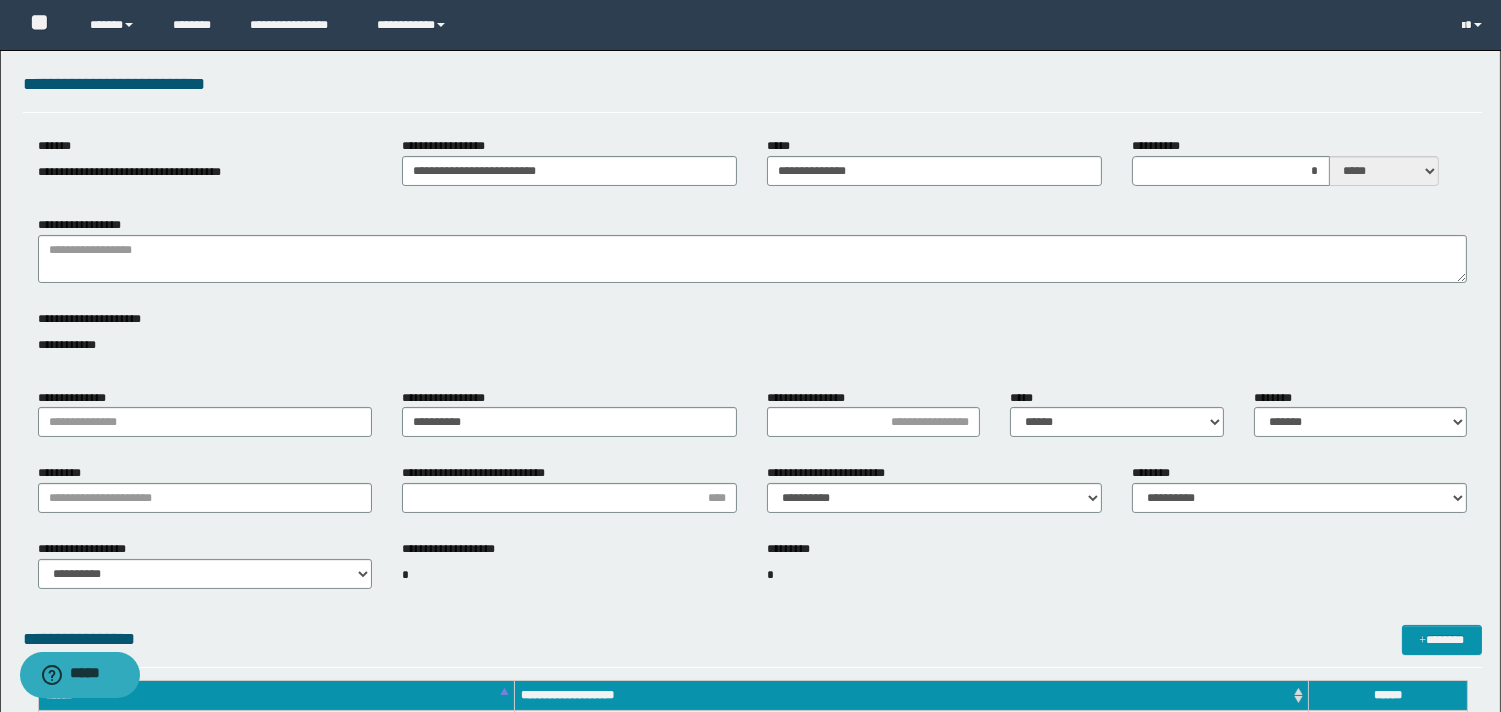 scroll, scrollTop: 0, scrollLeft: 0, axis: both 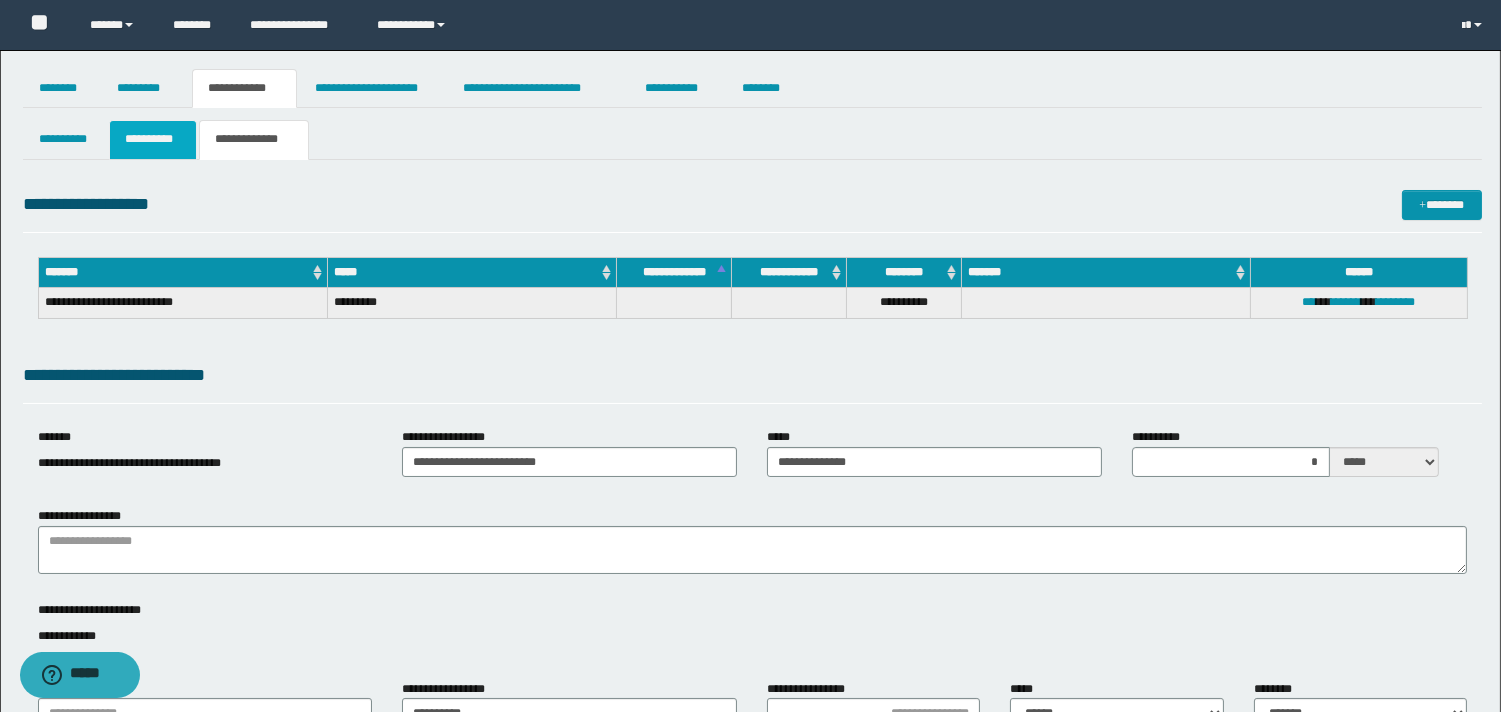 click on "**********" at bounding box center [153, 139] 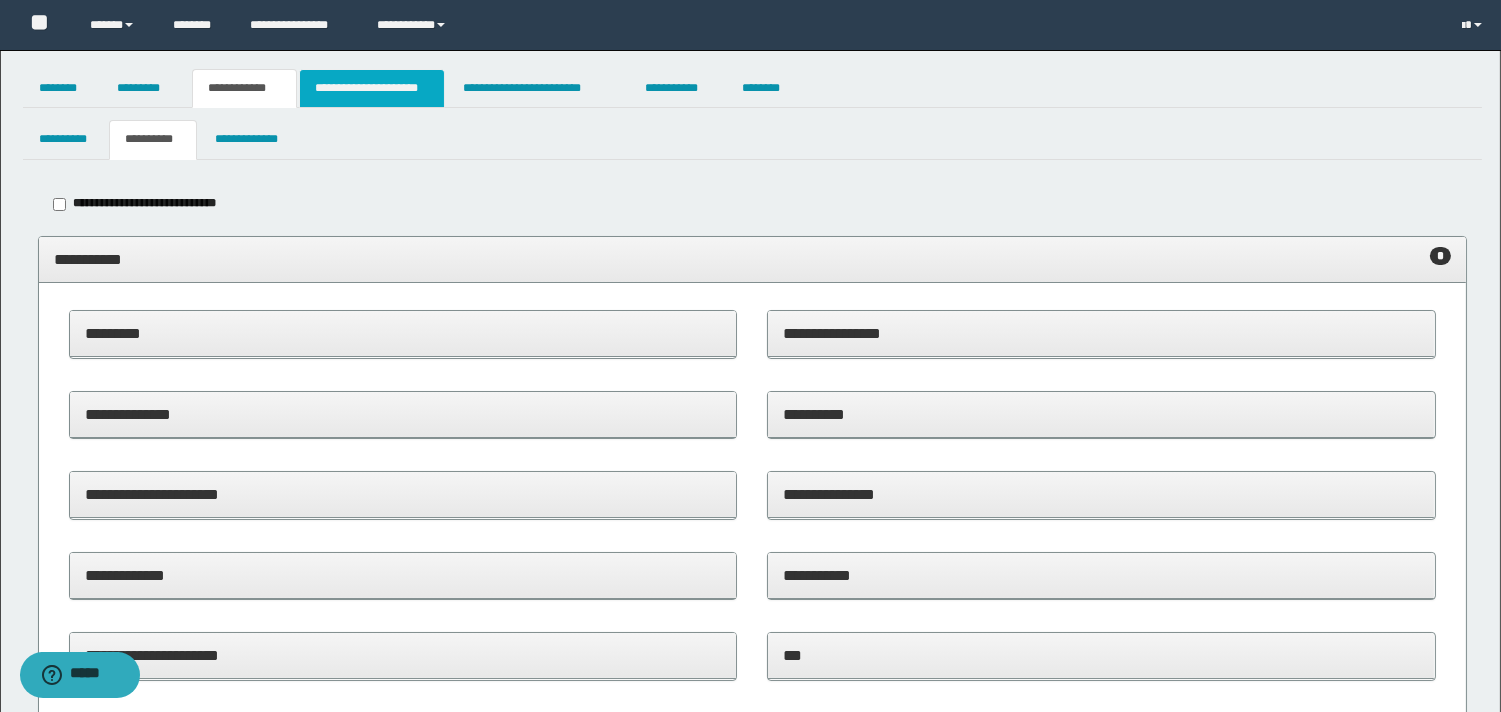 click on "**********" at bounding box center (372, 88) 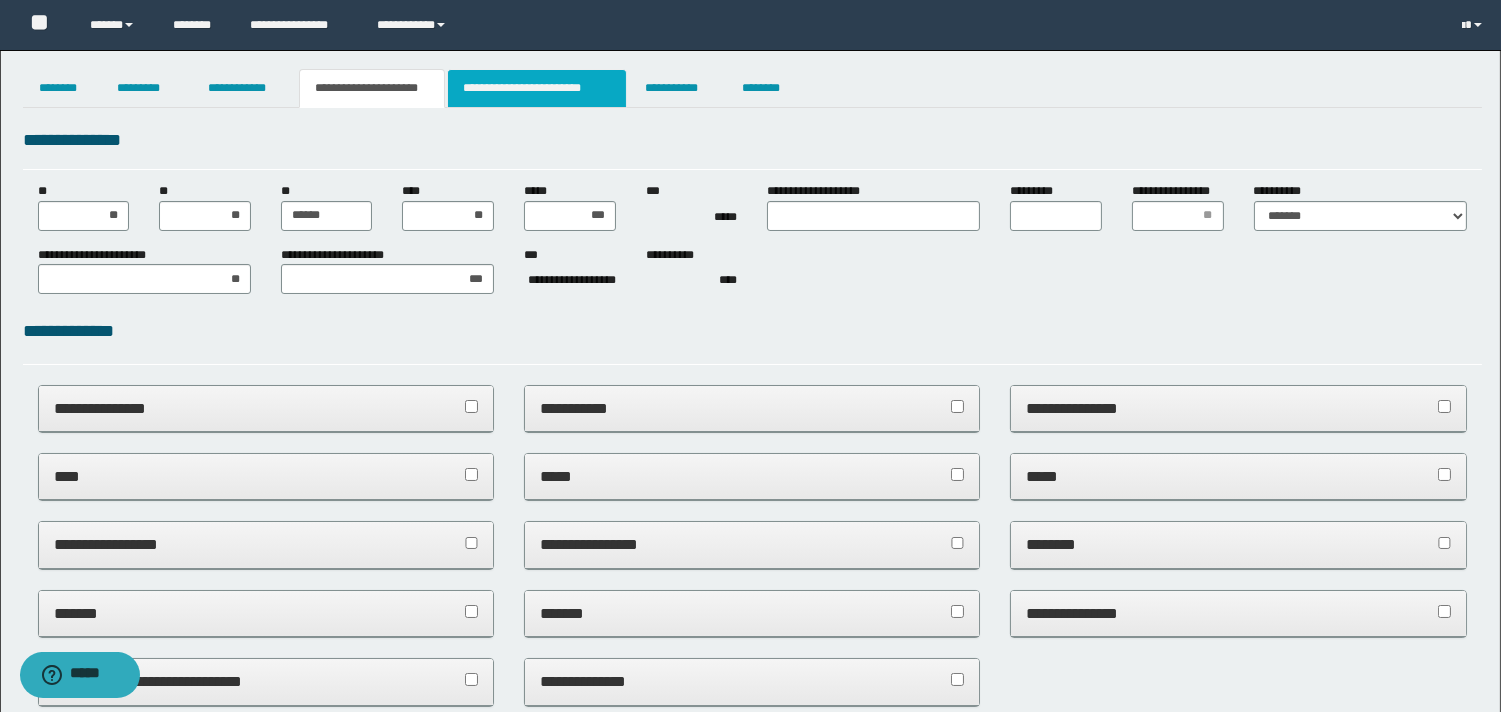 click on "**********" at bounding box center (537, 88) 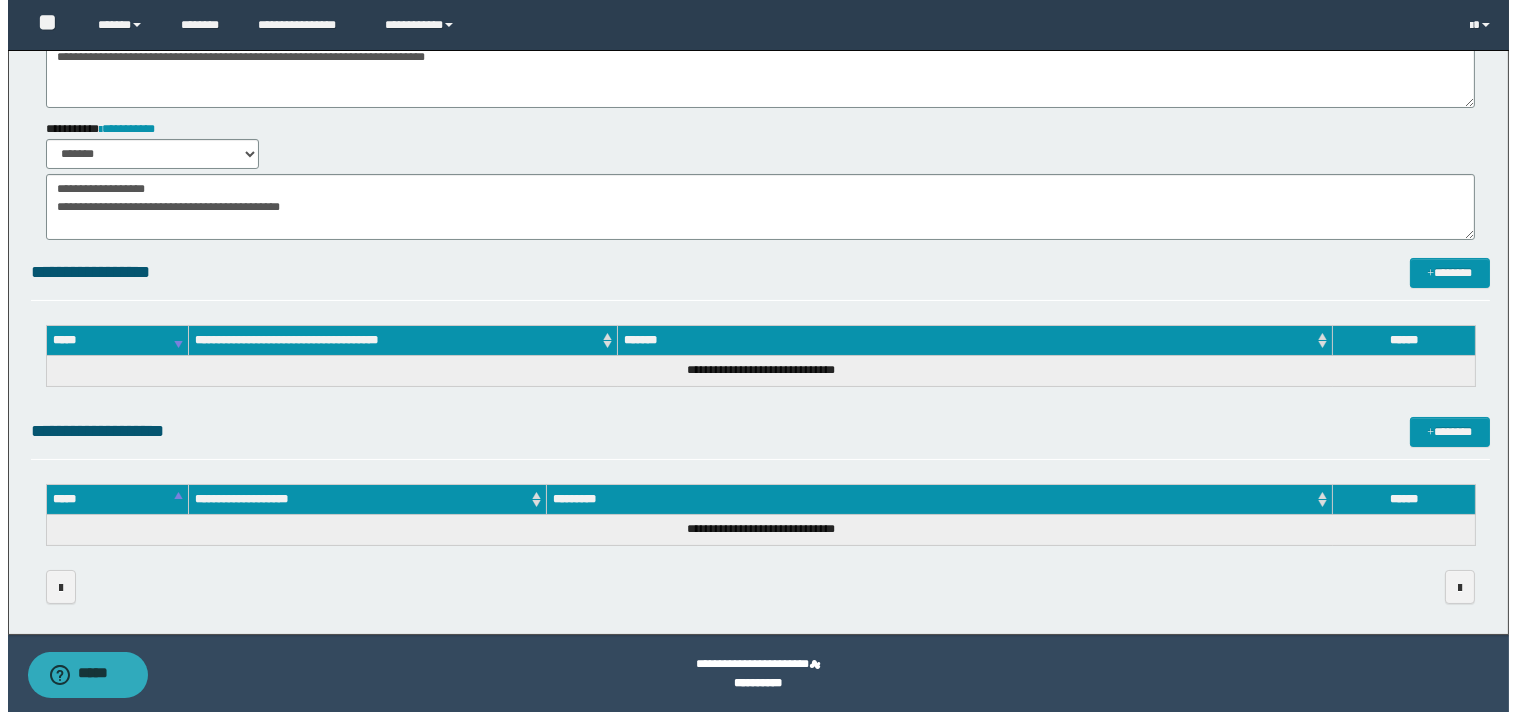 scroll, scrollTop: 0, scrollLeft: 0, axis: both 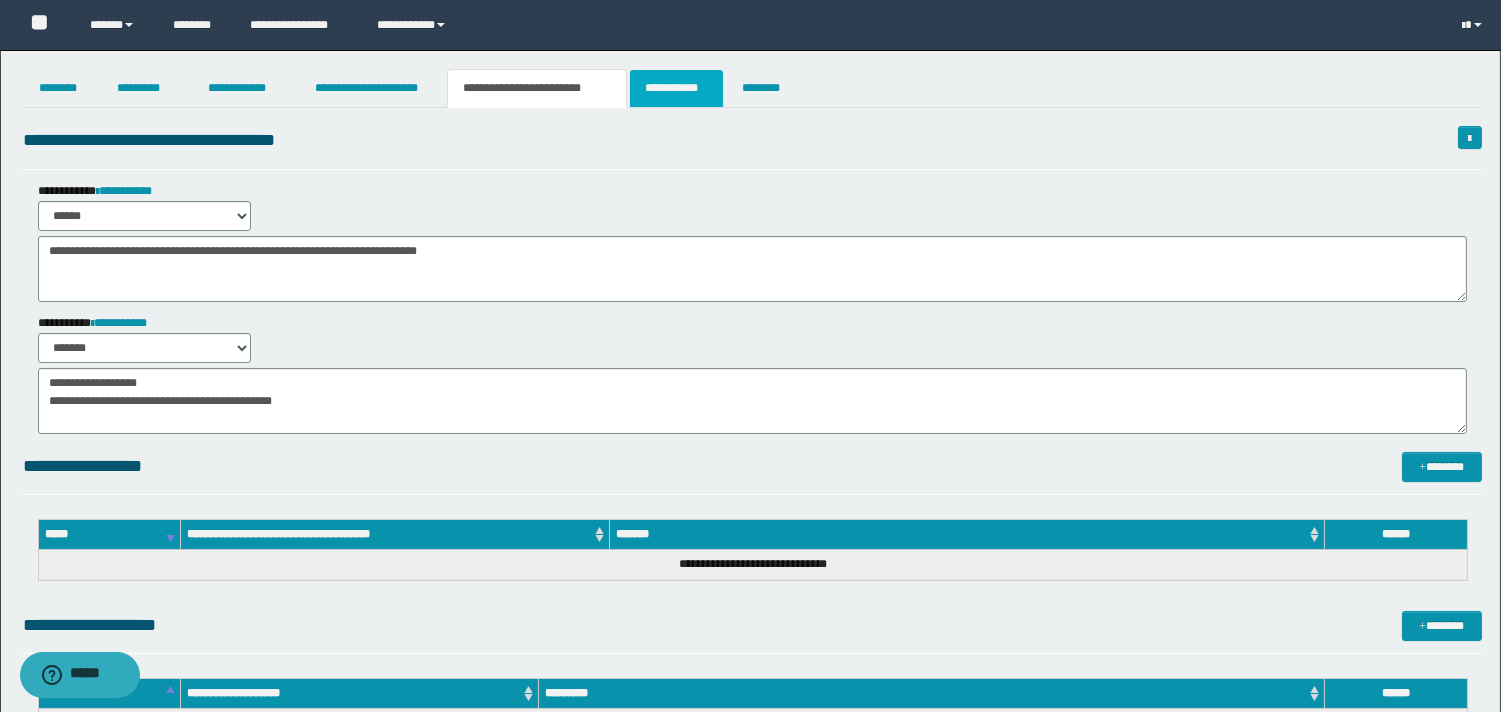 click on "**********" at bounding box center [676, 88] 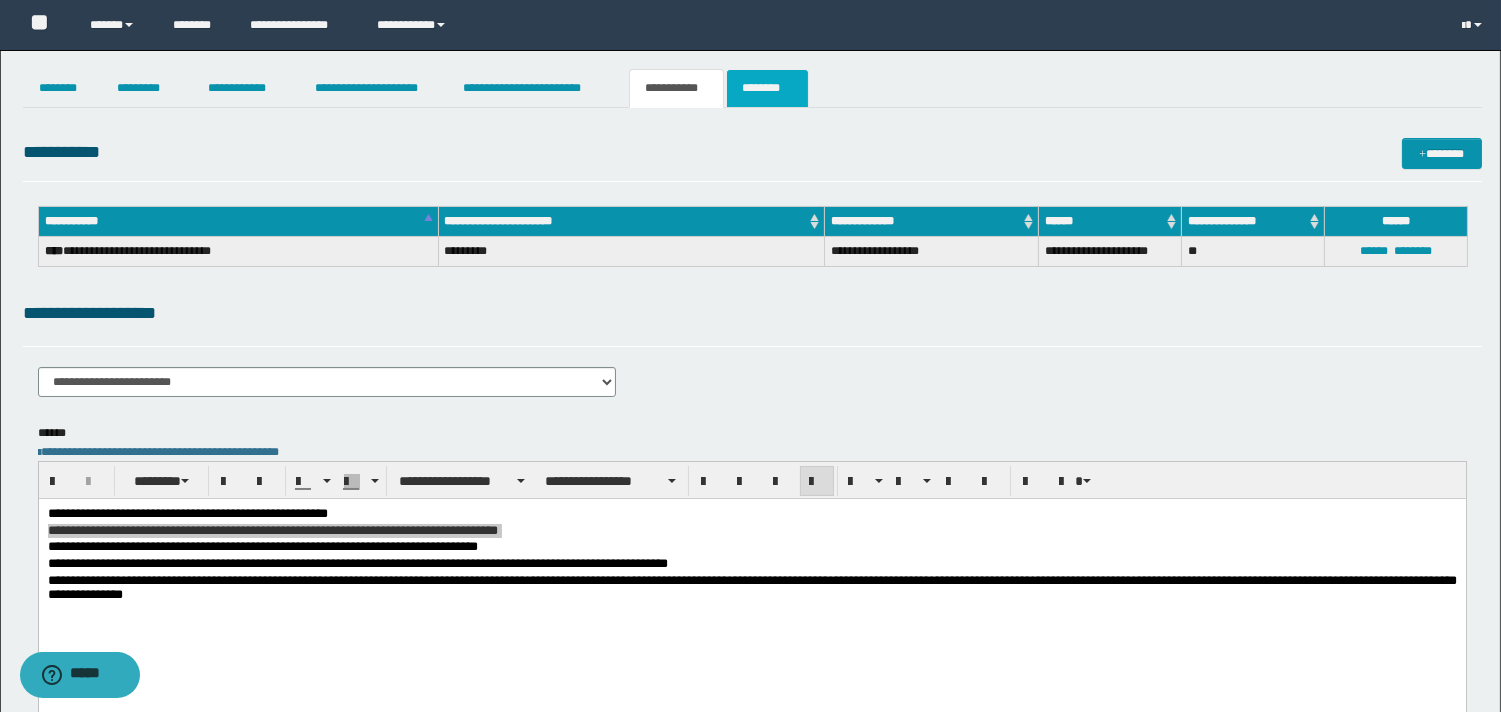 click on "********" at bounding box center (767, 88) 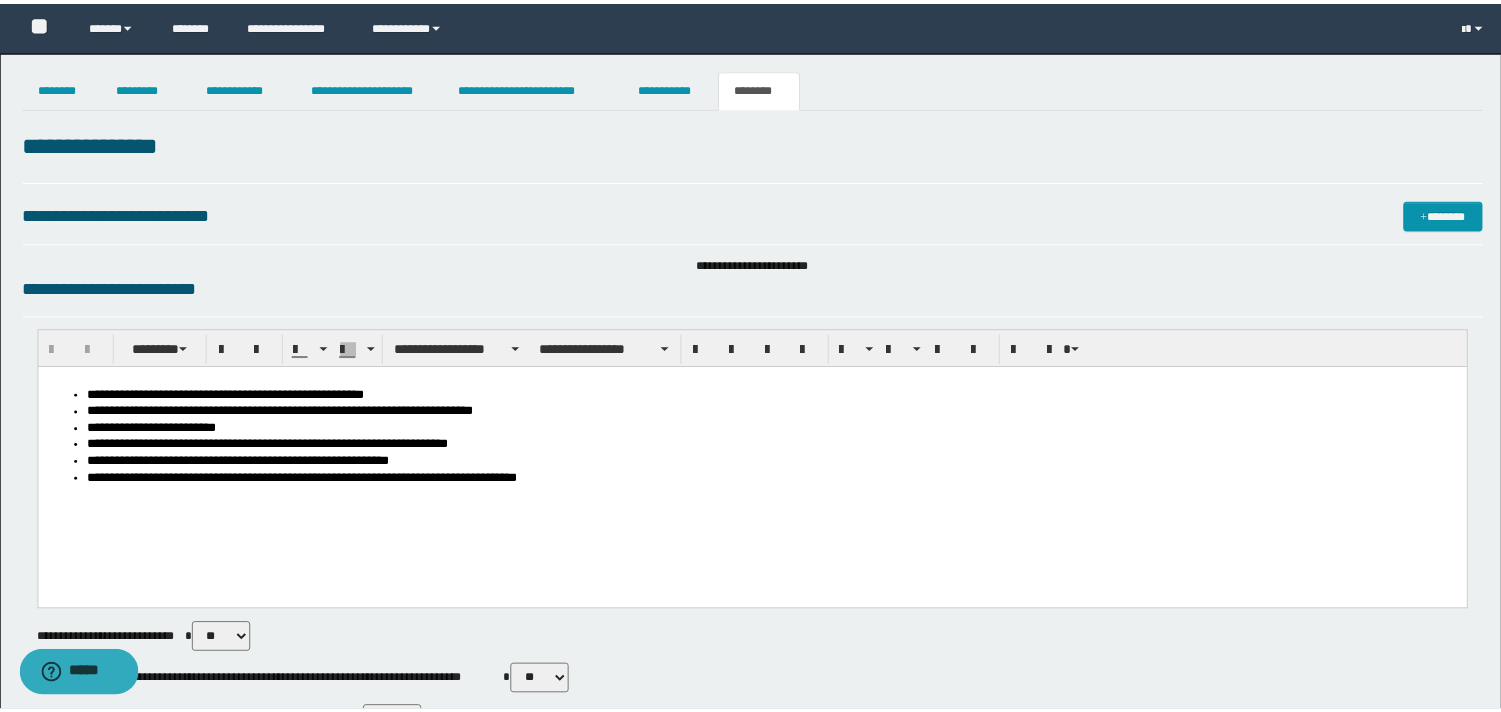 scroll, scrollTop: 0, scrollLeft: 0, axis: both 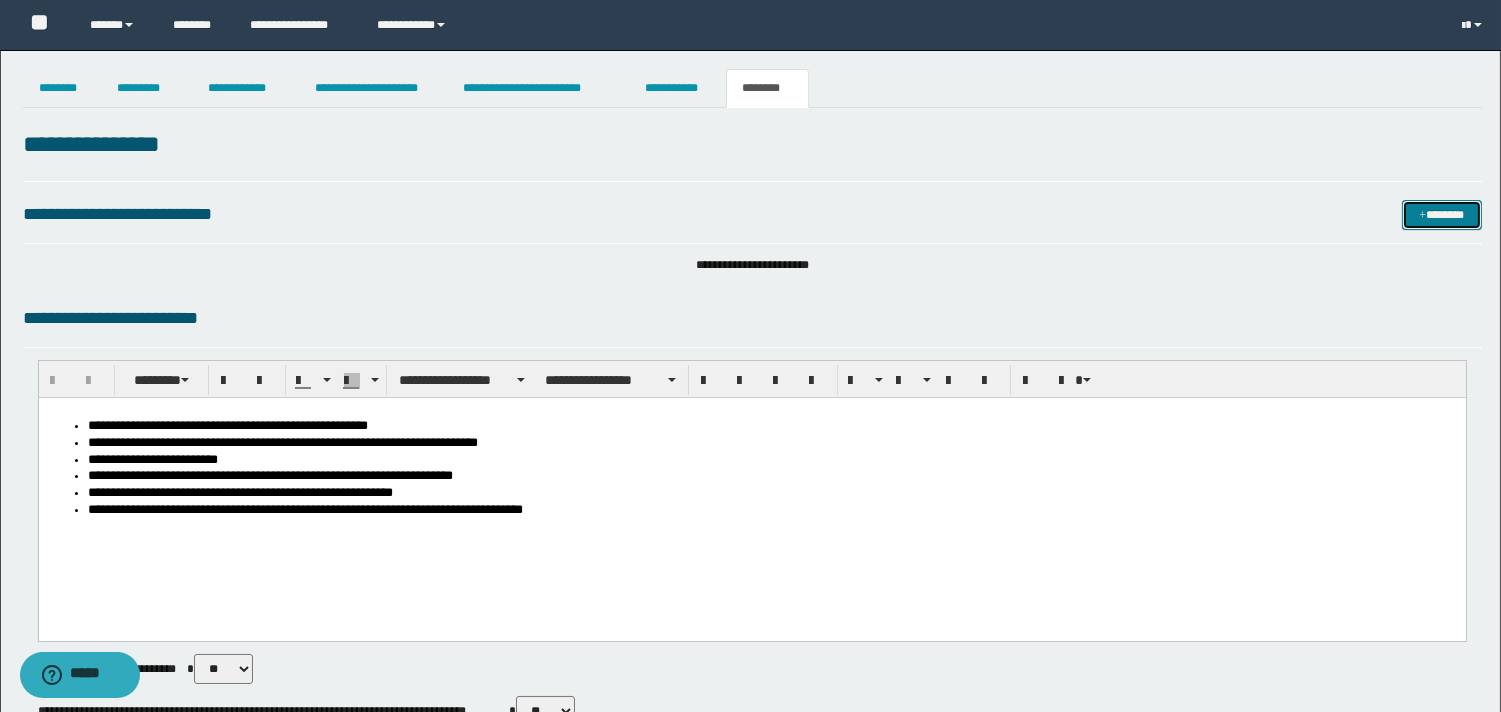 click on "*******" at bounding box center (1442, 215) 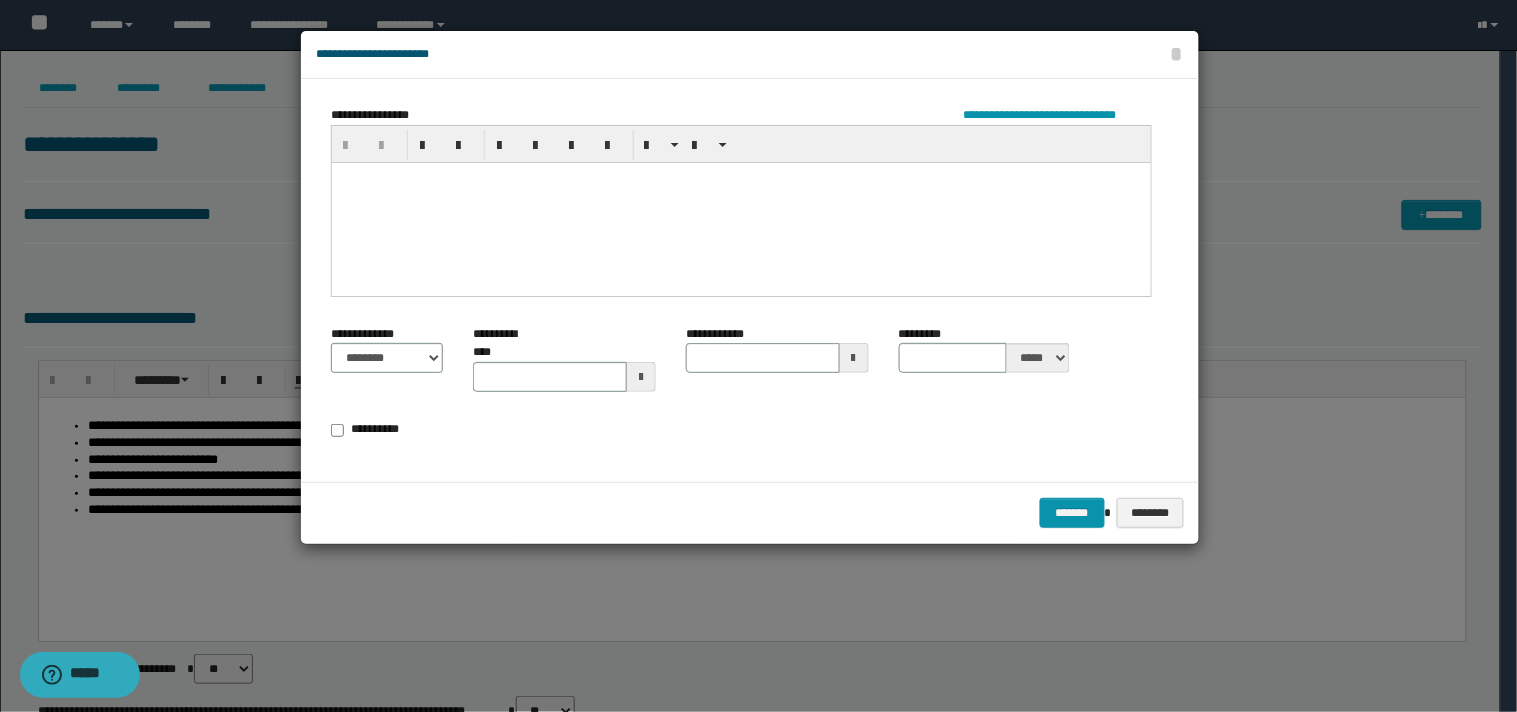 click at bounding box center [741, 203] 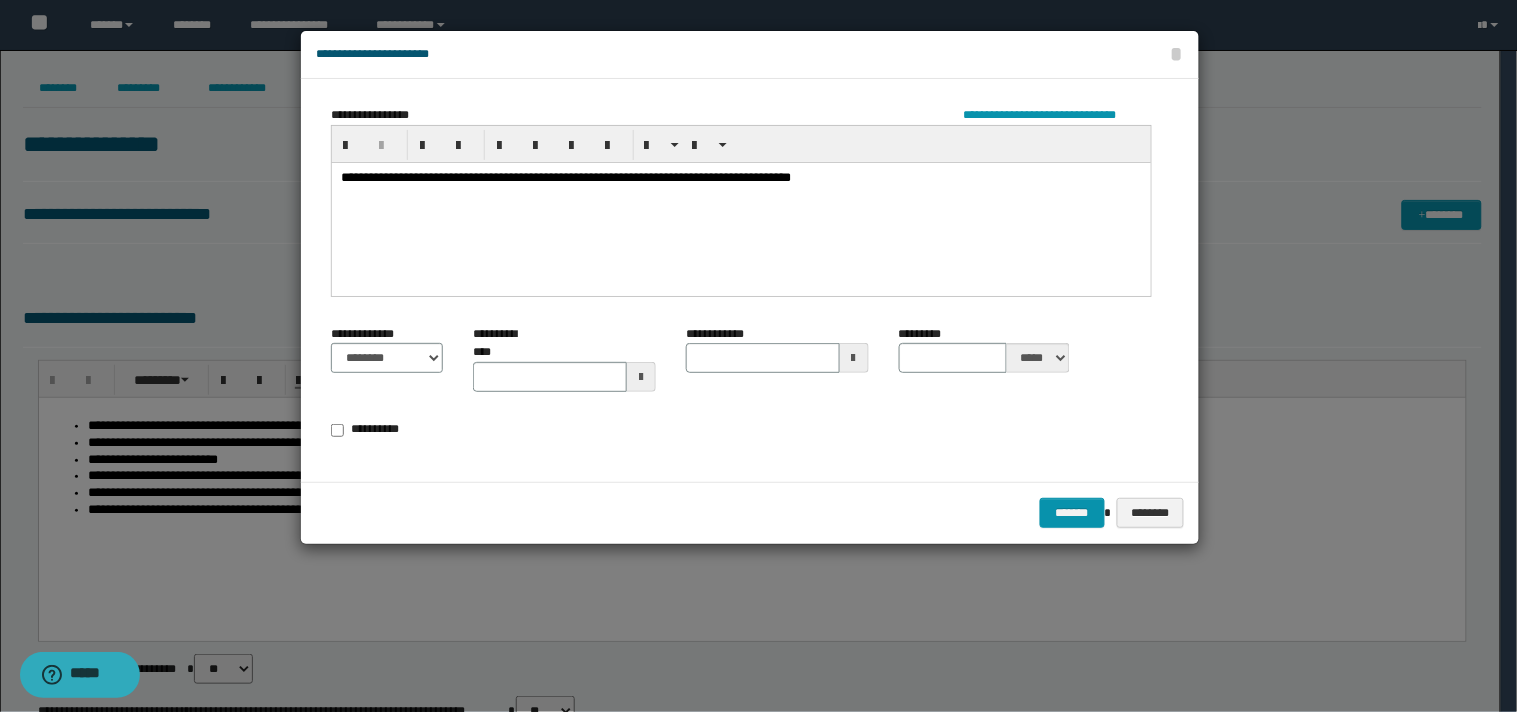 type 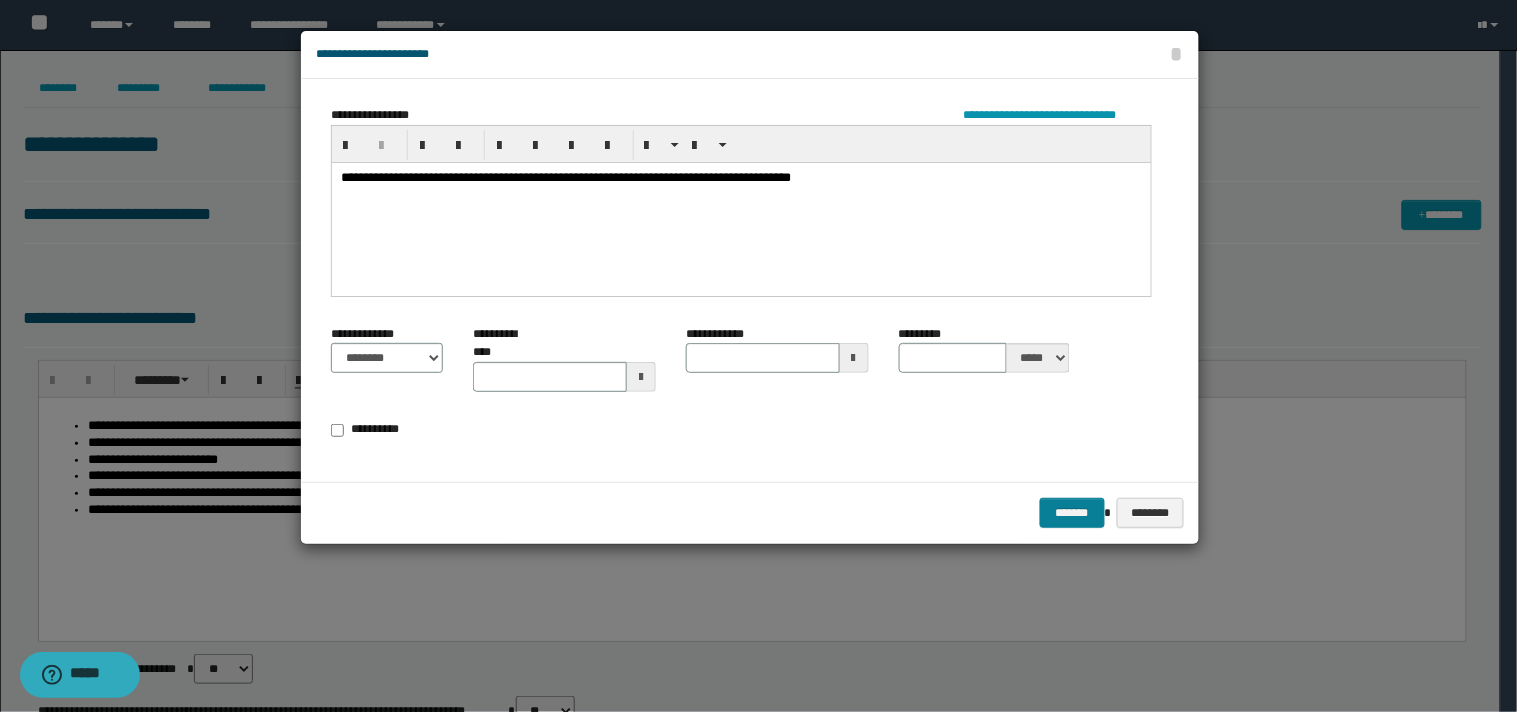 drag, startPoint x: 1086, startPoint y: 487, endPoint x: 1082, endPoint y: 504, distance: 17.464249 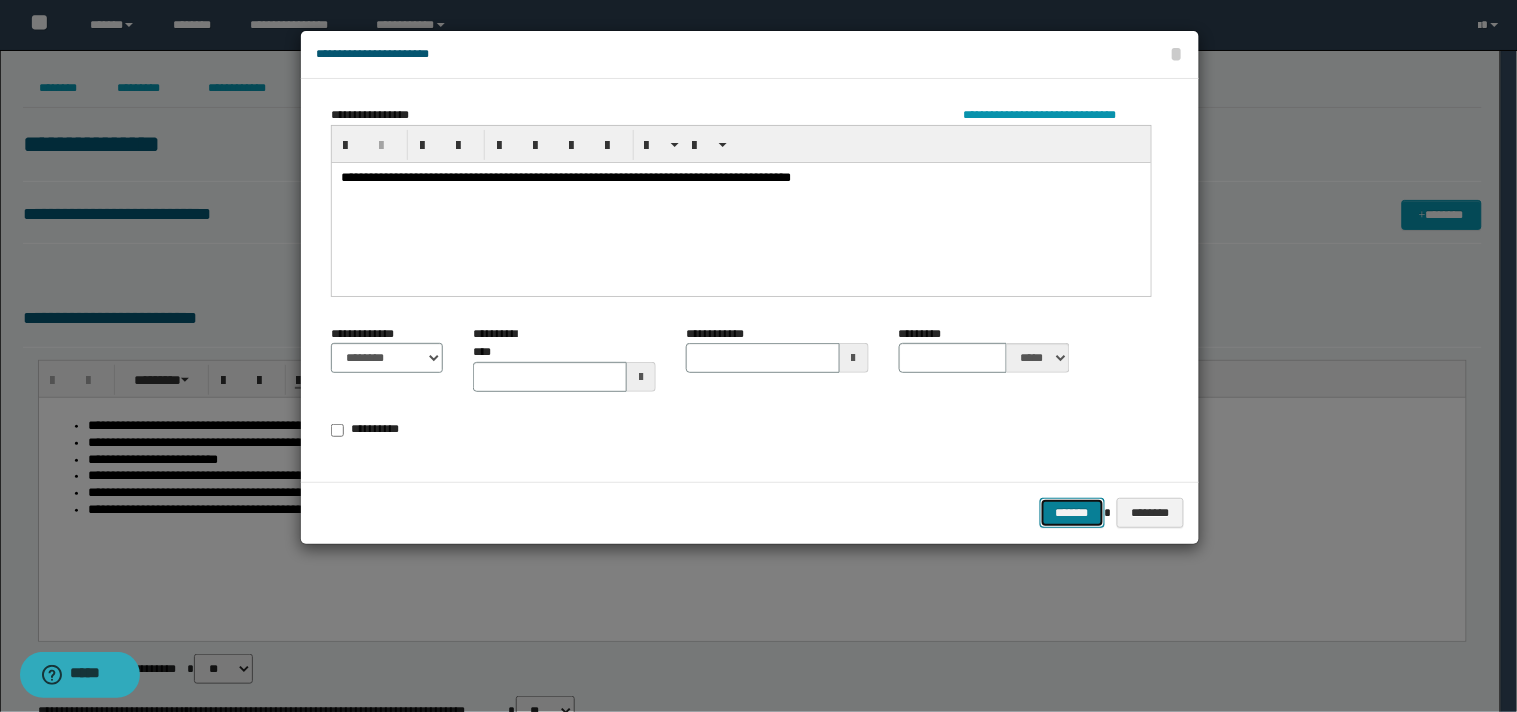click on "*******" at bounding box center (1072, 513) 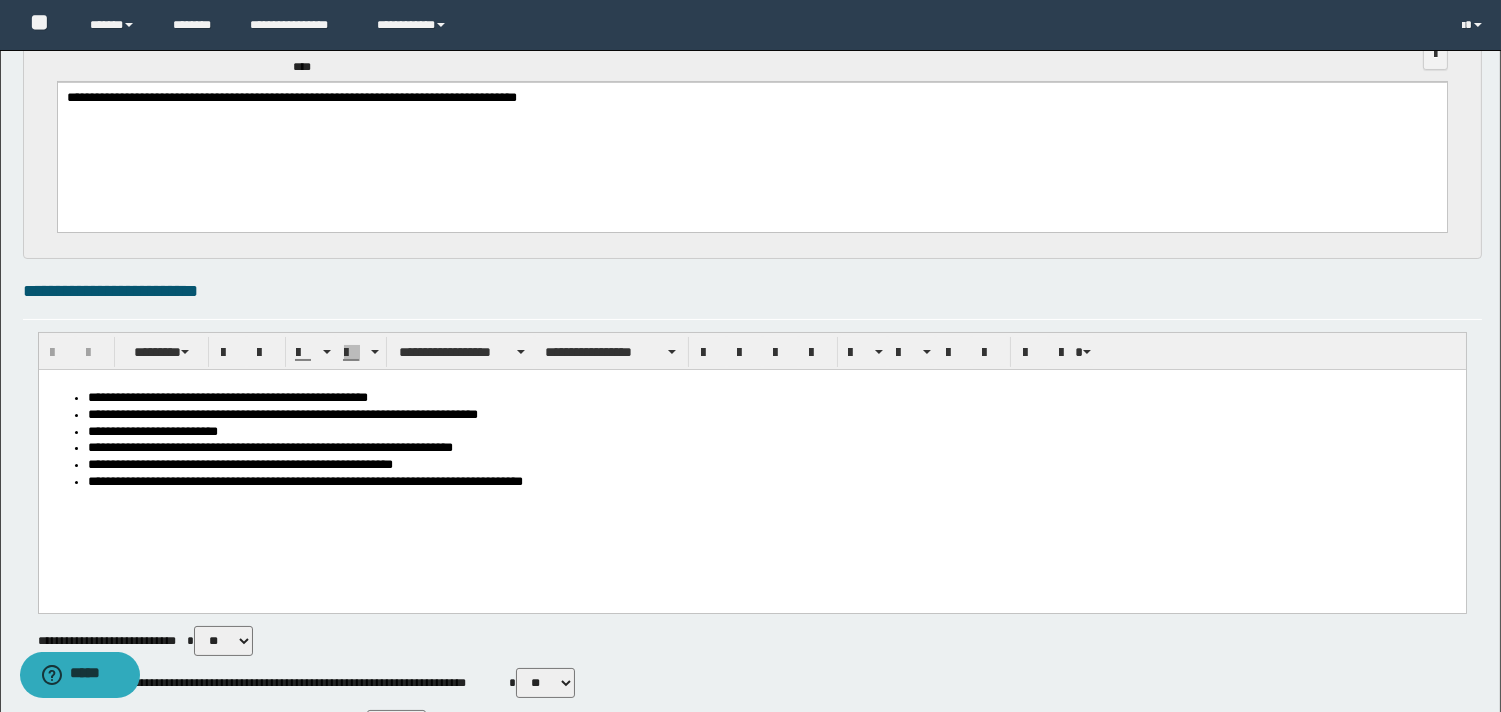 scroll, scrollTop: 0, scrollLeft: 0, axis: both 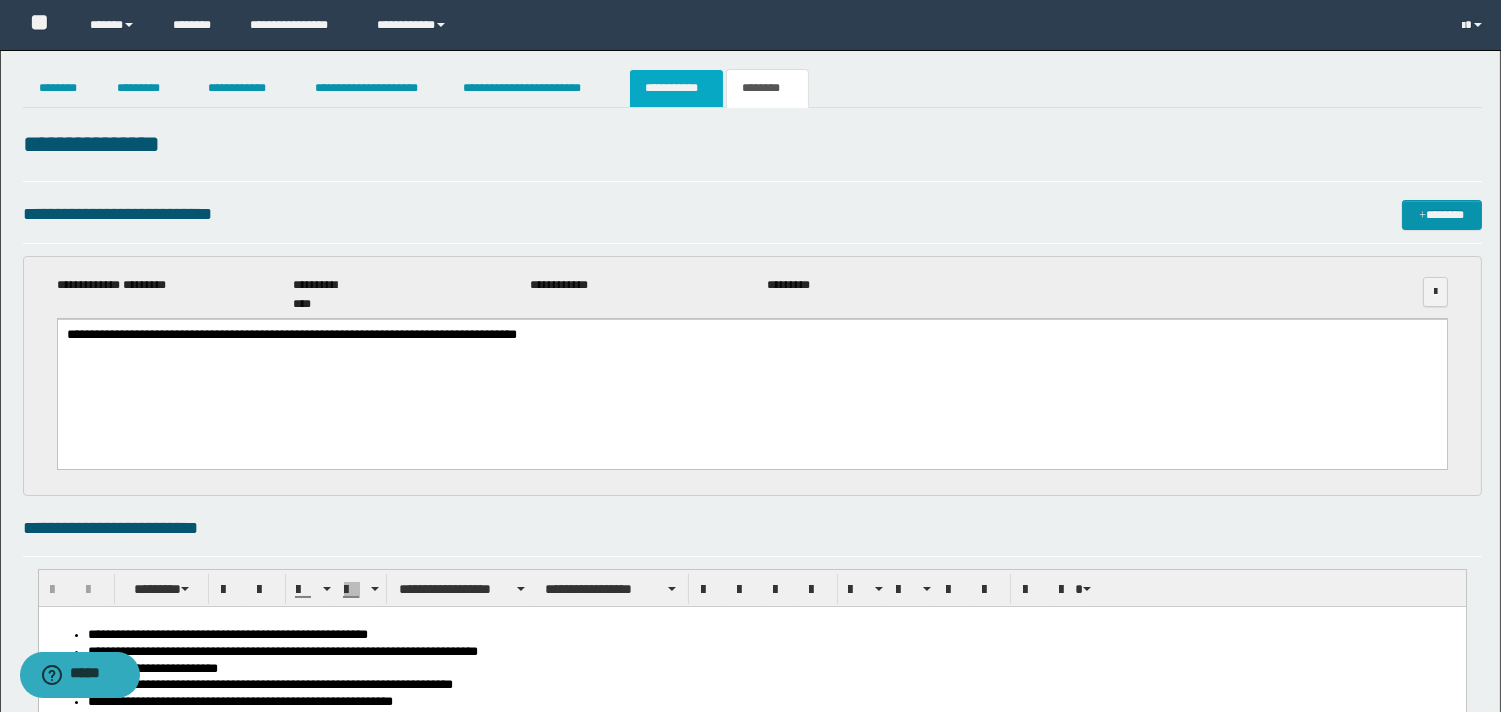 click on "**********" at bounding box center [676, 88] 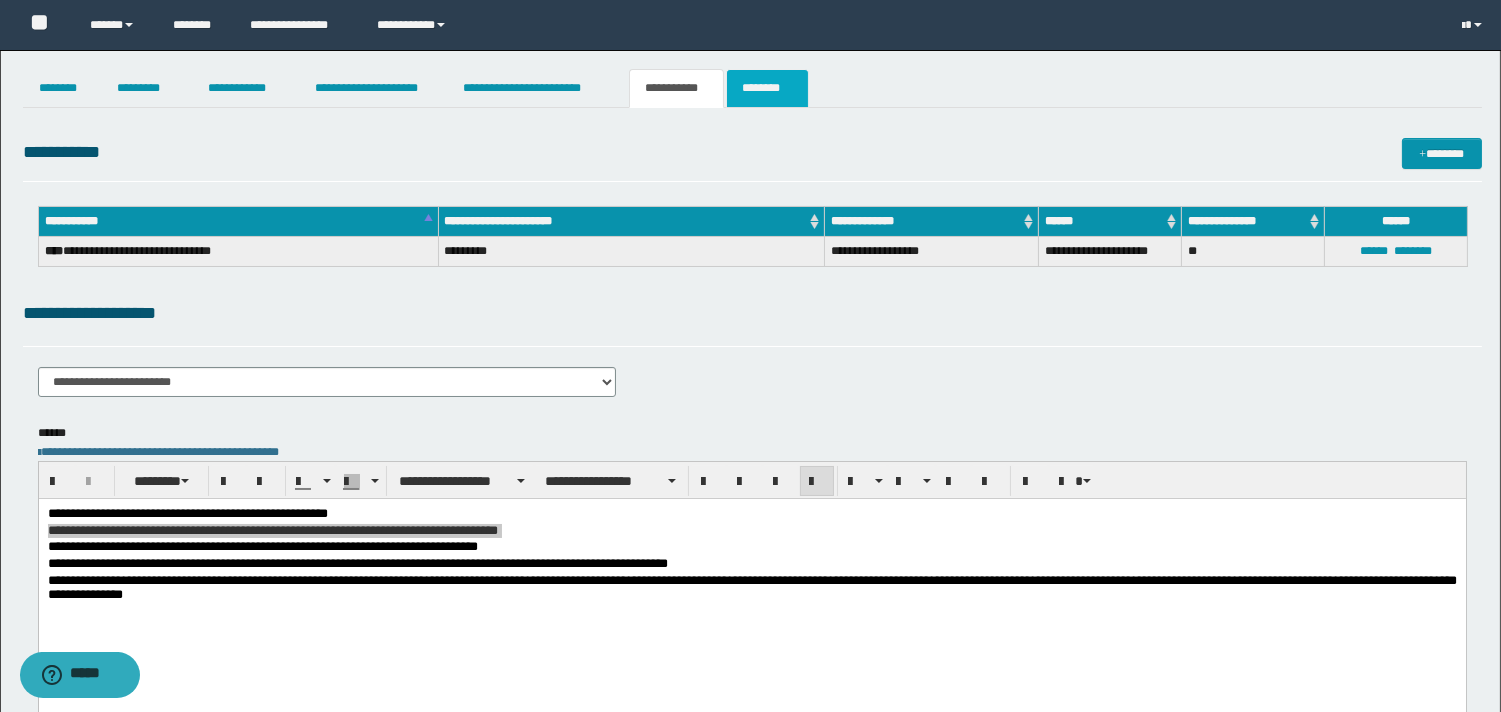 click on "********" at bounding box center (767, 88) 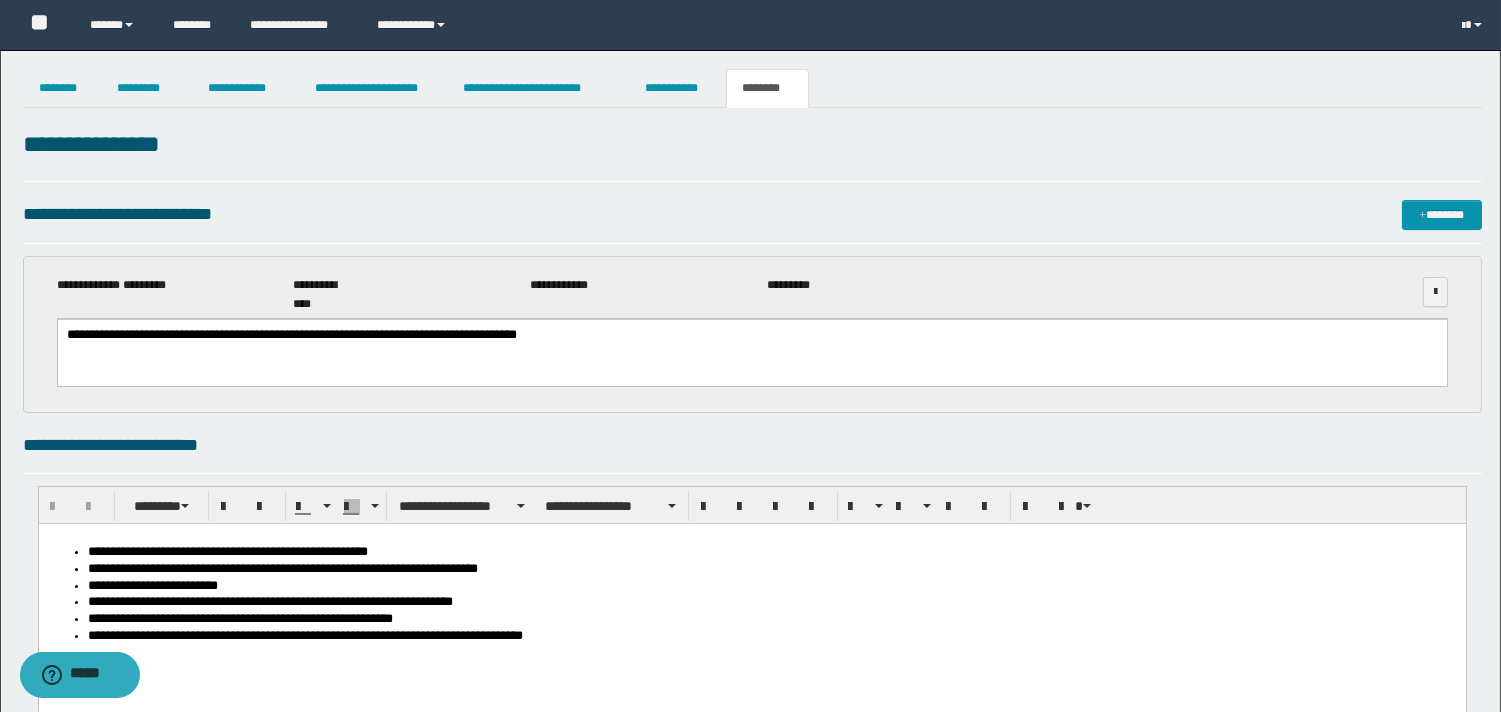click on "**********" at bounding box center (751, 336) 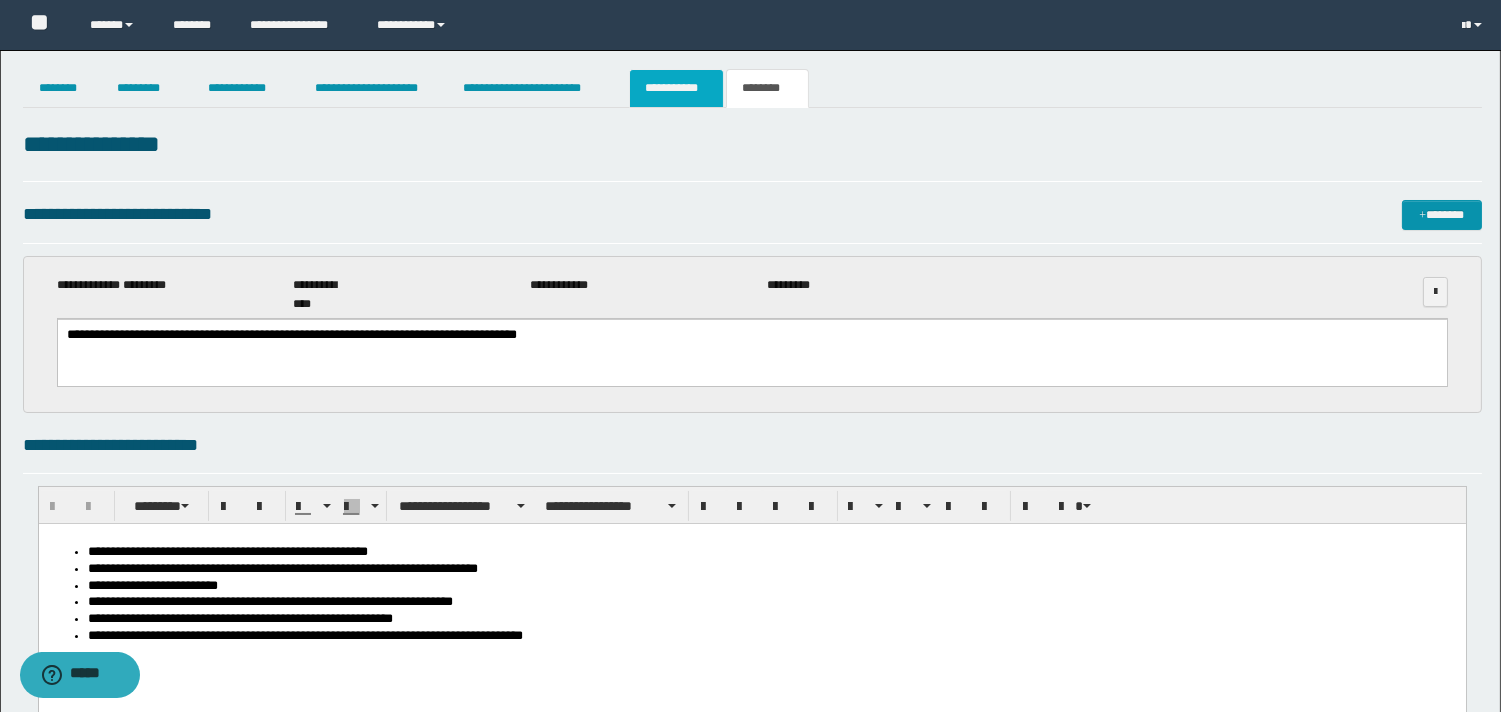 click on "**********" at bounding box center (676, 88) 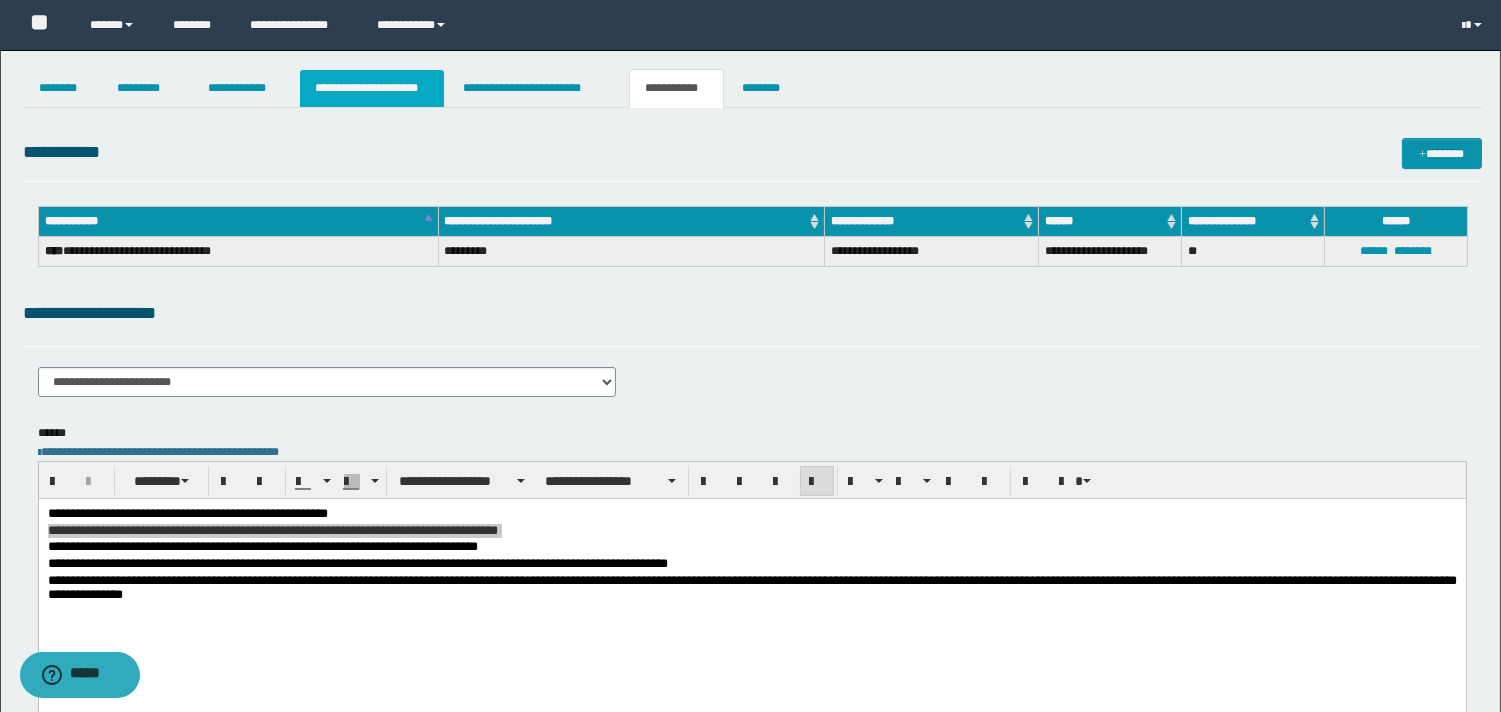 click on "**********" at bounding box center (372, 88) 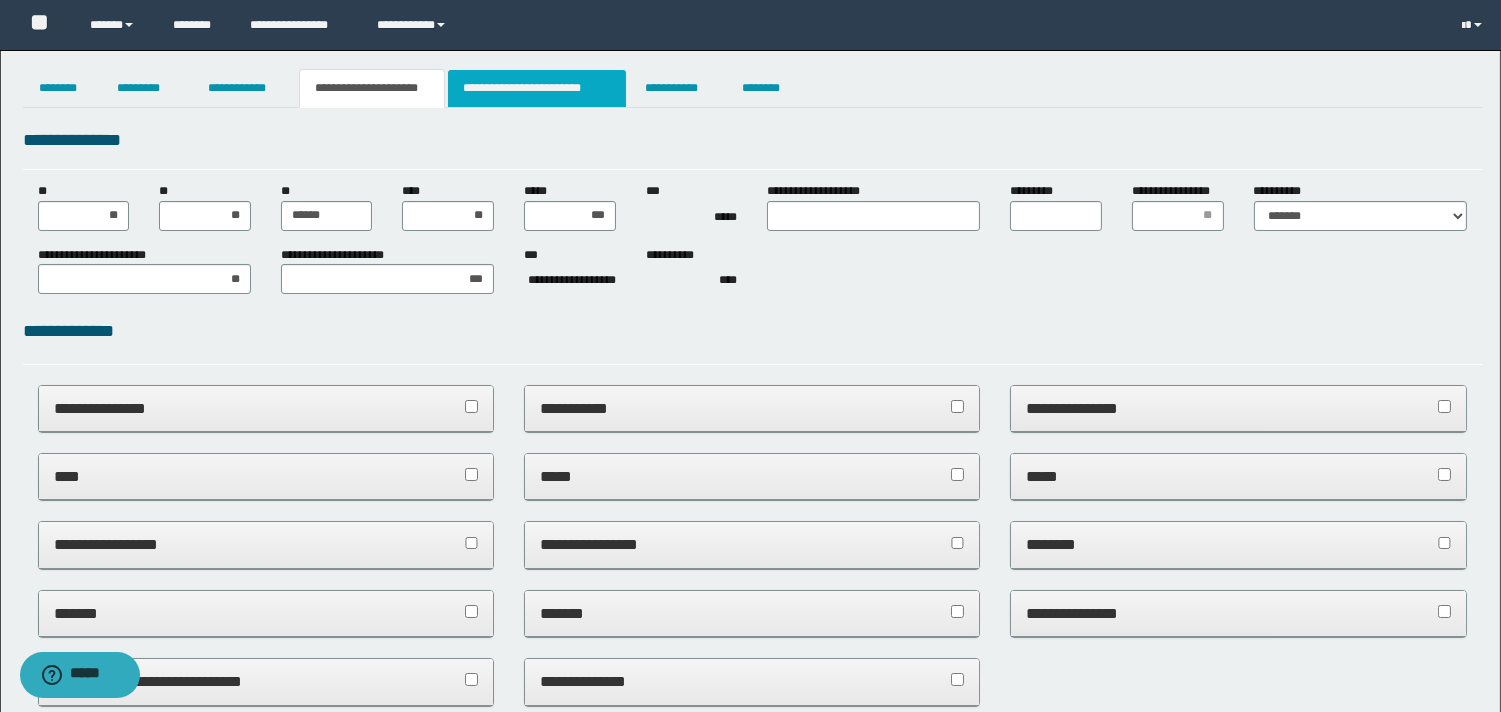 click on "**********" at bounding box center (537, 88) 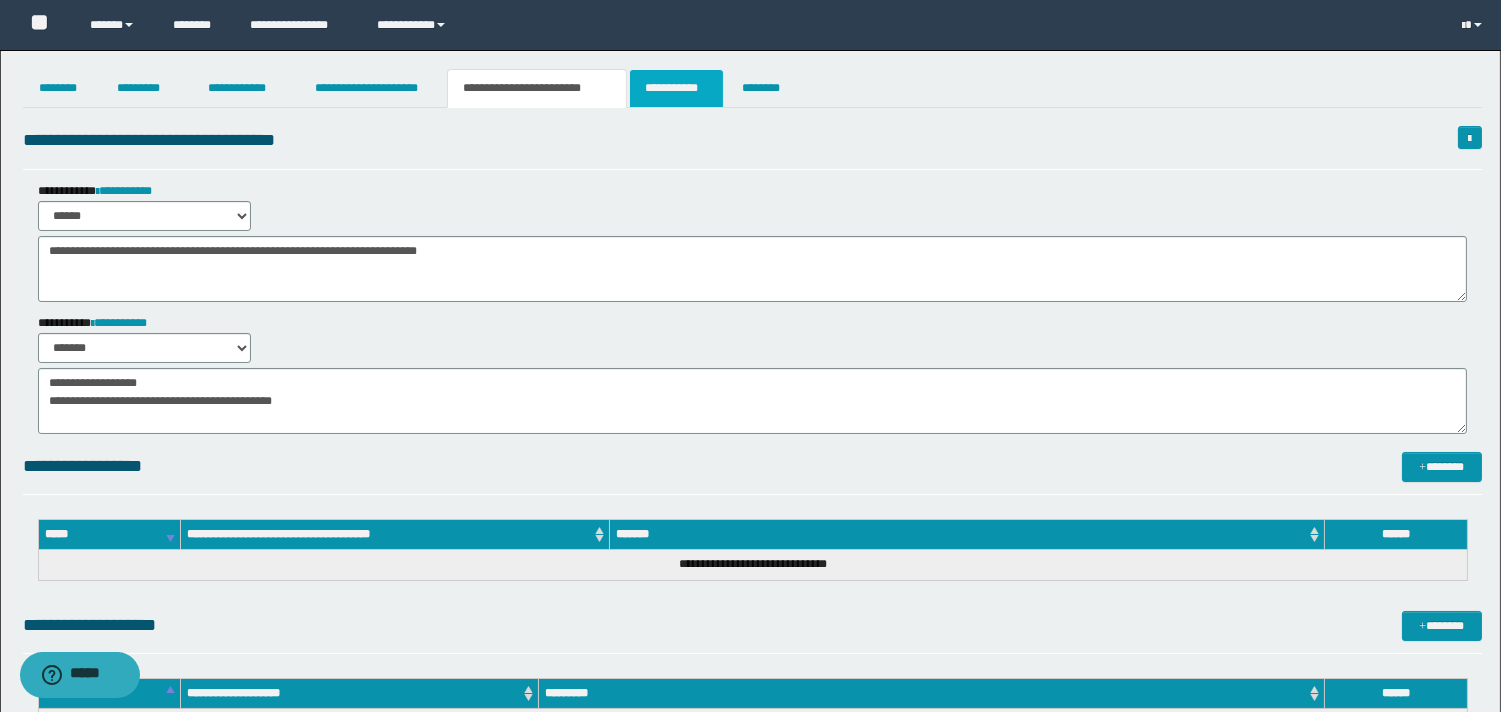click on "**********" at bounding box center [676, 88] 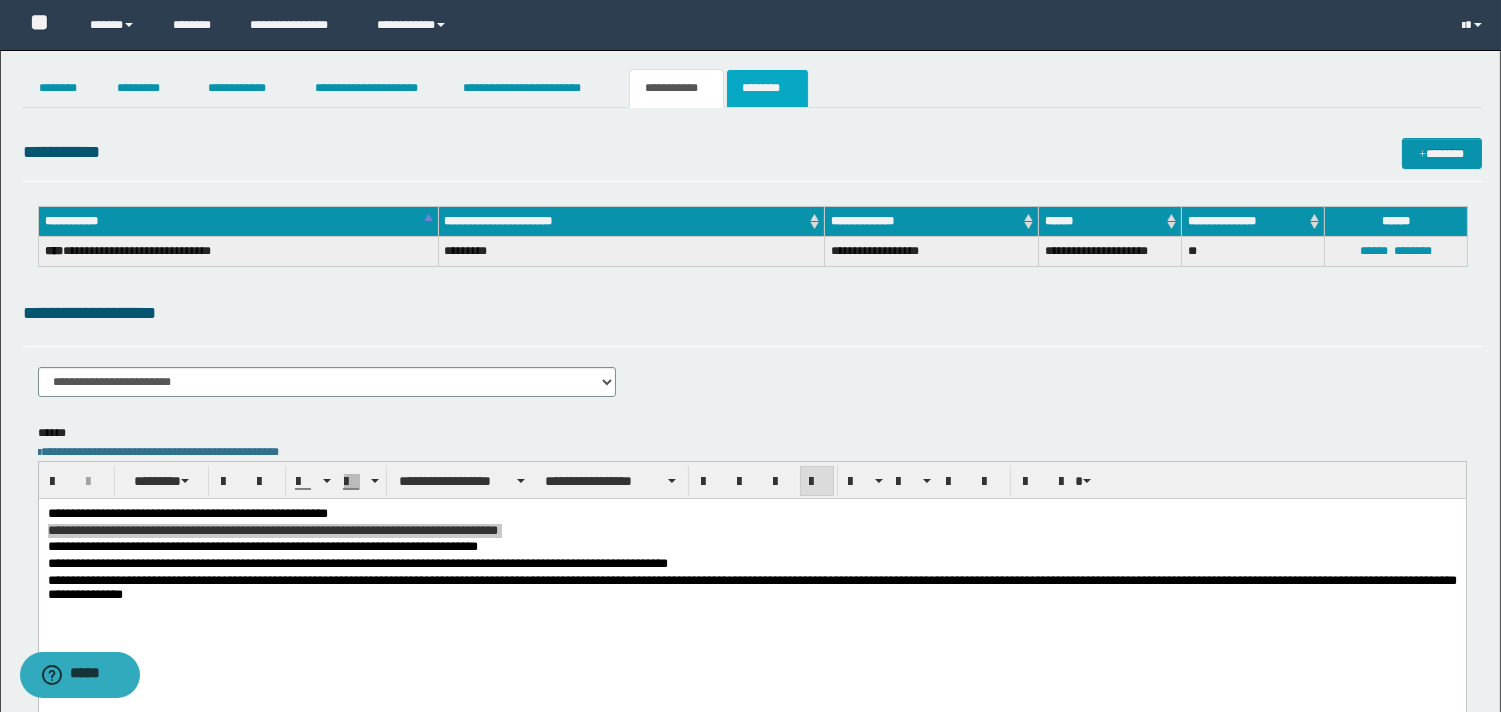 click on "********" at bounding box center (767, 88) 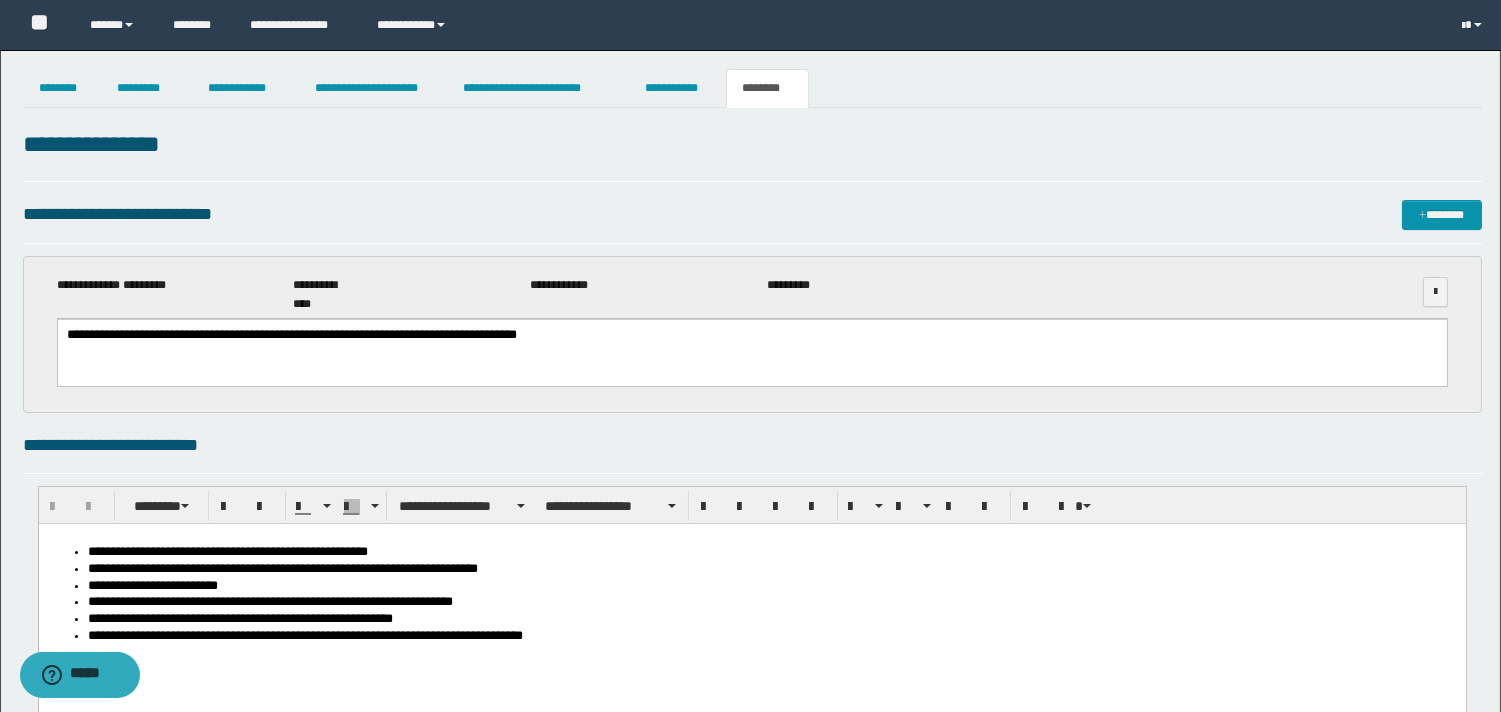 click on "**********" at bounding box center (751, 369) 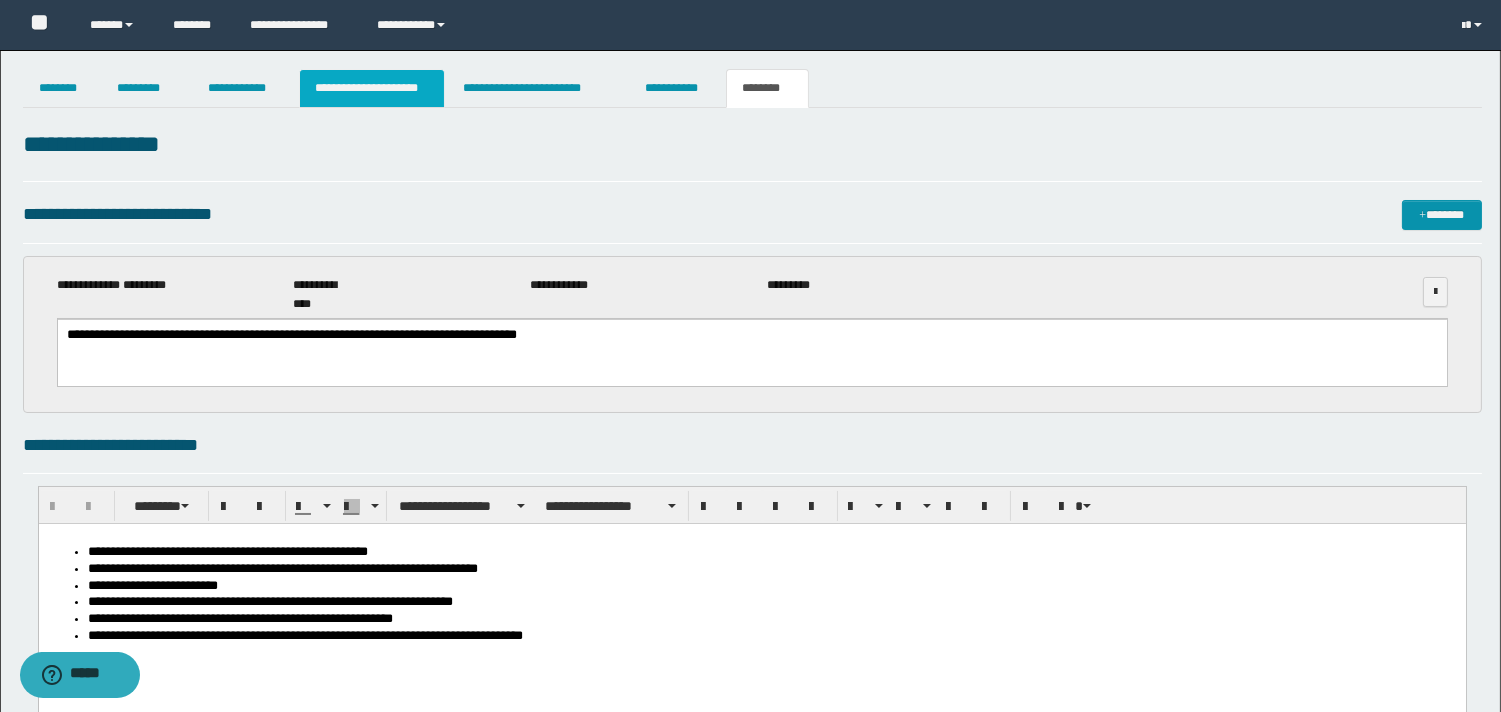 click on "**********" at bounding box center [372, 88] 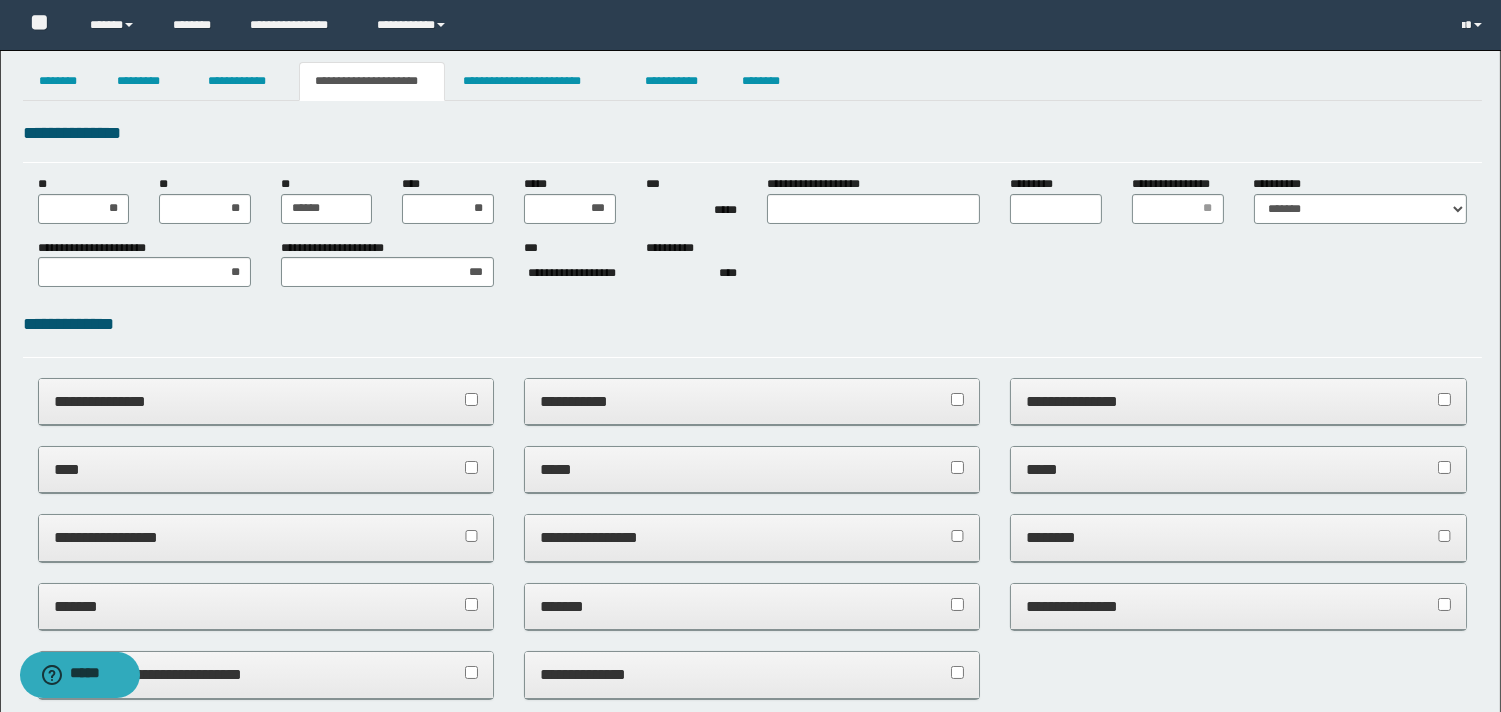 scroll, scrollTop: 0, scrollLeft: 0, axis: both 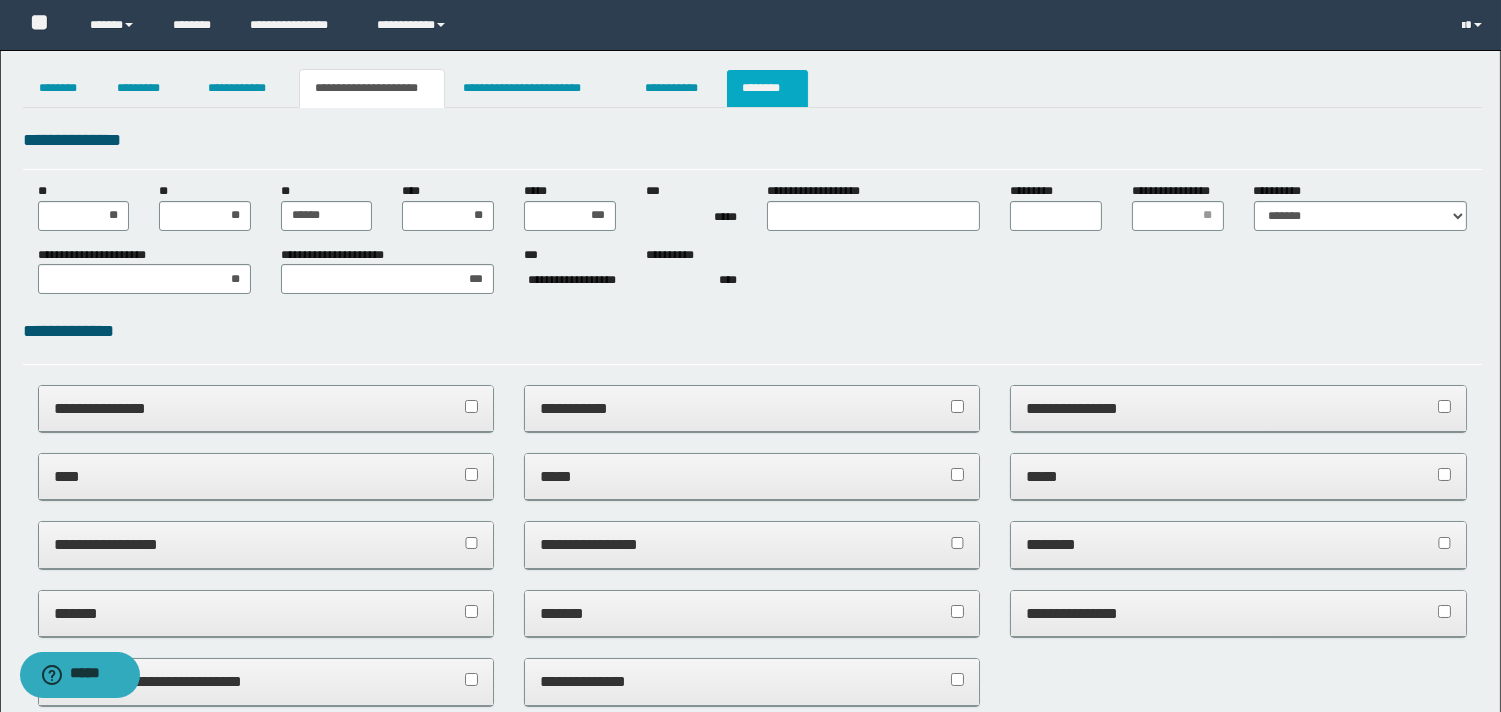 click on "********" at bounding box center [767, 88] 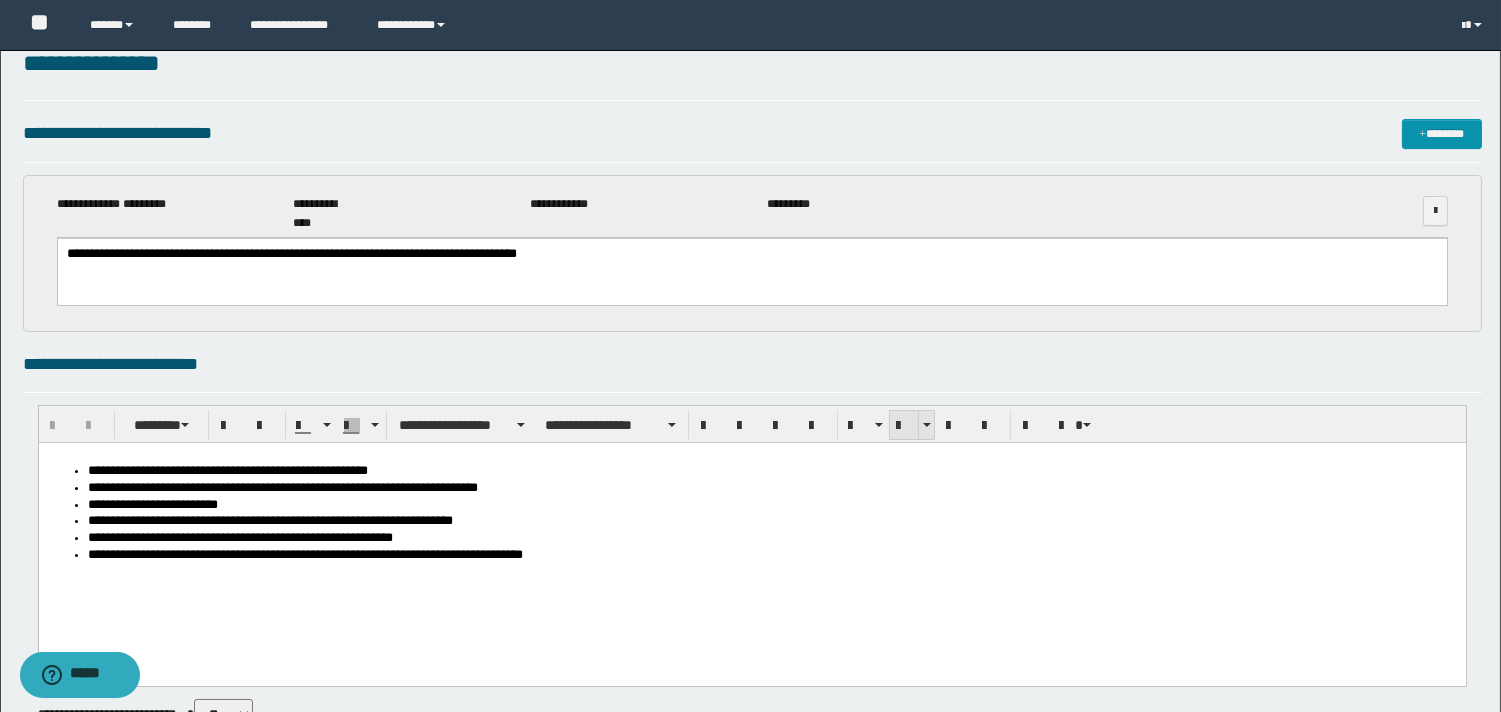 scroll, scrollTop: 0, scrollLeft: 0, axis: both 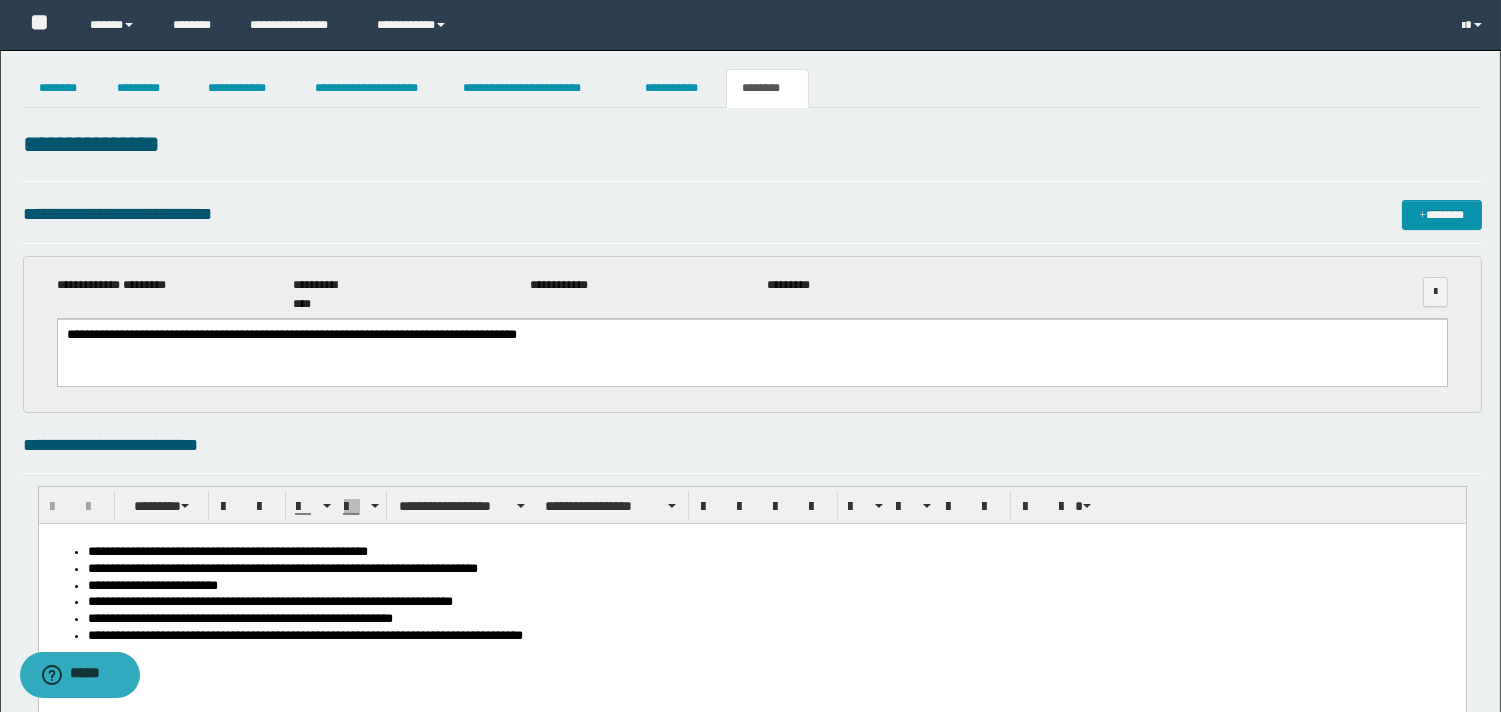 click on "**********" at bounding box center [750, 868] 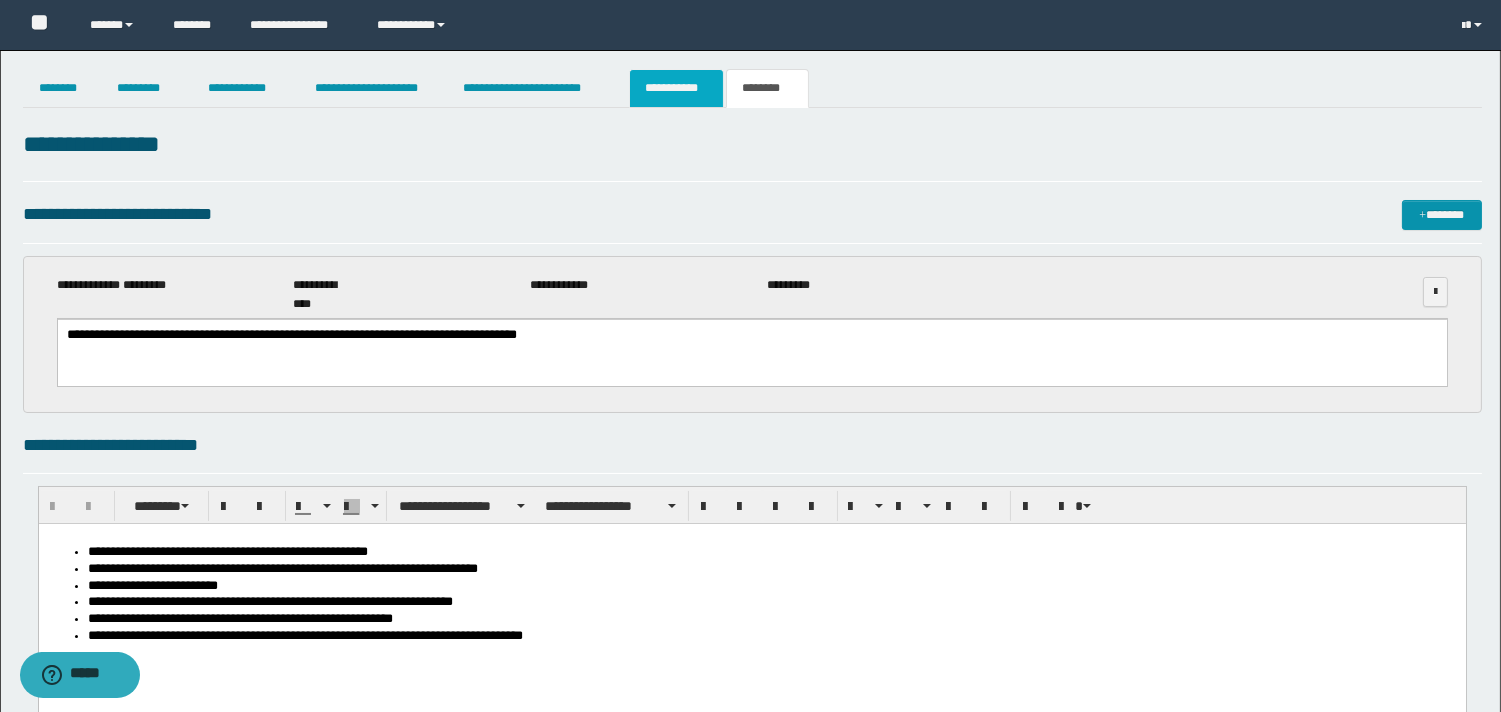 click on "**********" at bounding box center [676, 88] 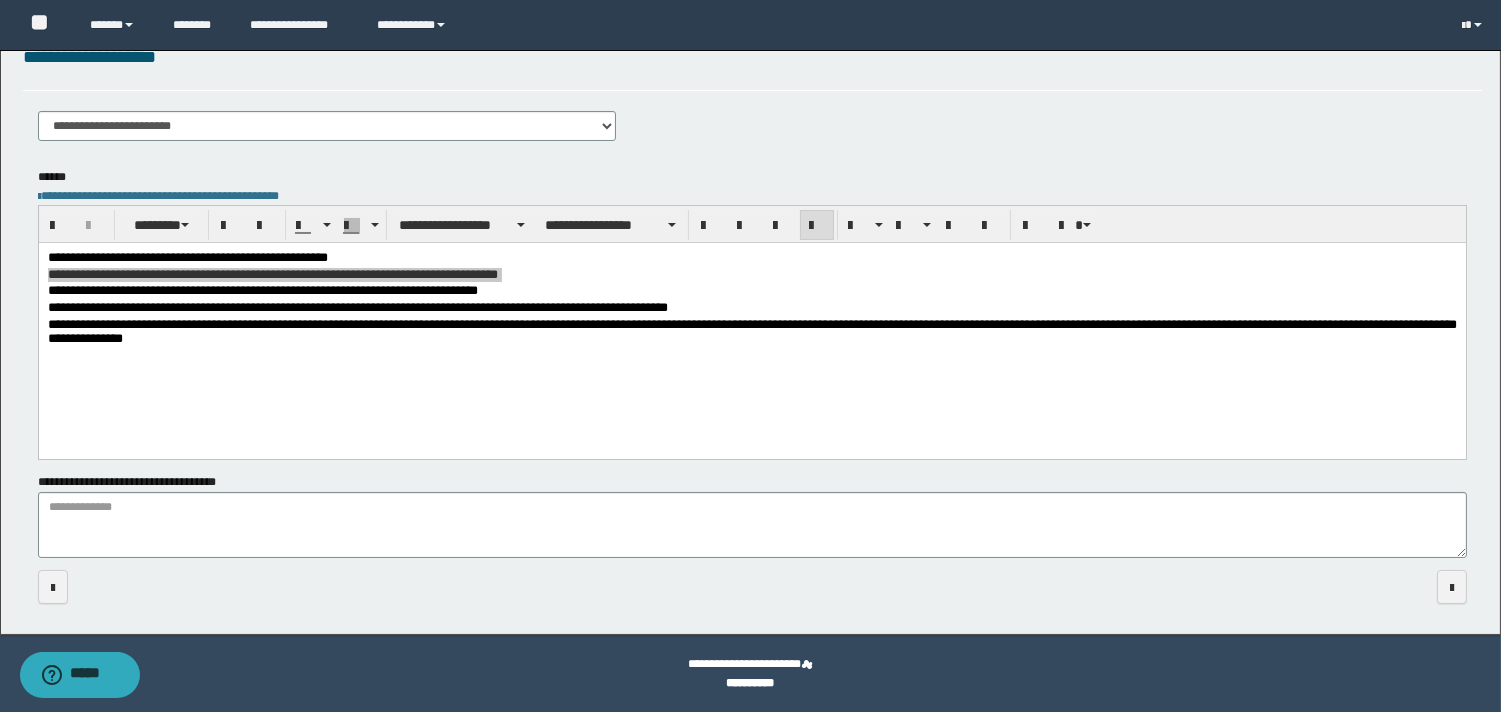 scroll, scrollTop: 0, scrollLeft: 0, axis: both 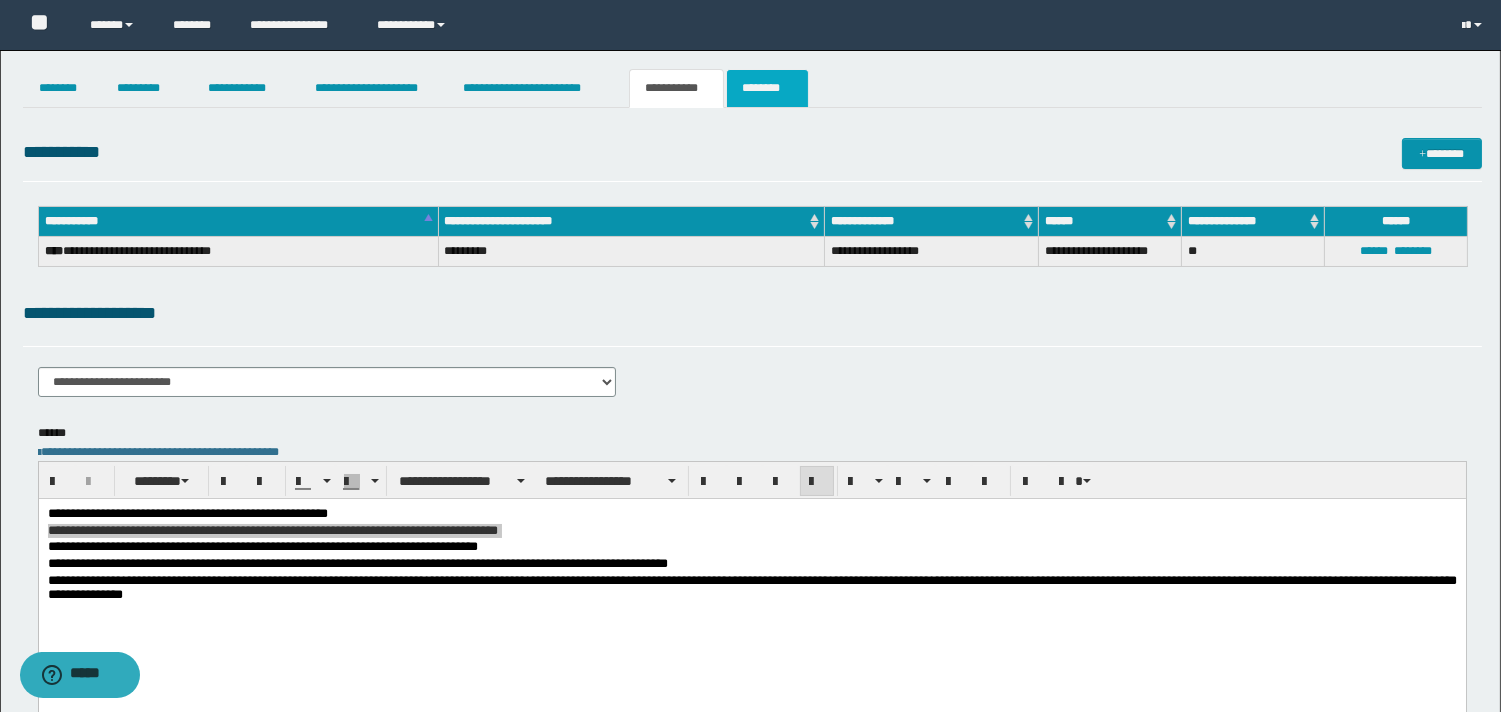 click on "********" at bounding box center (767, 88) 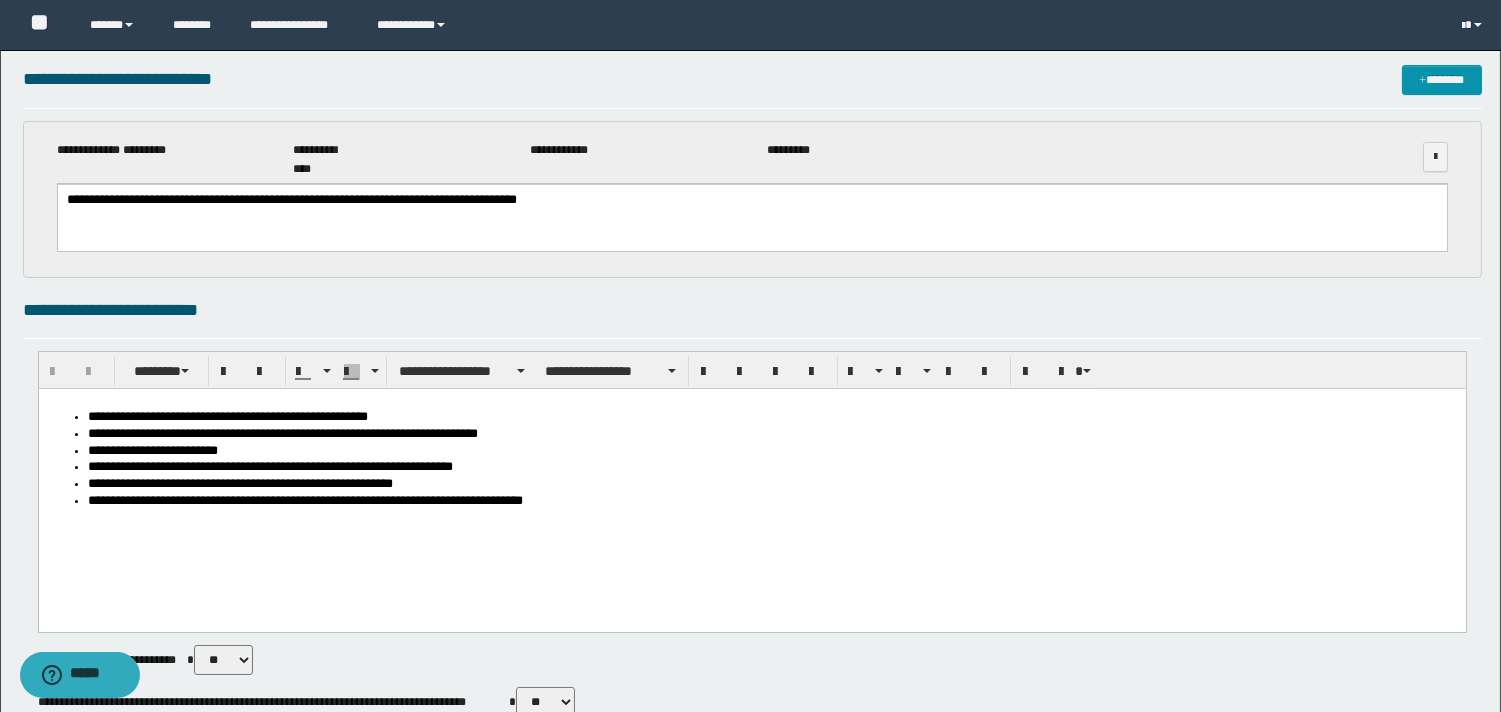 scroll, scrollTop: 0, scrollLeft: 0, axis: both 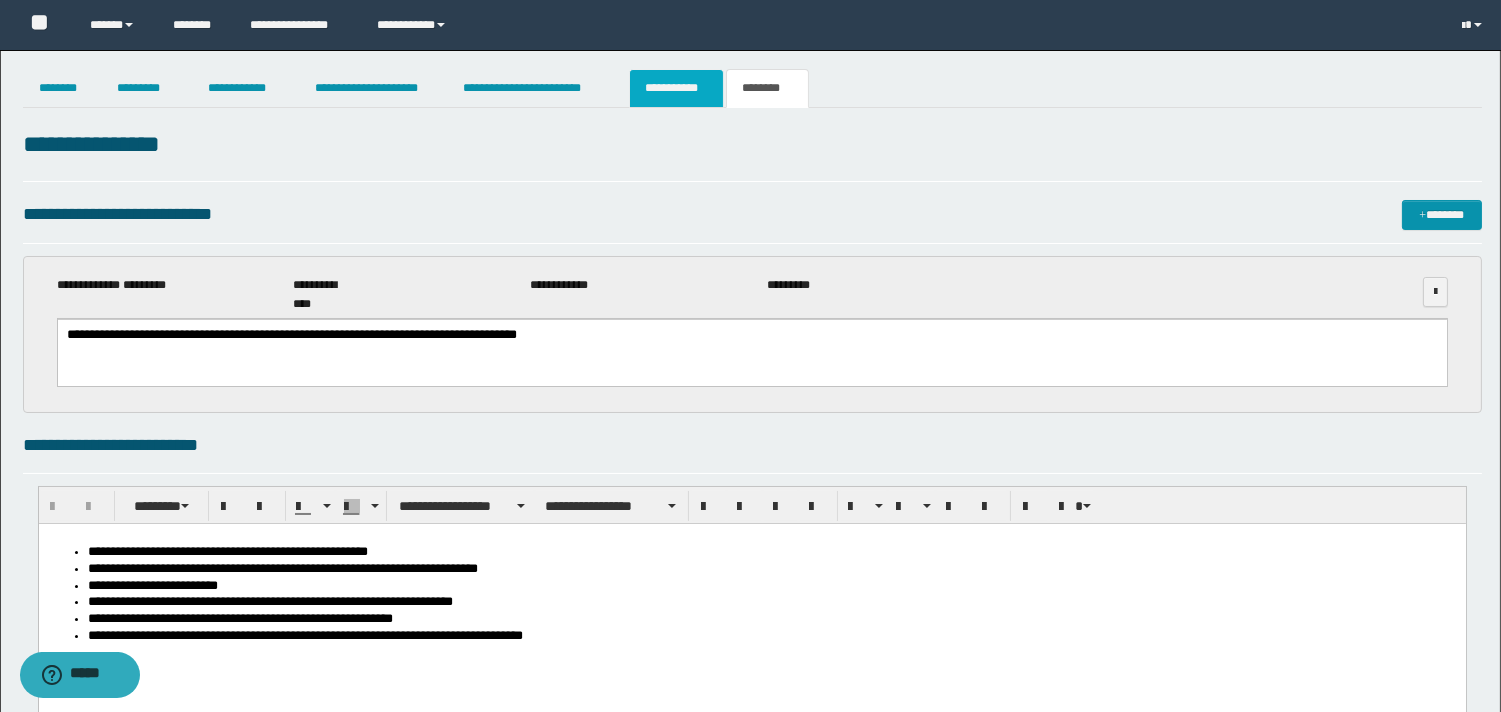 click on "**********" at bounding box center (676, 88) 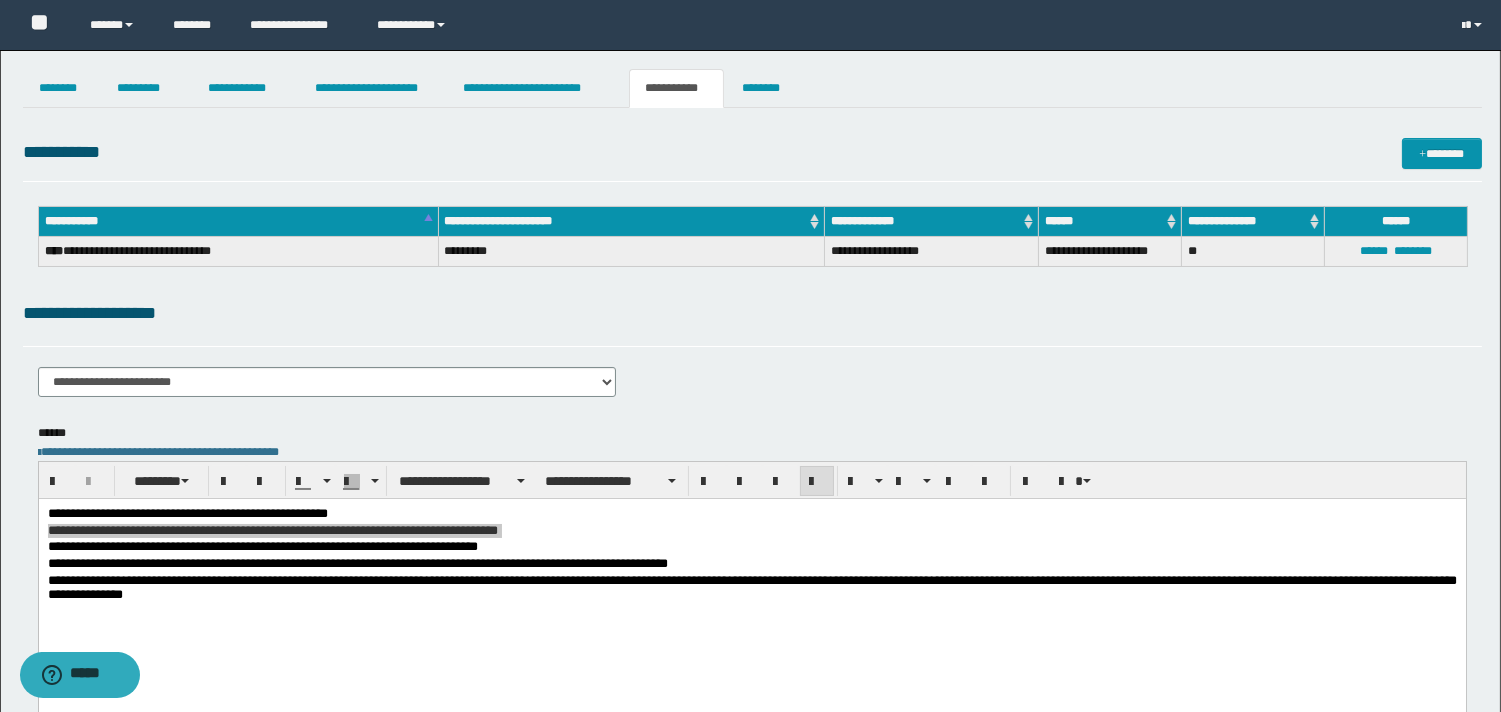 scroll, scrollTop: 222, scrollLeft: 0, axis: vertical 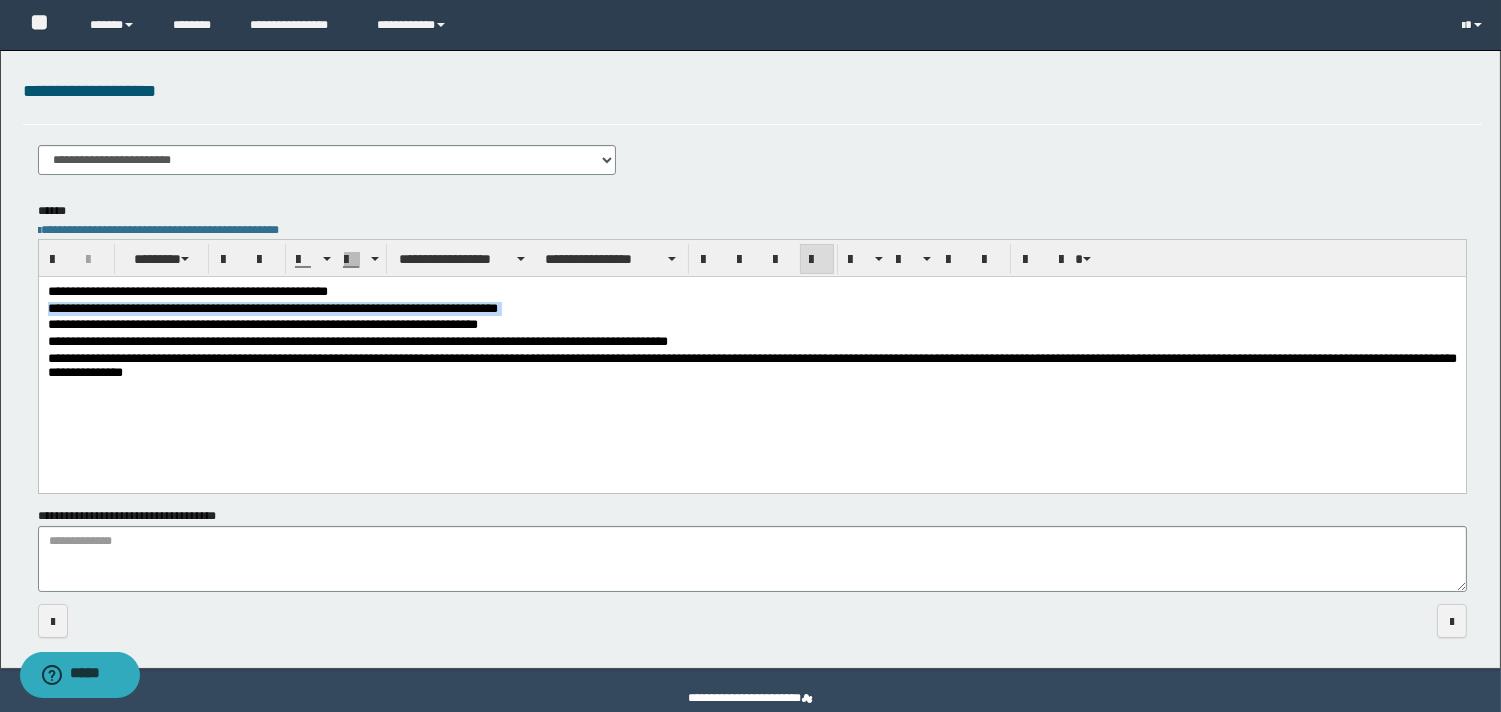 click on "**********" at bounding box center [751, 343] 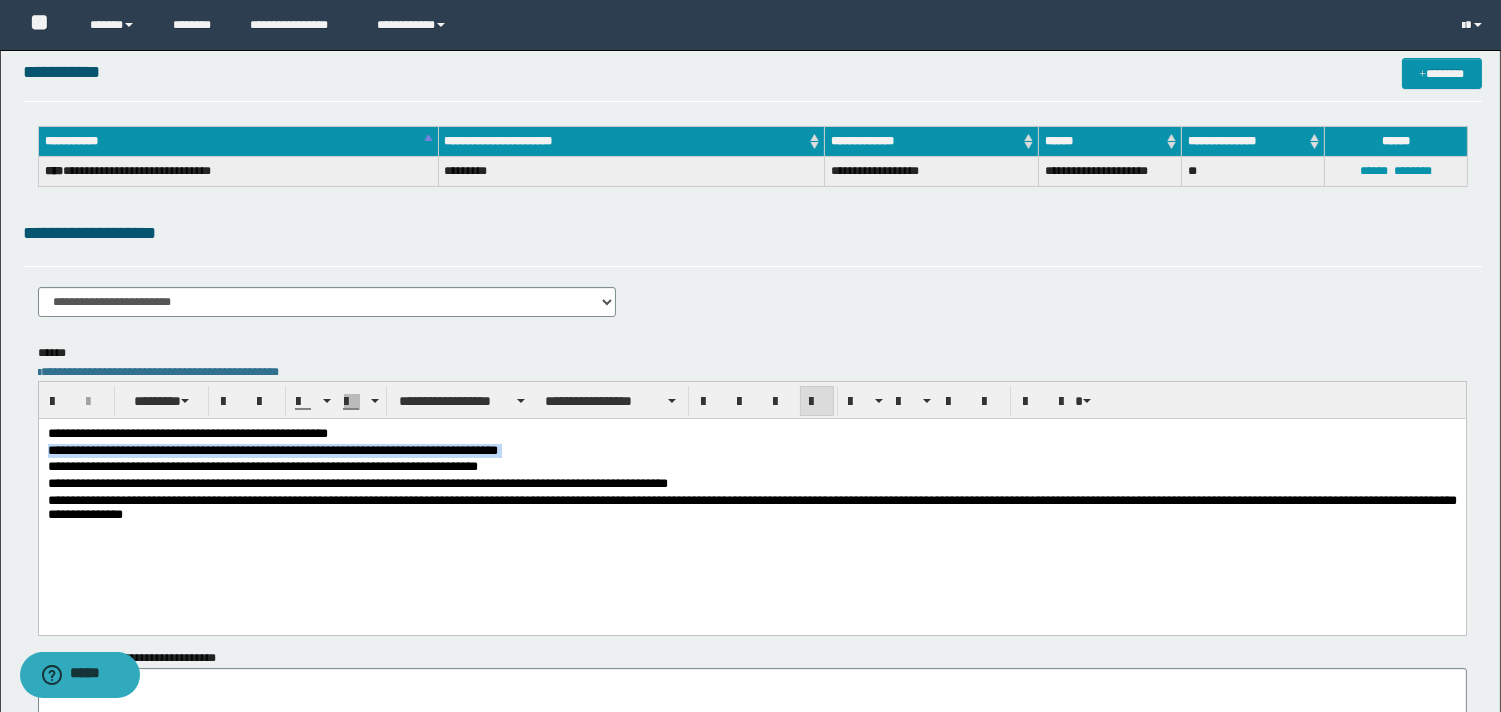 scroll, scrollTop: 0, scrollLeft: 0, axis: both 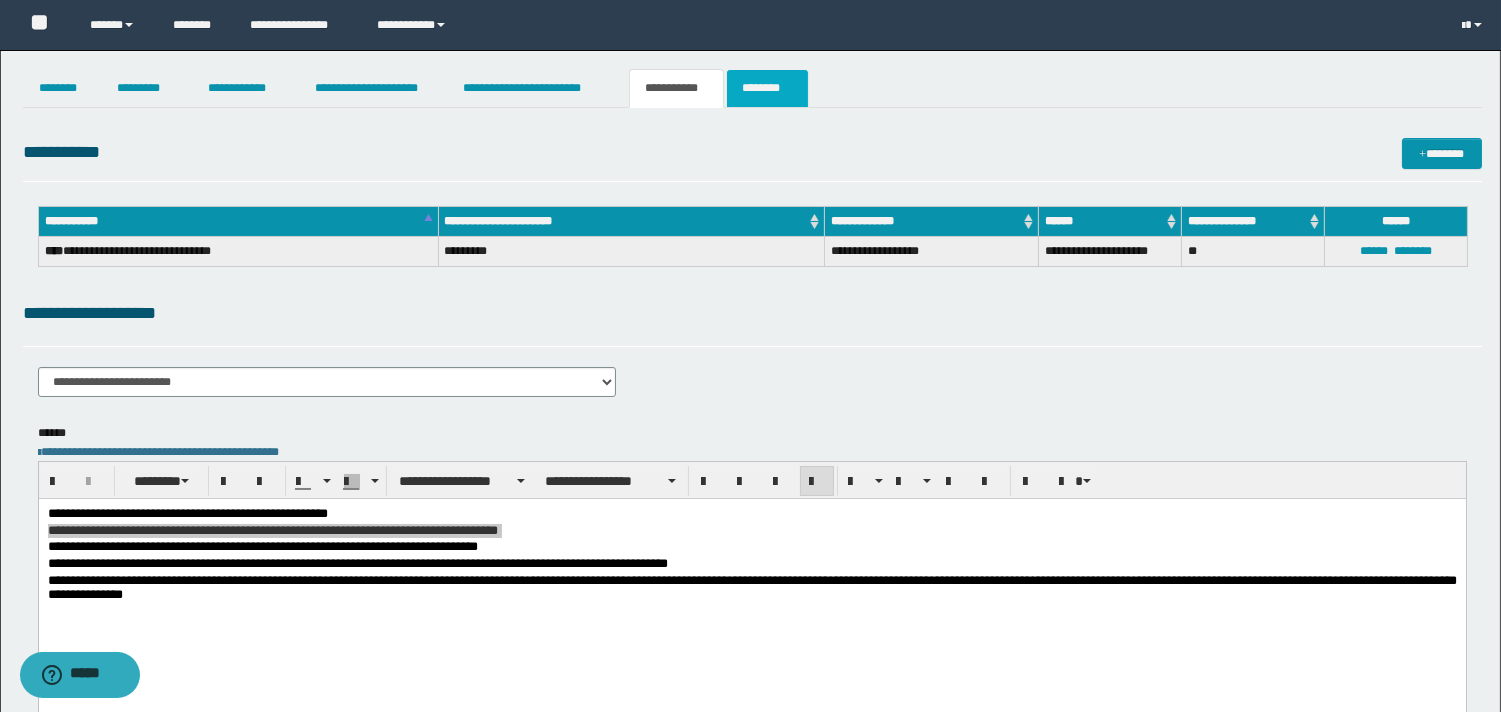 click on "********" at bounding box center (767, 88) 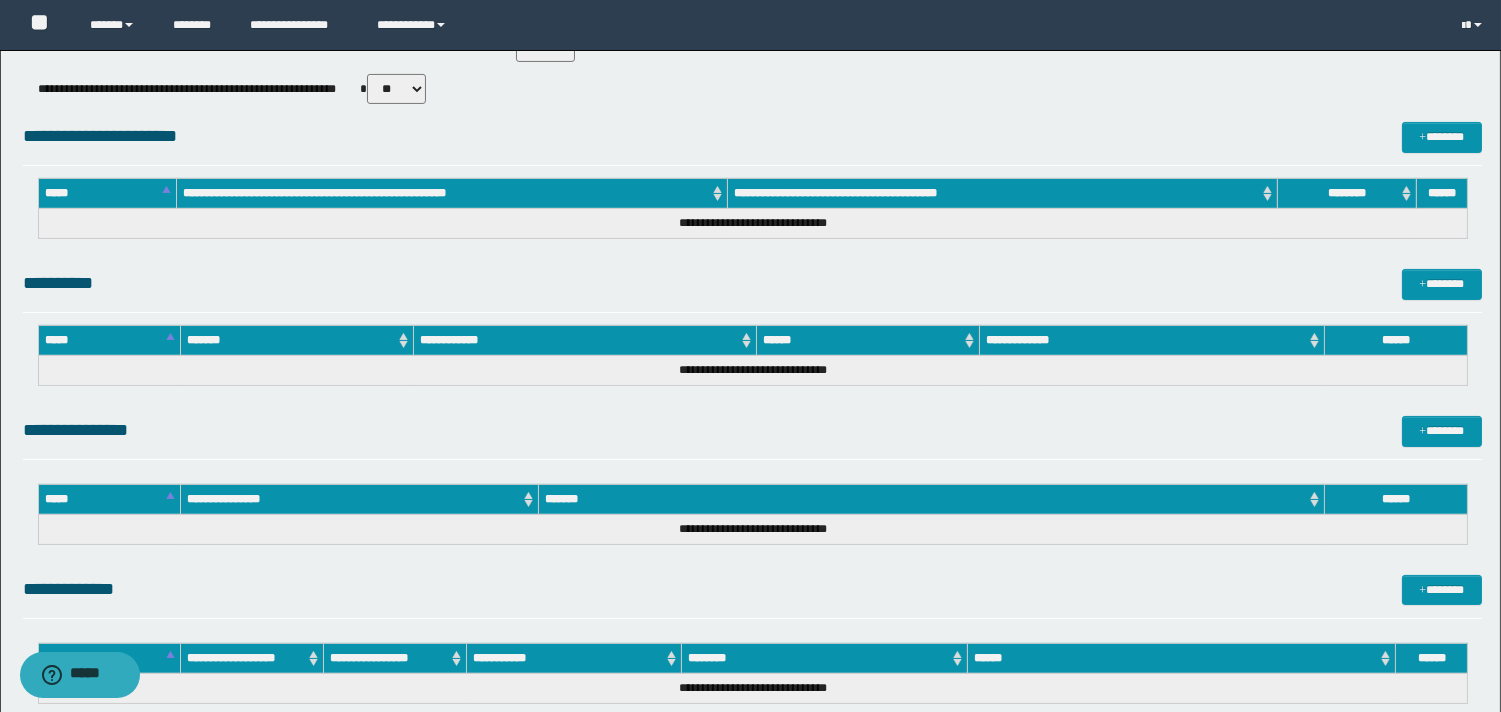 scroll, scrollTop: 1052, scrollLeft: 0, axis: vertical 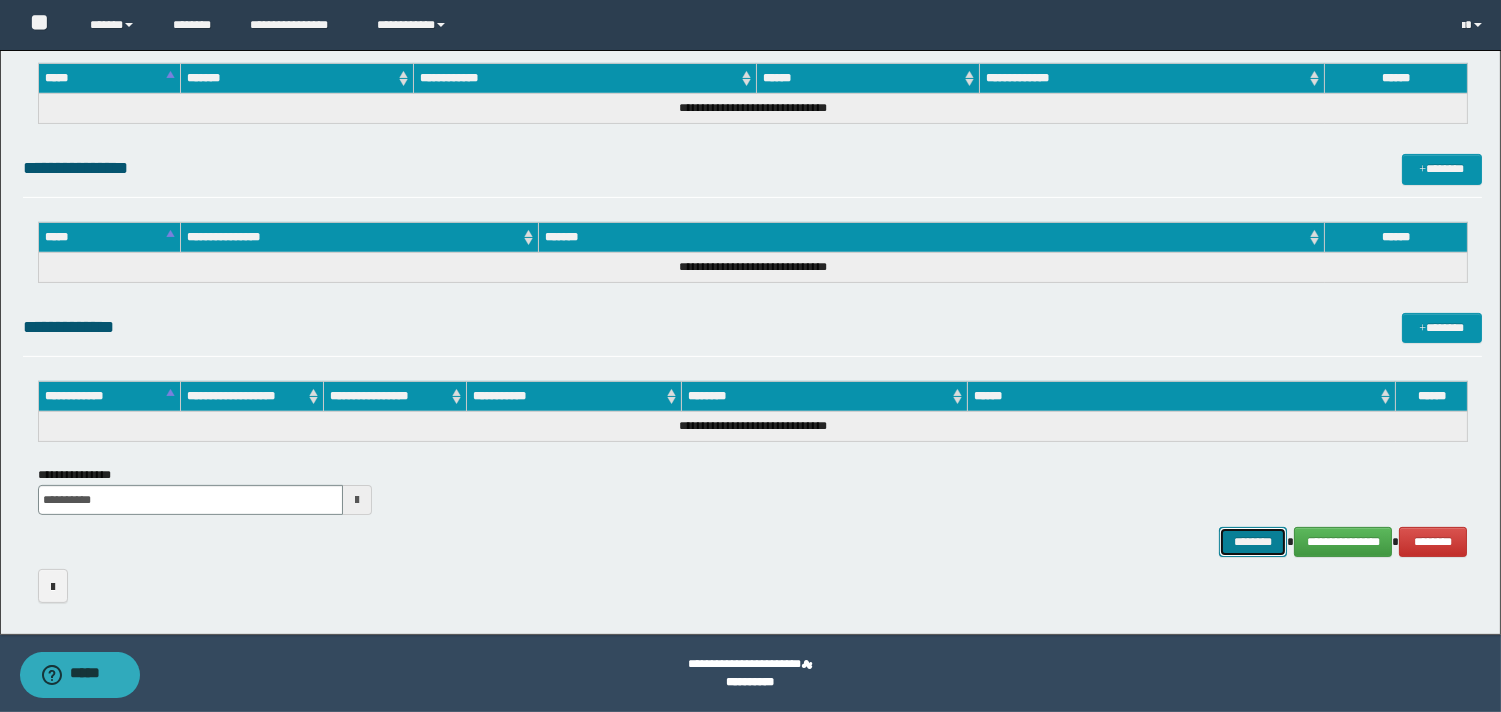 click on "********" at bounding box center (1253, 542) 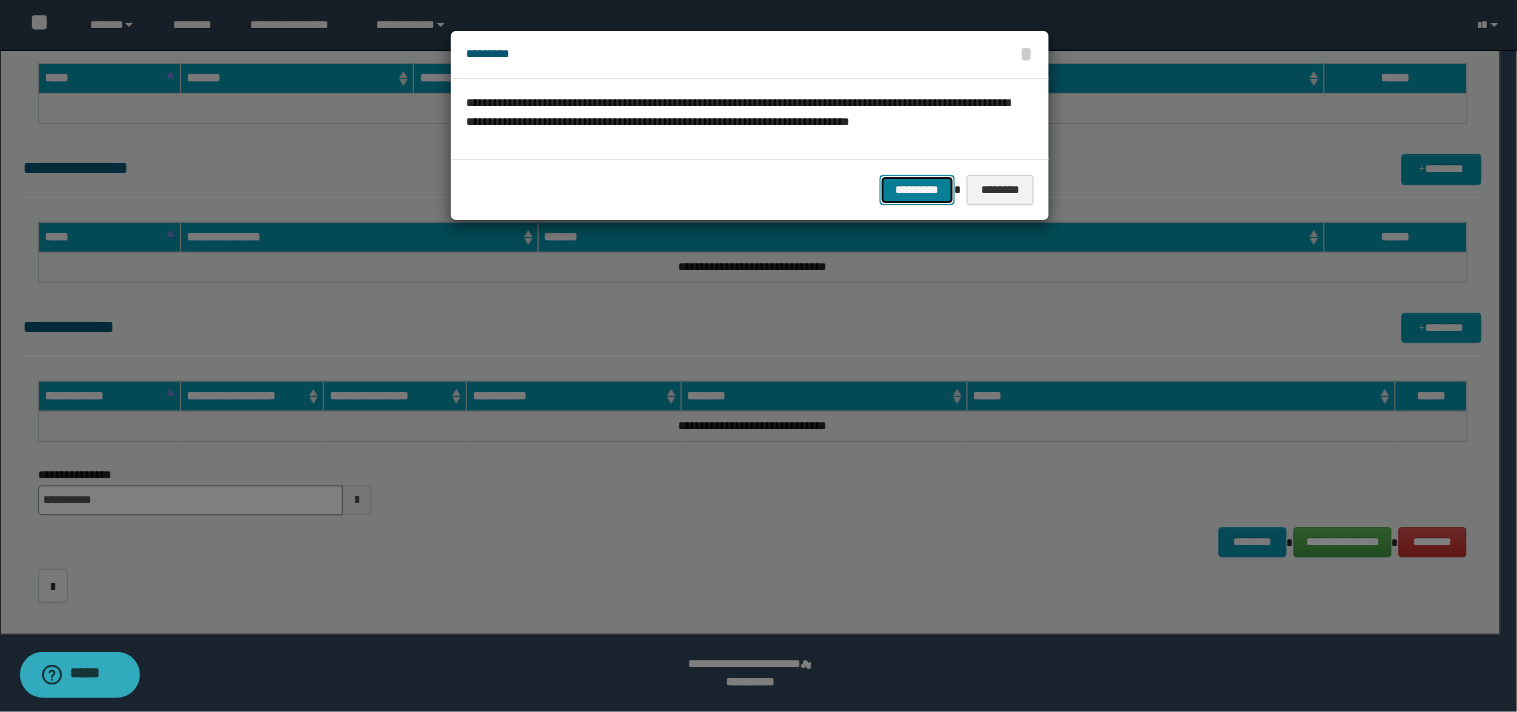click on "*********" at bounding box center [917, 190] 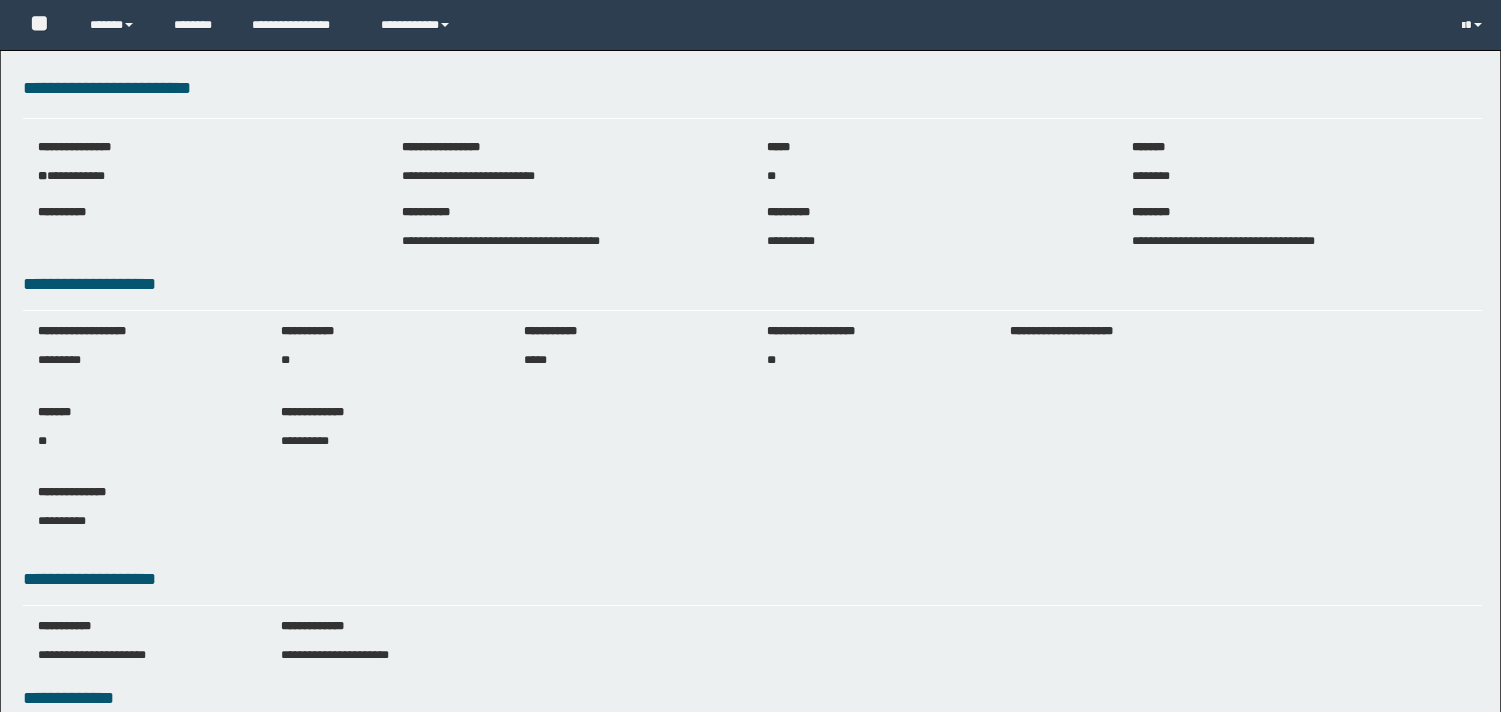 scroll, scrollTop: 0, scrollLeft: 0, axis: both 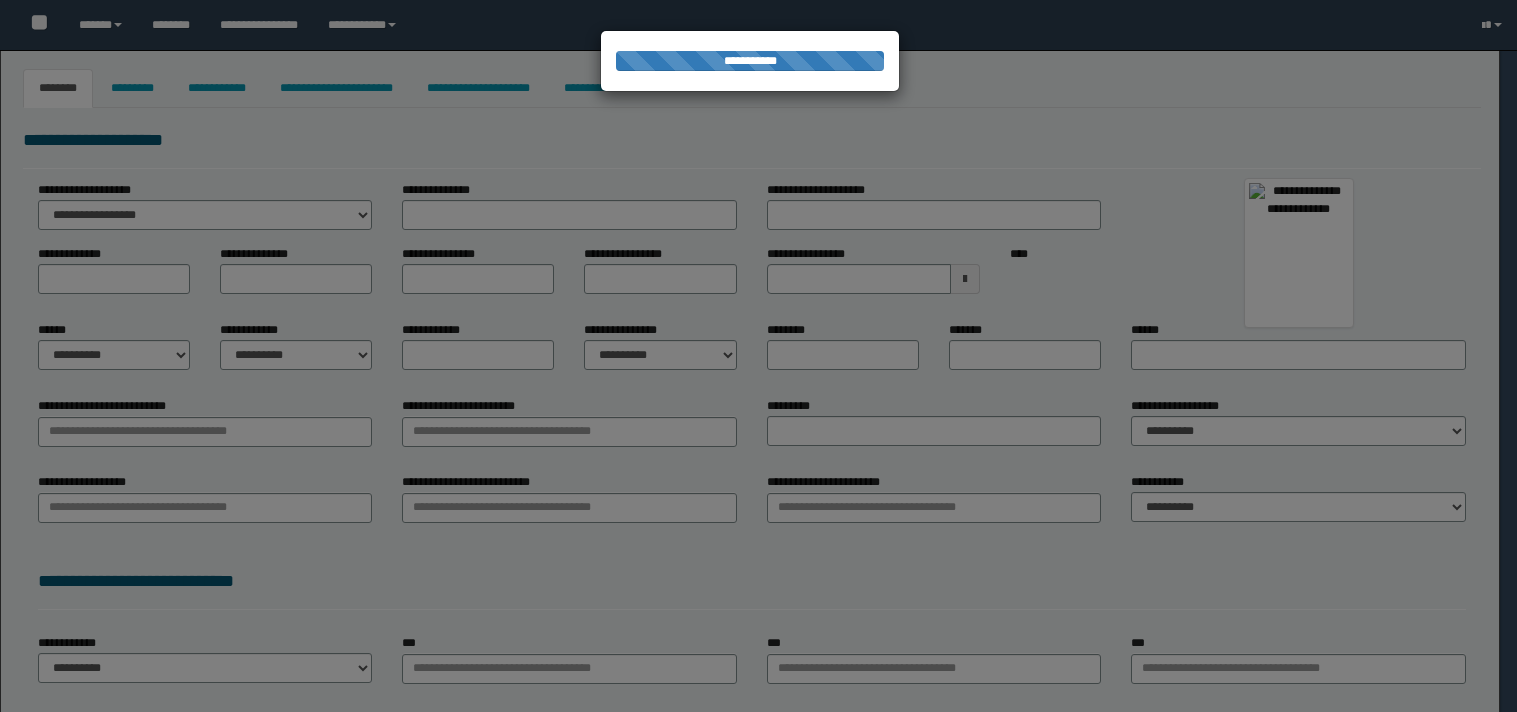 type on "*****" 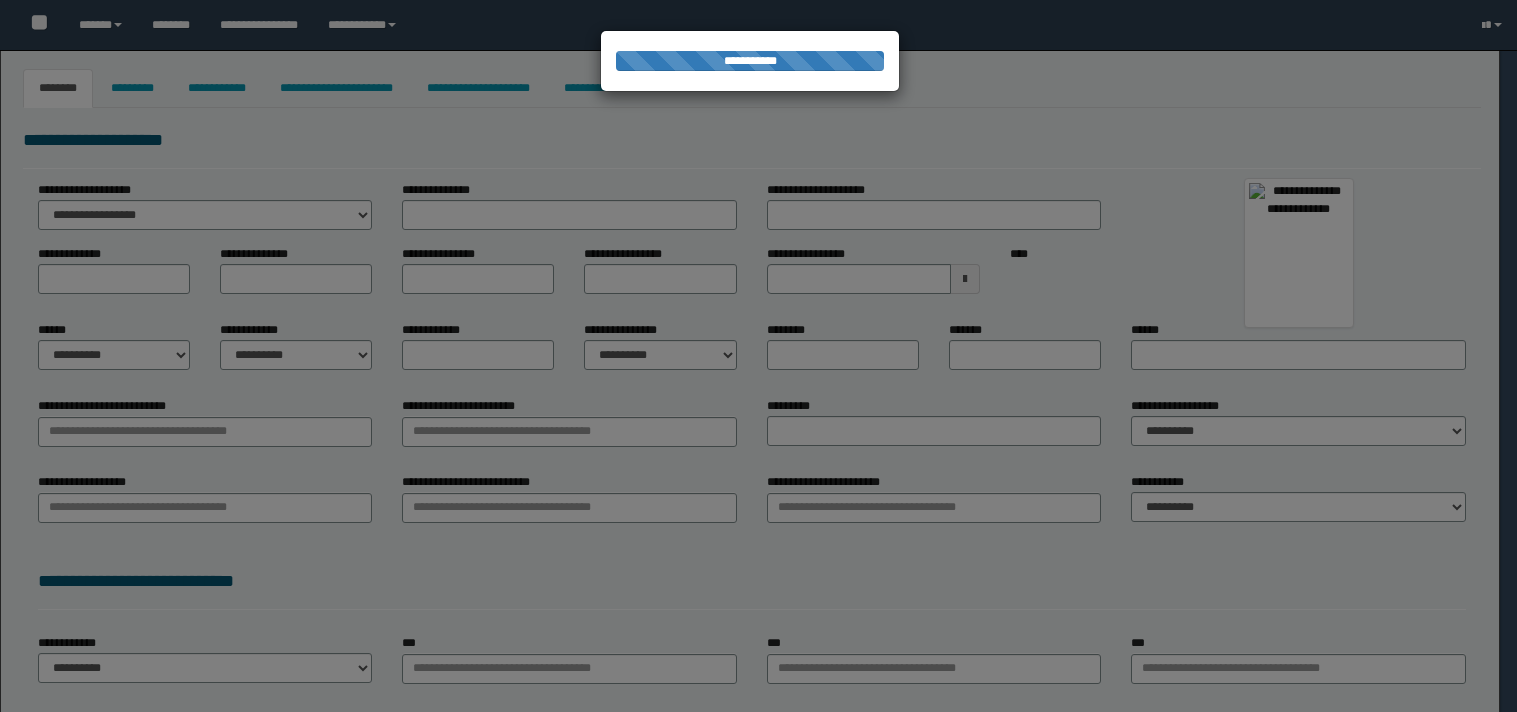type on "**********" 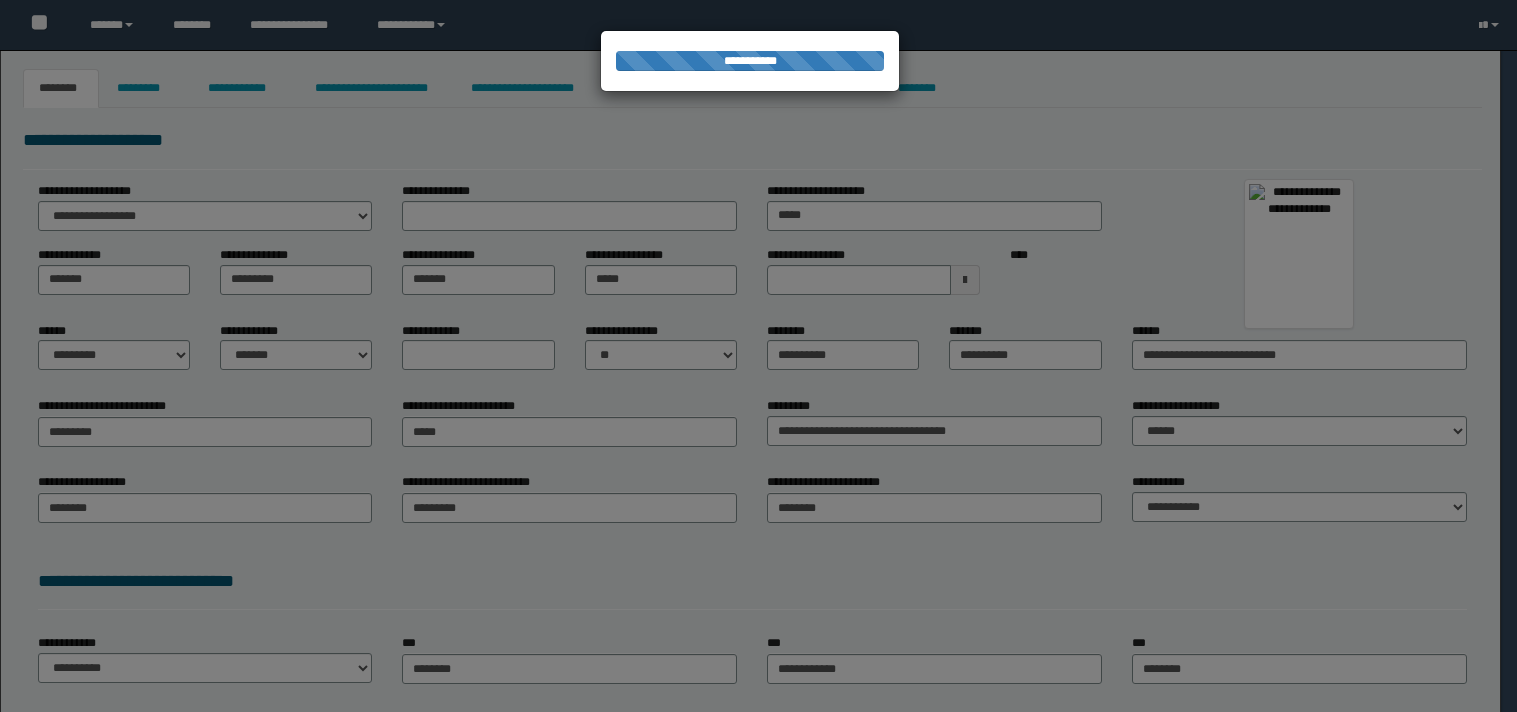 scroll, scrollTop: 0, scrollLeft: 0, axis: both 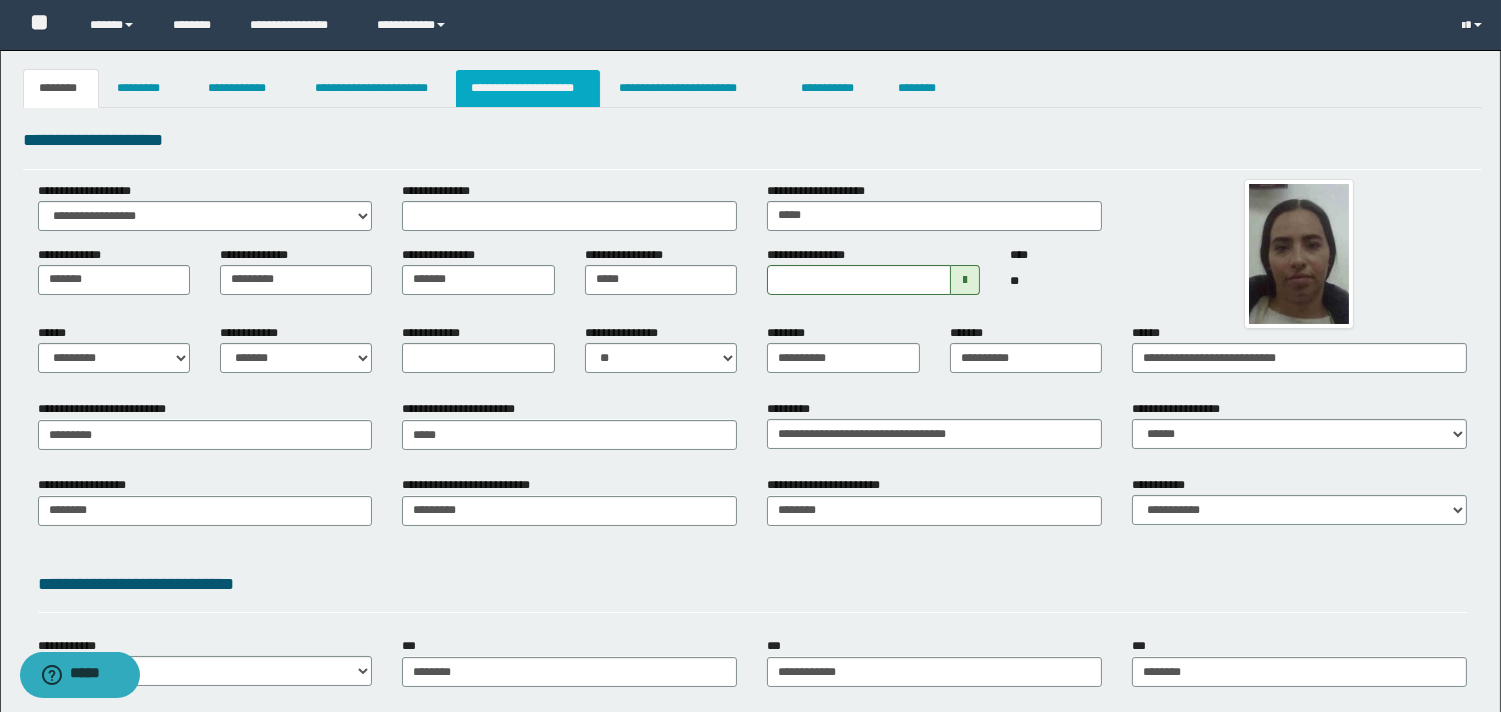 click on "**********" at bounding box center [528, 88] 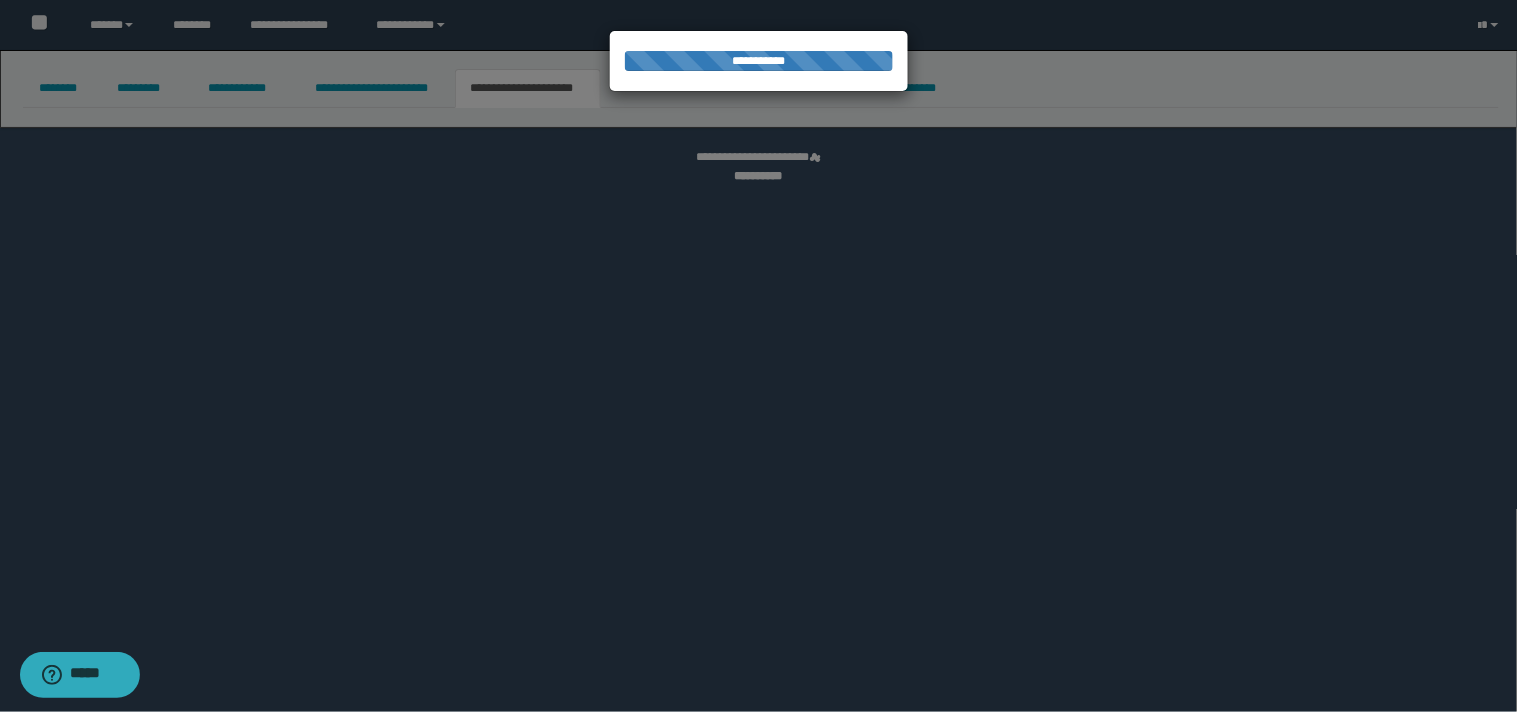 click on "**********" at bounding box center (759, 356) 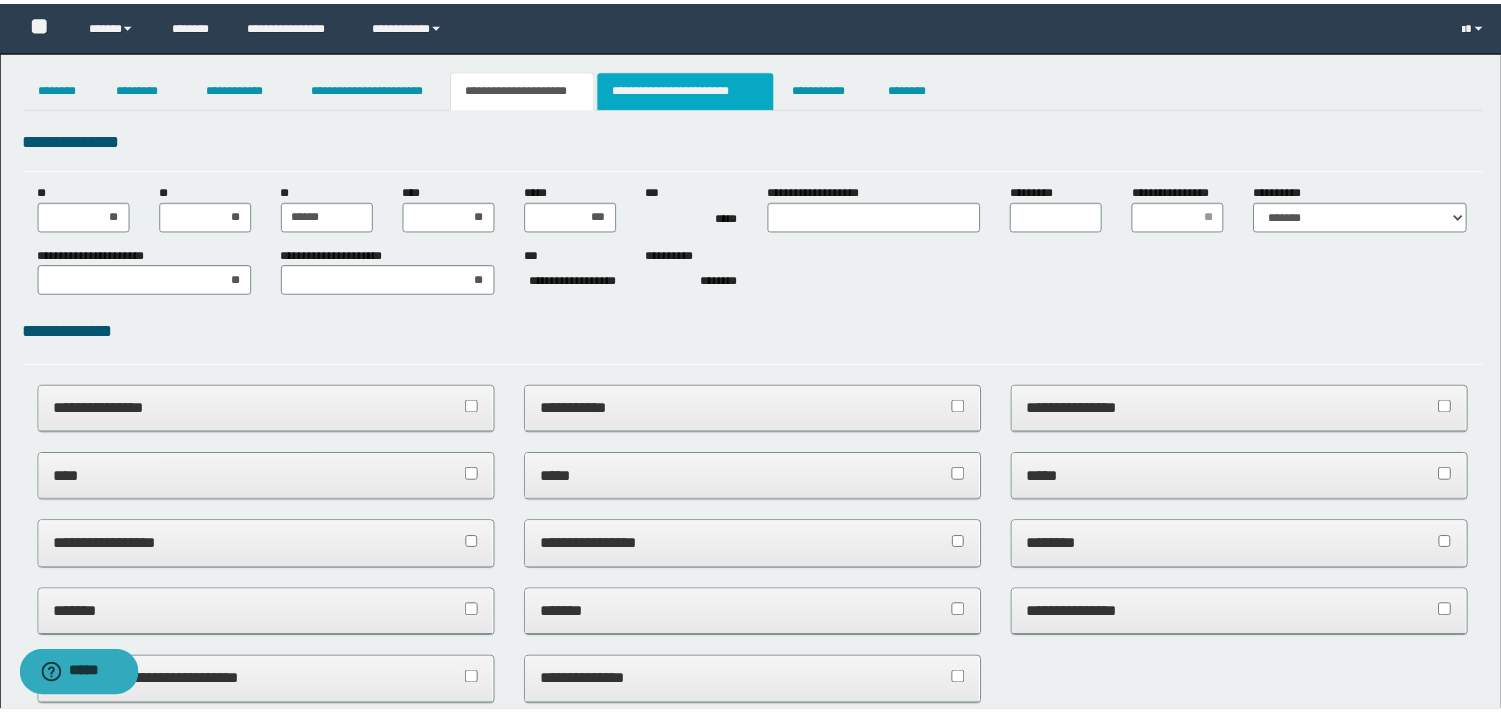 scroll, scrollTop: 0, scrollLeft: 0, axis: both 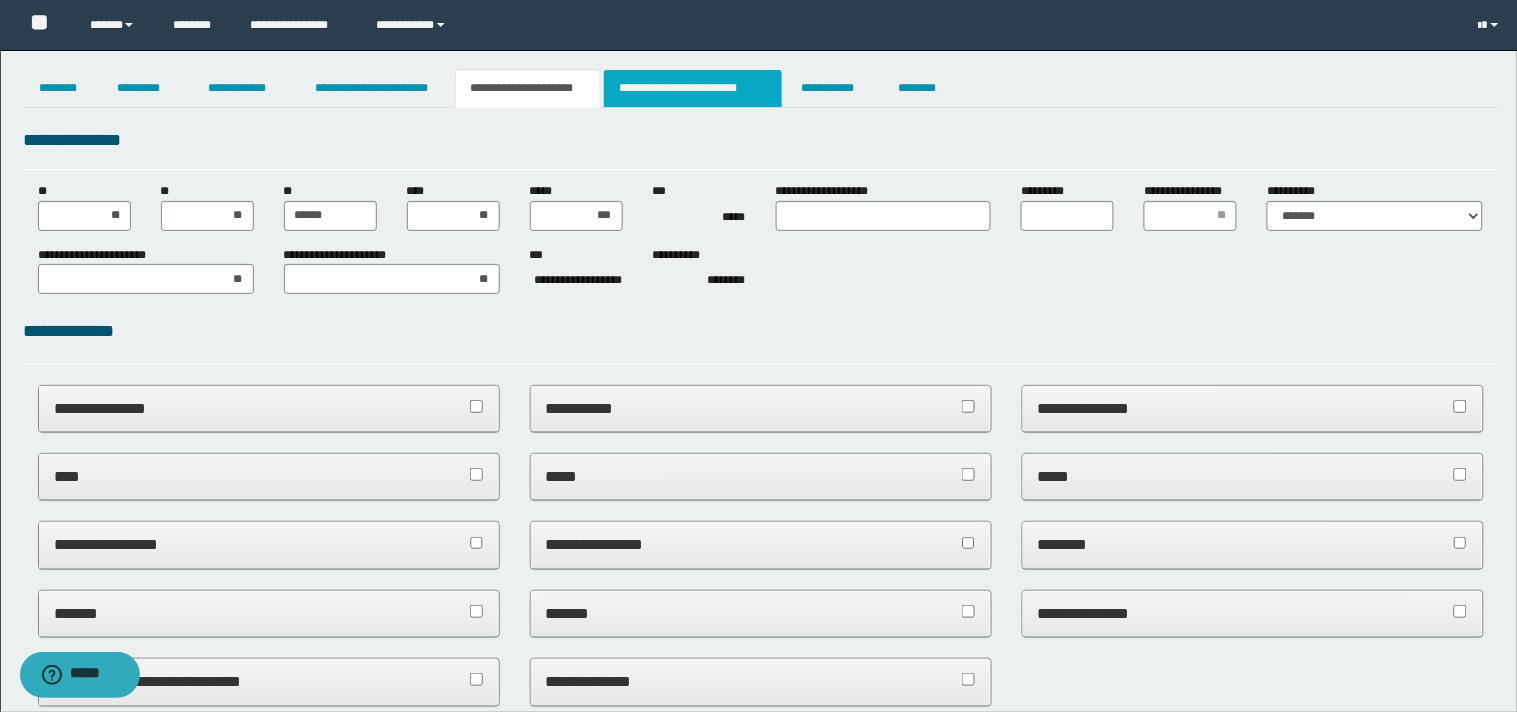 click on "**********" at bounding box center [693, 88] 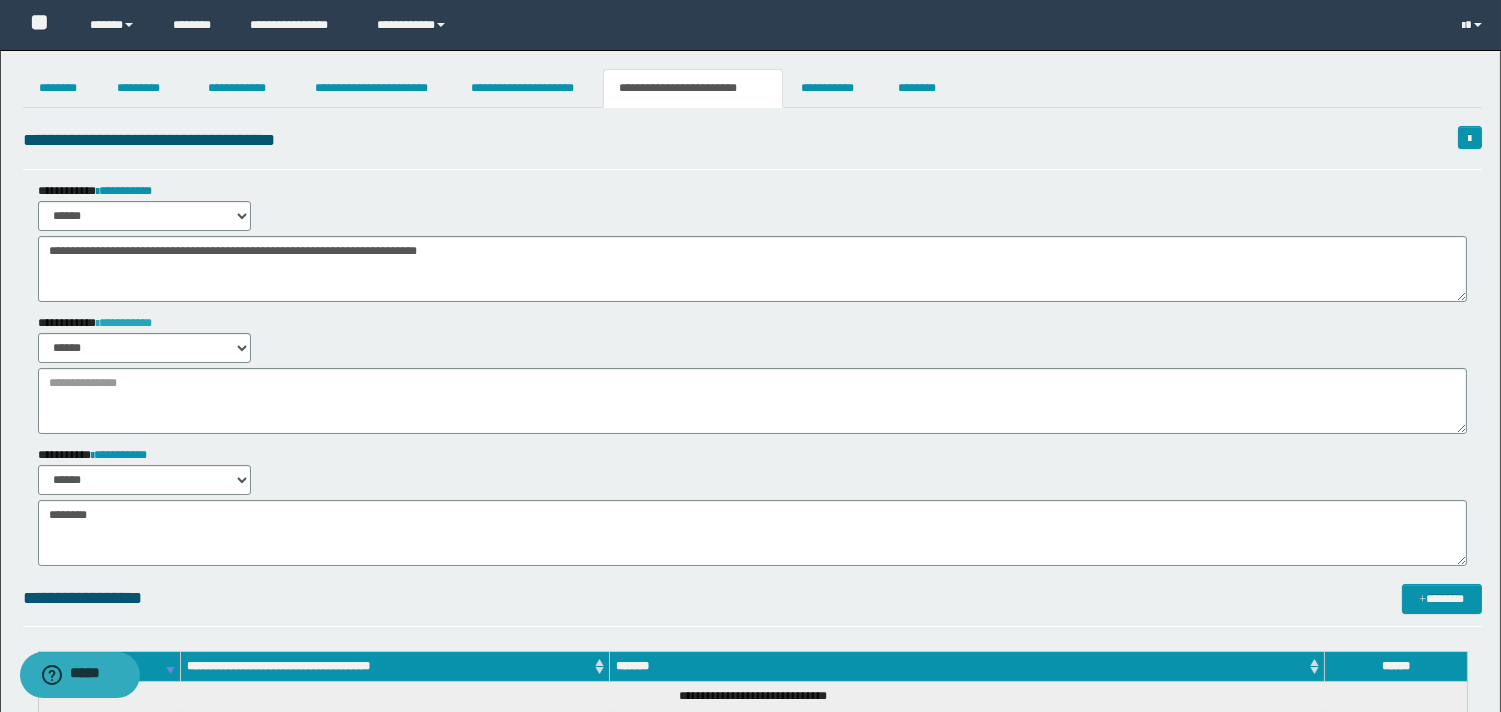 click on "**********" at bounding box center (124, 323) 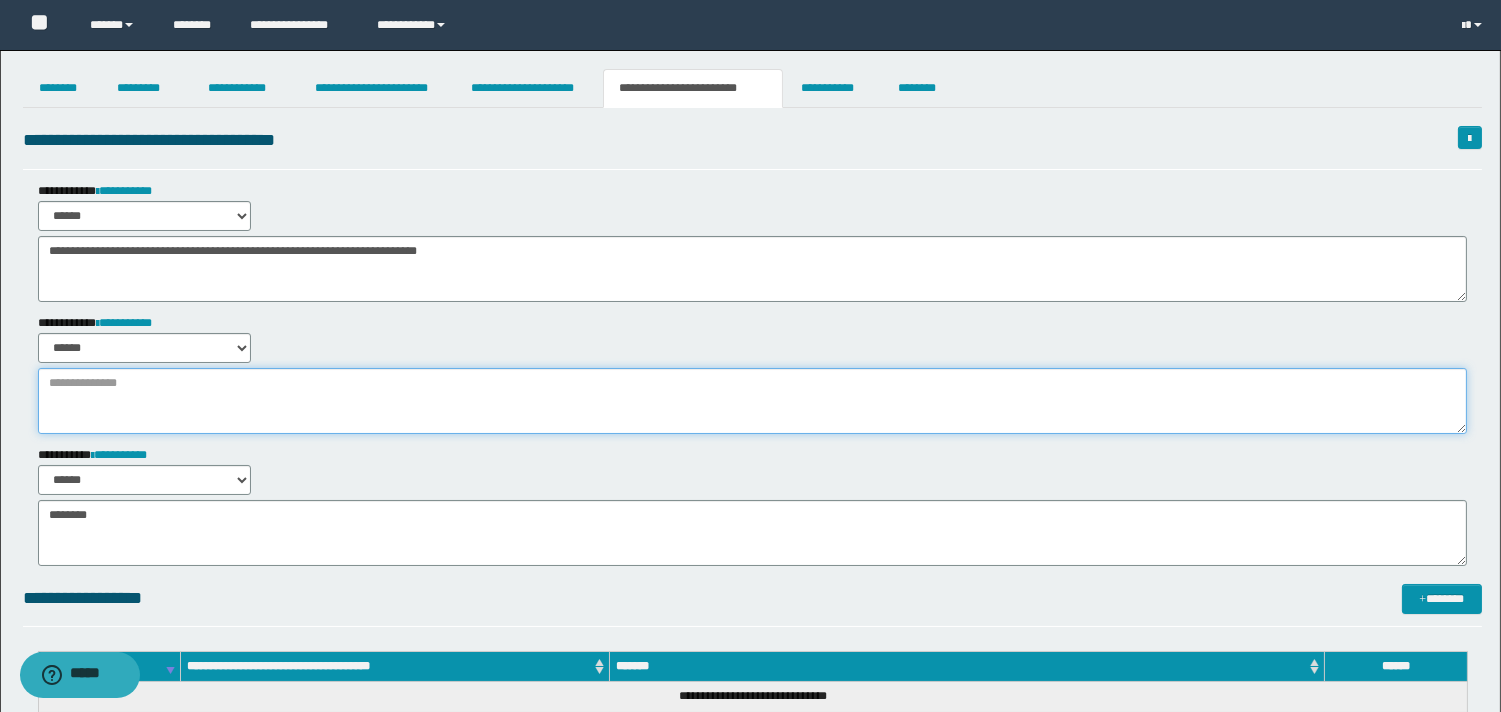 drag, startPoint x: 316, startPoint y: 376, endPoint x: 423, endPoint y: 571, distance: 222.42752 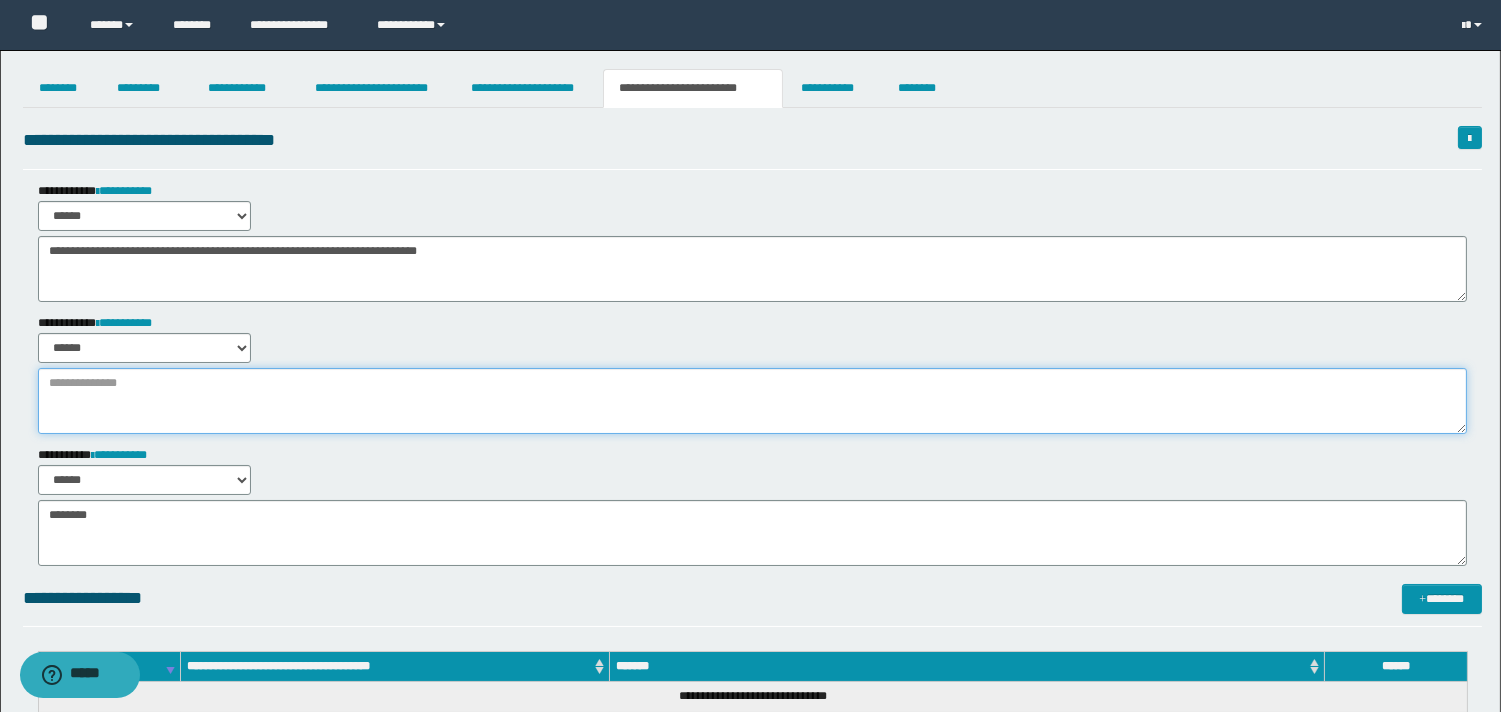 click at bounding box center [752, 401] 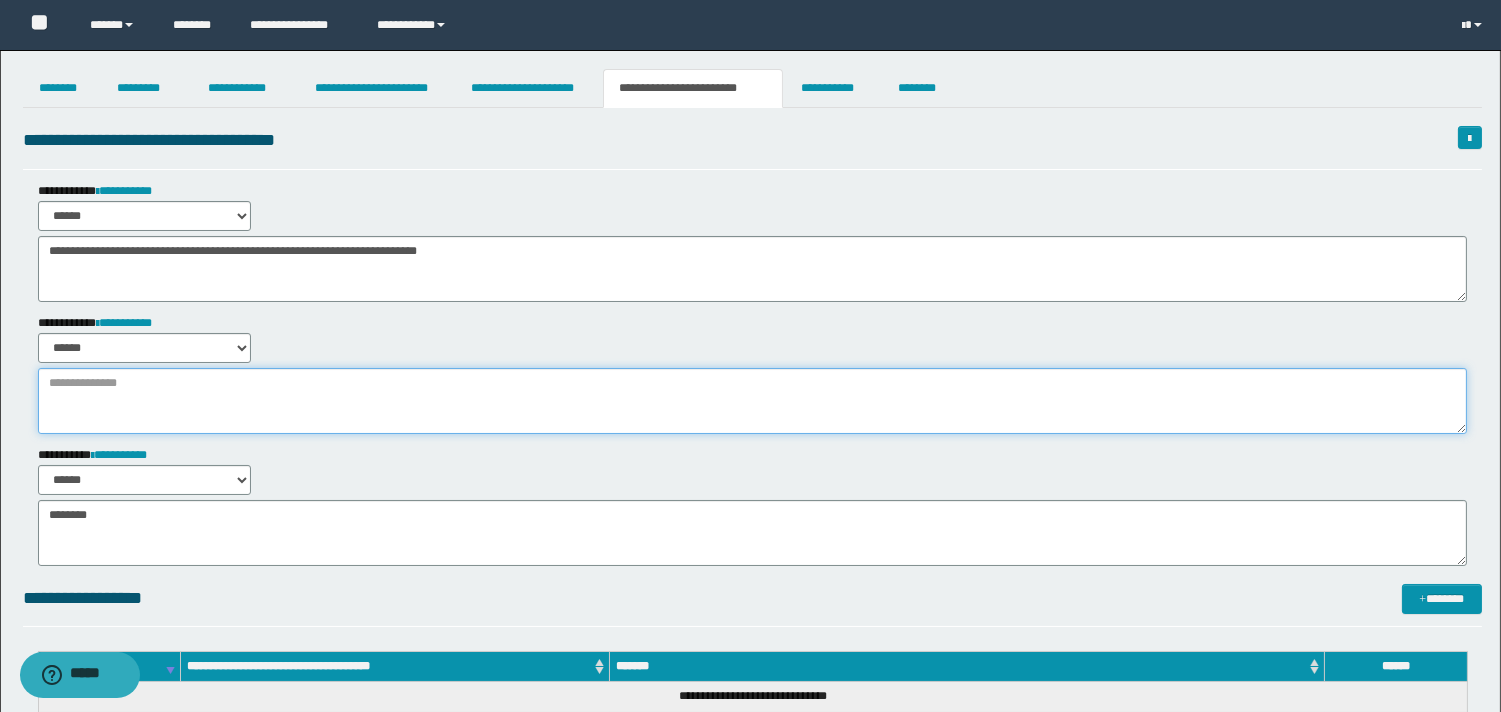 paste on "**********" 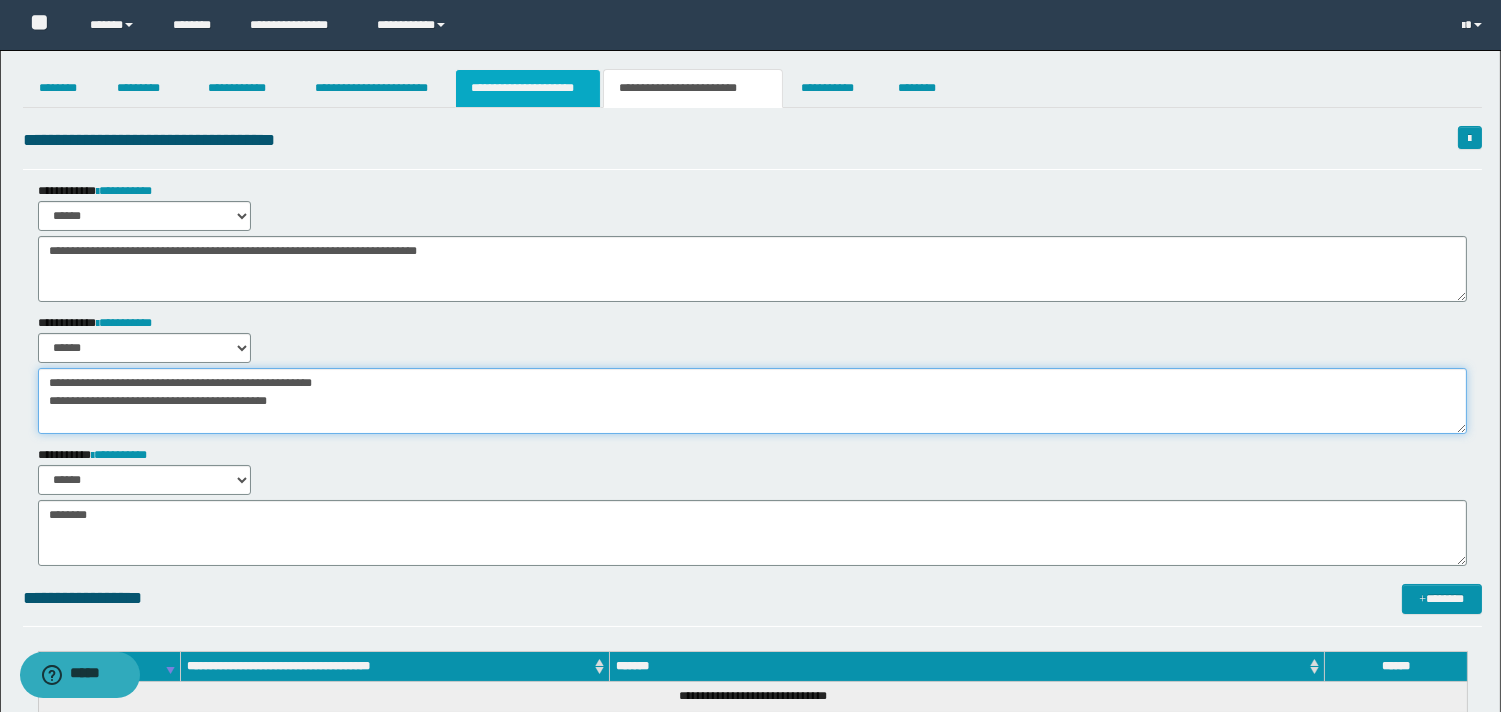 type on "**********" 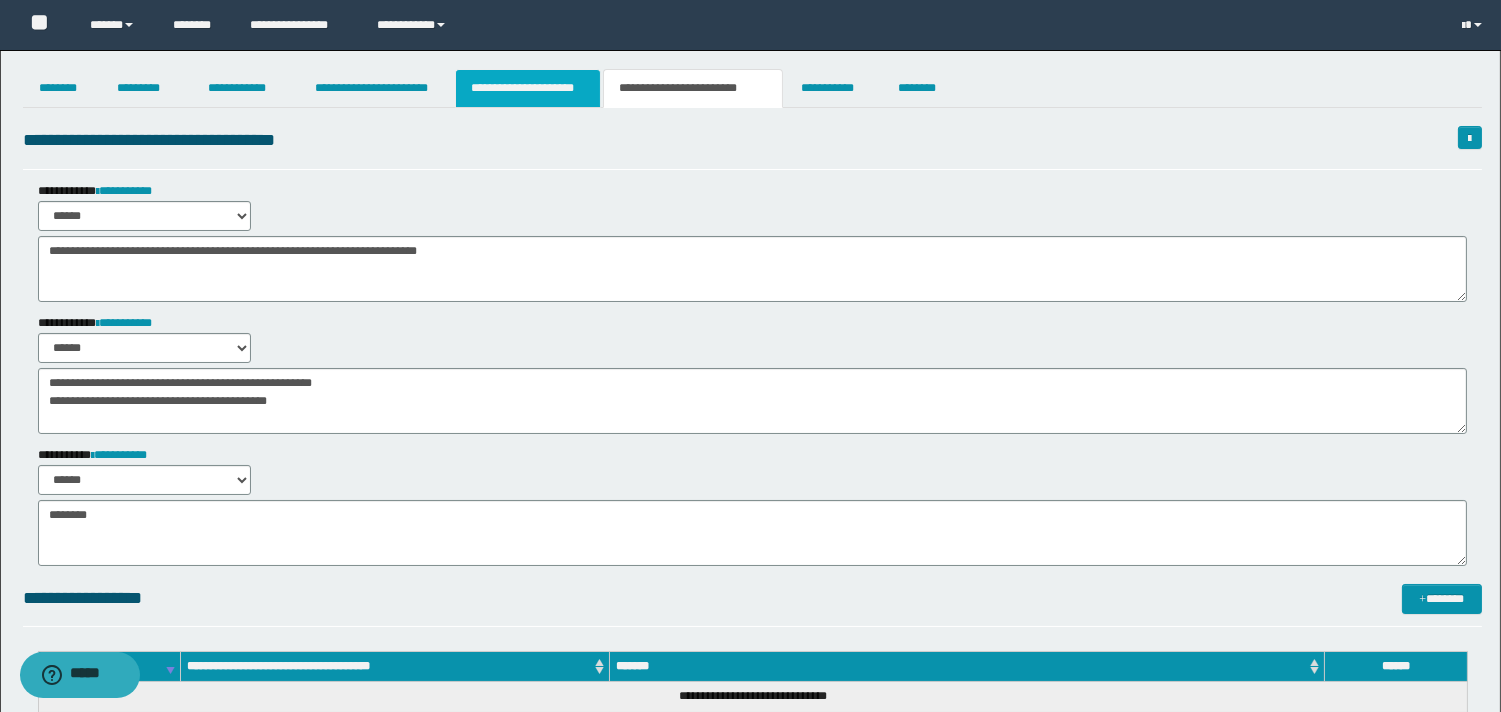 click on "**********" at bounding box center (528, 88) 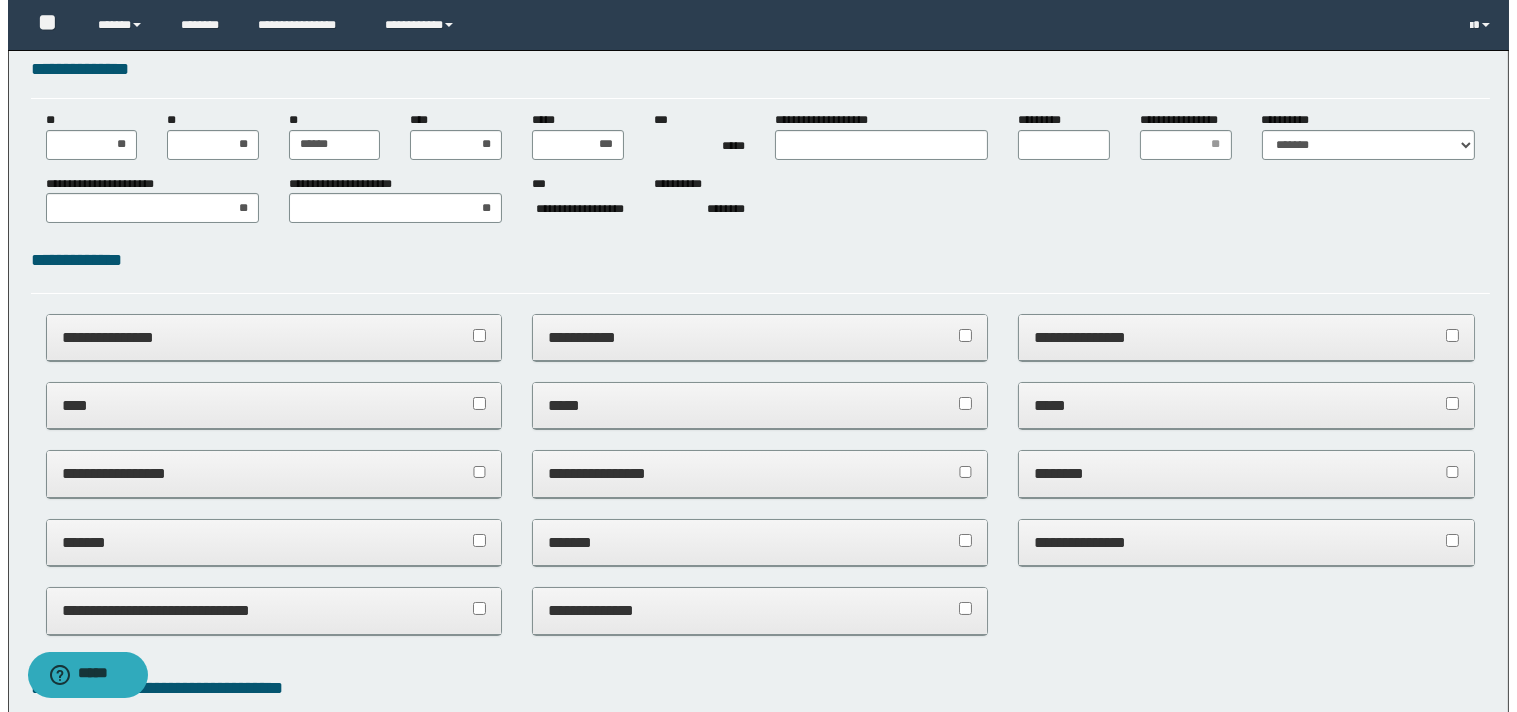 scroll, scrollTop: 0, scrollLeft: 0, axis: both 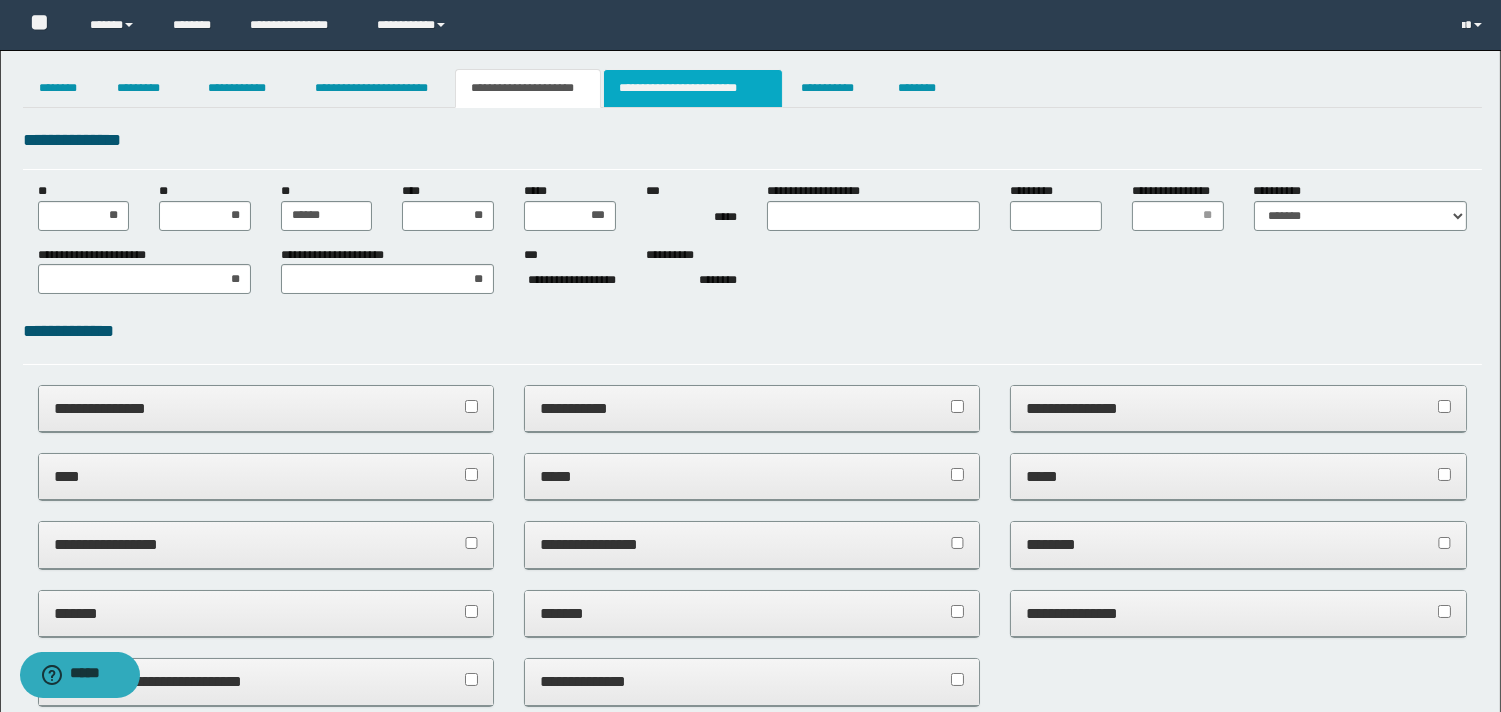drag, startPoint x: 752, startPoint y: 114, endPoint x: 747, endPoint y: 100, distance: 14.866069 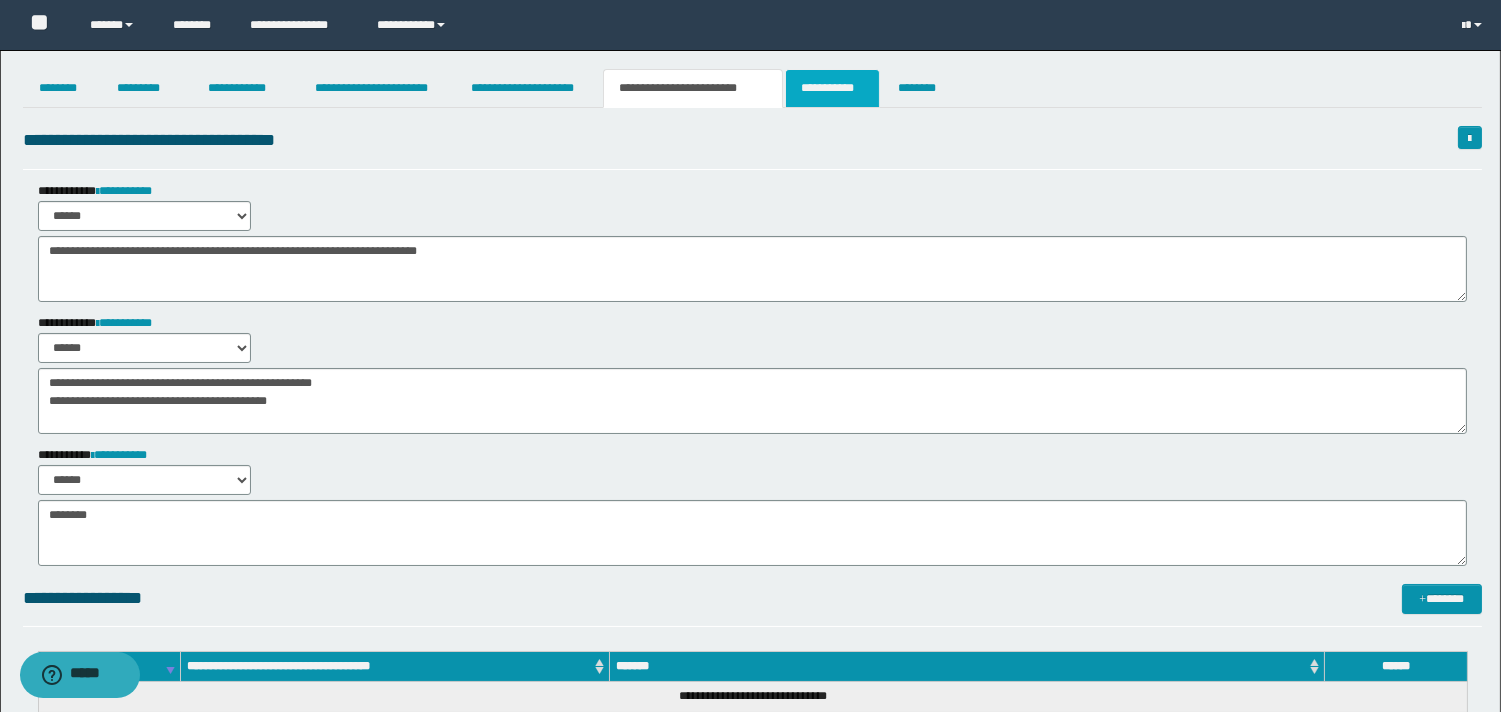 click on "**********" at bounding box center [832, 88] 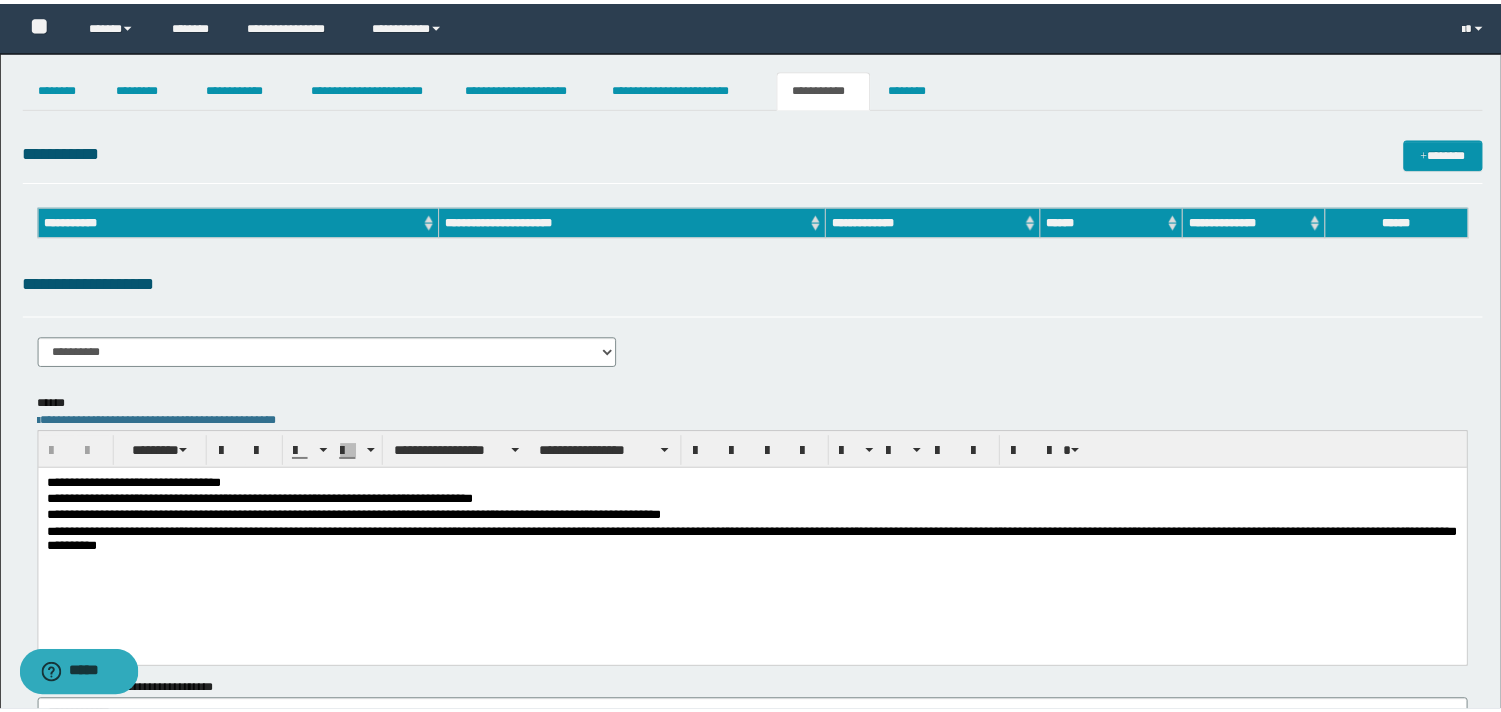 scroll, scrollTop: 0, scrollLeft: 0, axis: both 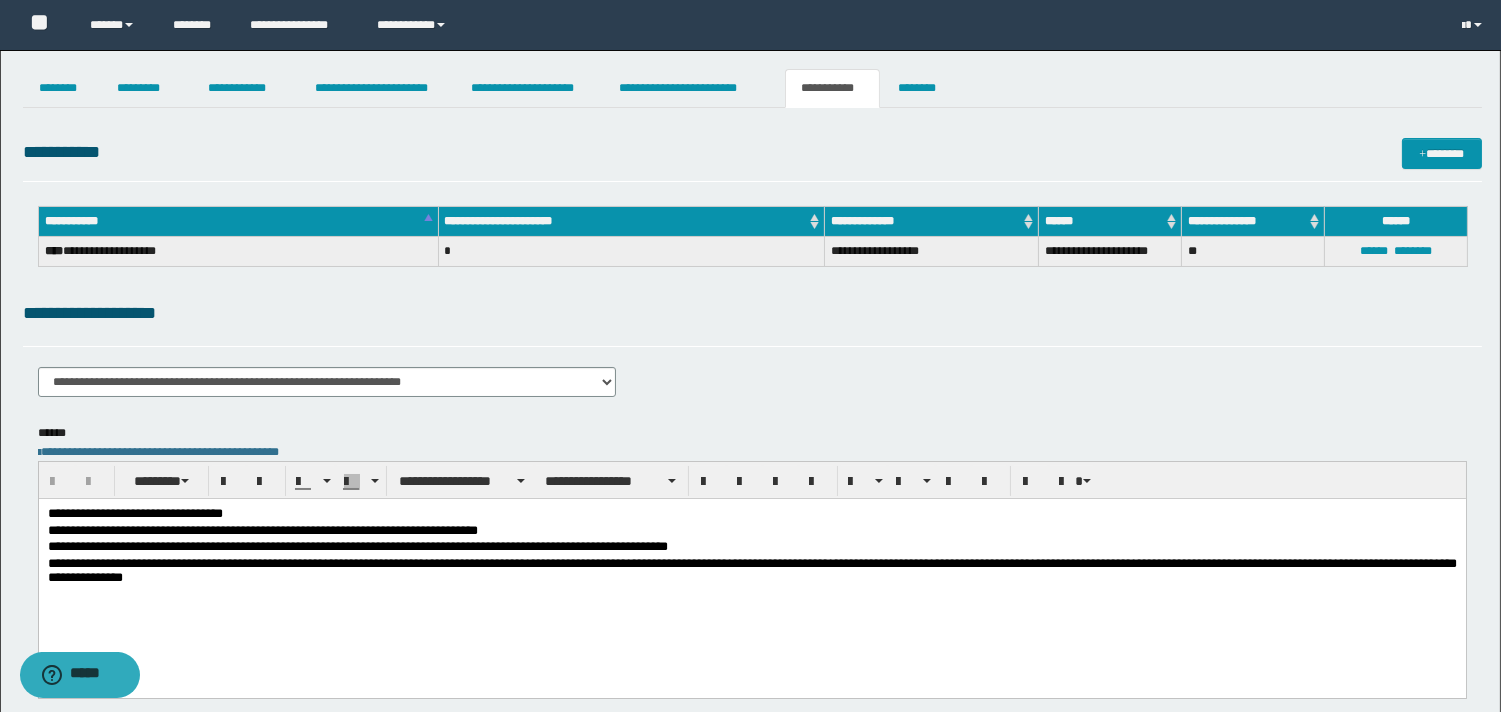 click on "**********" at bounding box center (751, 515) 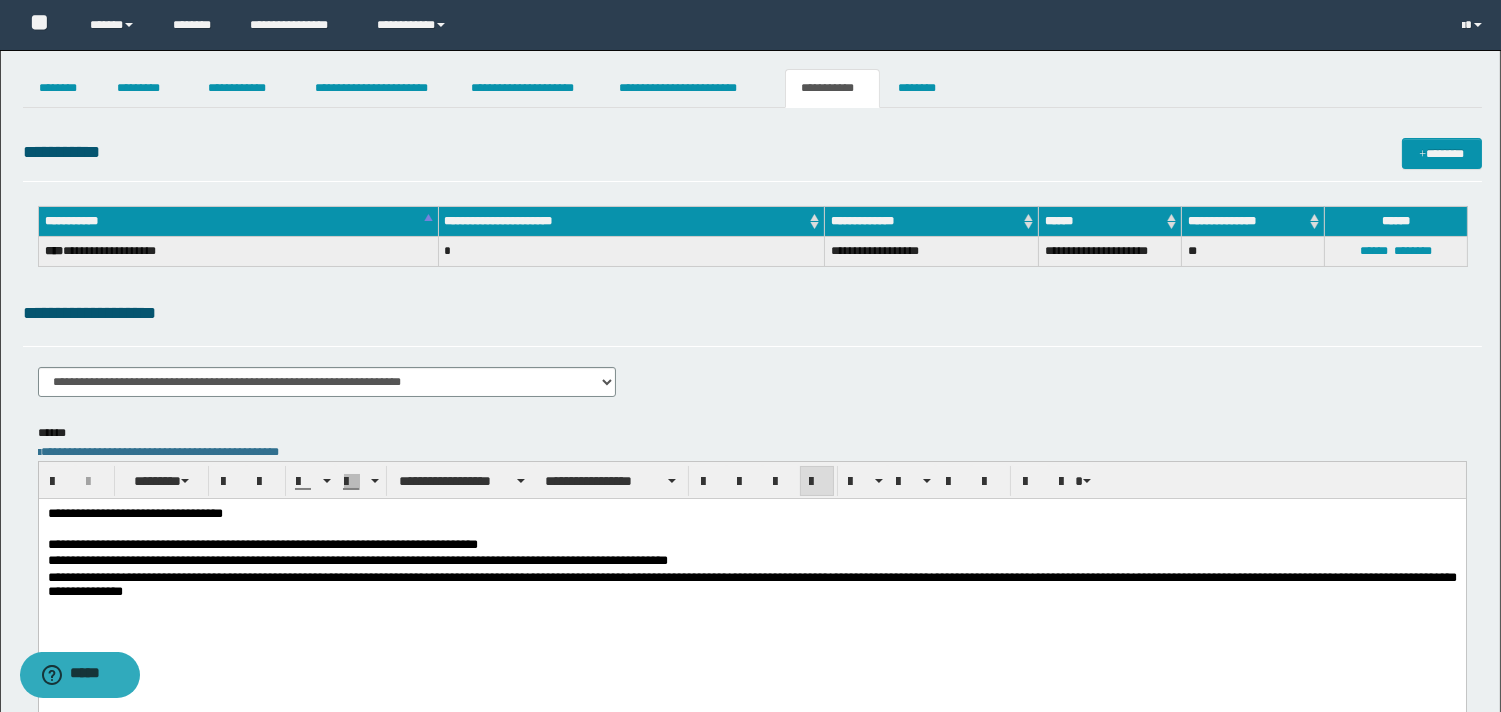 drag, startPoint x: 159, startPoint y: 519, endPoint x: 169, endPoint y: 507, distance: 15.6205 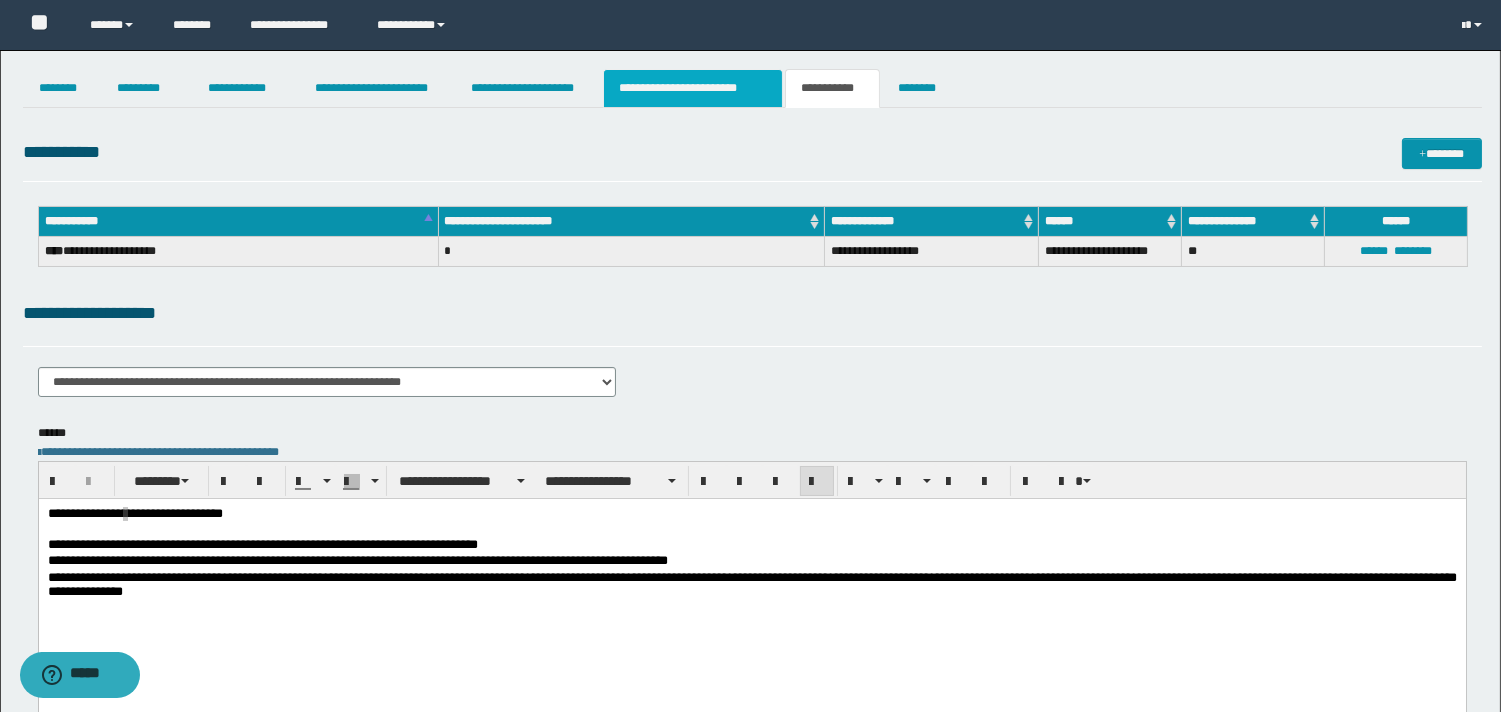 click on "**********" at bounding box center [693, 88] 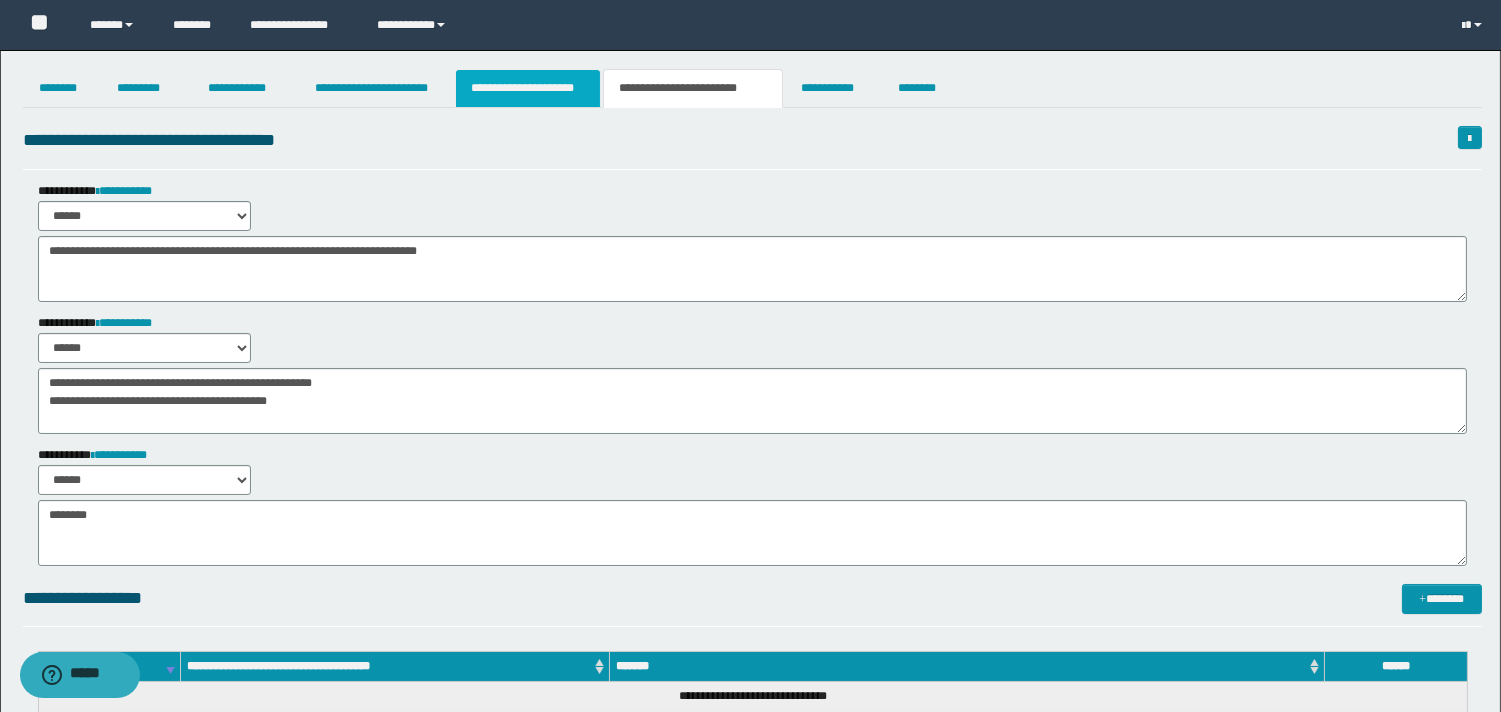 click on "**********" at bounding box center (528, 88) 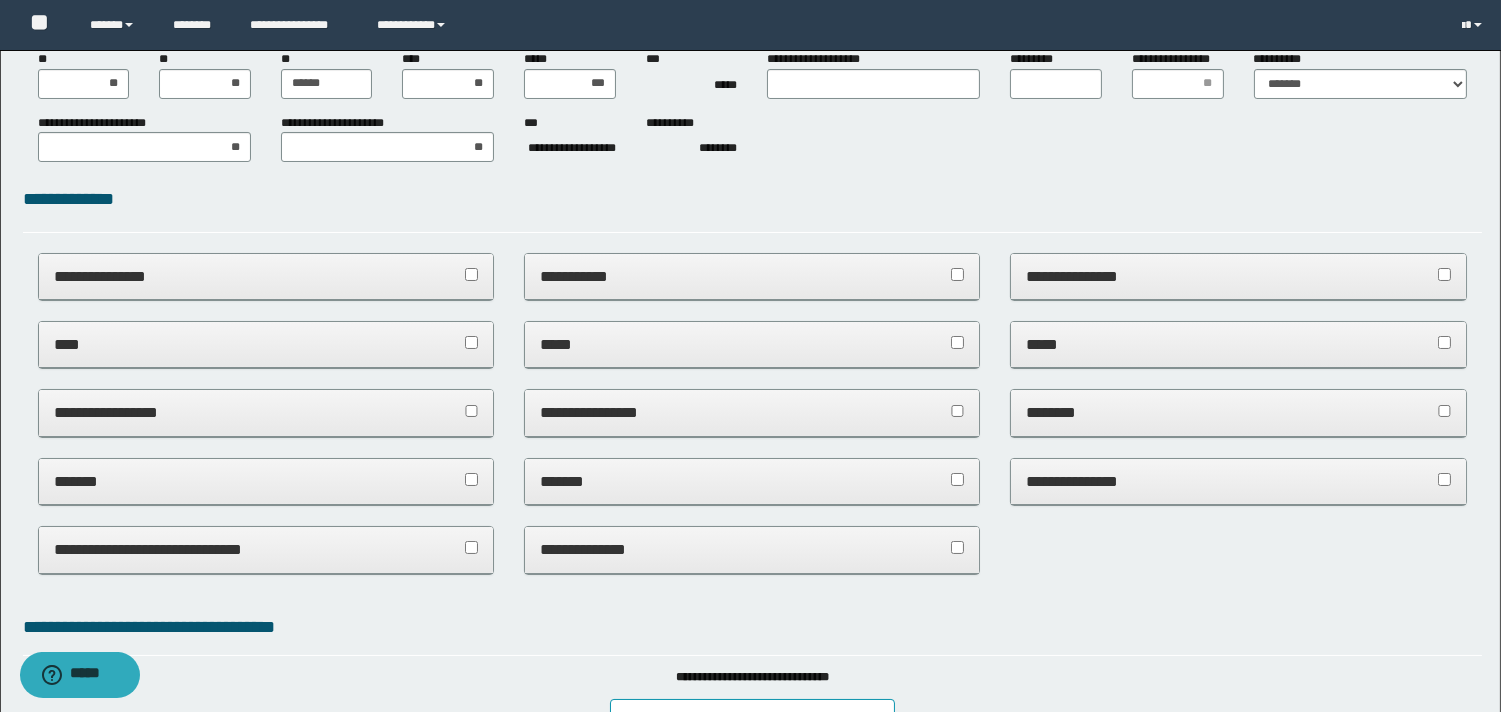 scroll, scrollTop: 0, scrollLeft: 0, axis: both 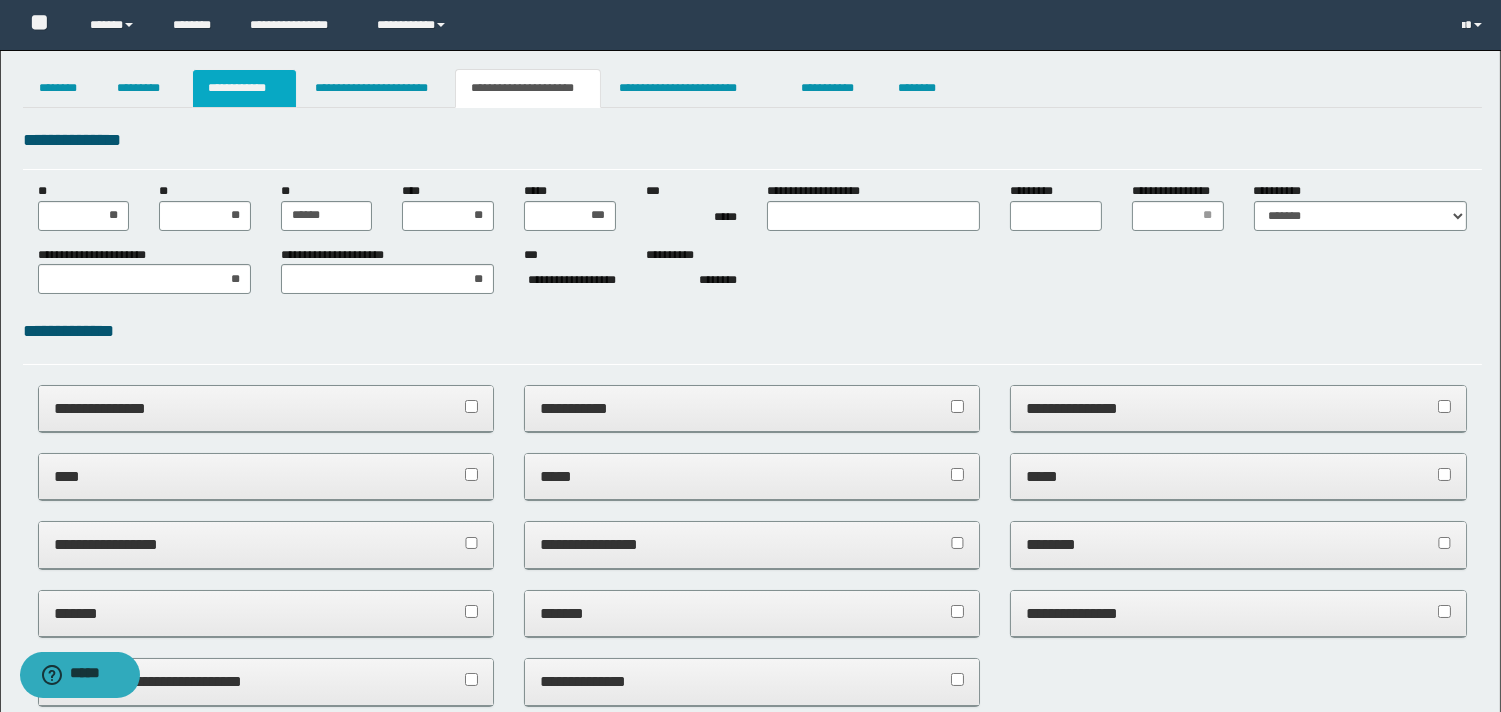 click on "**********" at bounding box center [244, 88] 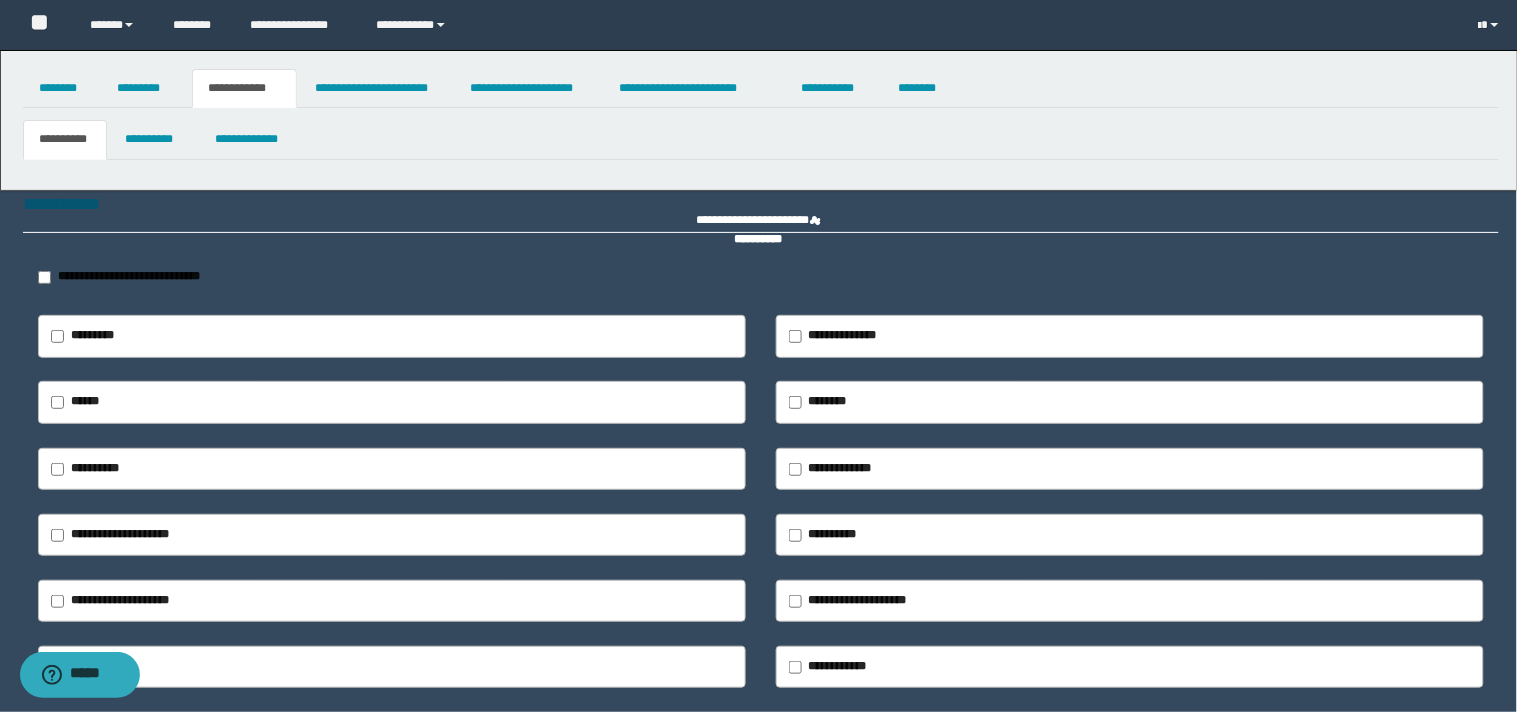 type on "**********" 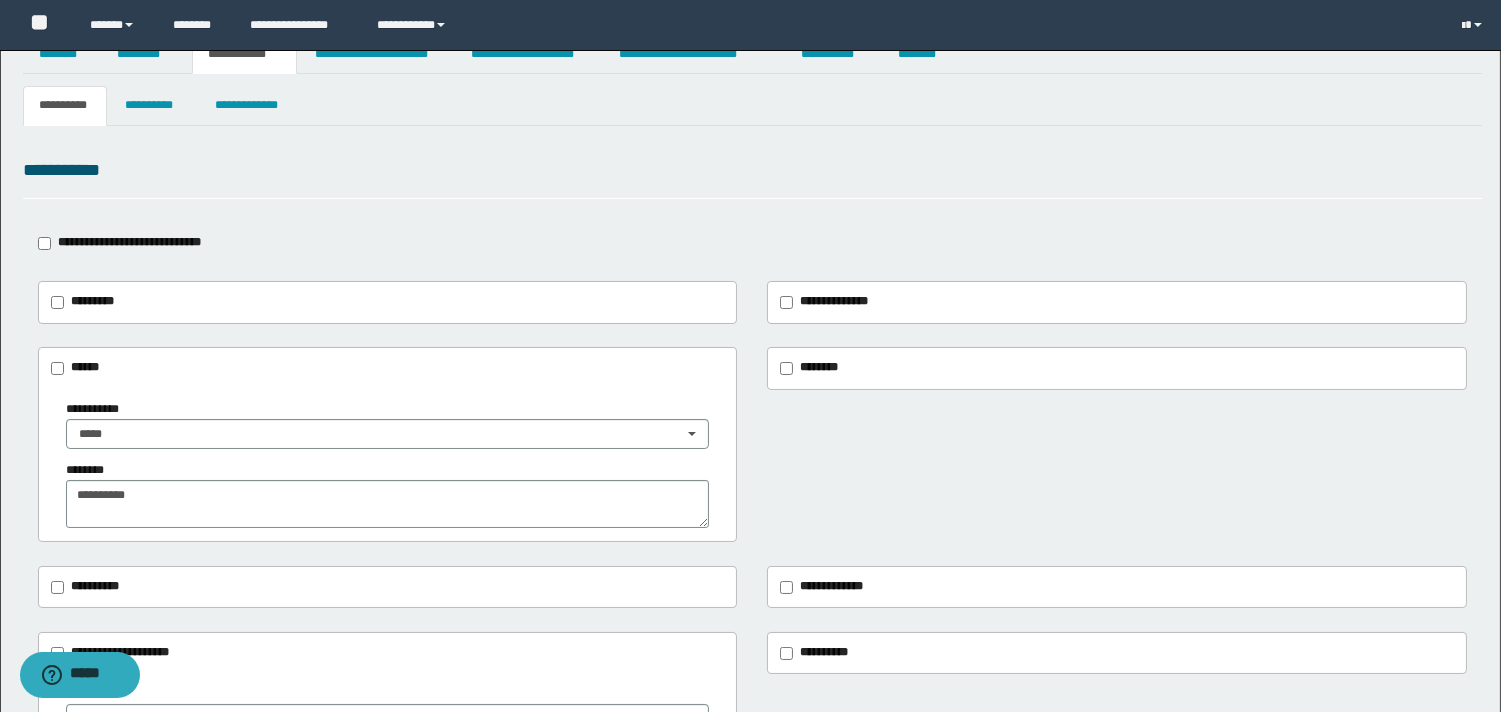 scroll, scrollTop: 0, scrollLeft: 0, axis: both 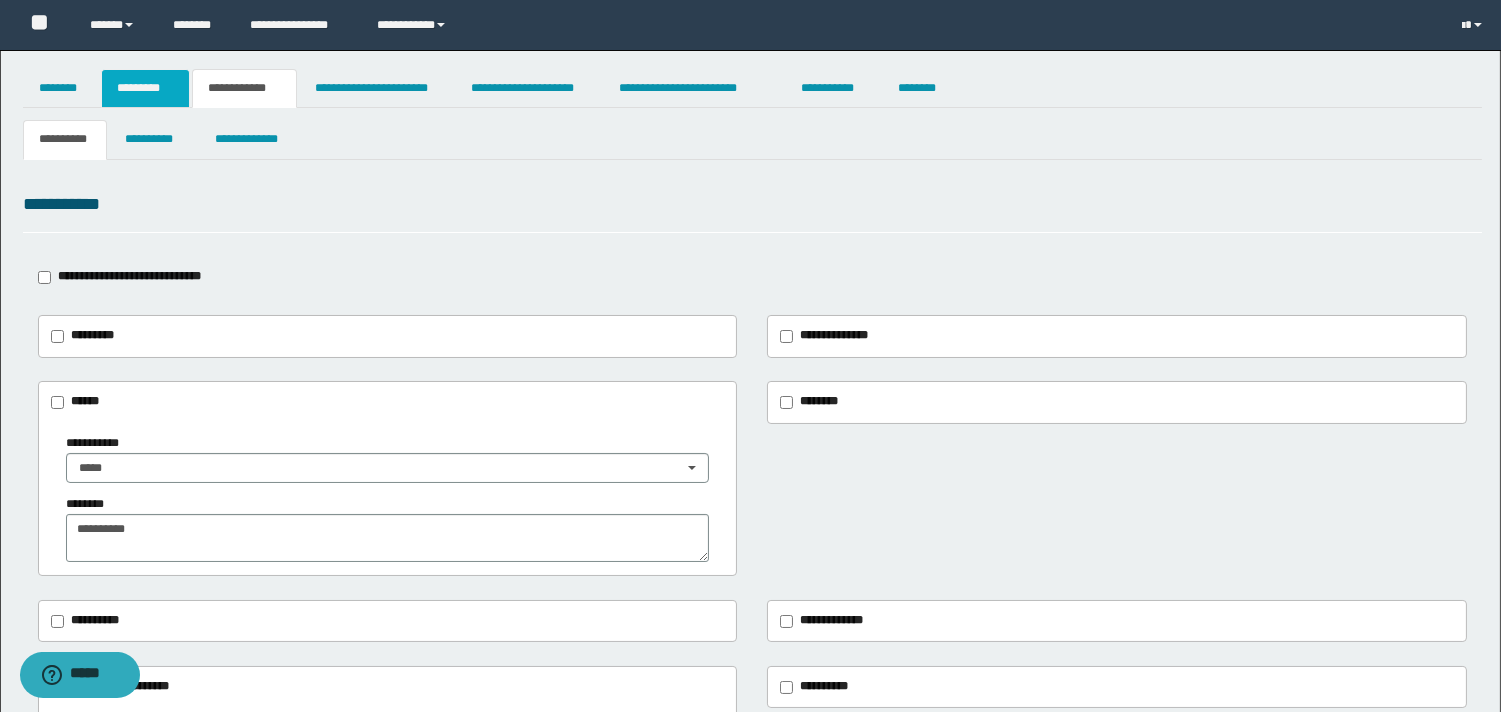 click on "*********" at bounding box center [145, 88] 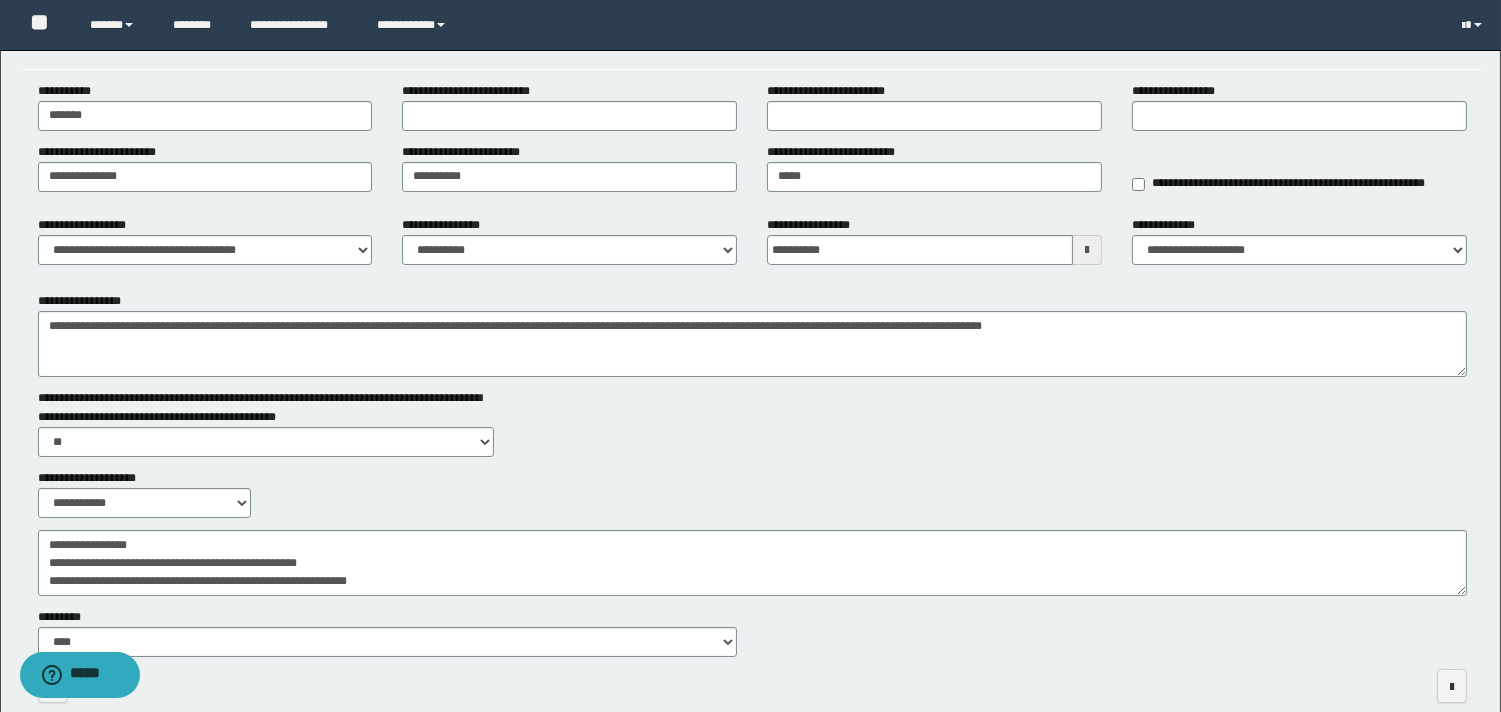 scroll, scrollTop: 200, scrollLeft: 0, axis: vertical 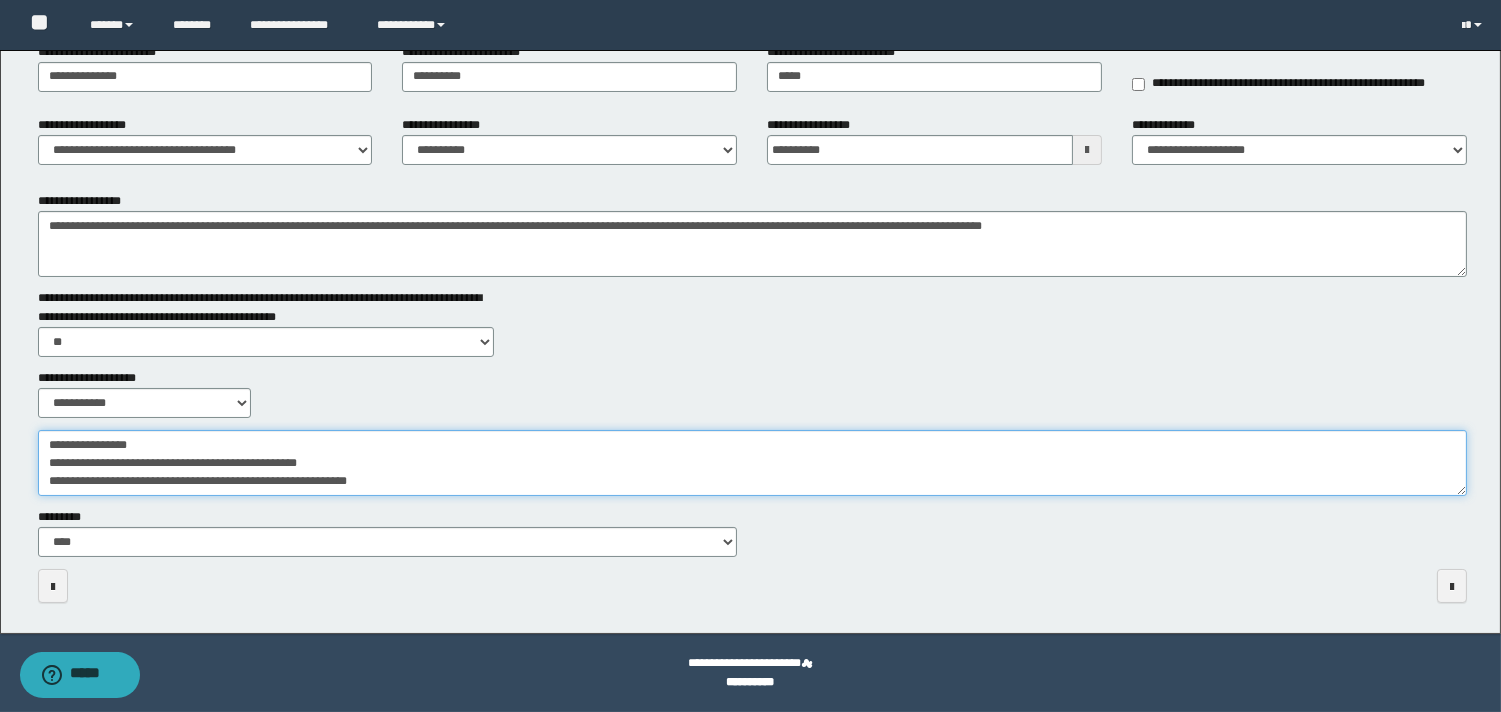 click on "**********" at bounding box center (752, 463) 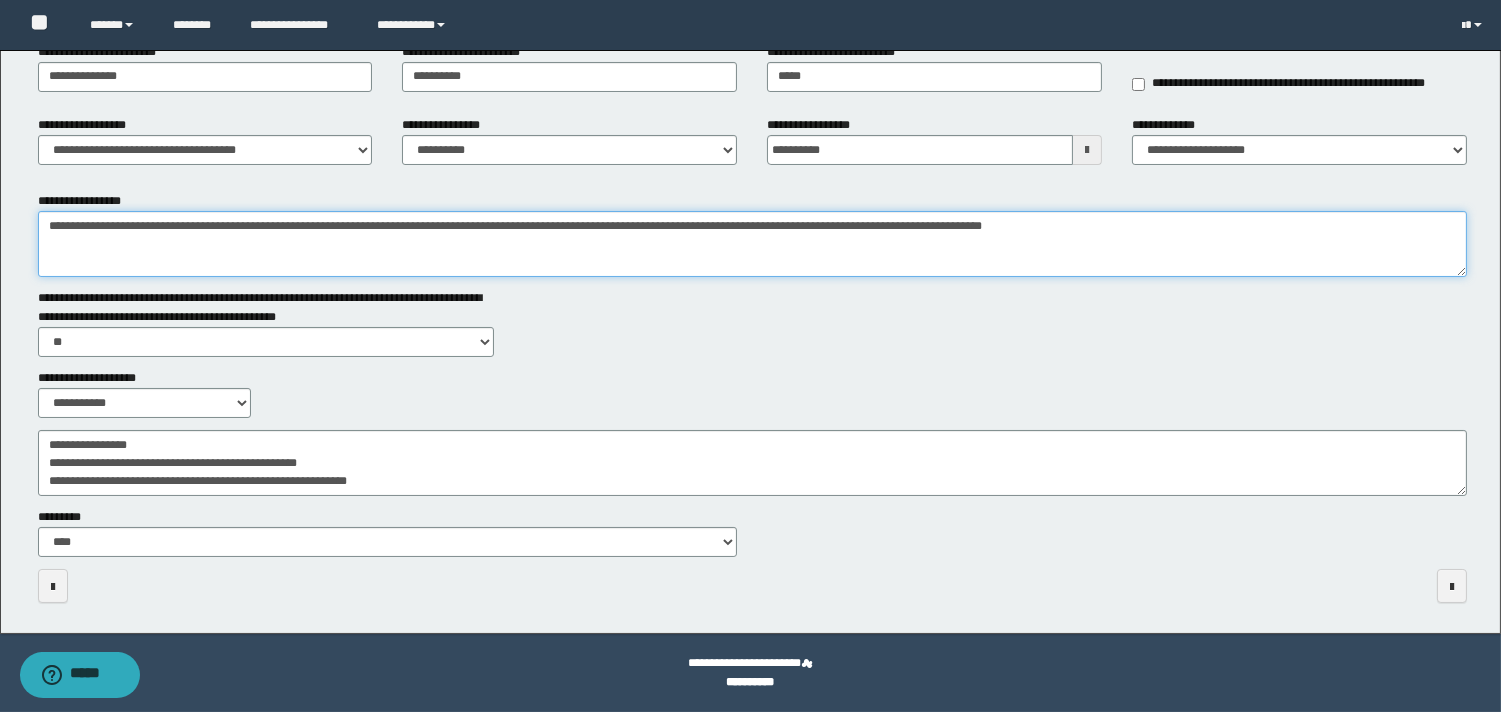 click on "**********" at bounding box center [752, 244] 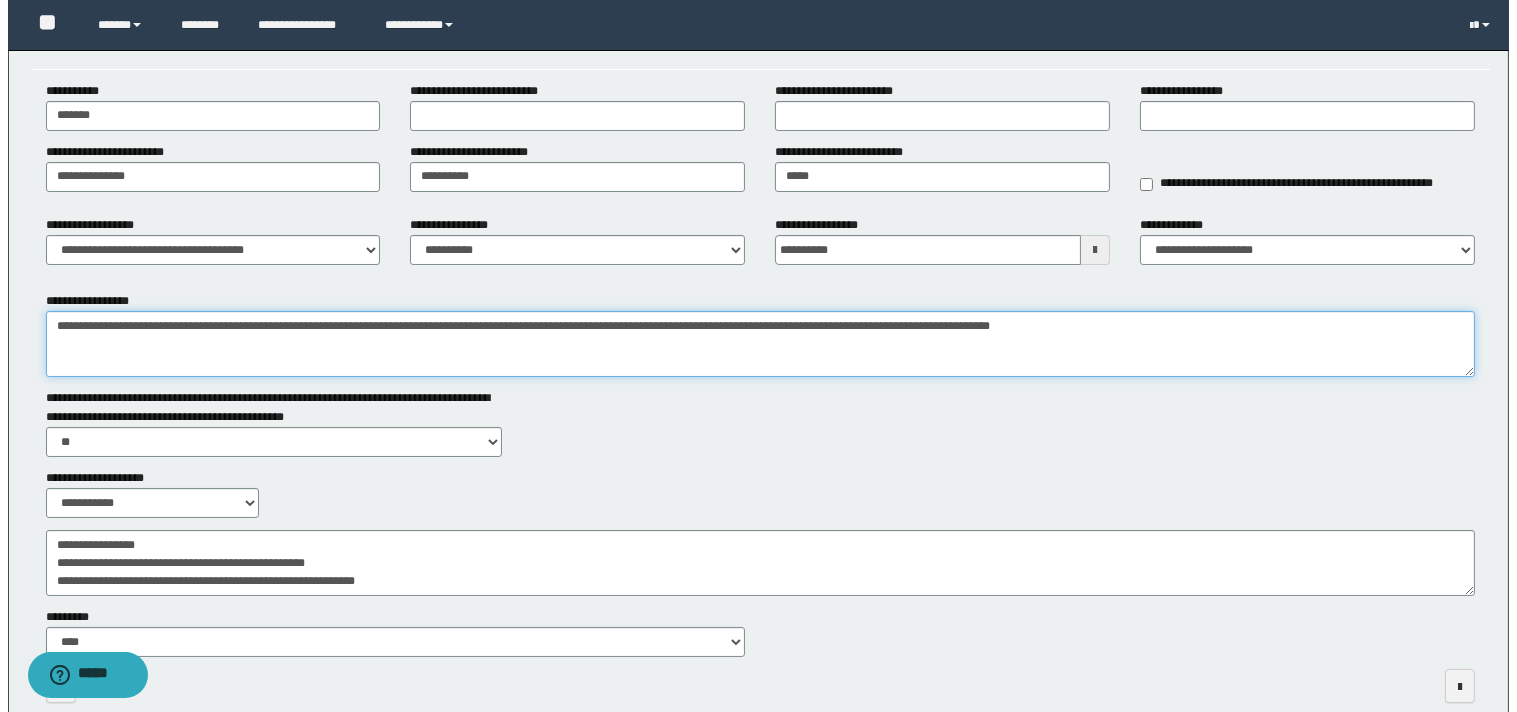 scroll, scrollTop: 0, scrollLeft: 0, axis: both 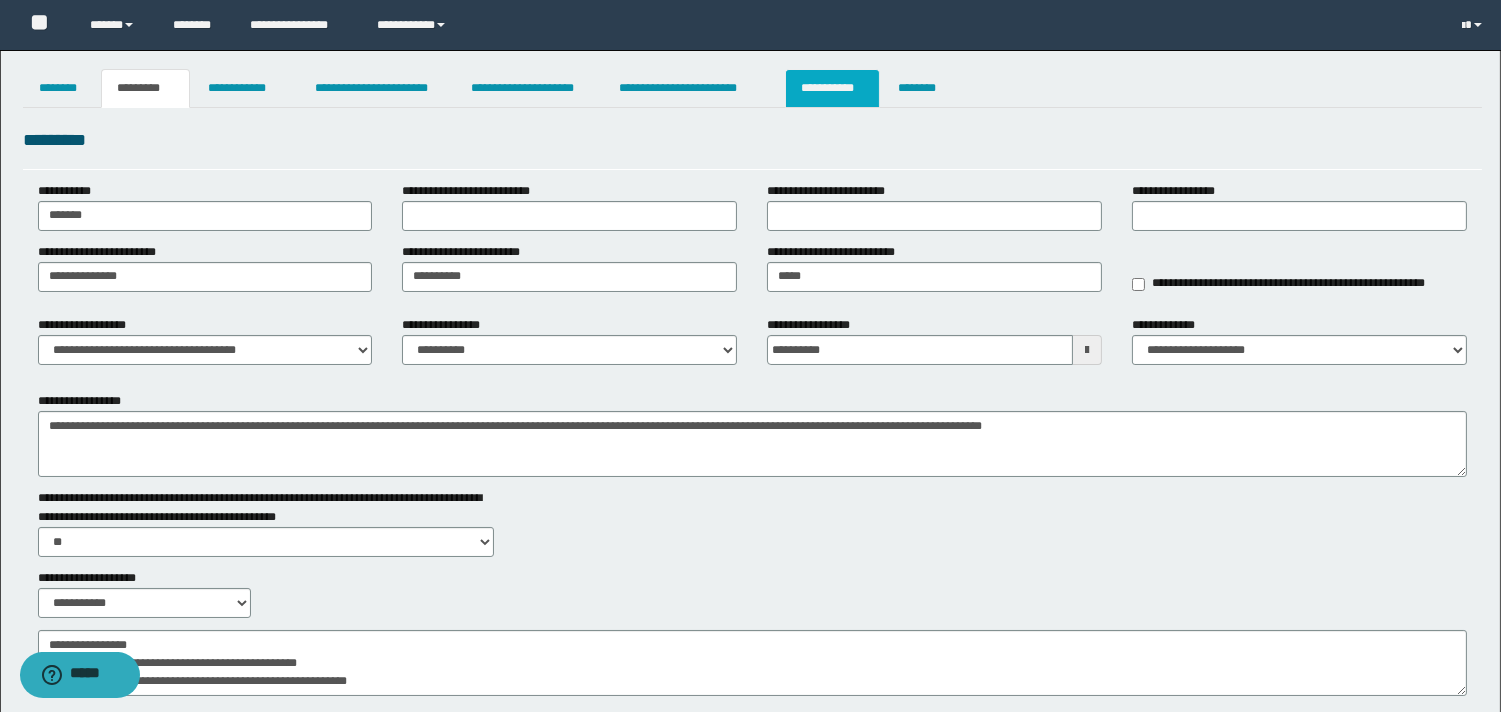 click on "**********" at bounding box center (832, 88) 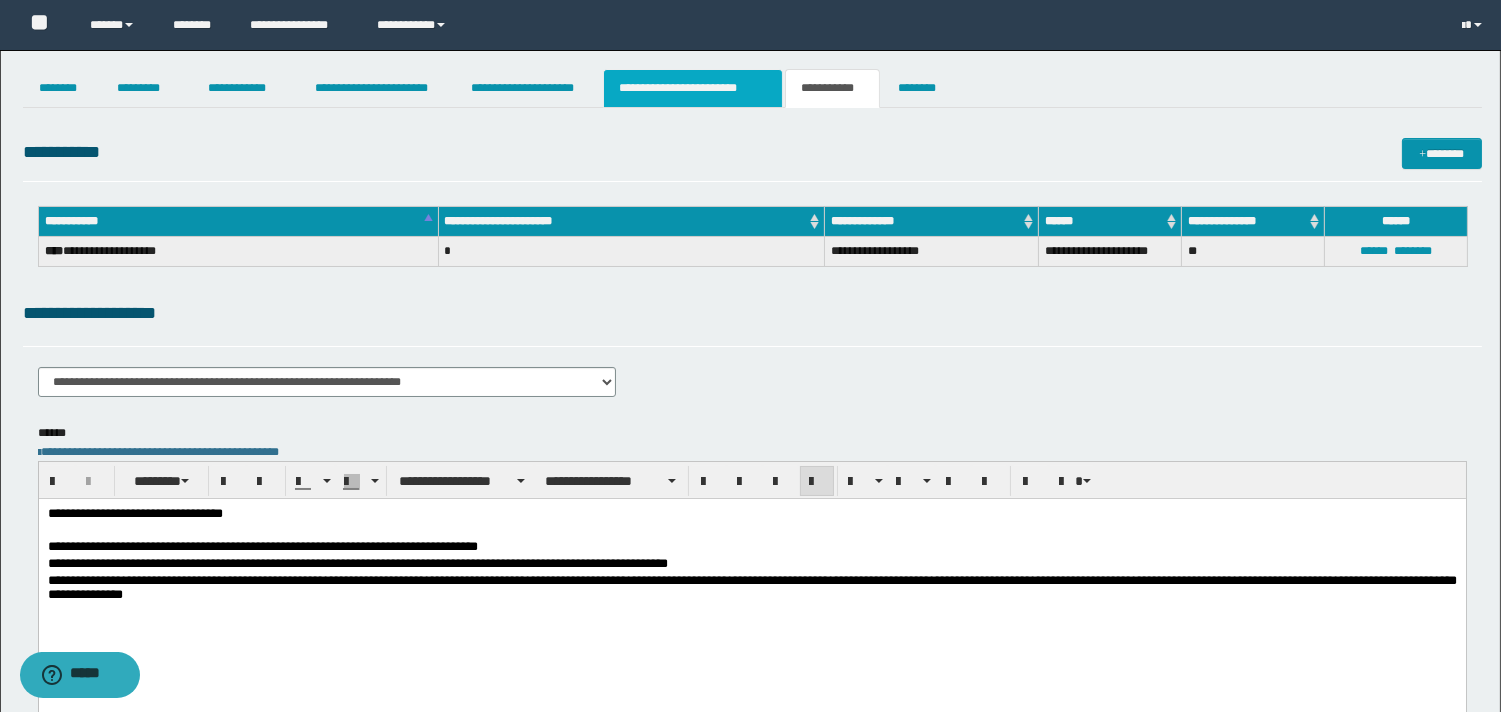 click on "**********" at bounding box center (693, 88) 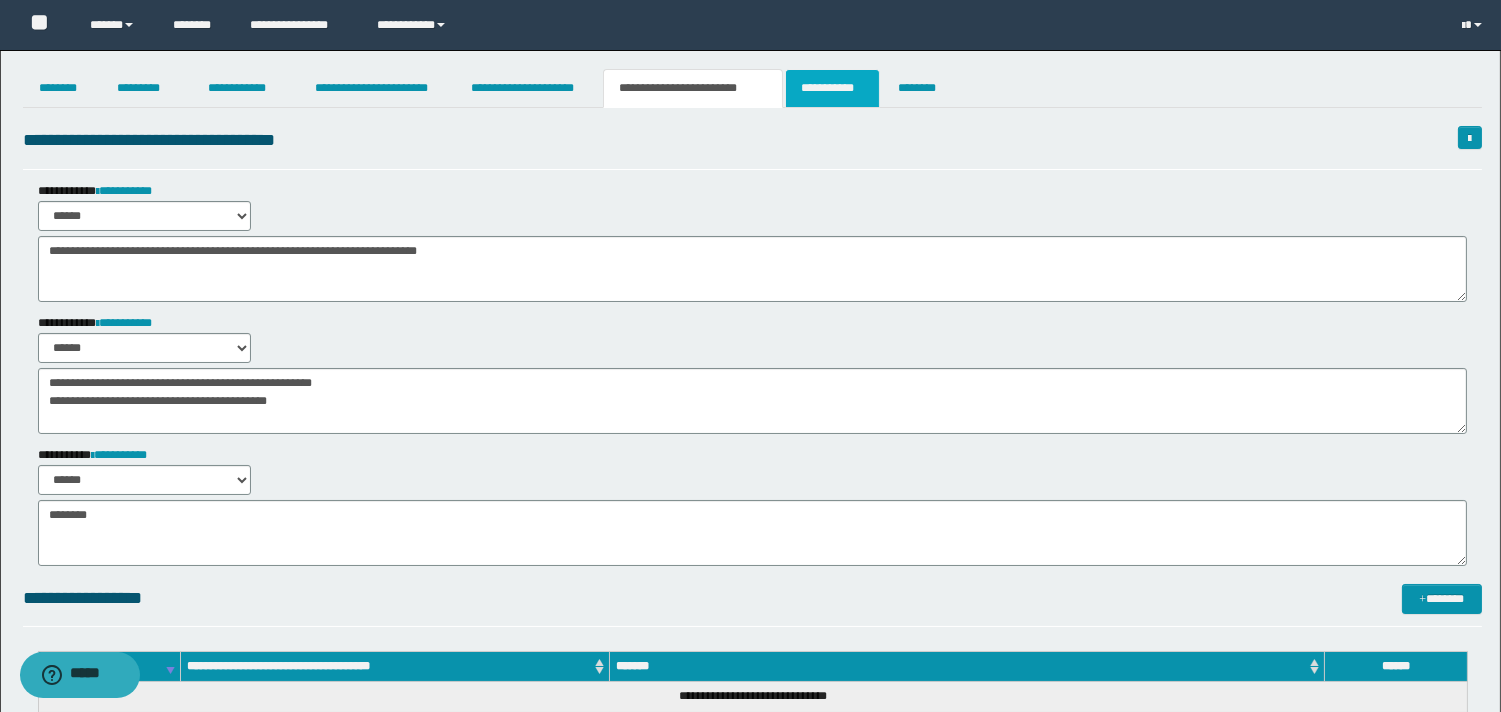 click on "**********" at bounding box center [832, 88] 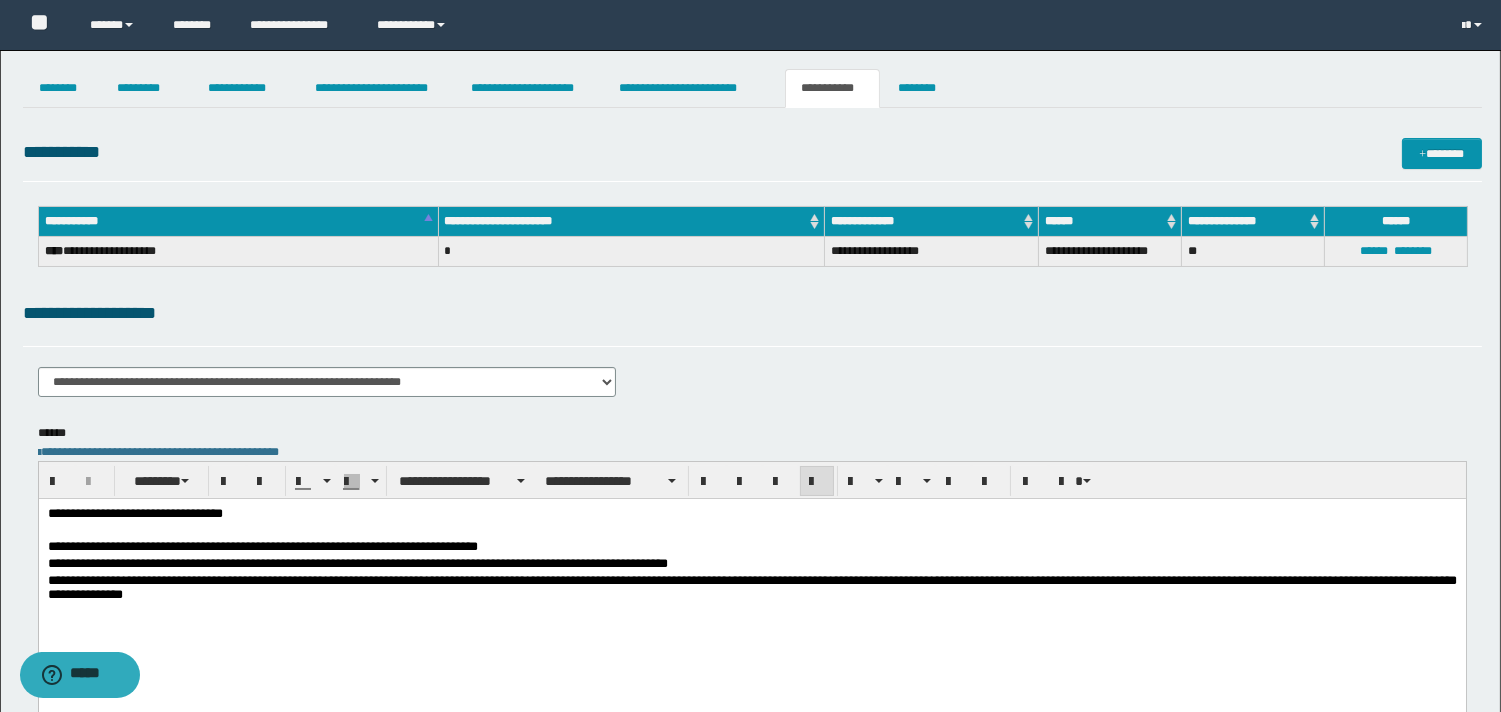 click on "**********" at bounding box center (751, 515) 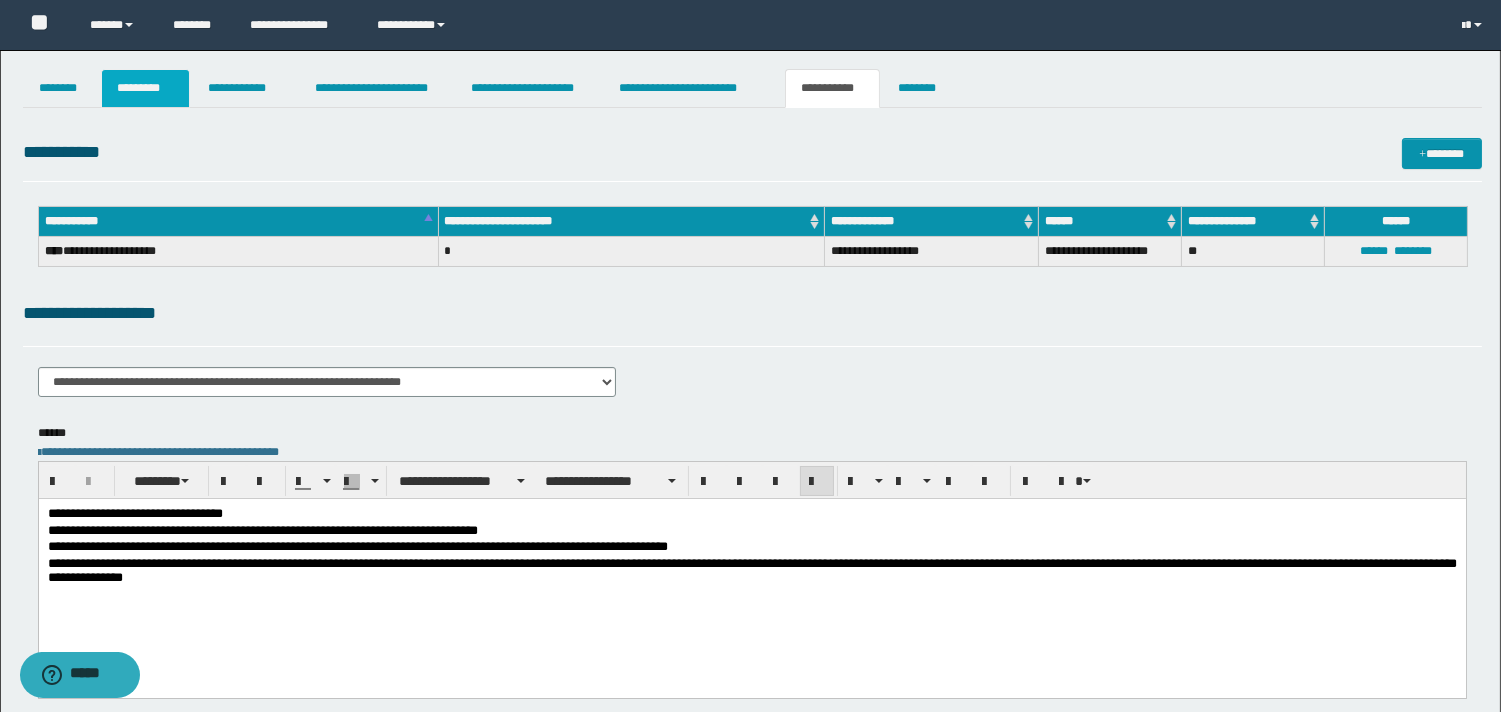 click on "*********" at bounding box center [145, 88] 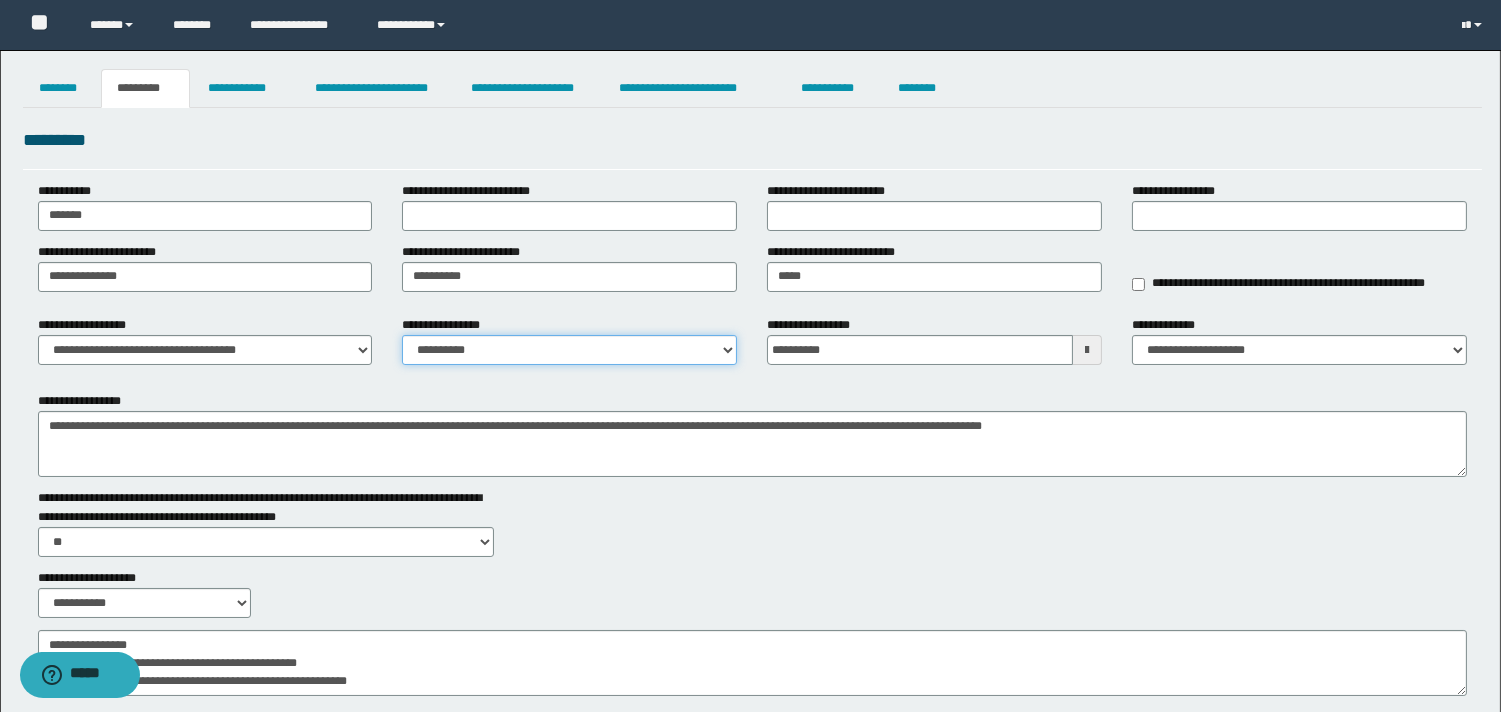 click on "**********" at bounding box center [569, 350] 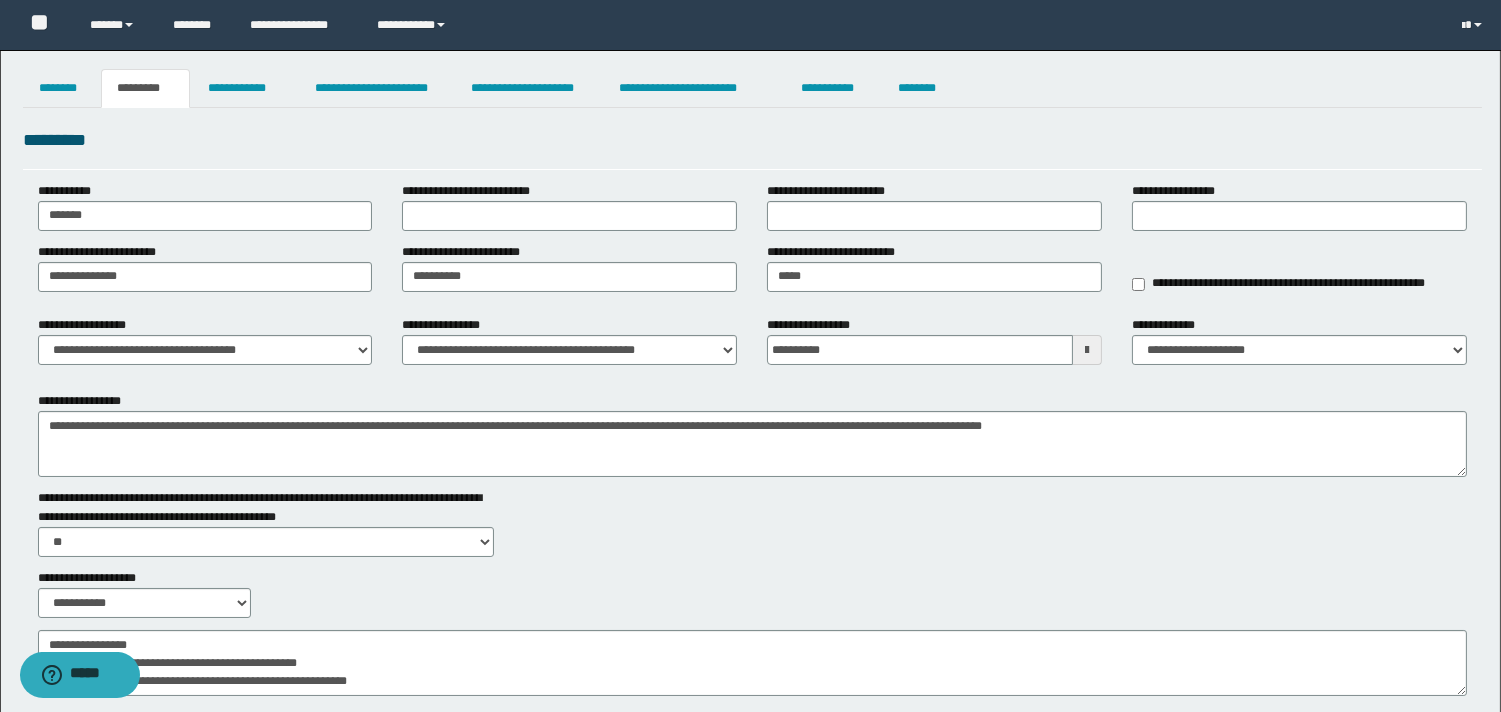 click on "**********" at bounding box center (752, 464) 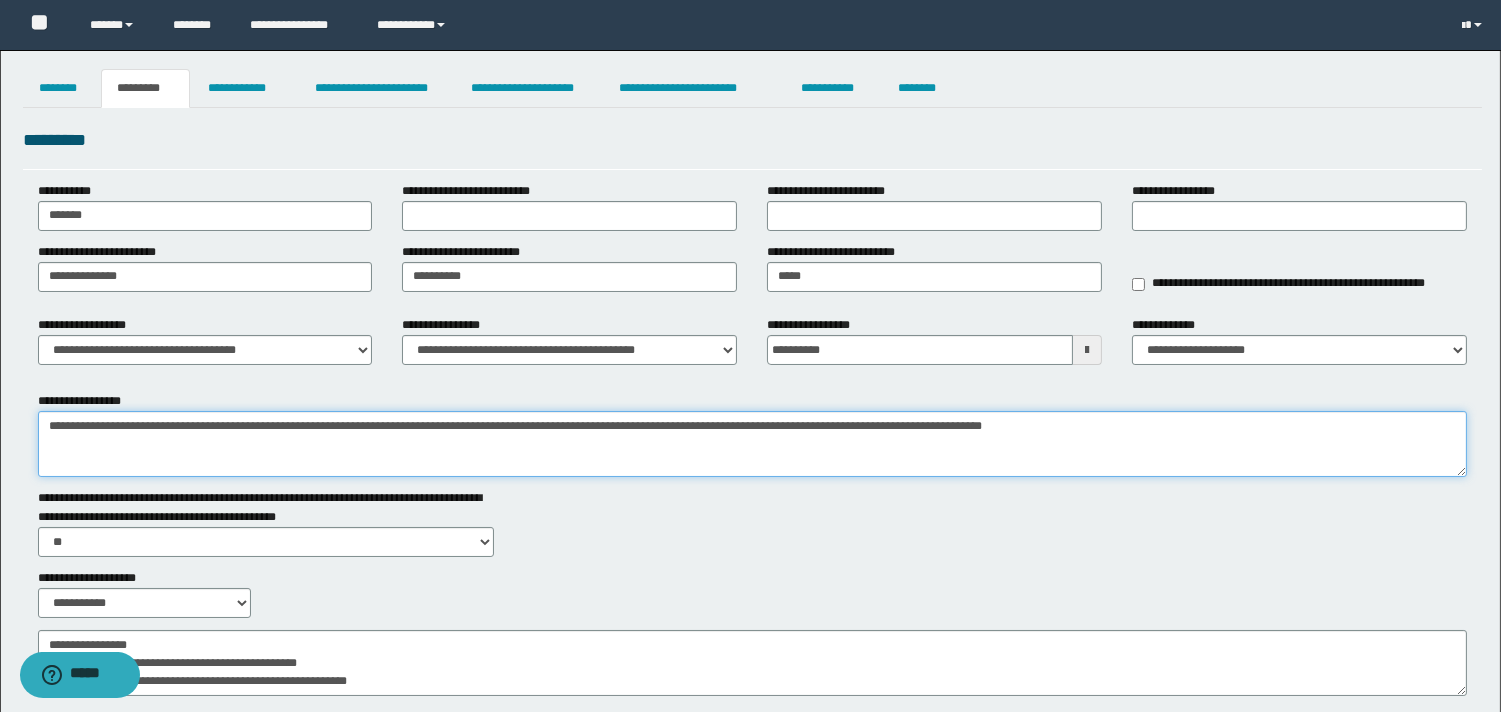 click on "**********" at bounding box center [752, 444] 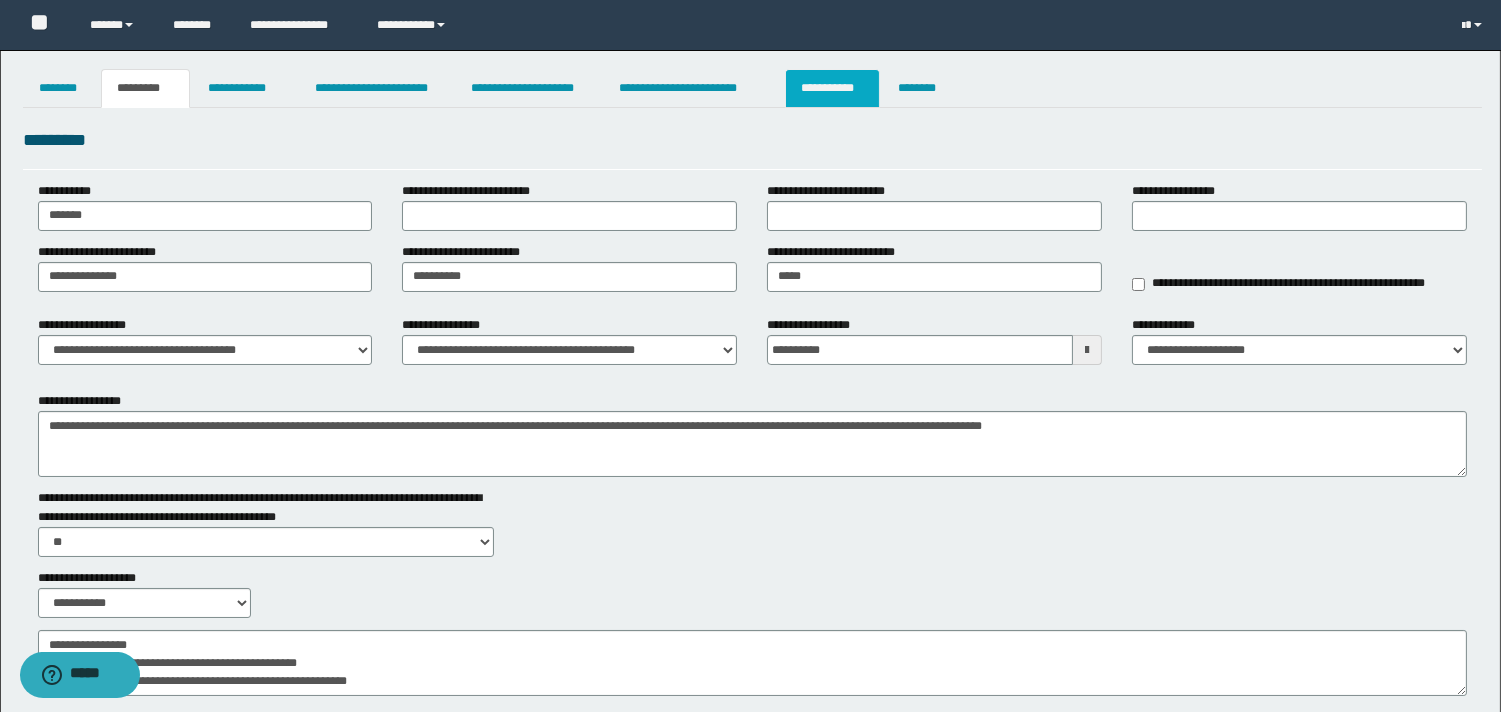 click on "**********" at bounding box center (832, 88) 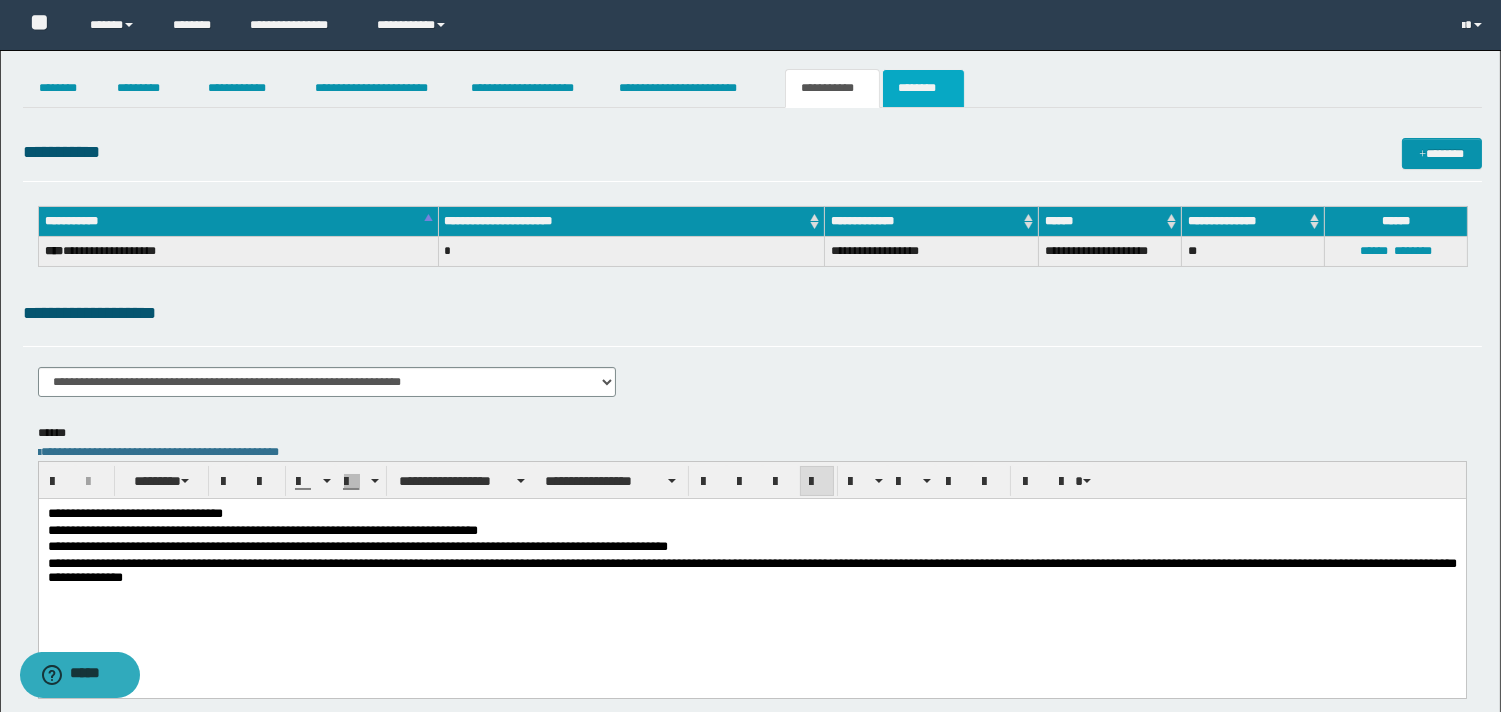 click on "********" at bounding box center (923, 88) 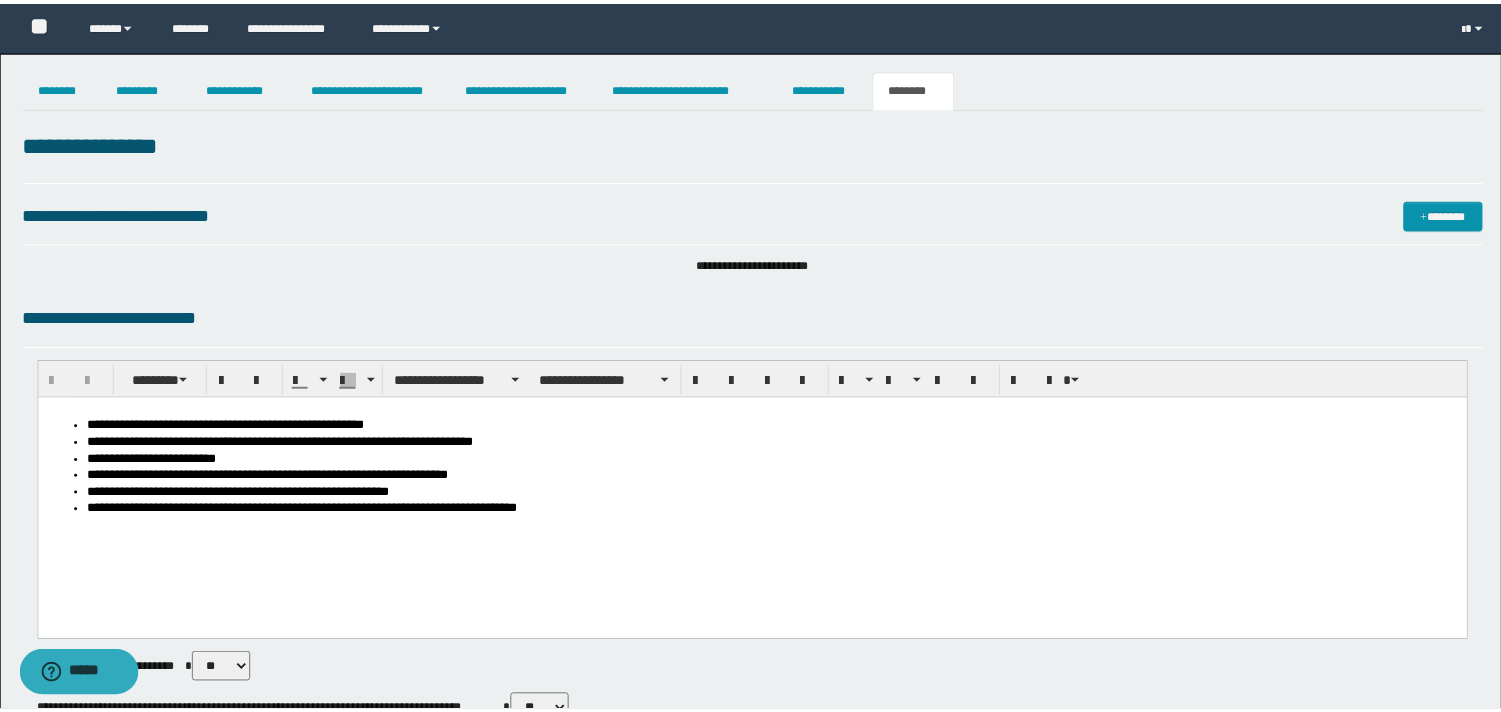 scroll, scrollTop: 0, scrollLeft: 0, axis: both 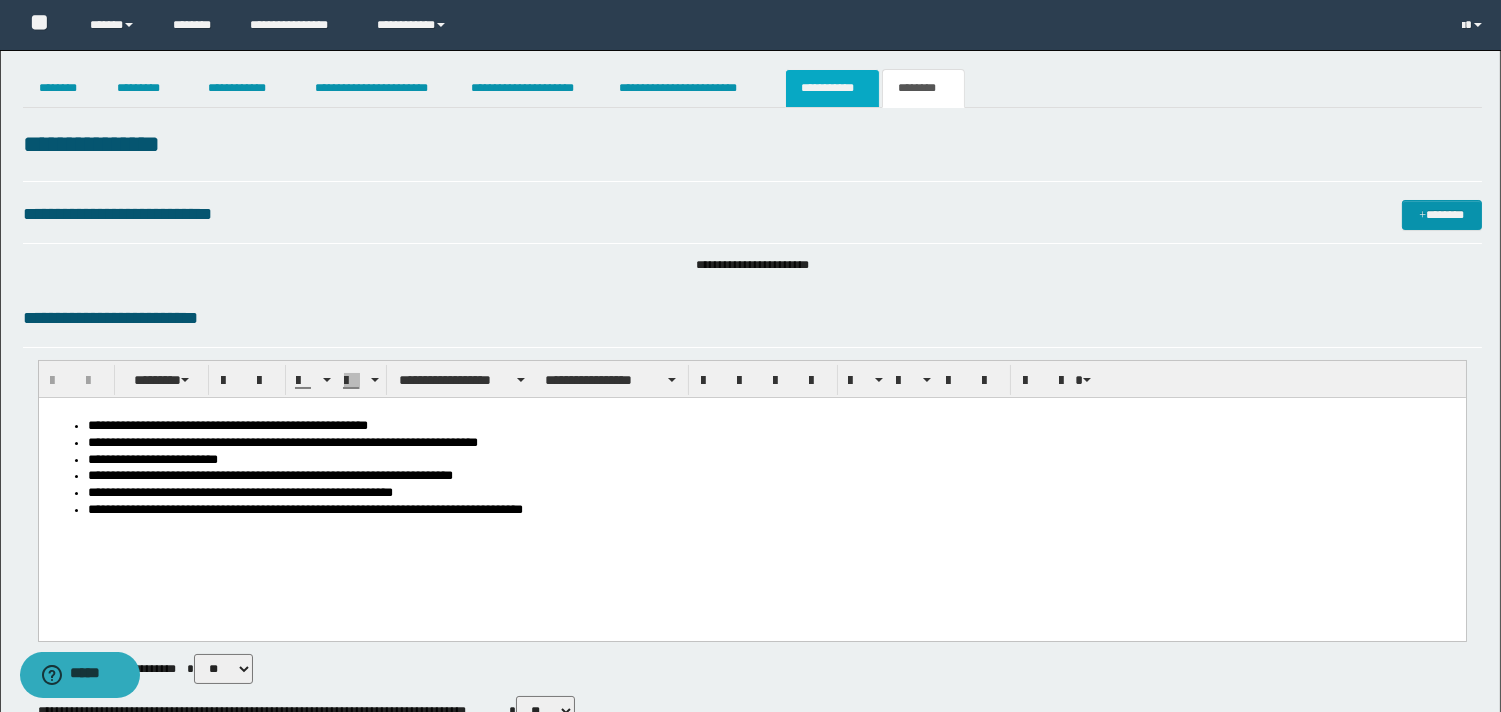 click on "**********" at bounding box center [832, 88] 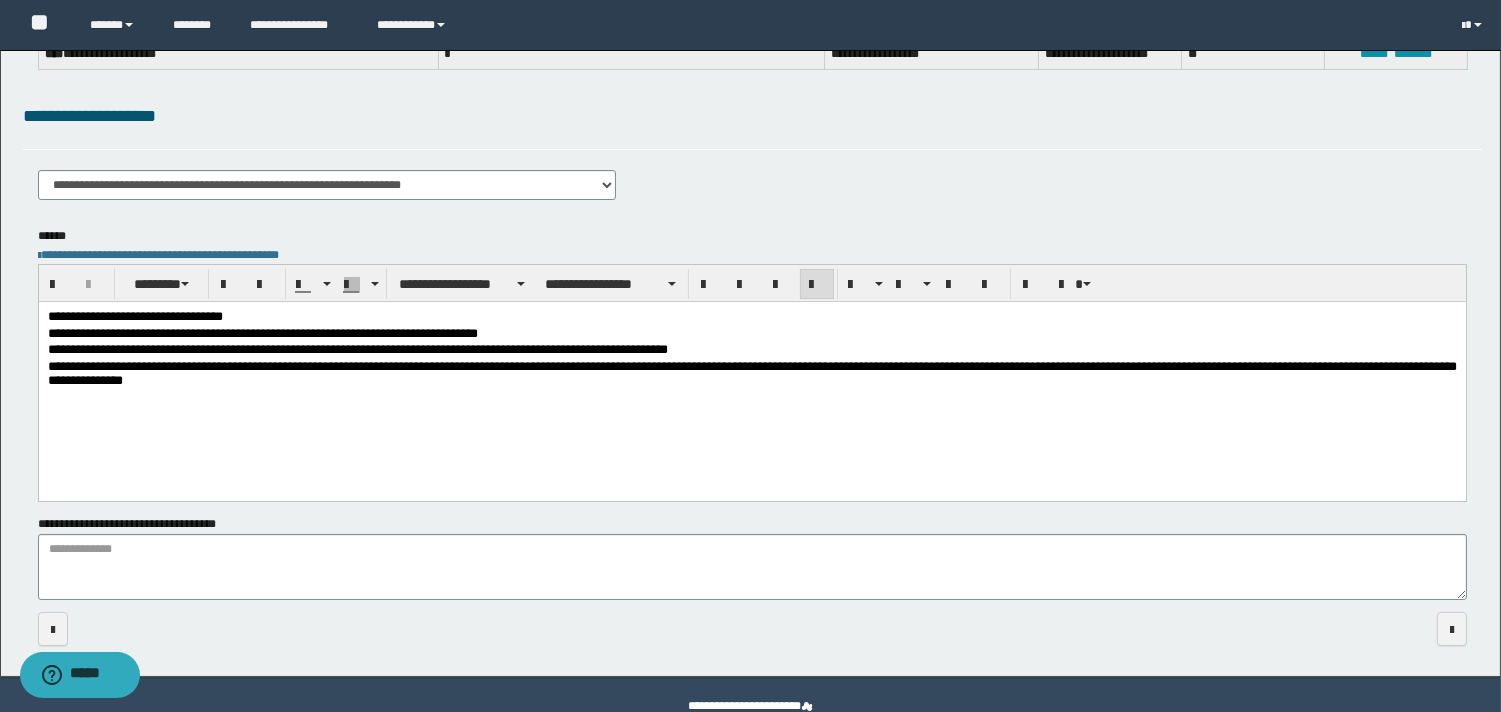 scroll, scrollTop: 0, scrollLeft: 0, axis: both 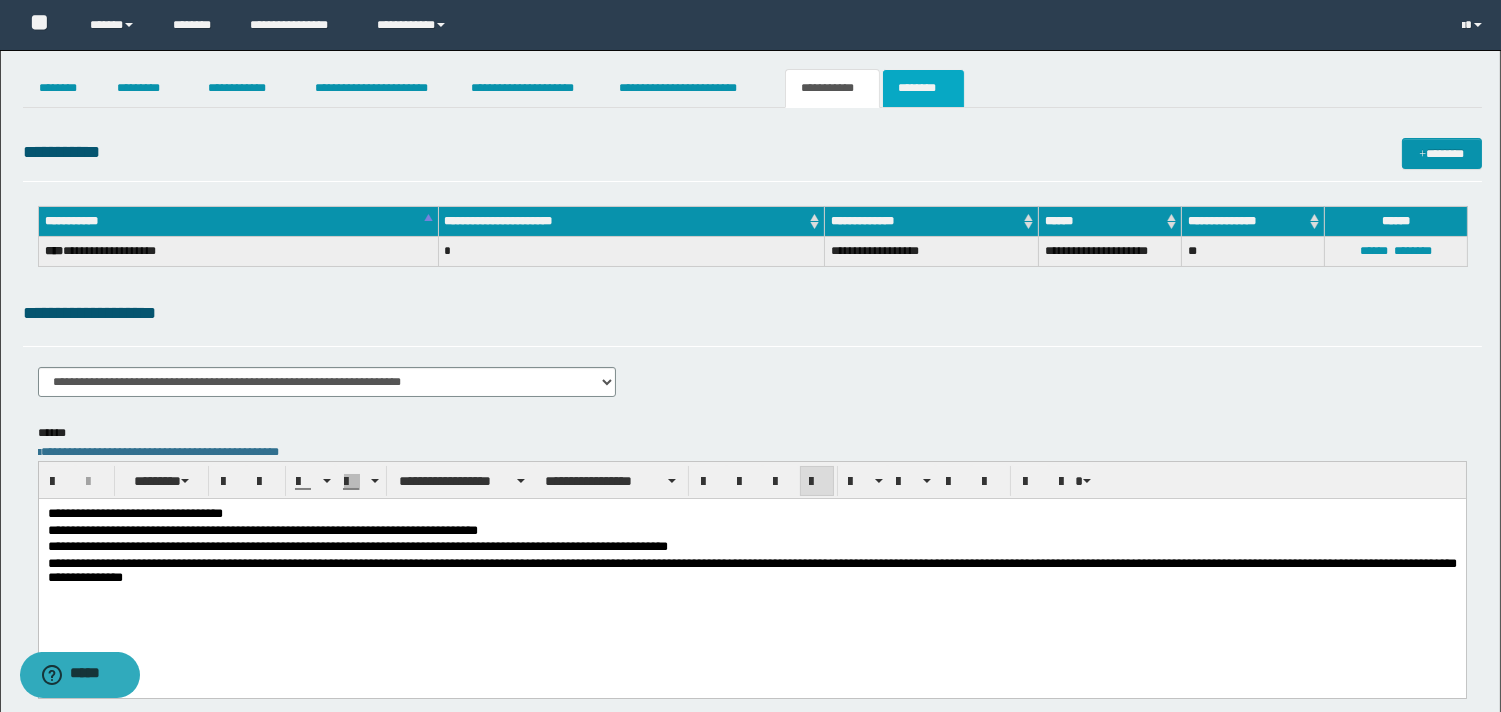 click on "********" at bounding box center [923, 88] 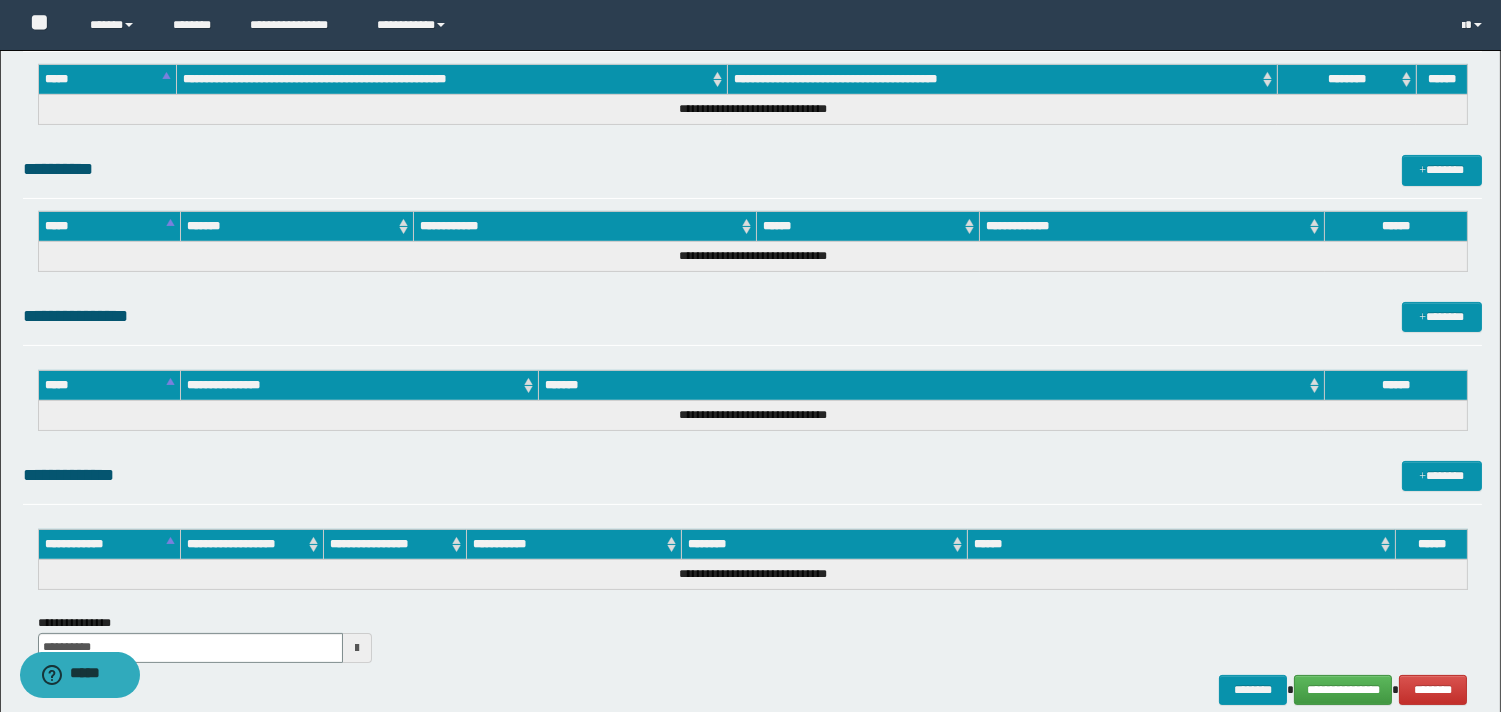 scroll, scrollTop: 925, scrollLeft: 0, axis: vertical 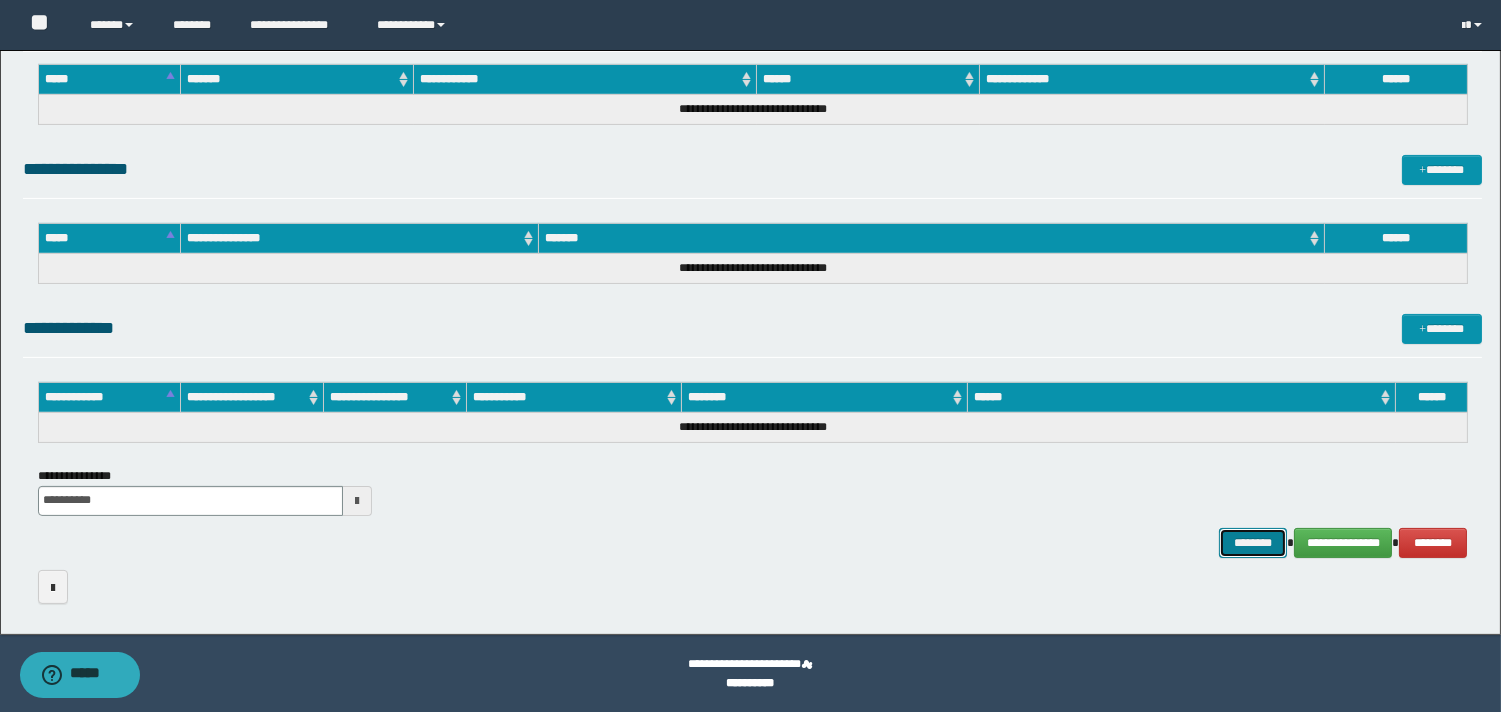 click on "********" at bounding box center (1253, 543) 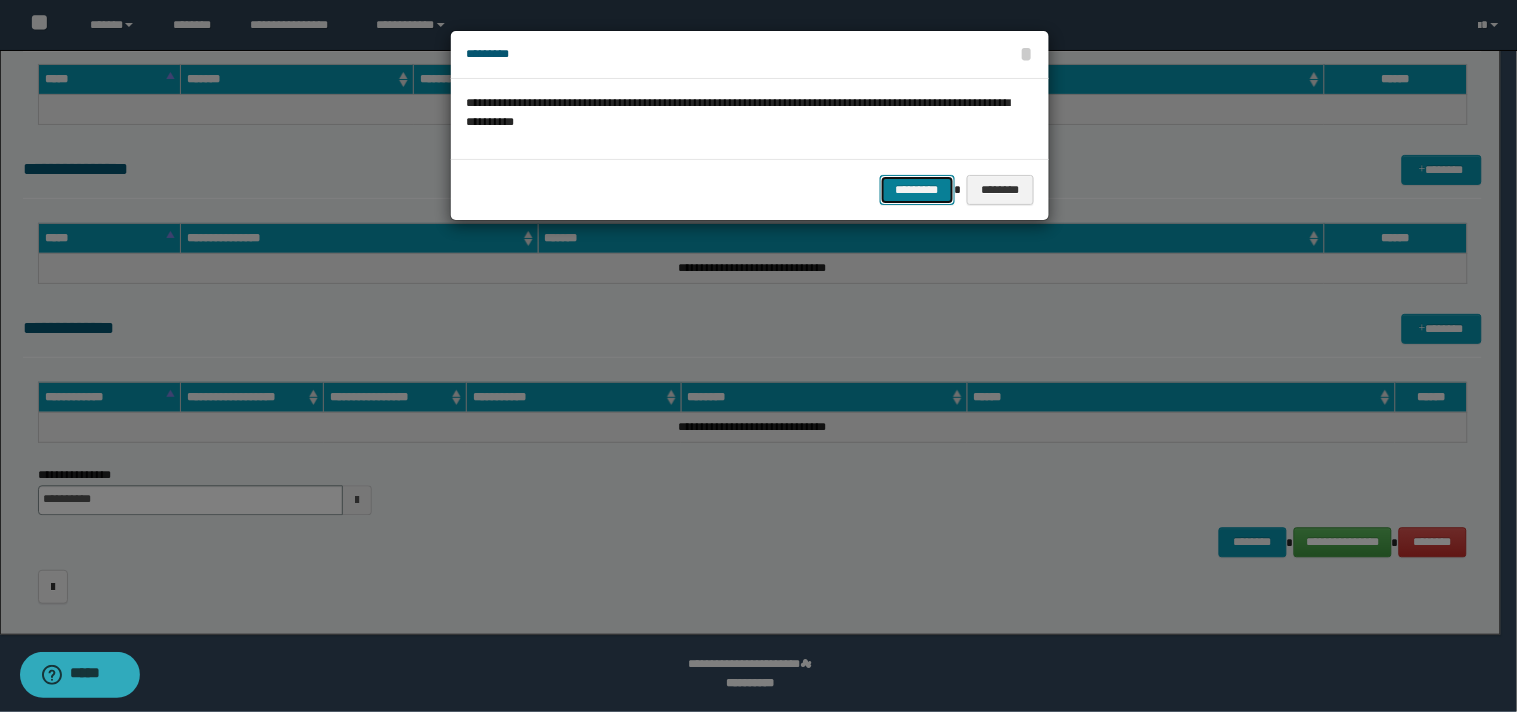 click on "*********" at bounding box center [917, 190] 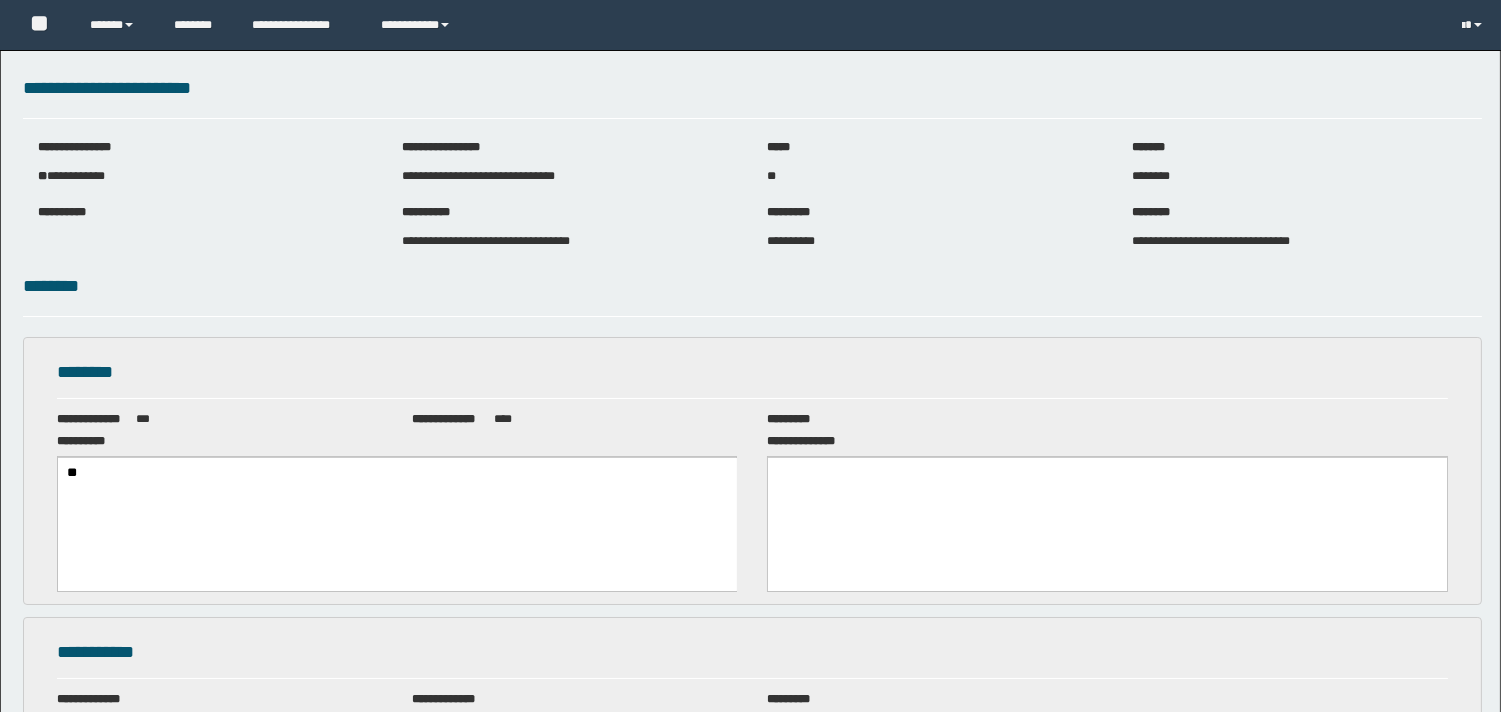 scroll, scrollTop: 0, scrollLeft: 0, axis: both 